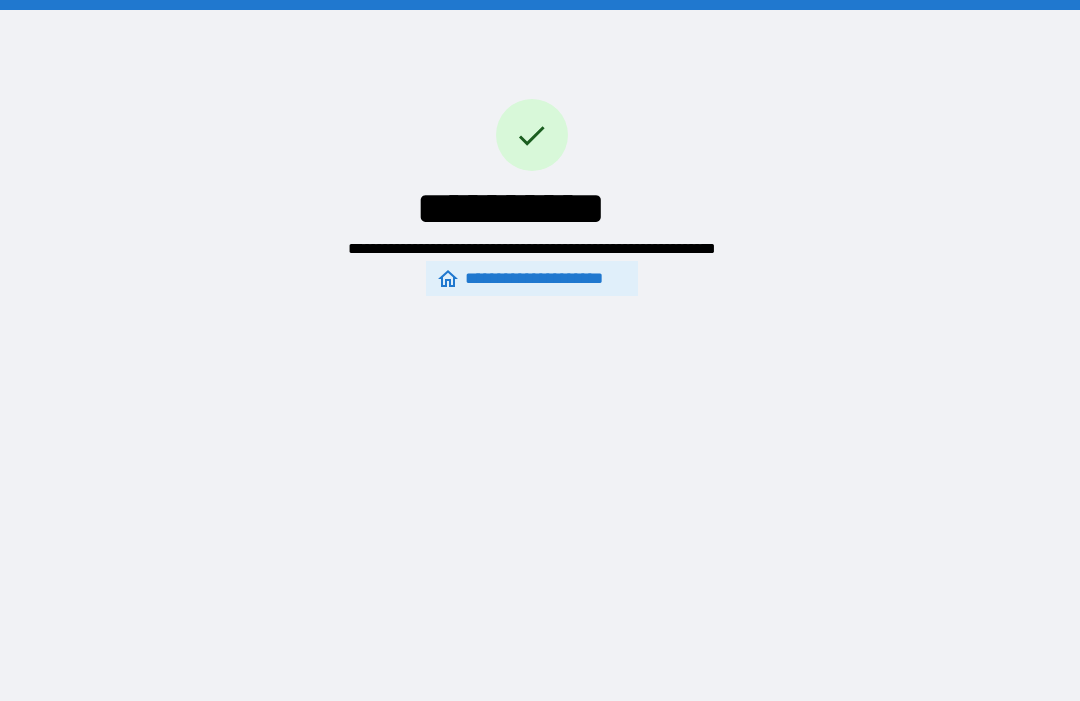 scroll, scrollTop: 68, scrollLeft: 0, axis: vertical 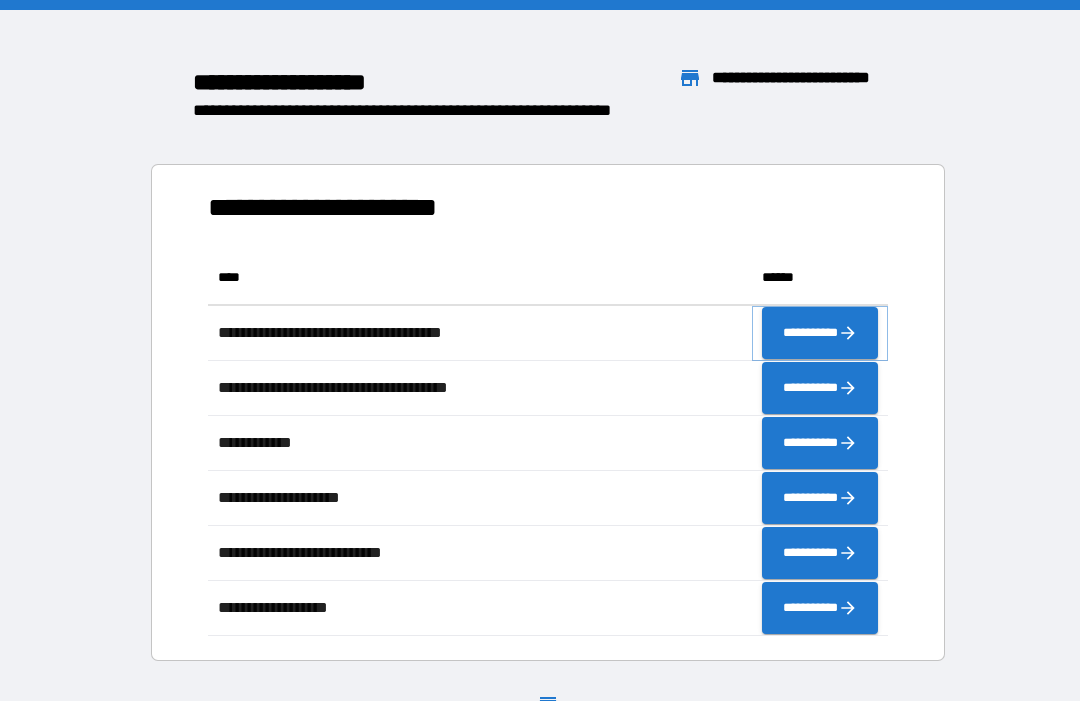 click on "**********" at bounding box center (820, 333) 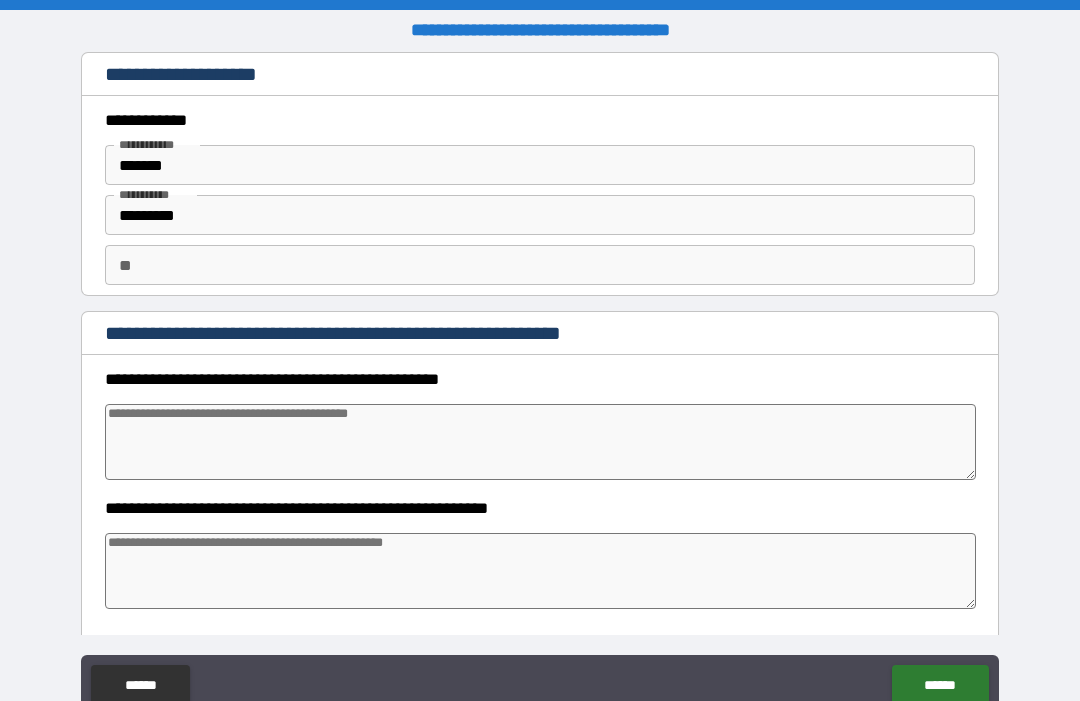 type on "*" 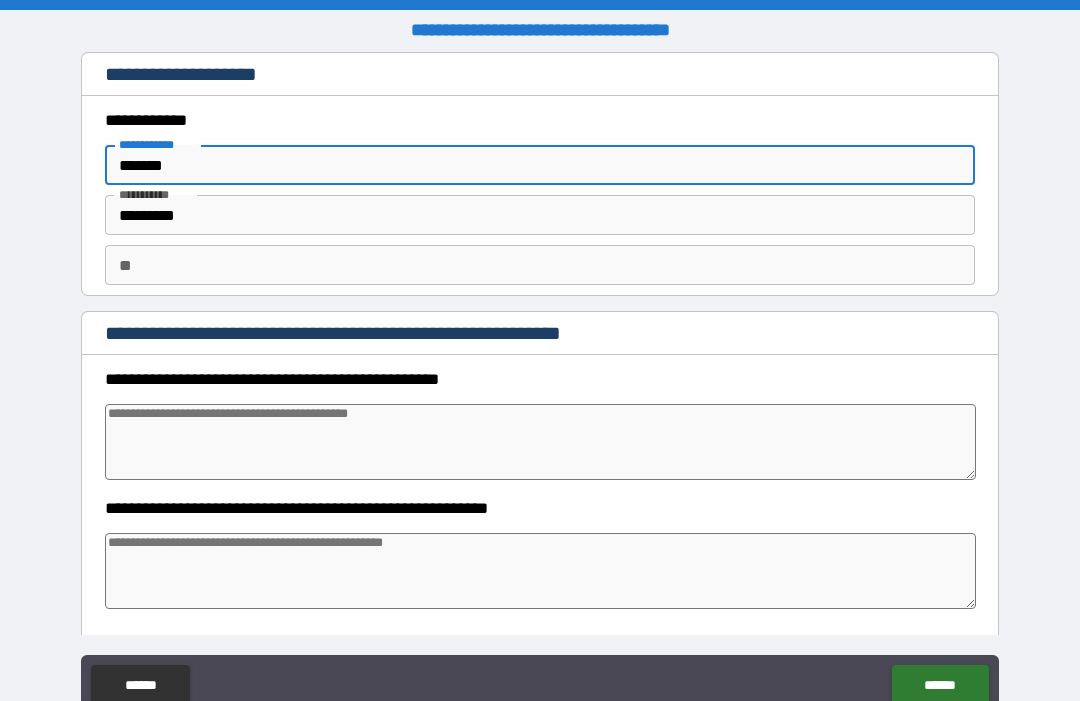 type on "********" 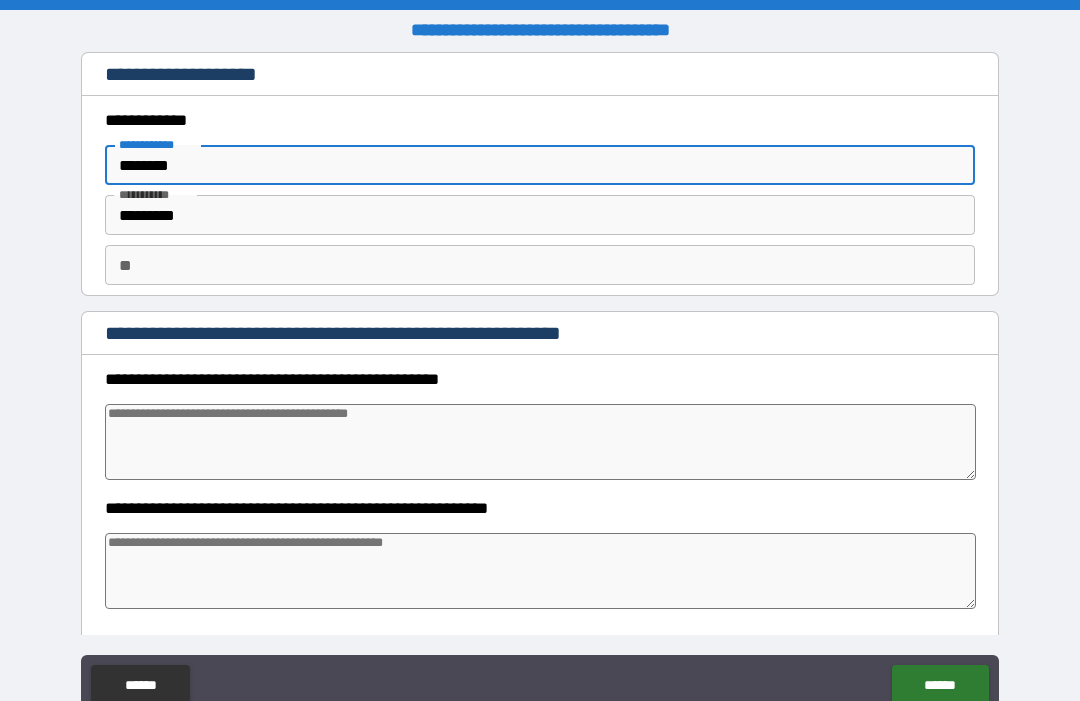 type on "*" 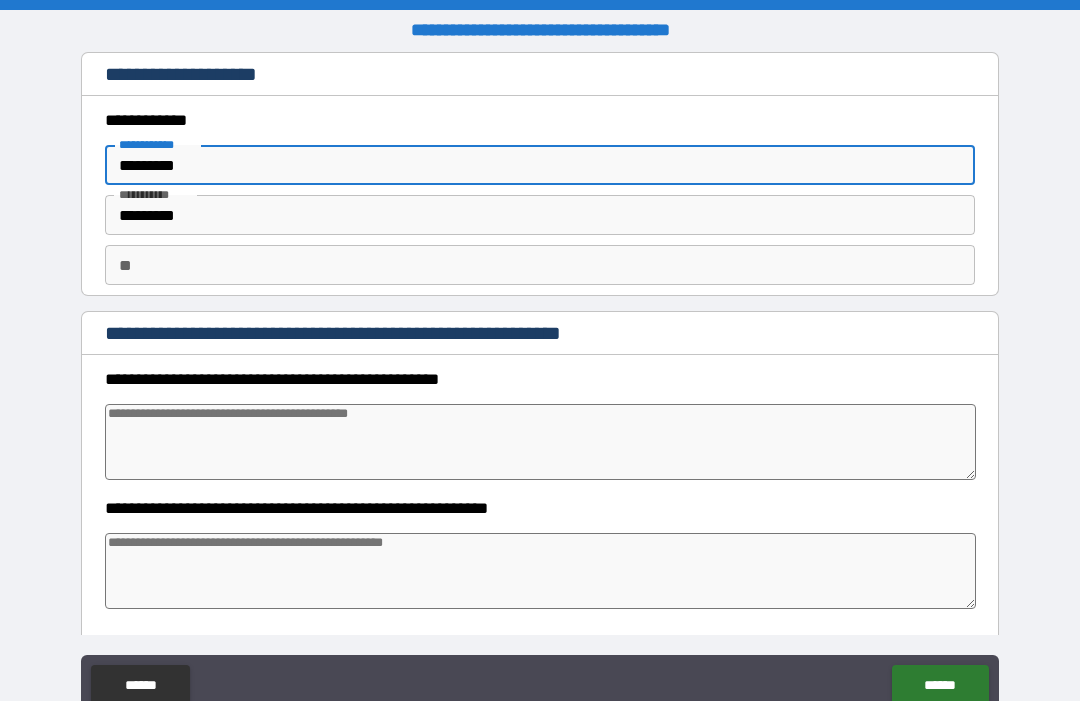 type on "*" 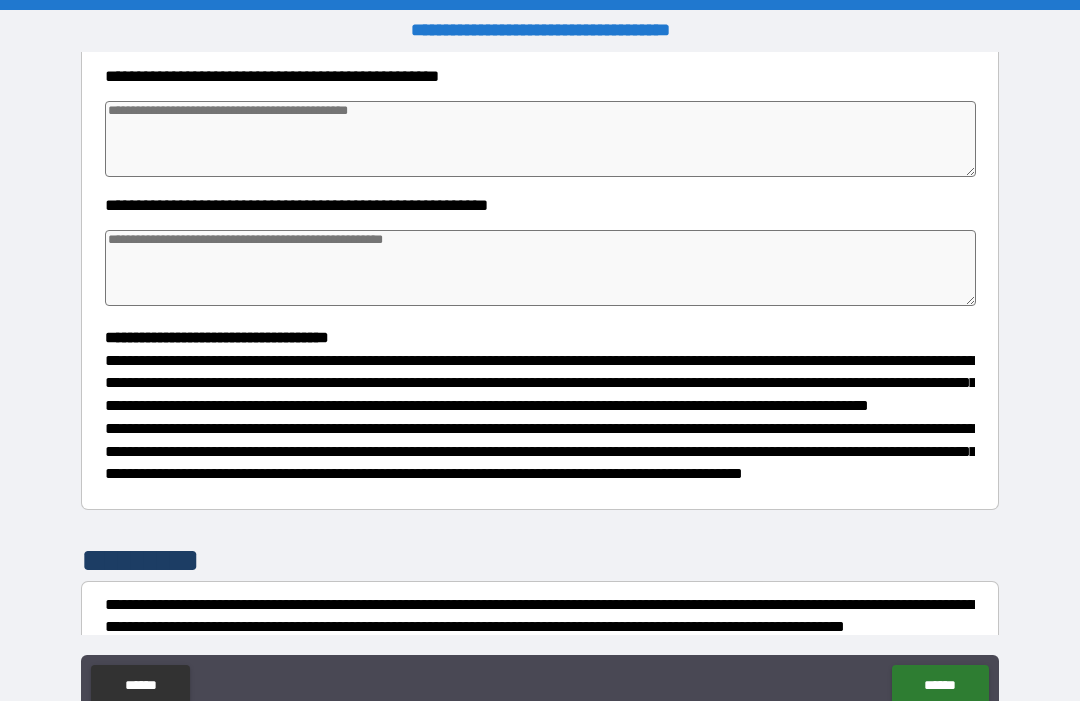 scroll, scrollTop: 311, scrollLeft: 0, axis: vertical 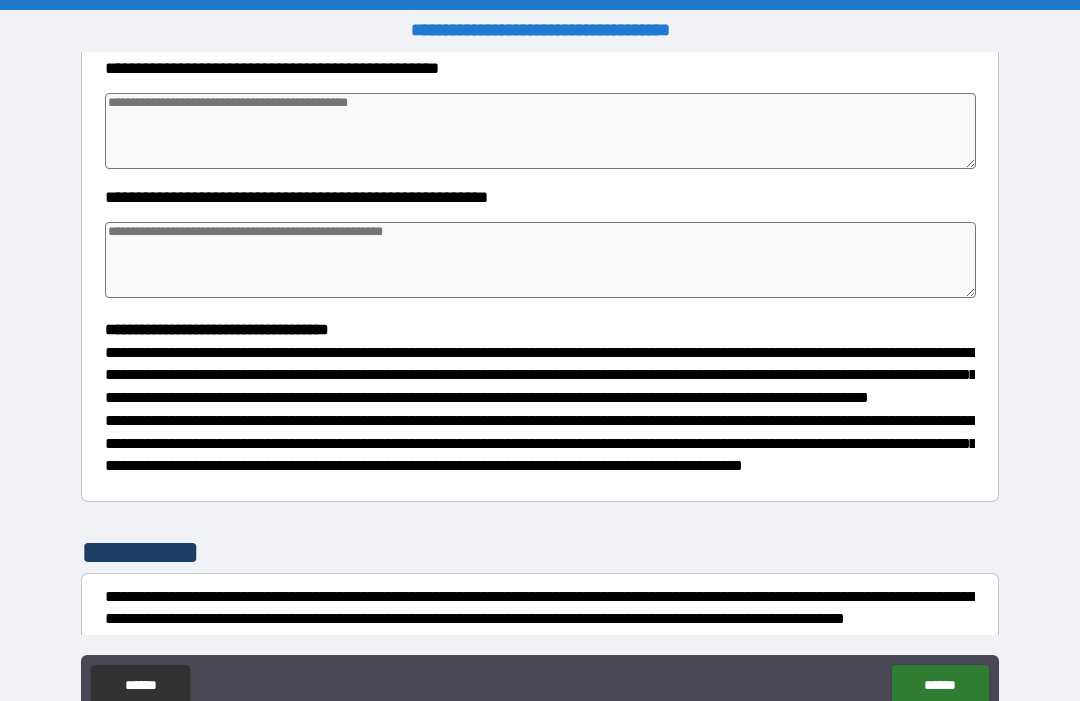 type on "*********" 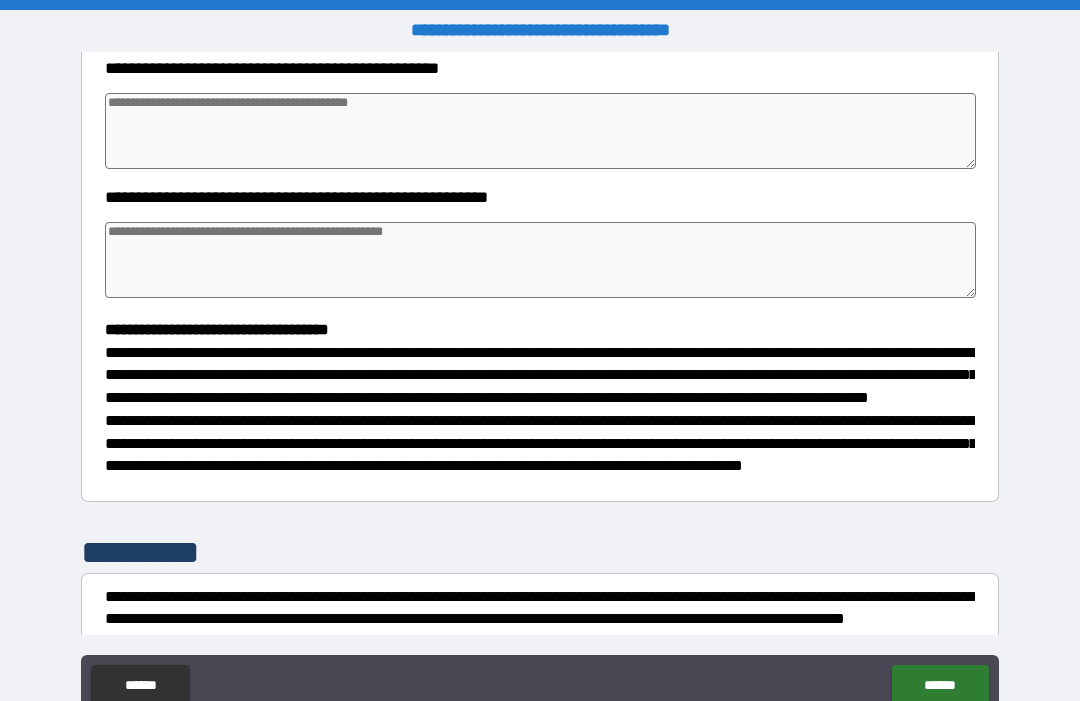 type on "*" 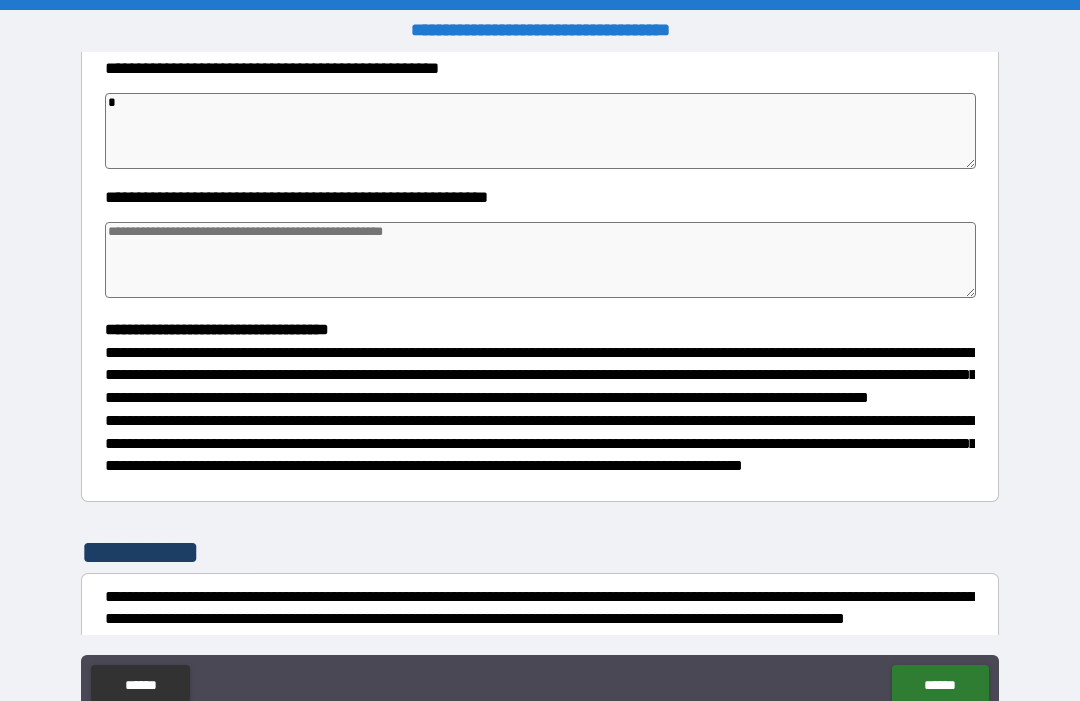 type on "*" 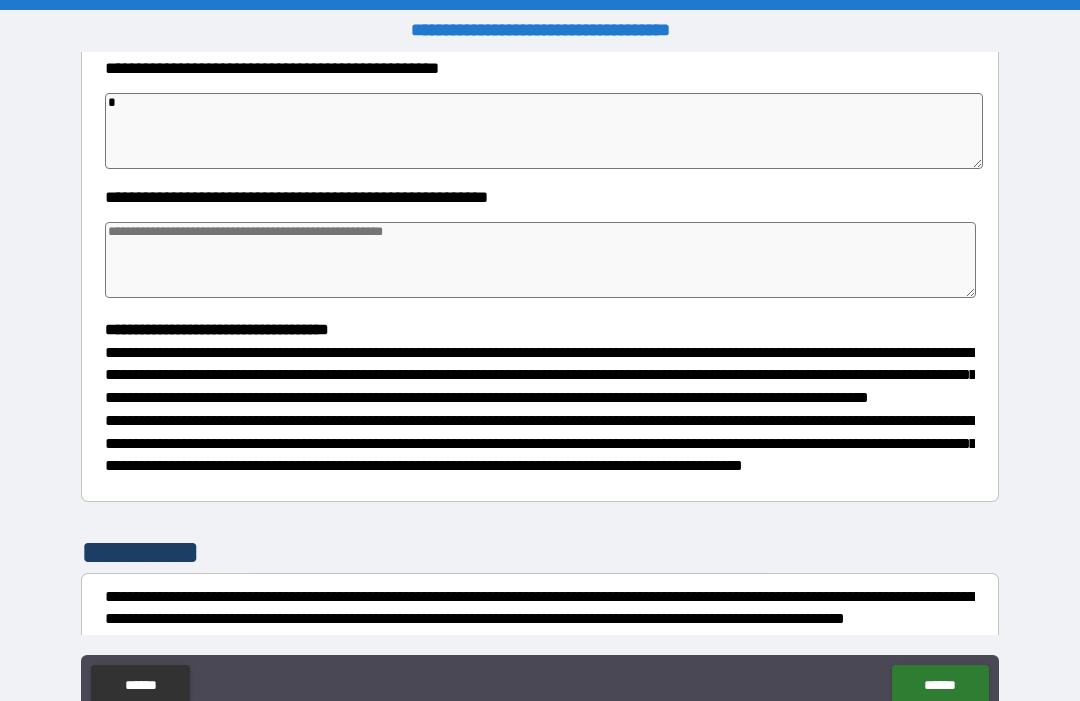 type on "*" 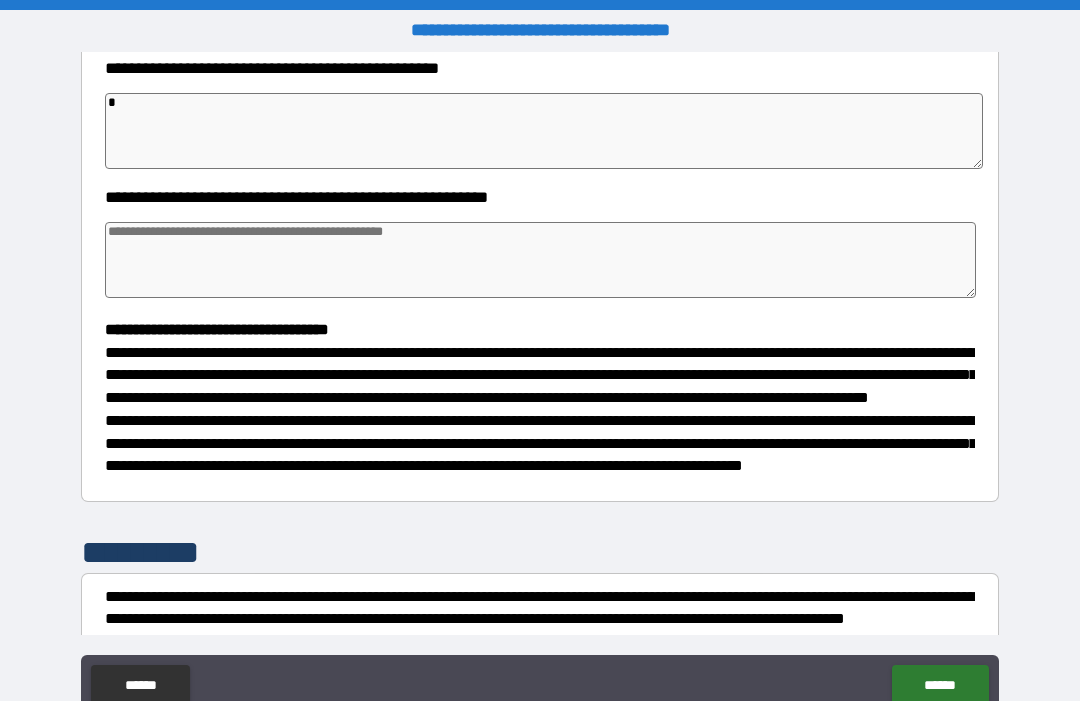 type on "*" 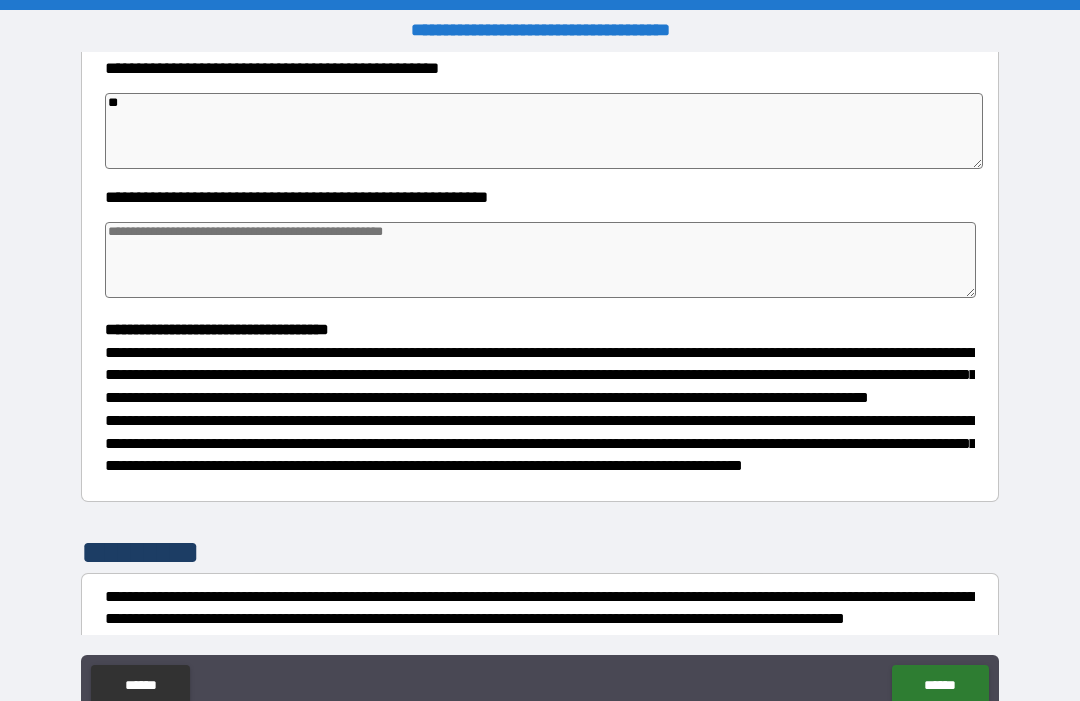 type on "*" 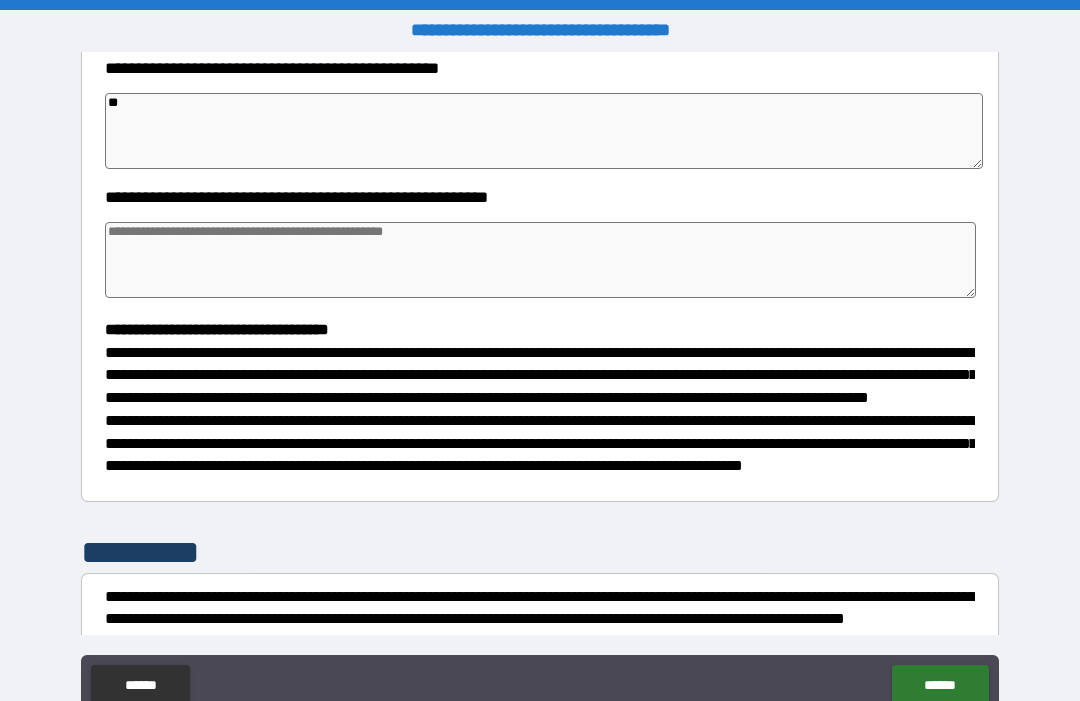 type on "*" 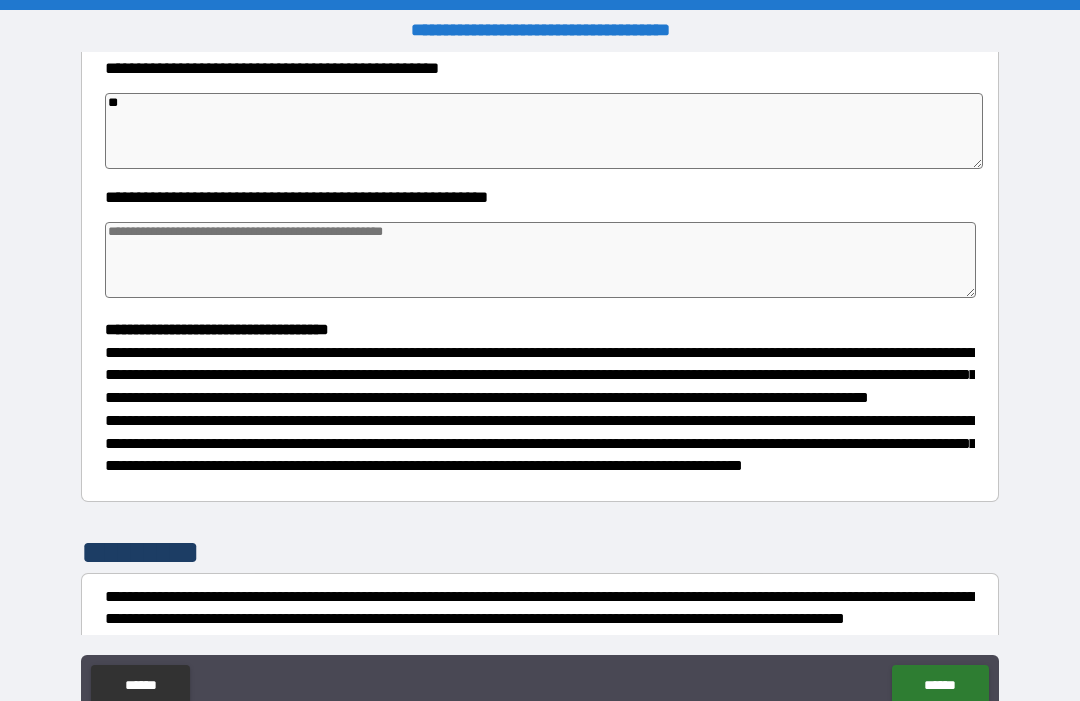 type on "*" 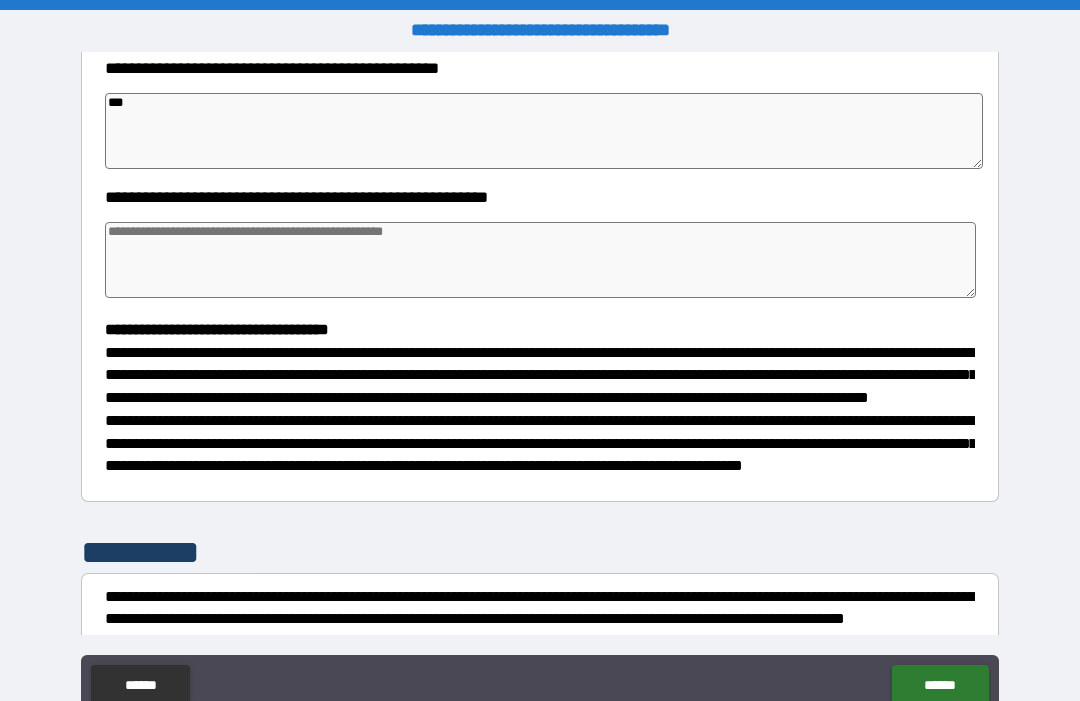 type on "*" 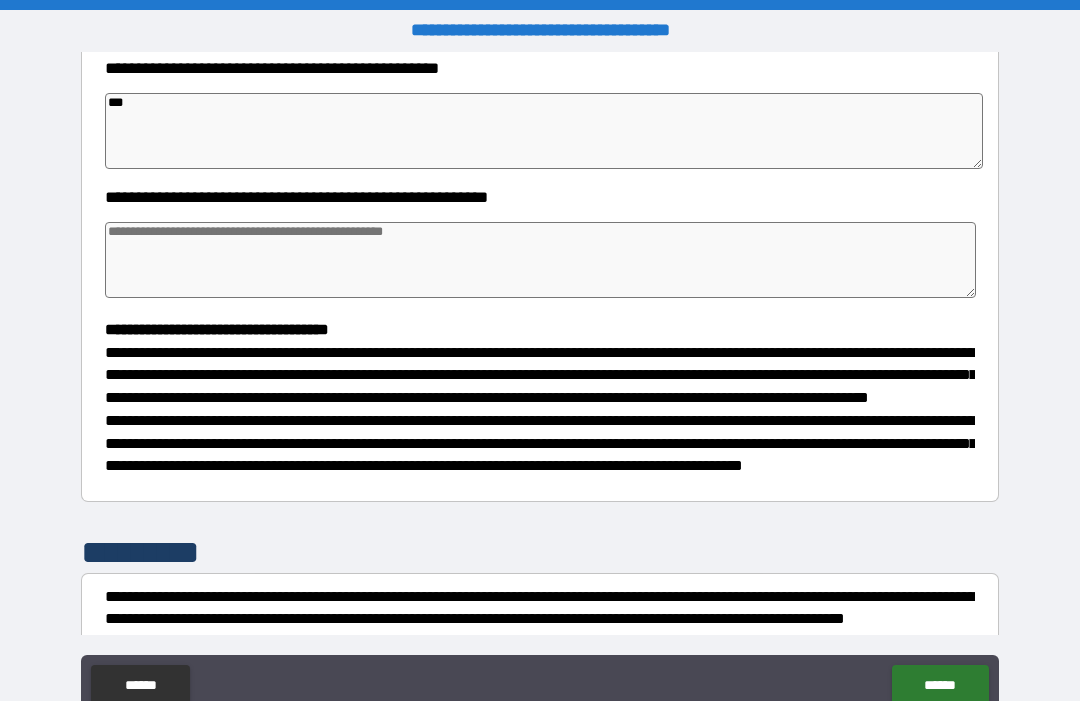 type on "*" 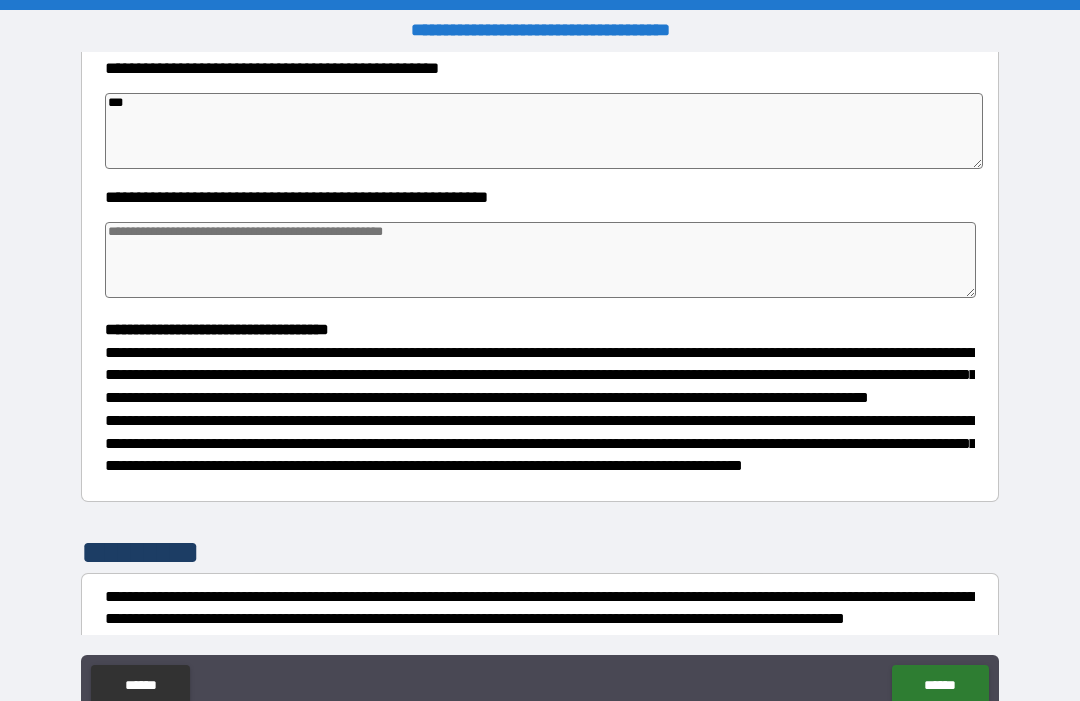 type on "*" 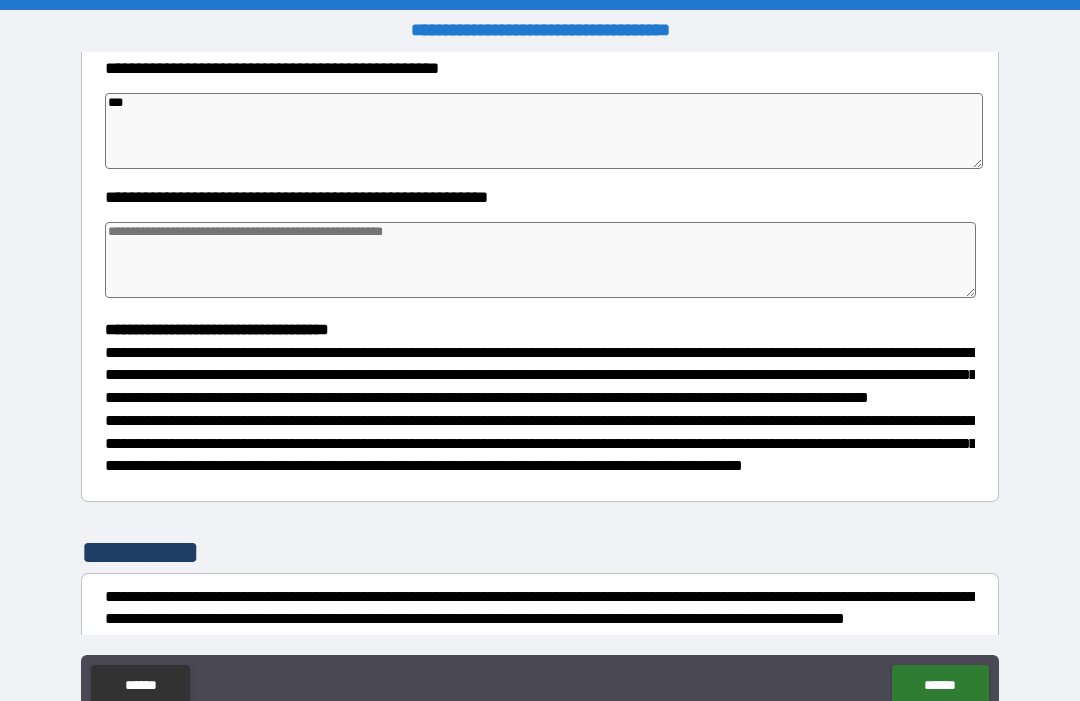 type on "**" 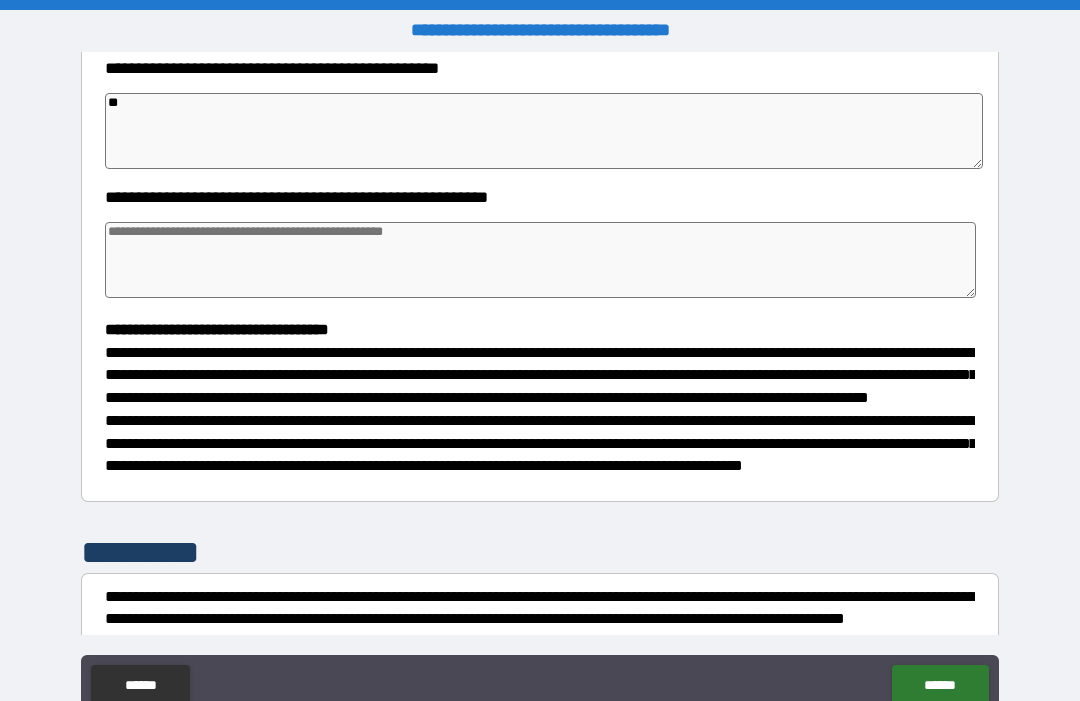 type on "*" 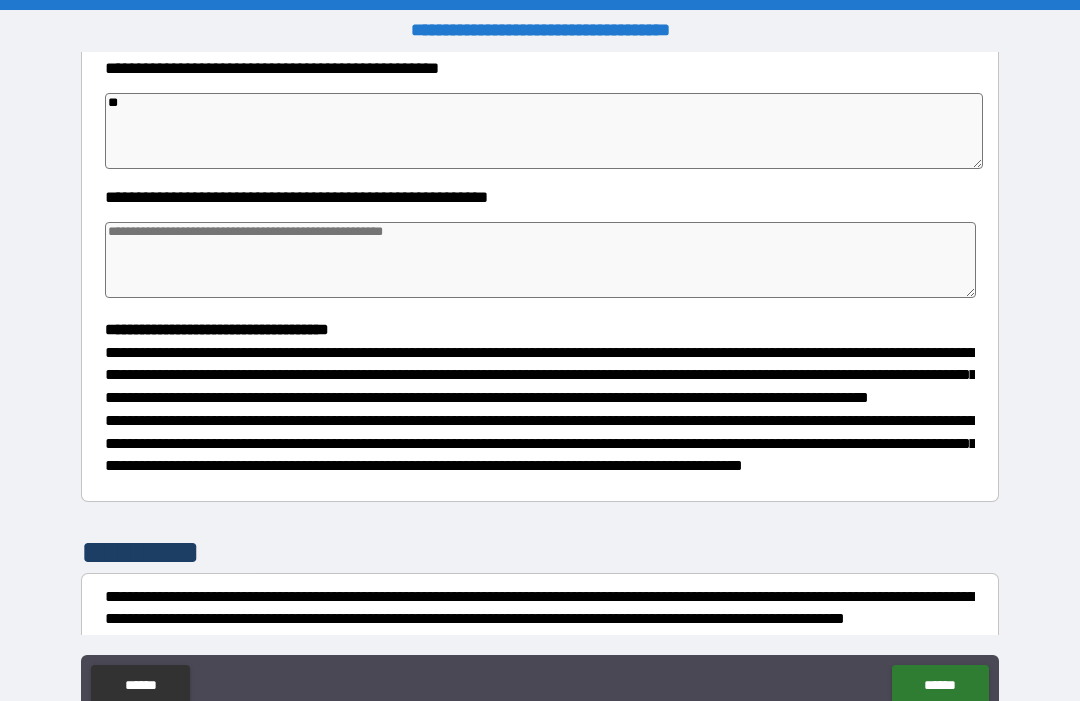 type on "*" 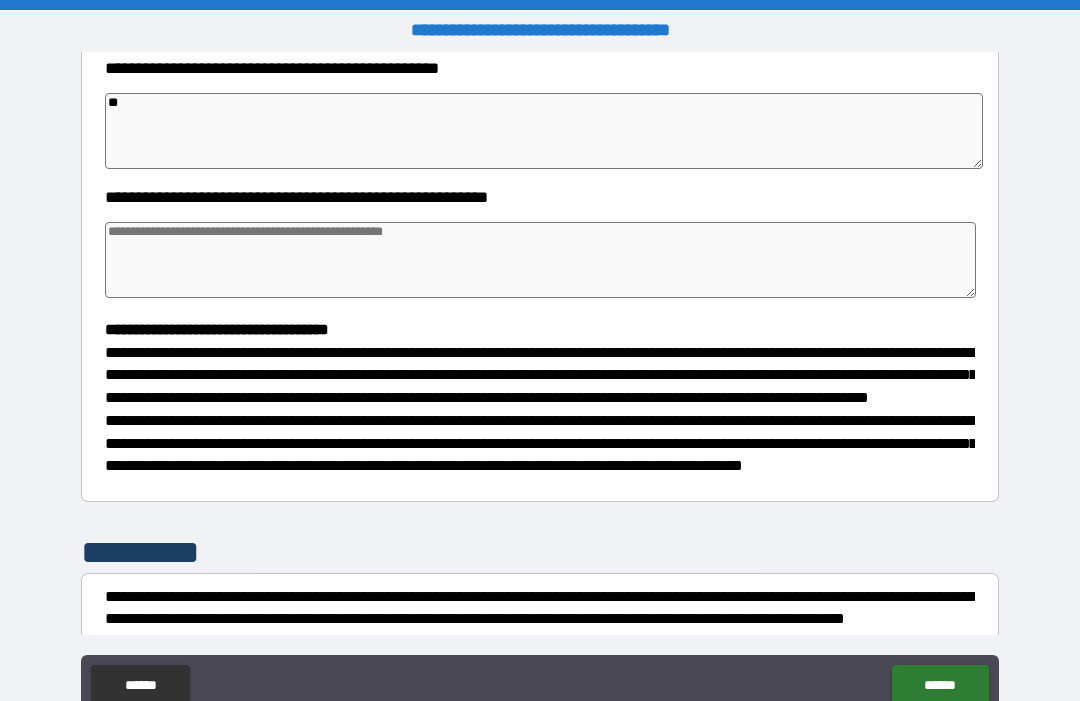 type on "*" 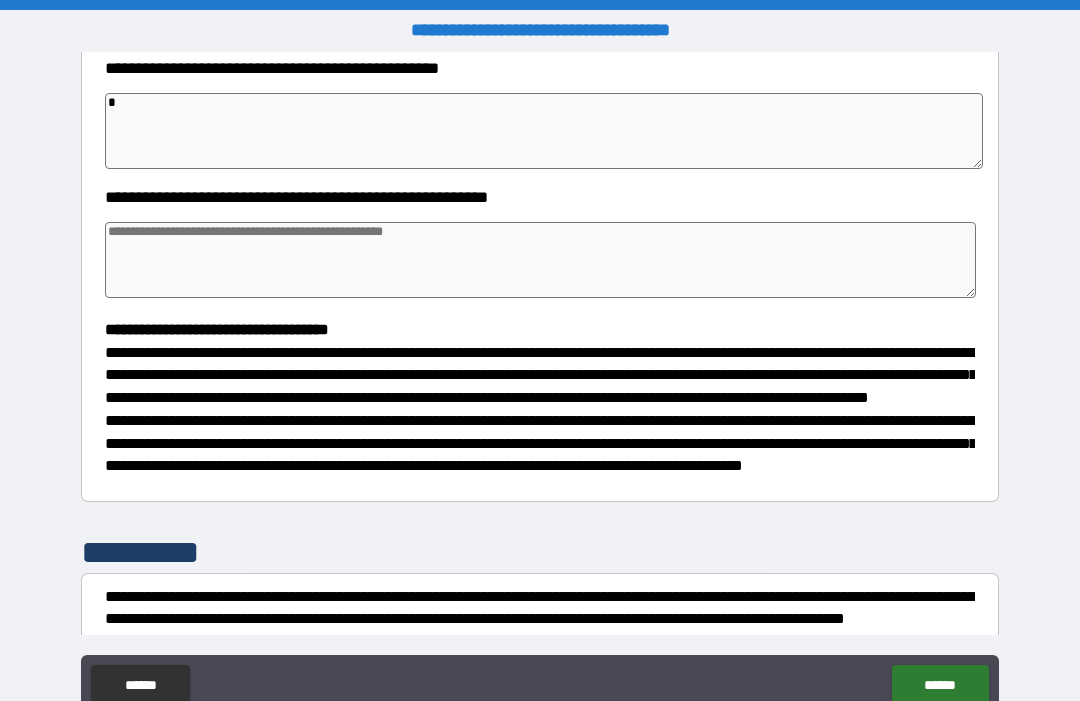 type on "*" 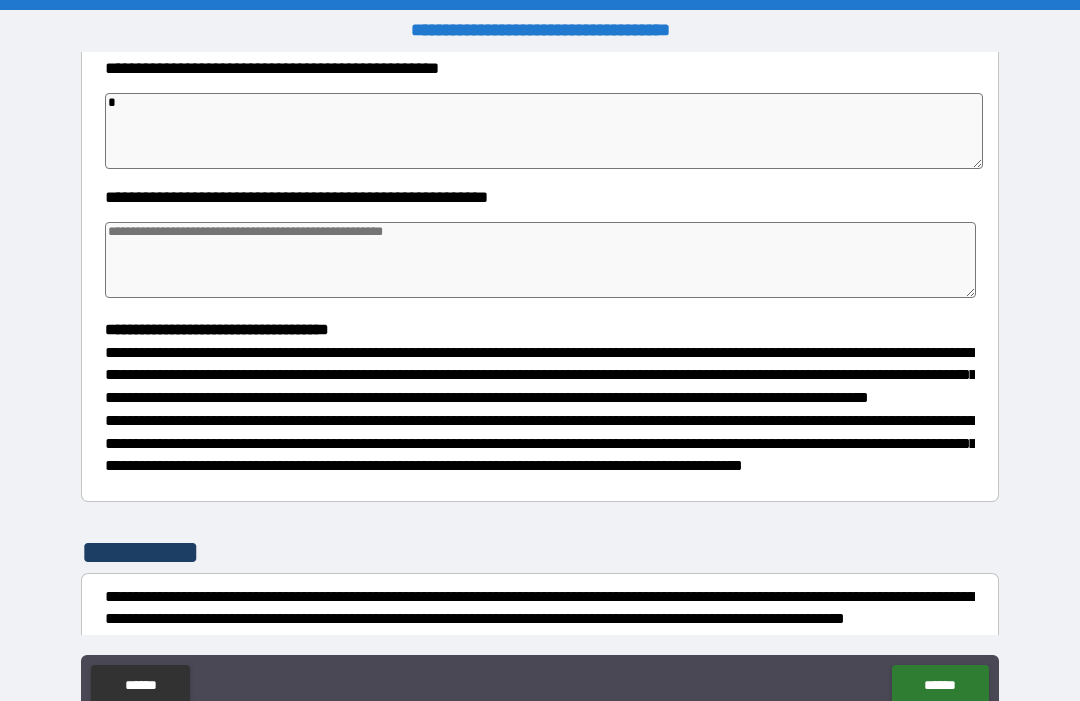 type on "*" 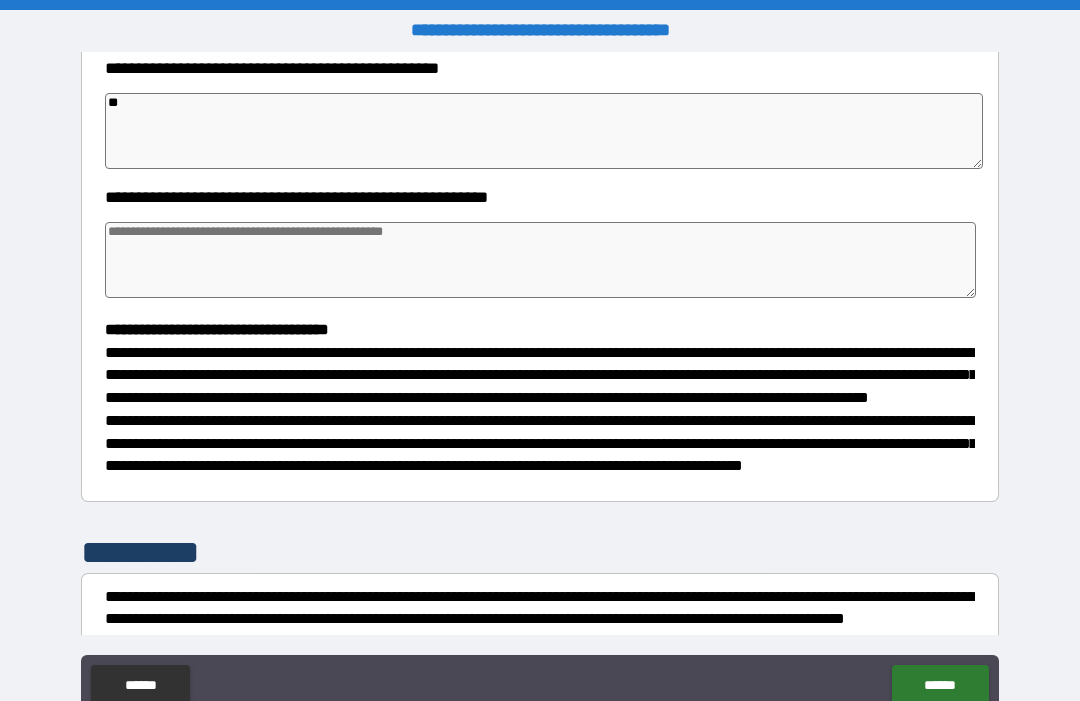 type on "*" 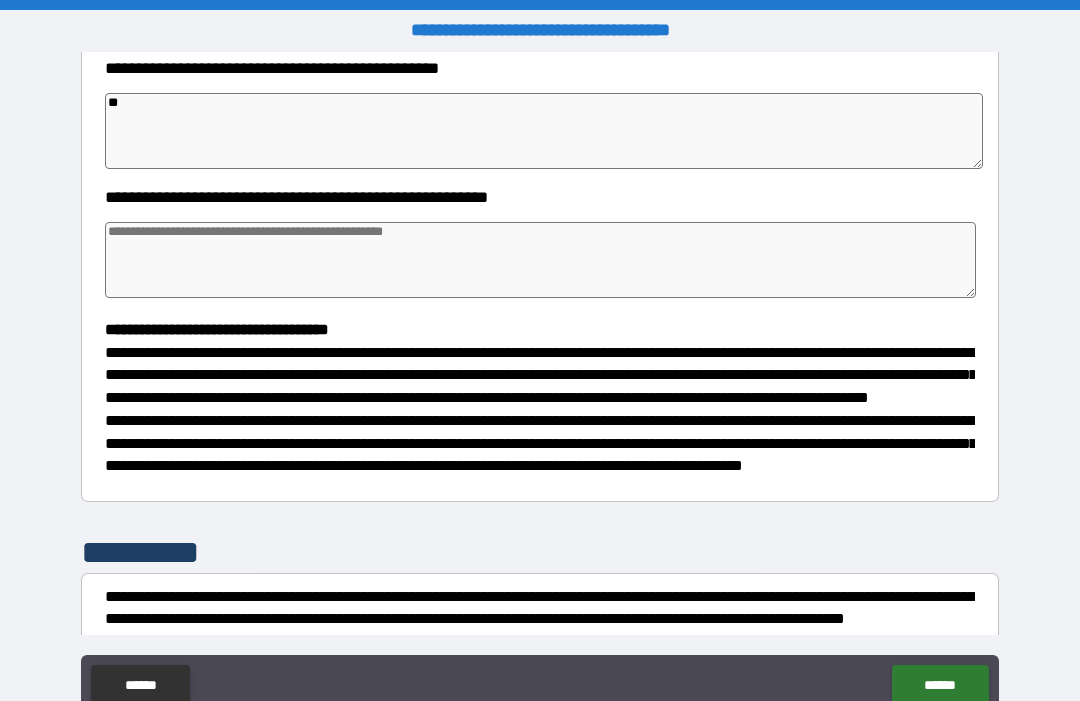 type on "*" 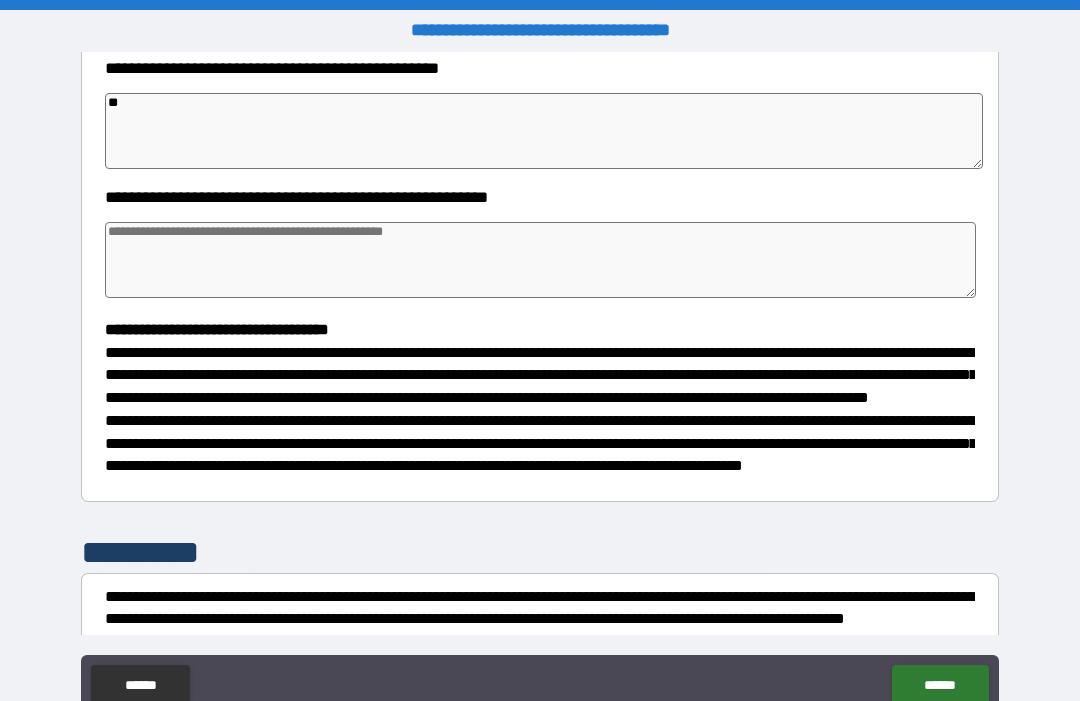 type on "*" 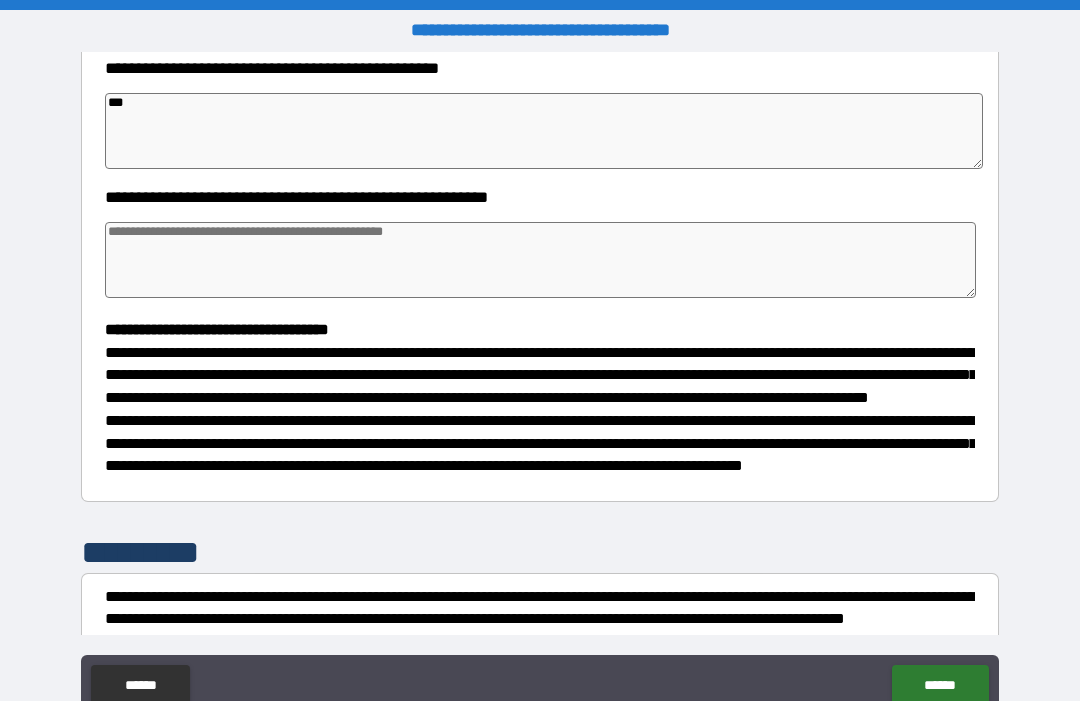 type on "*" 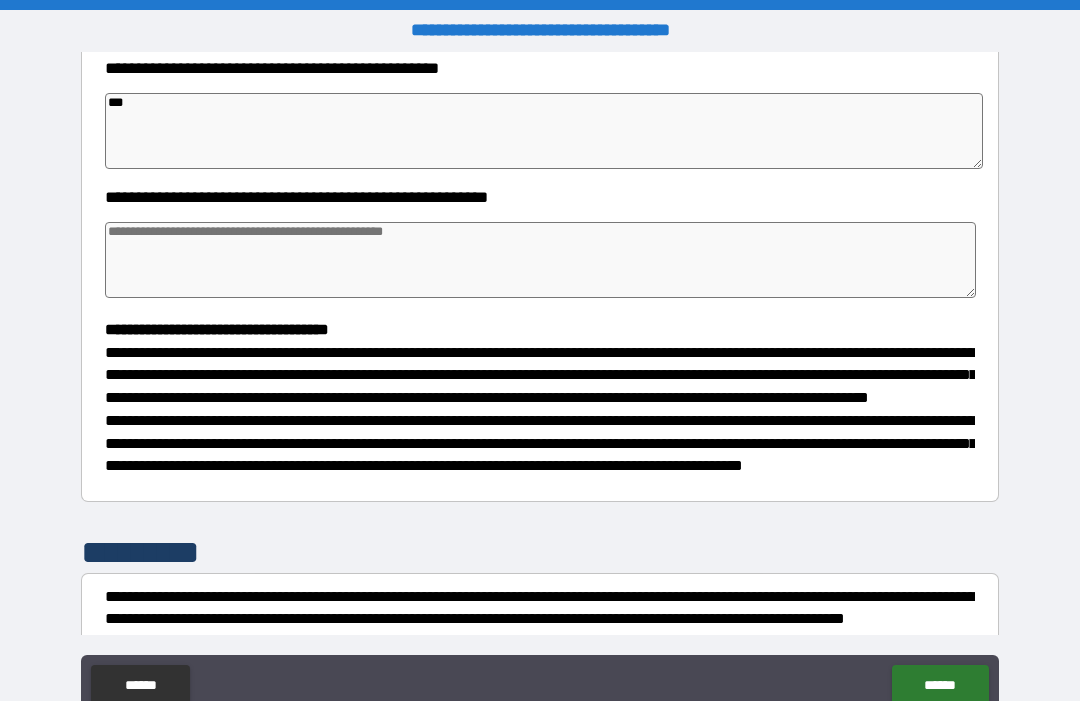 type on "*" 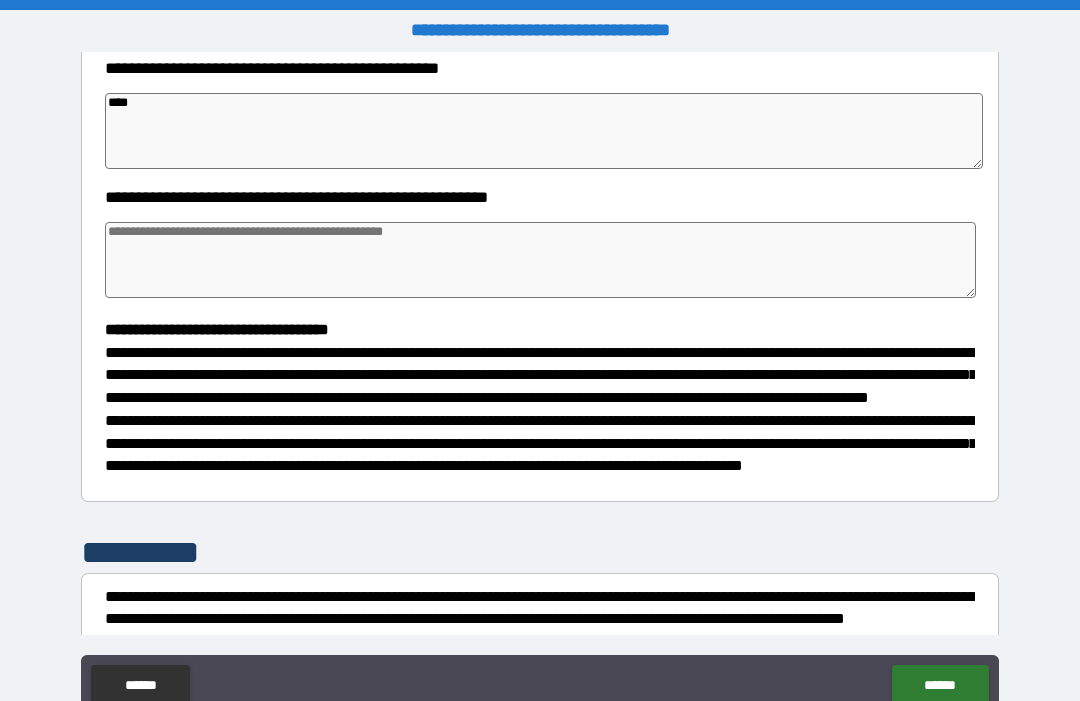 type on "*" 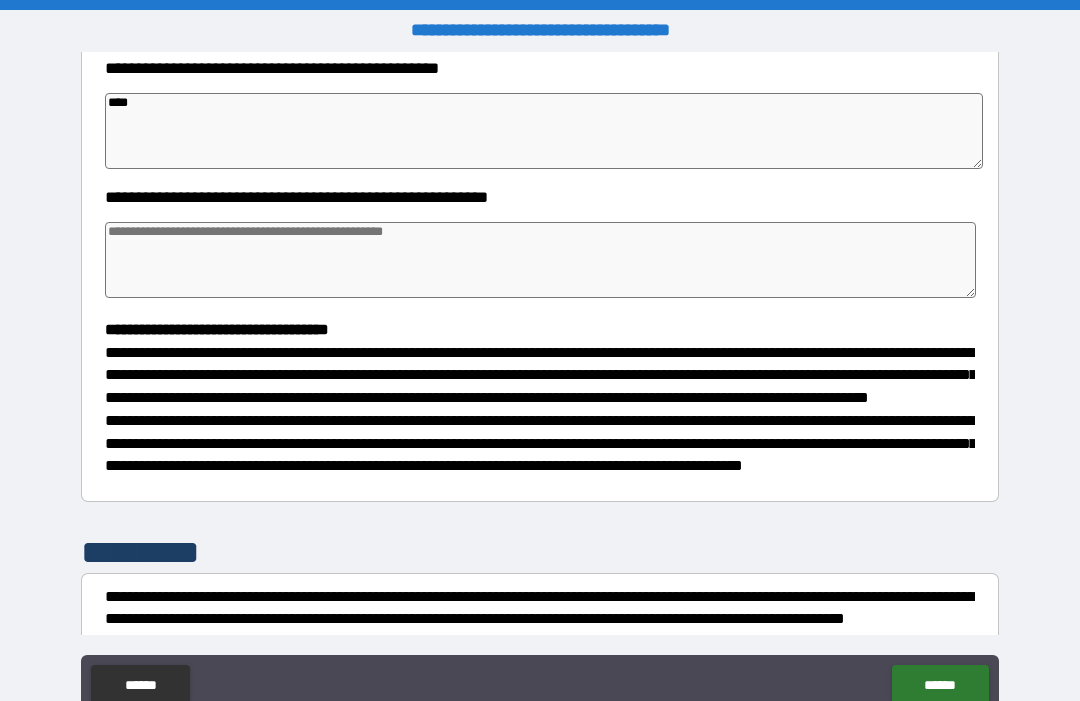 type on "*" 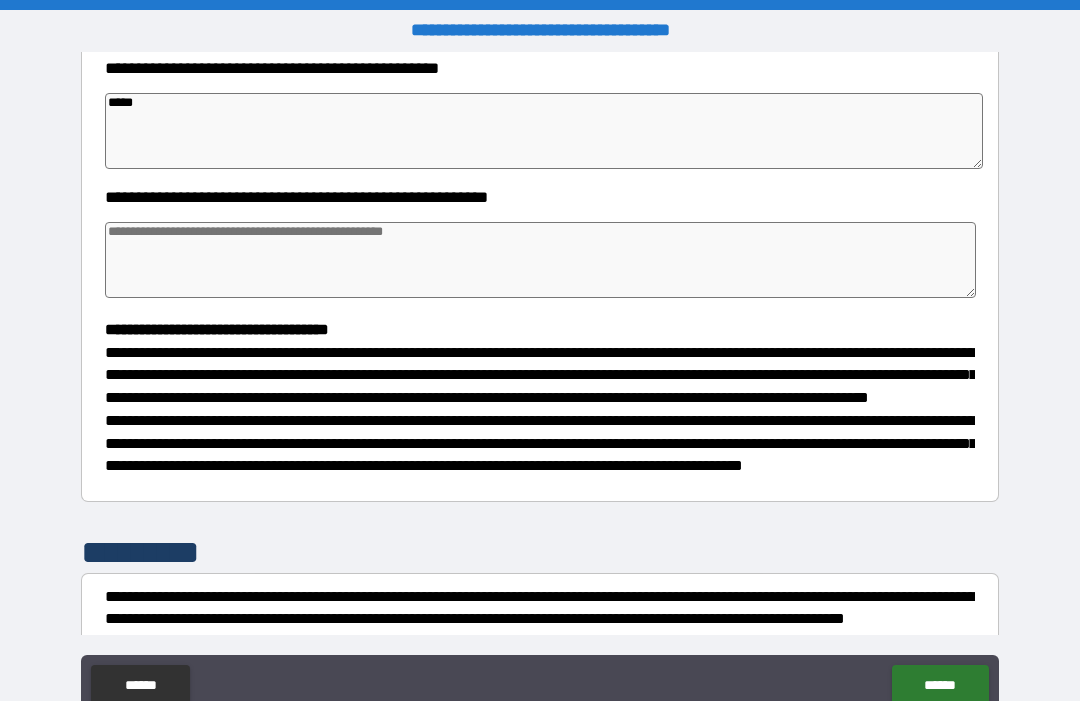 type on "*" 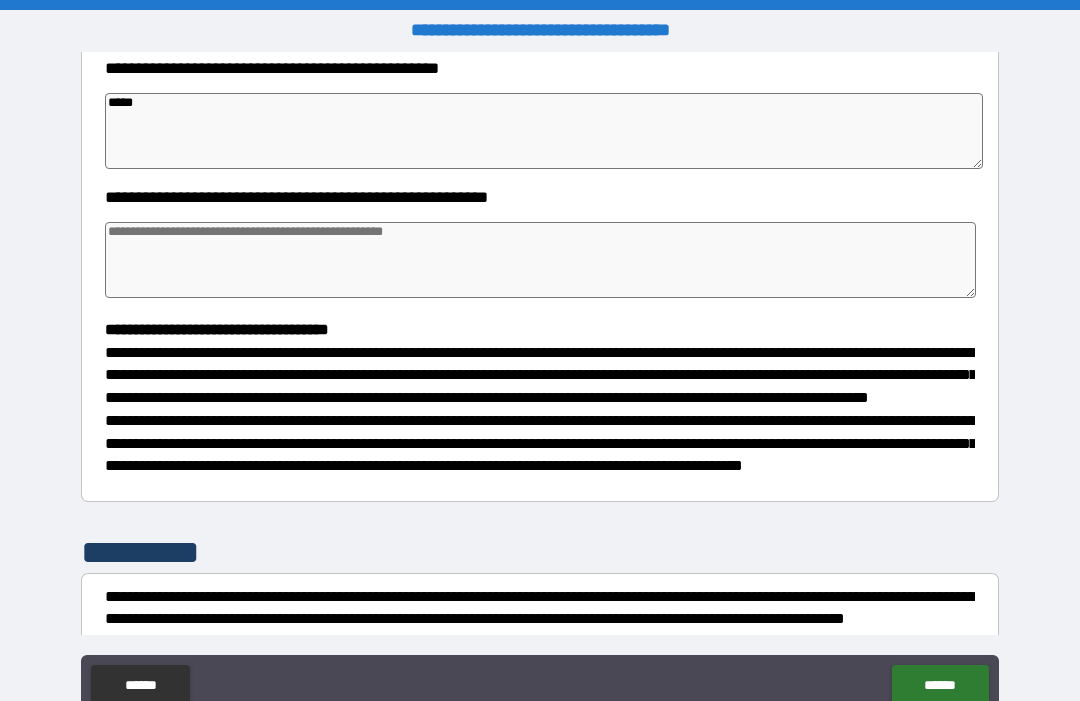 type on "*" 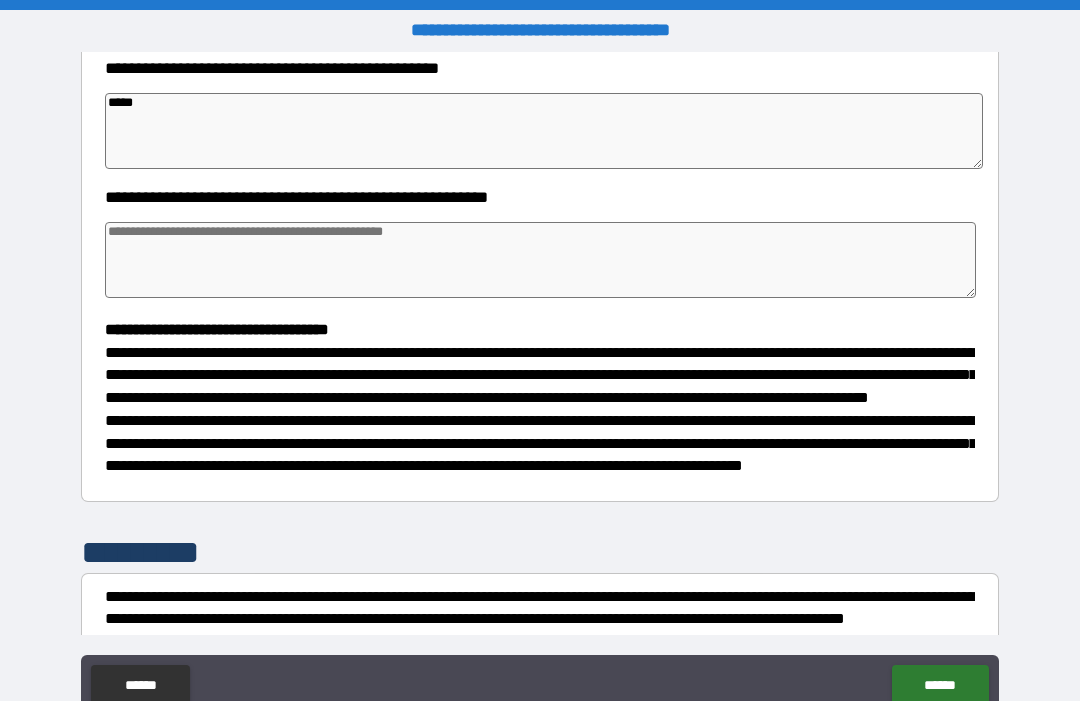 type on "*" 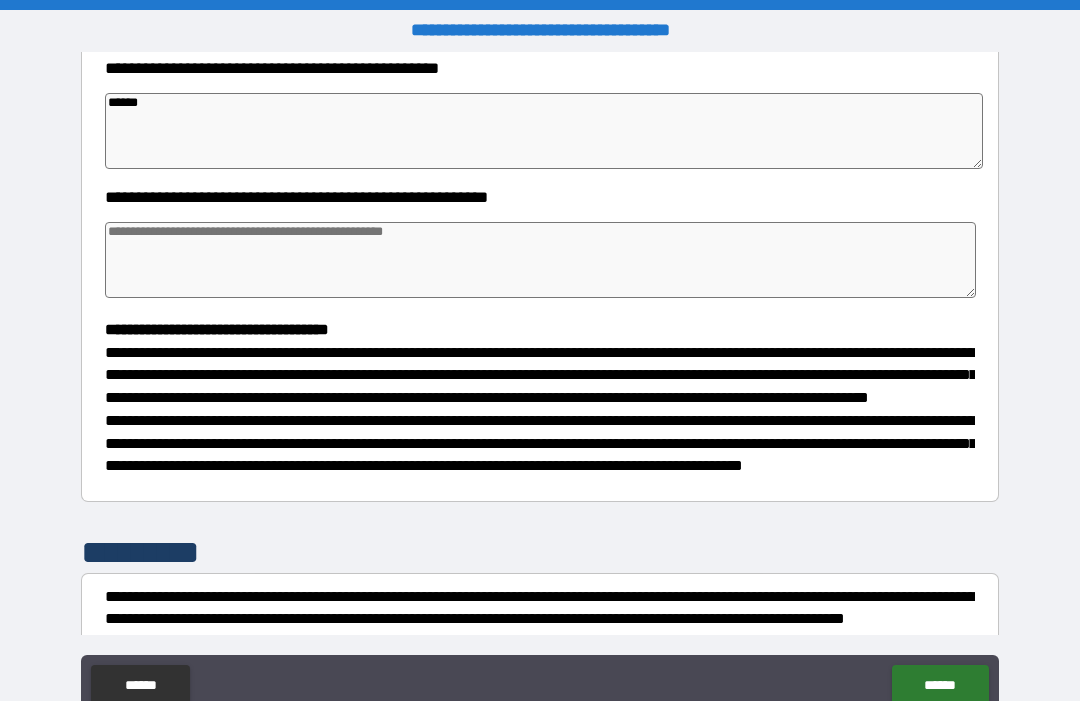 type on "*" 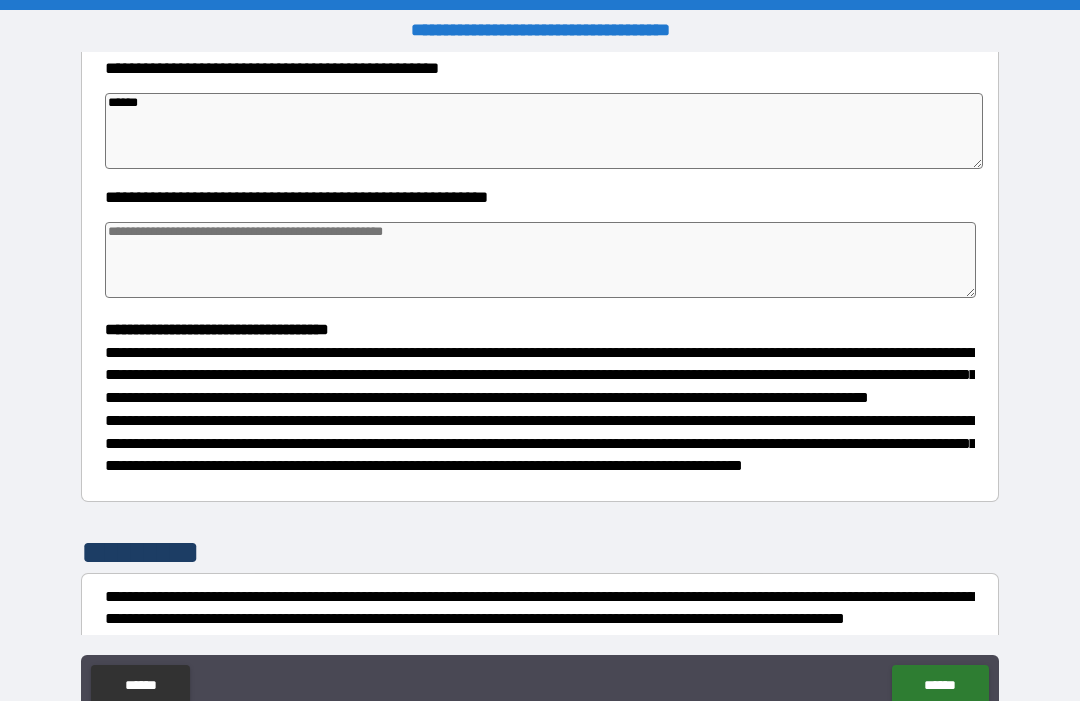 type on "*" 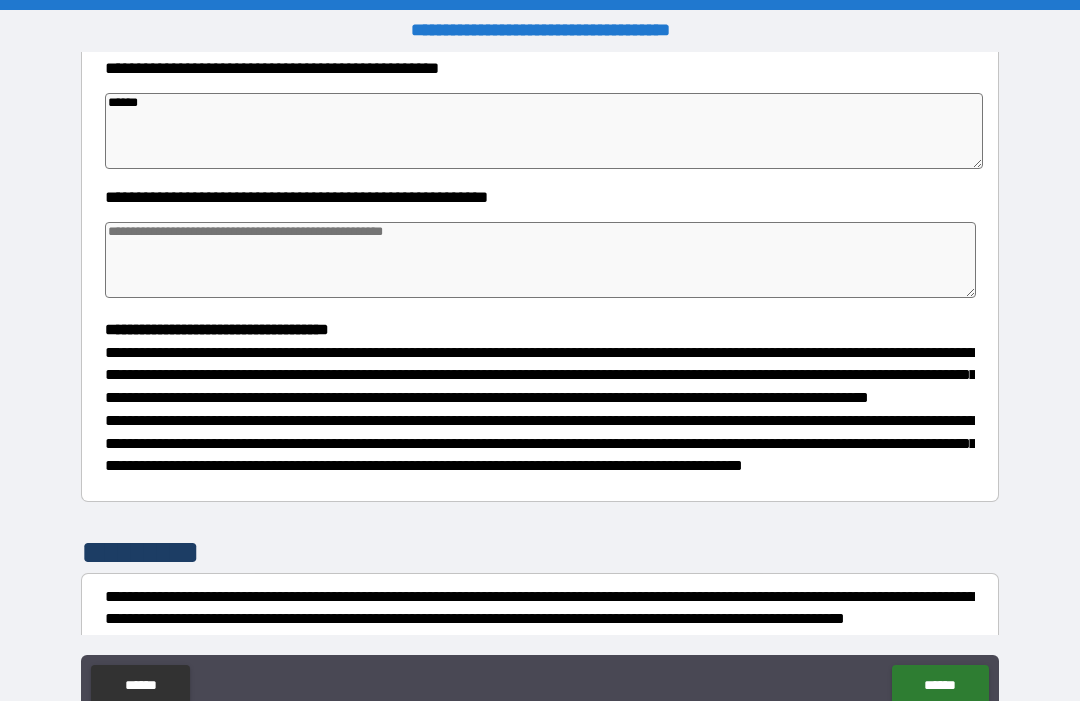 type on "*" 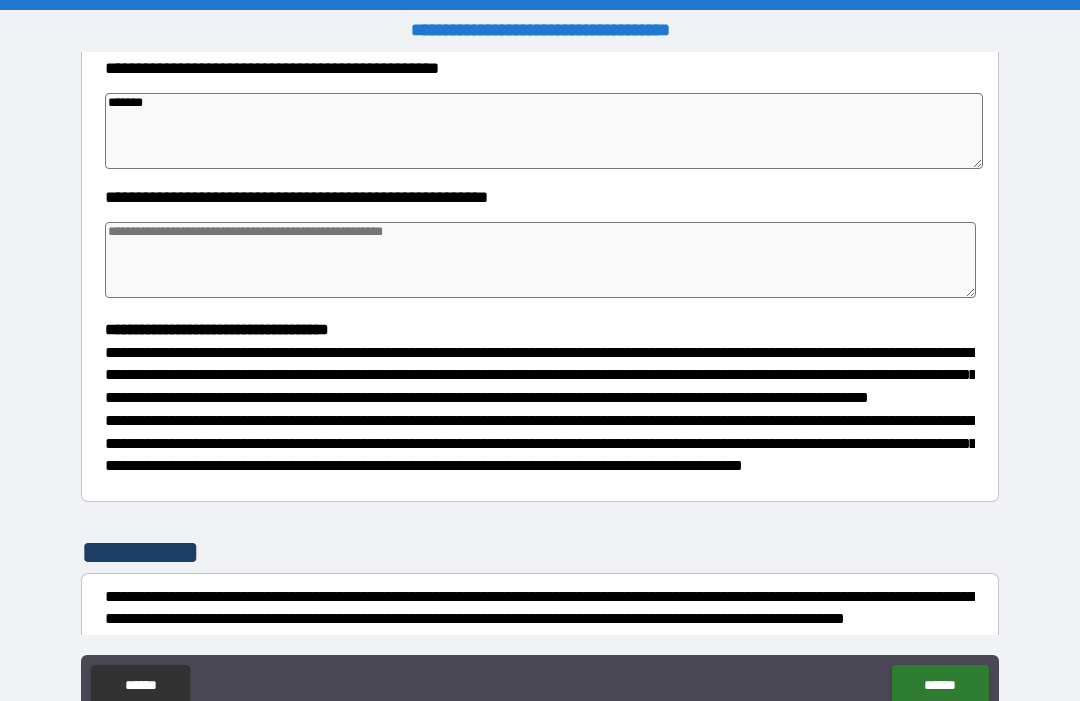 type on "*" 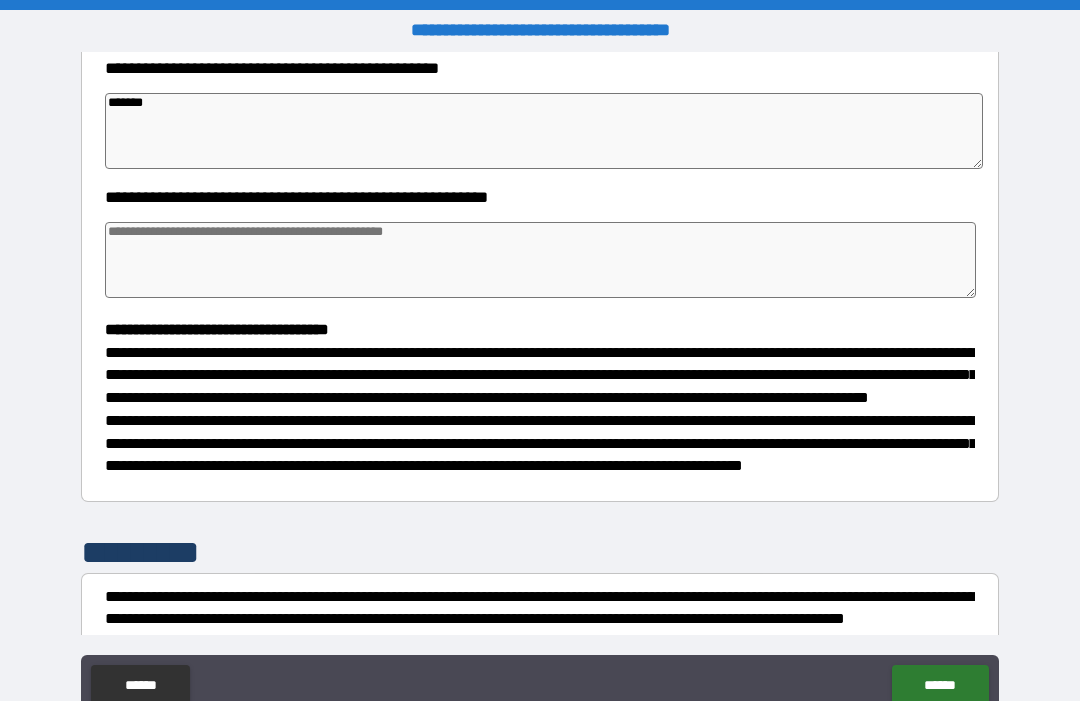 type on "*" 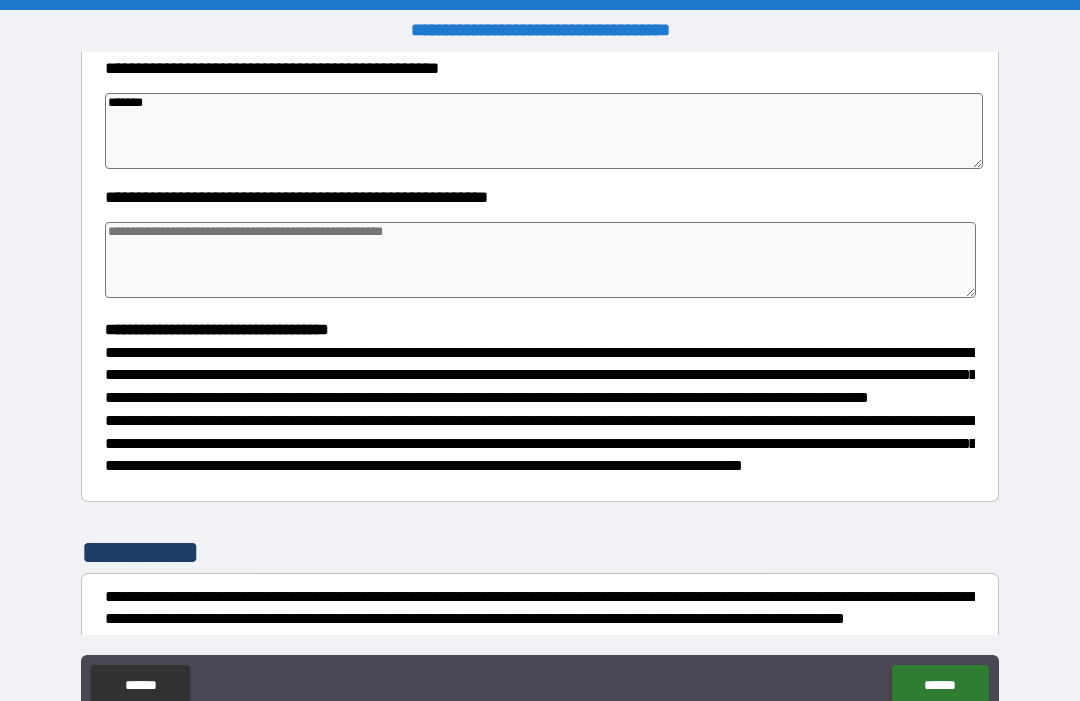 type on "*" 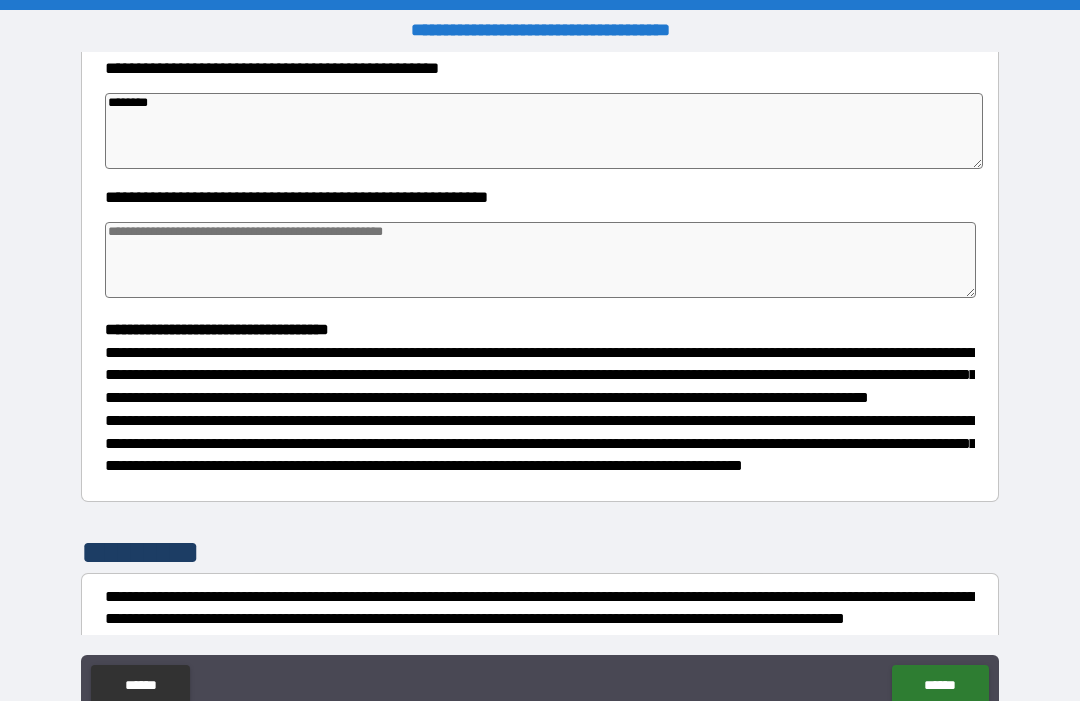 type on "*" 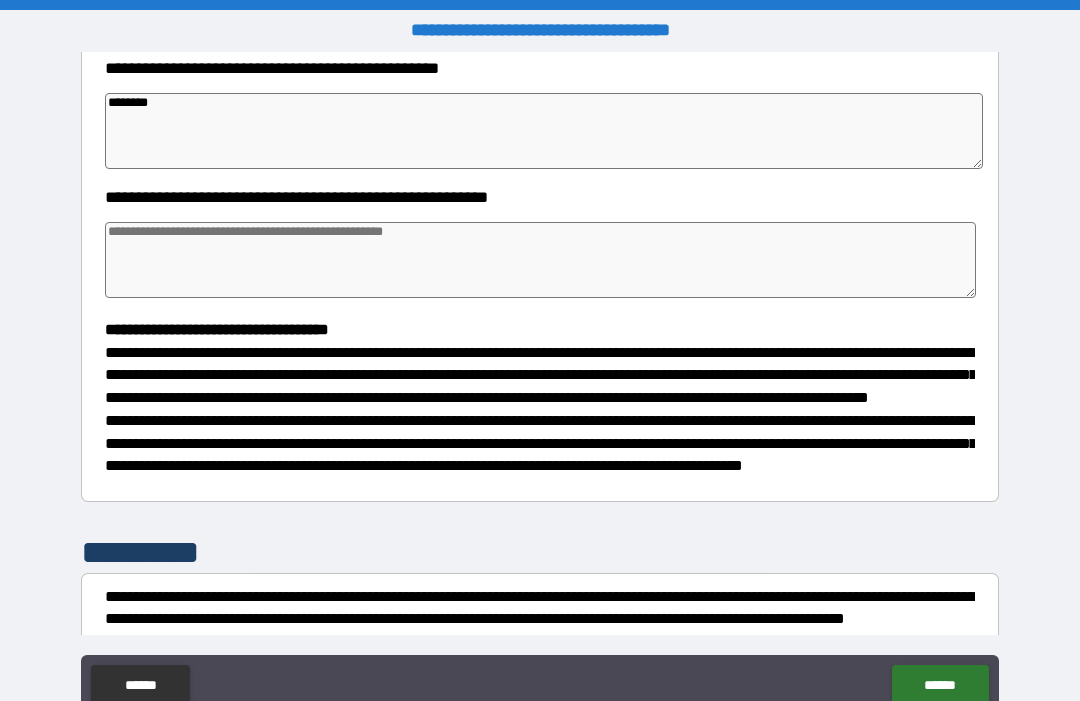 type on "*********" 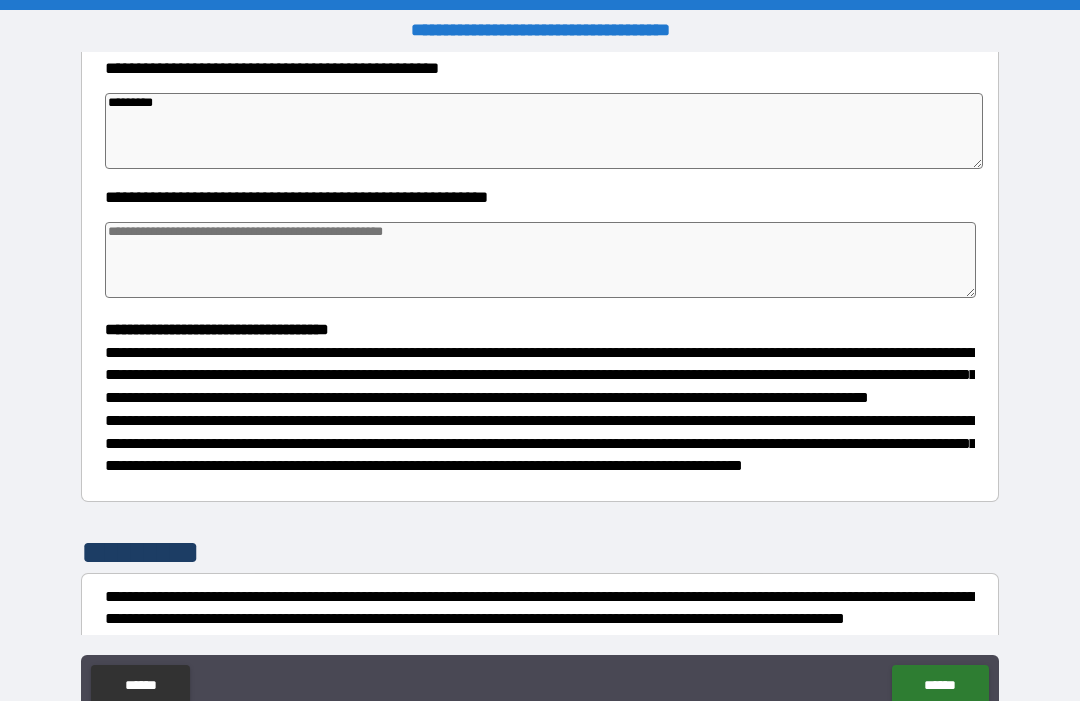 type on "*" 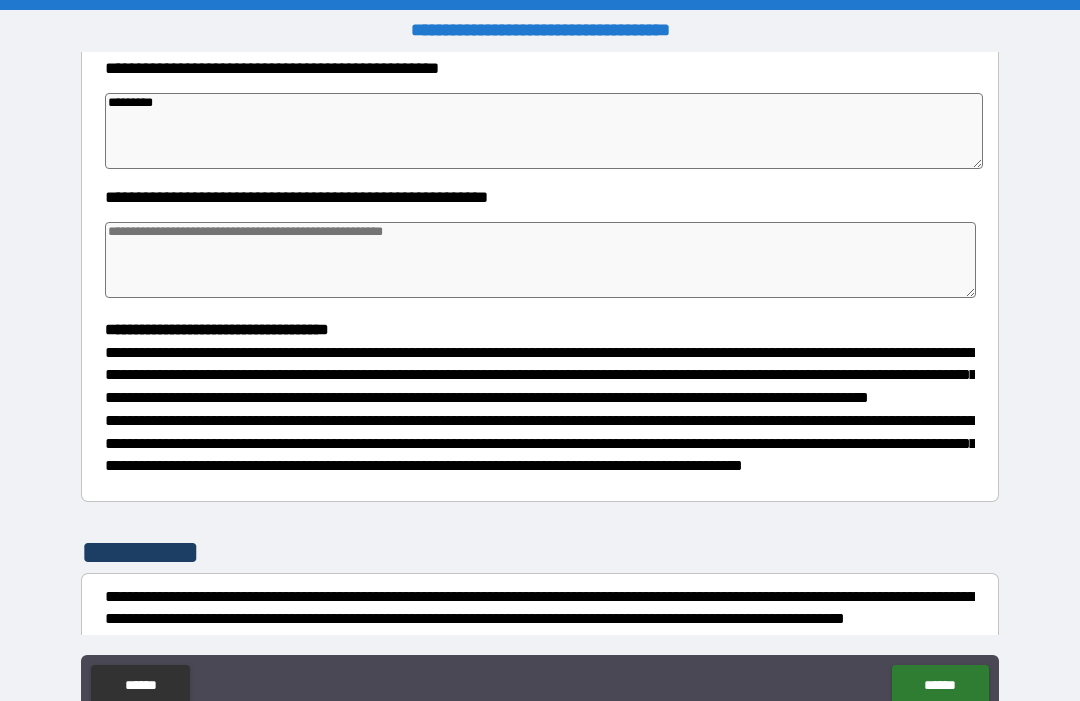 type on "**********" 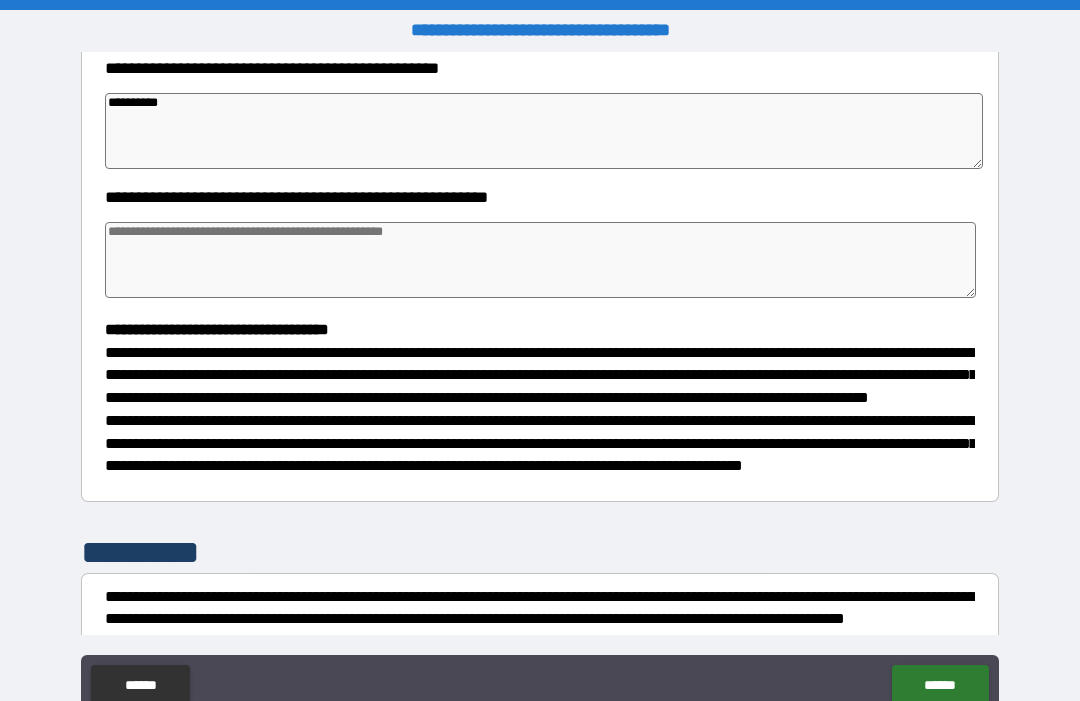 type on "*" 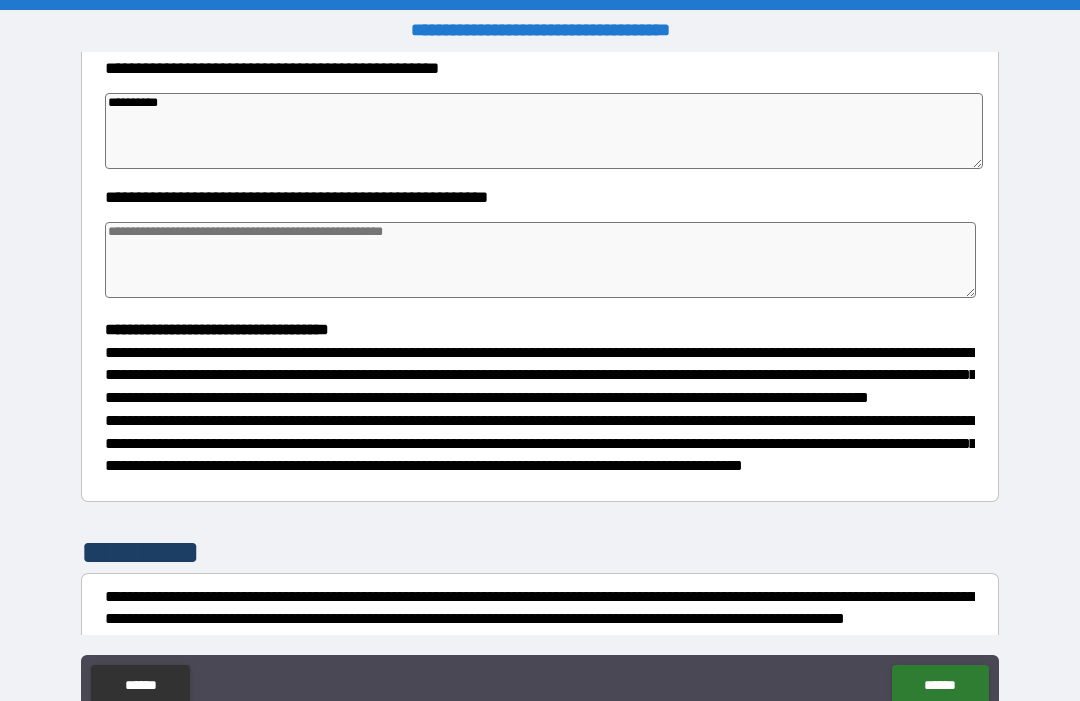 type on "*" 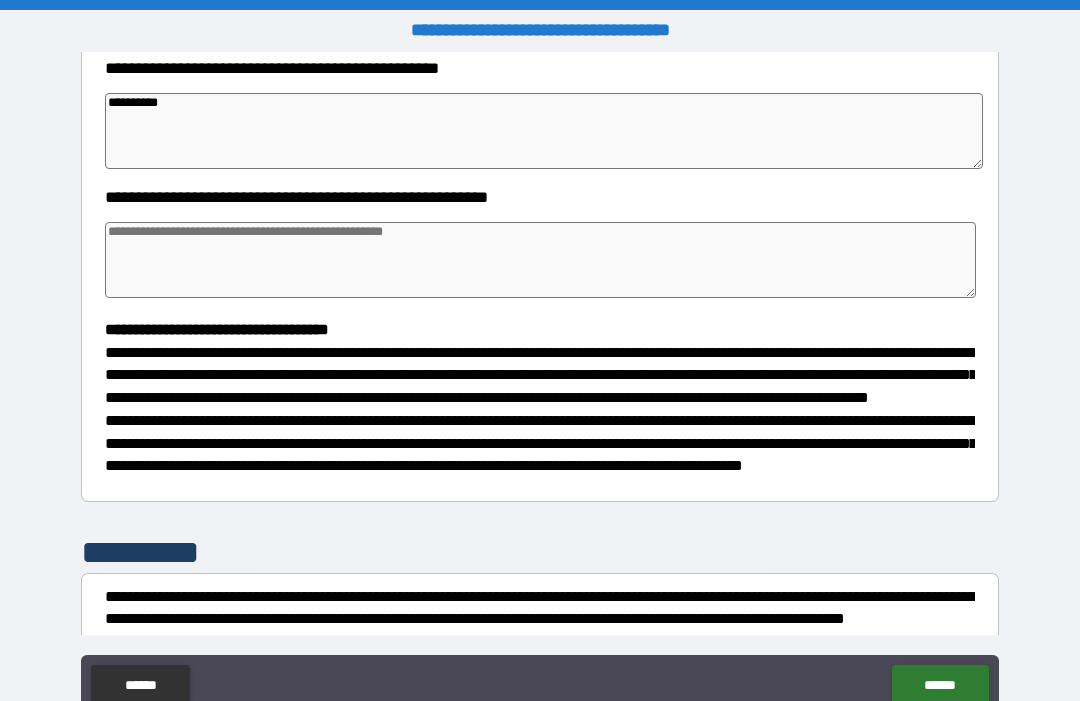 type on "*" 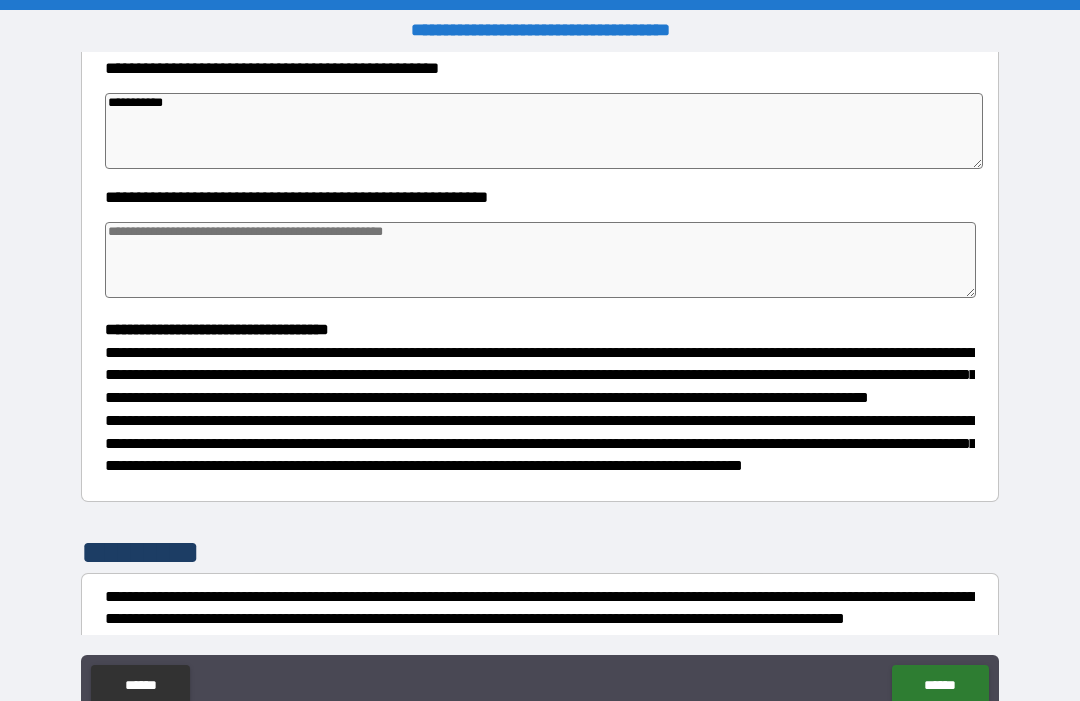 type on "*" 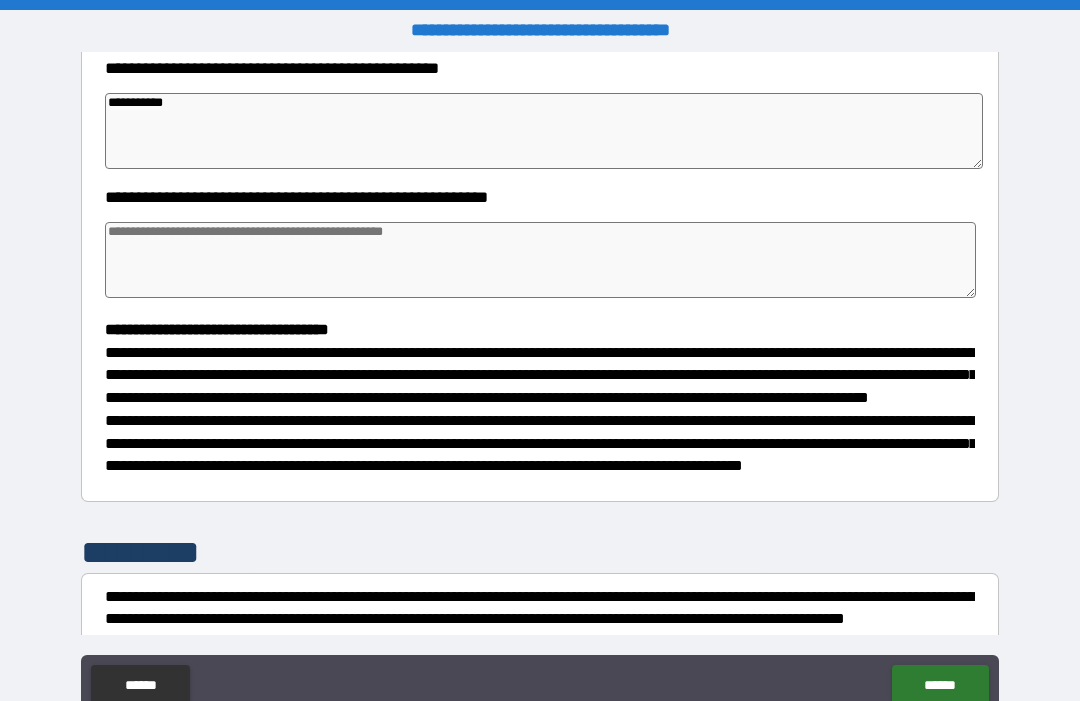 type on "*" 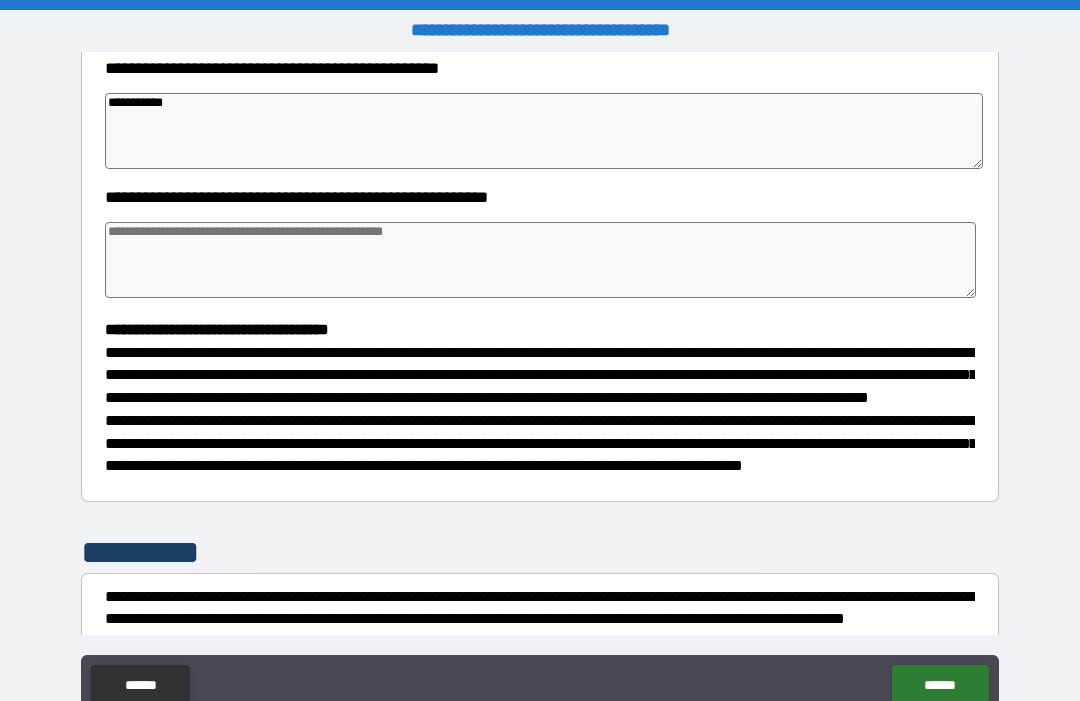 type on "*" 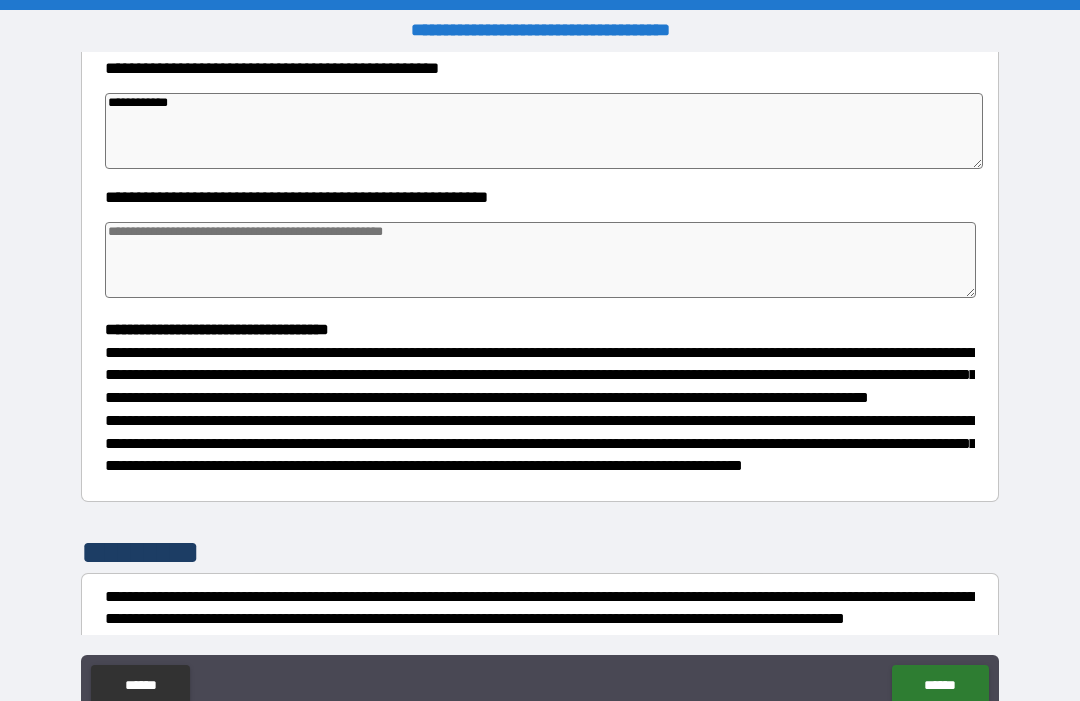 type on "*" 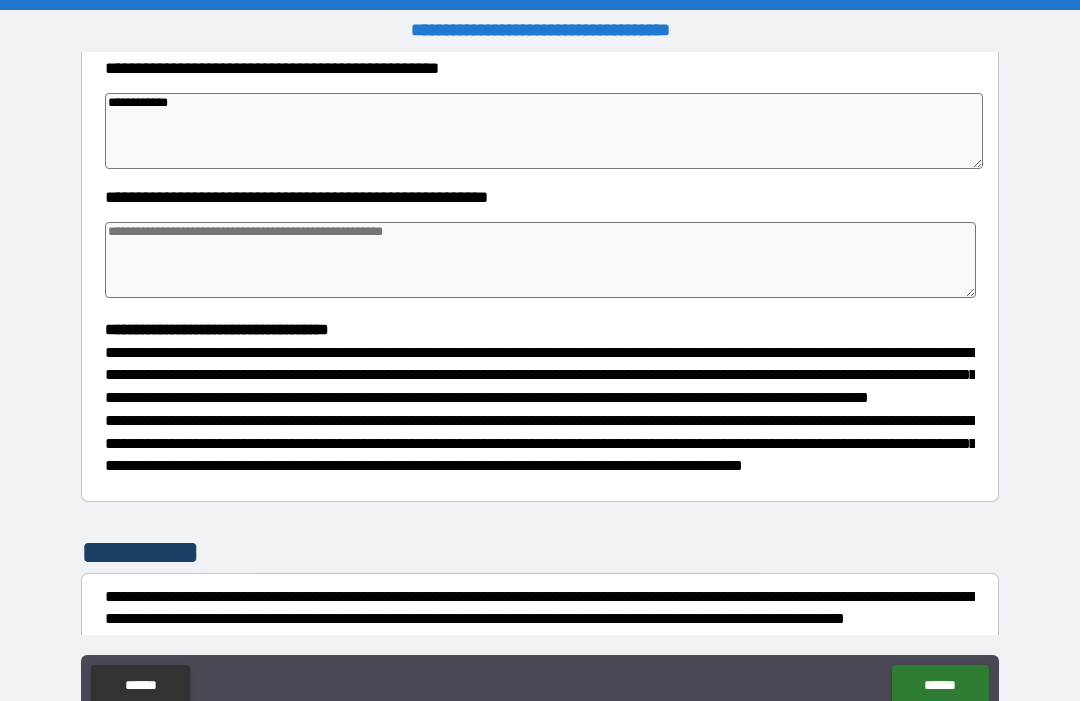 type on "*" 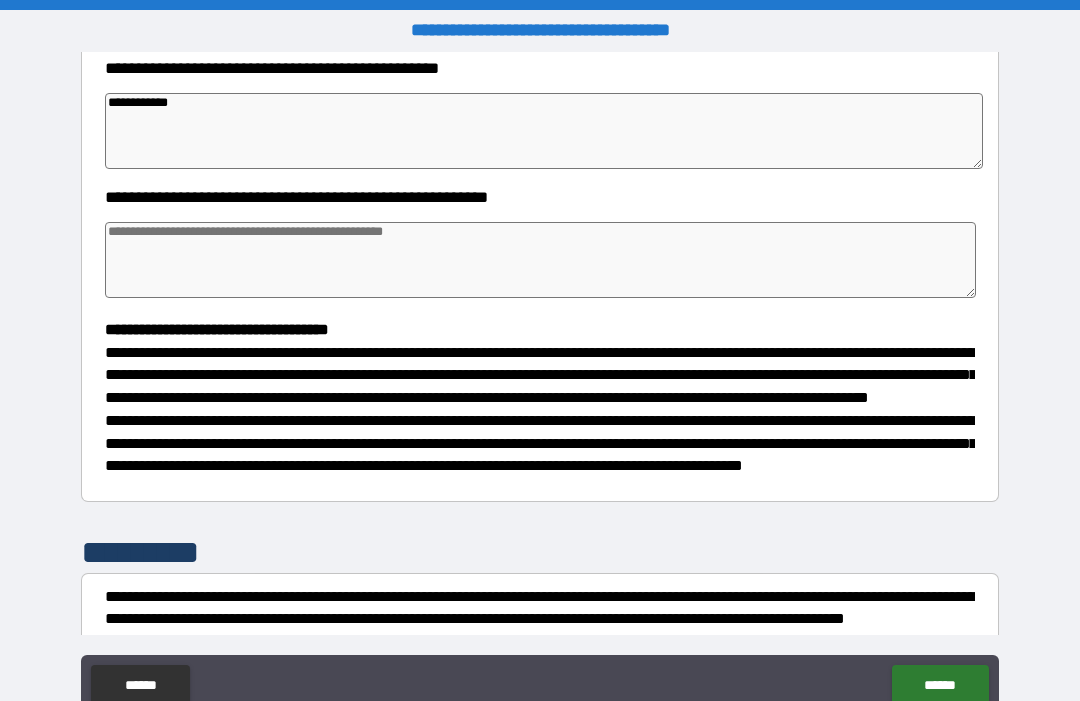 type on "*" 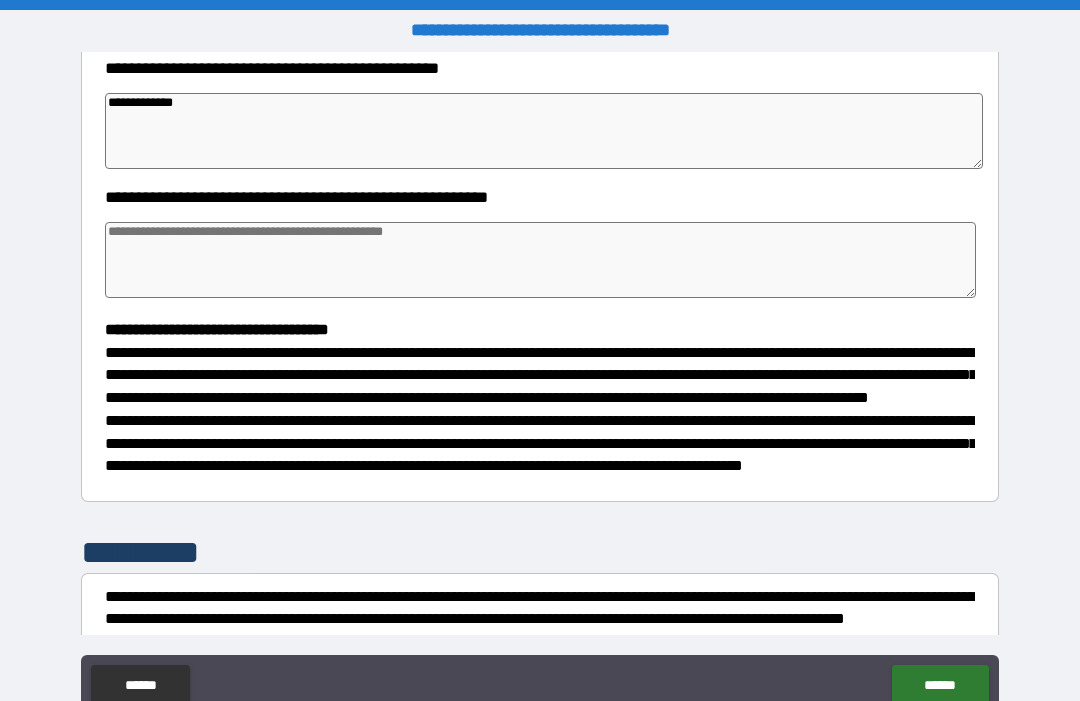 type on "*" 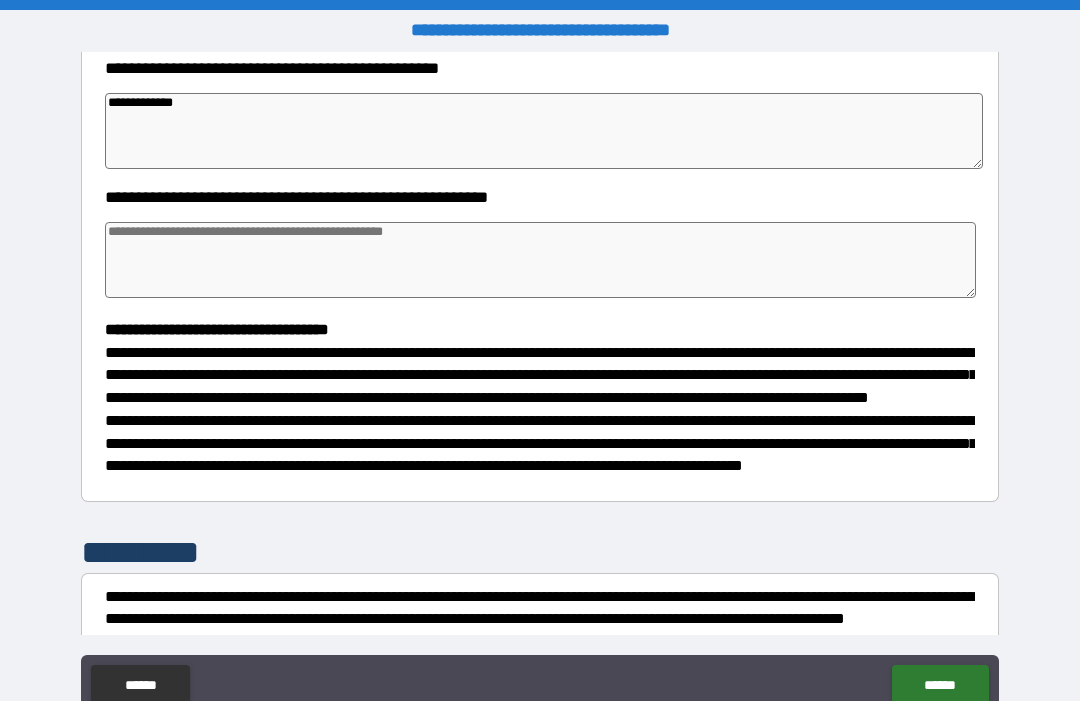 type on "*" 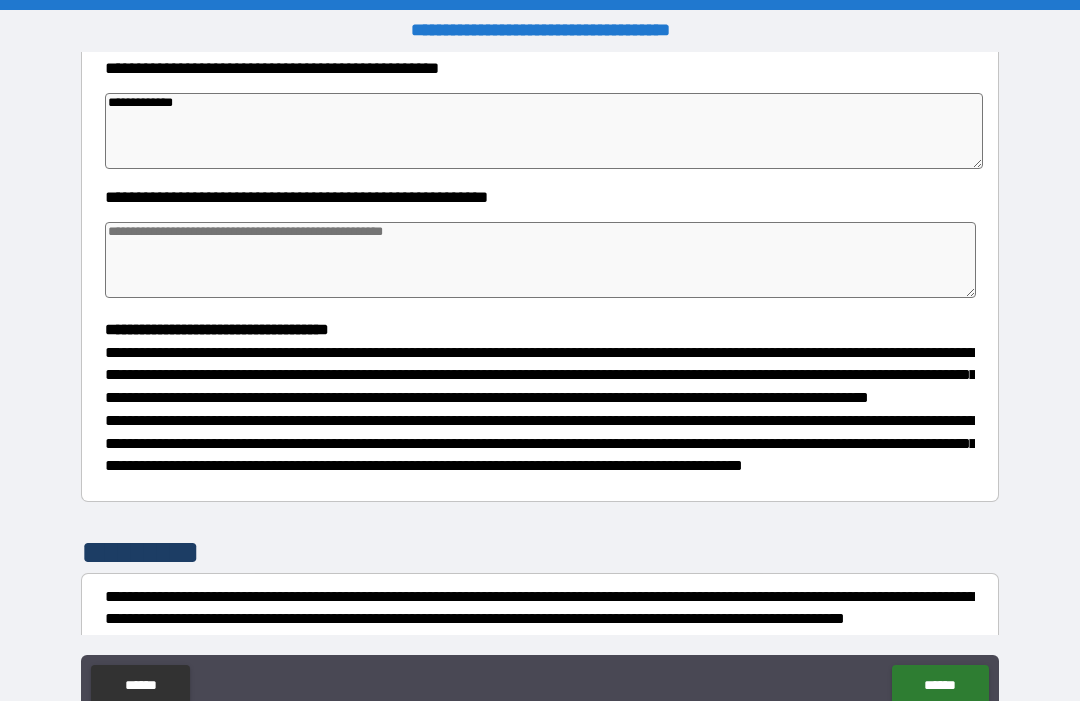 type on "*" 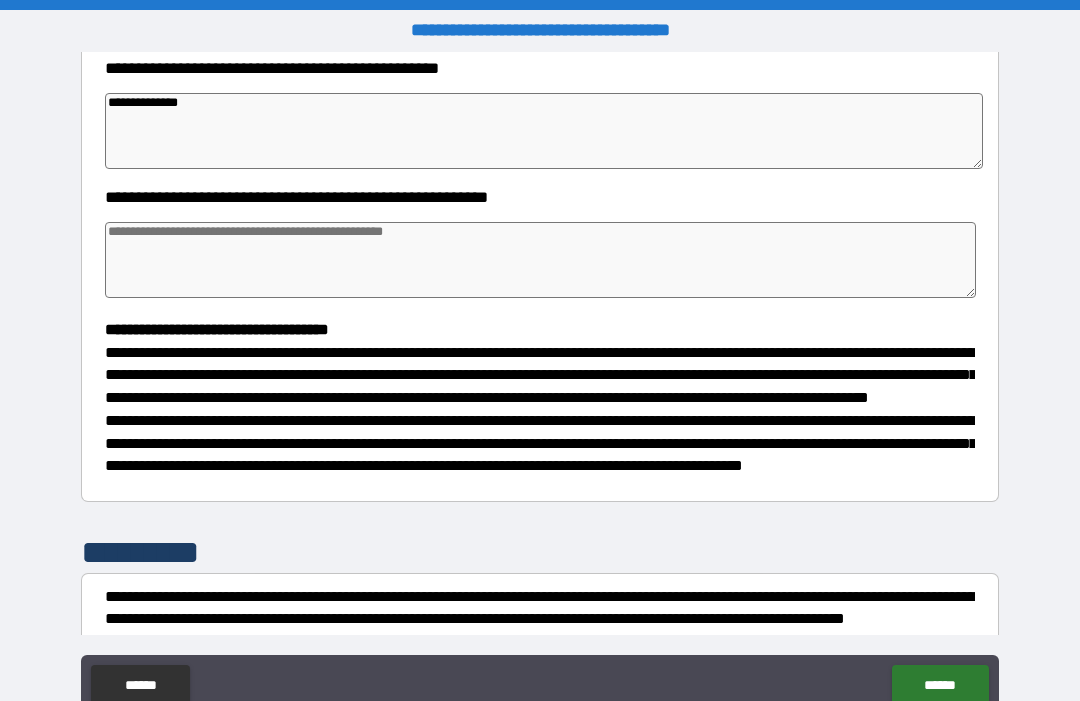 type on "*" 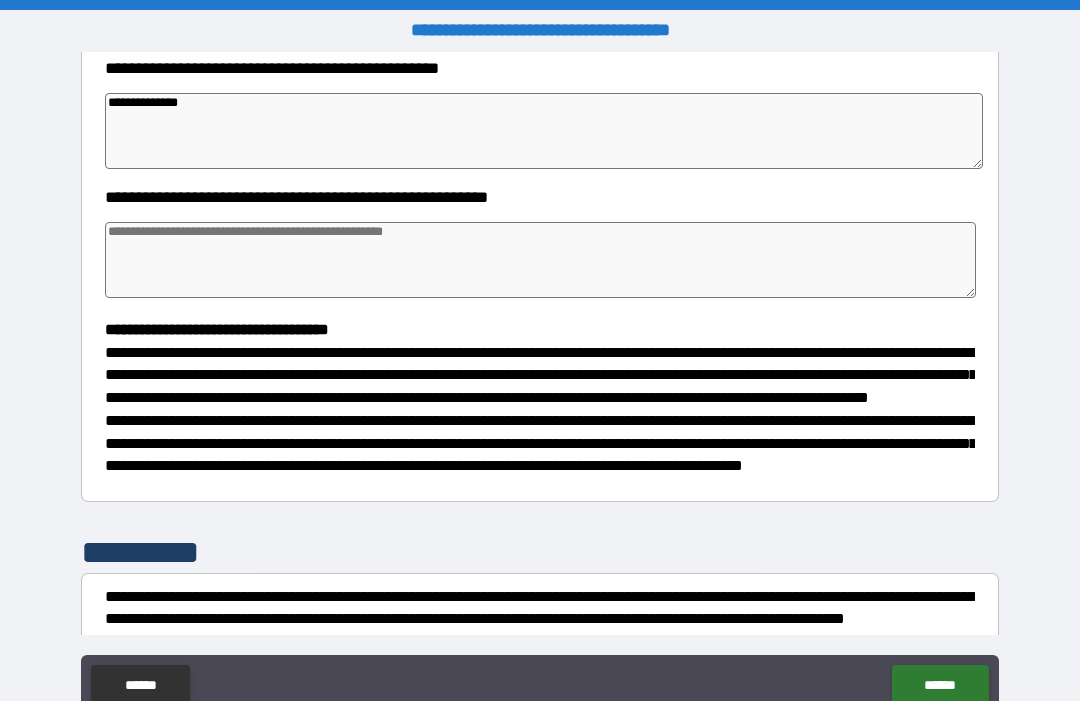type on "*" 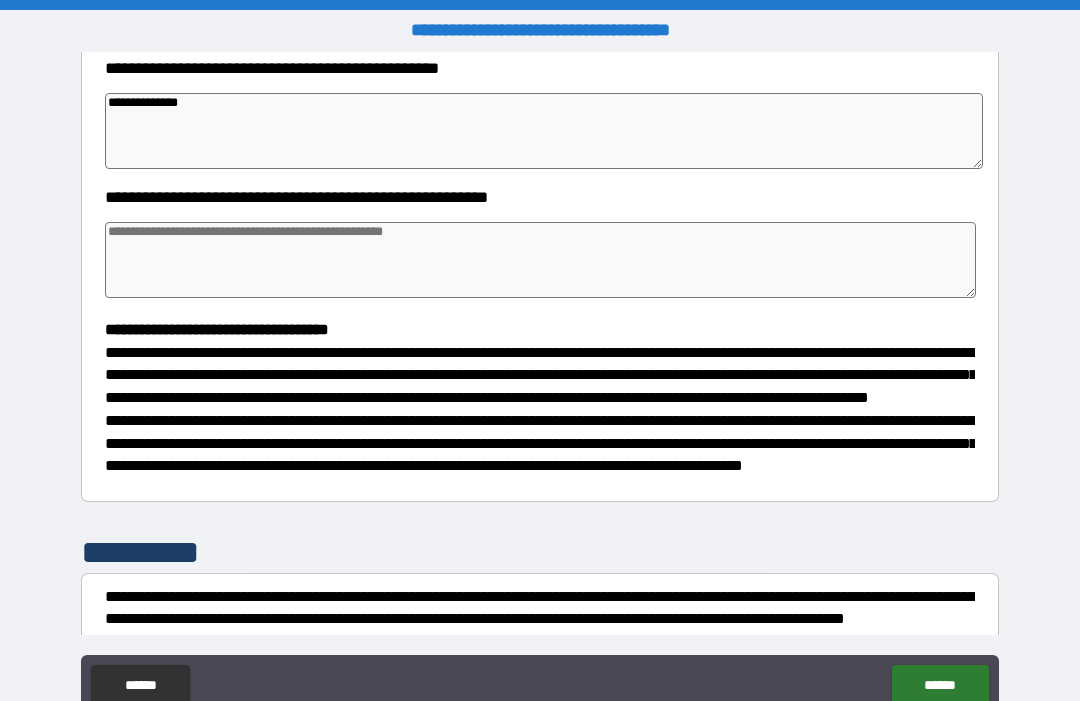 type on "**********" 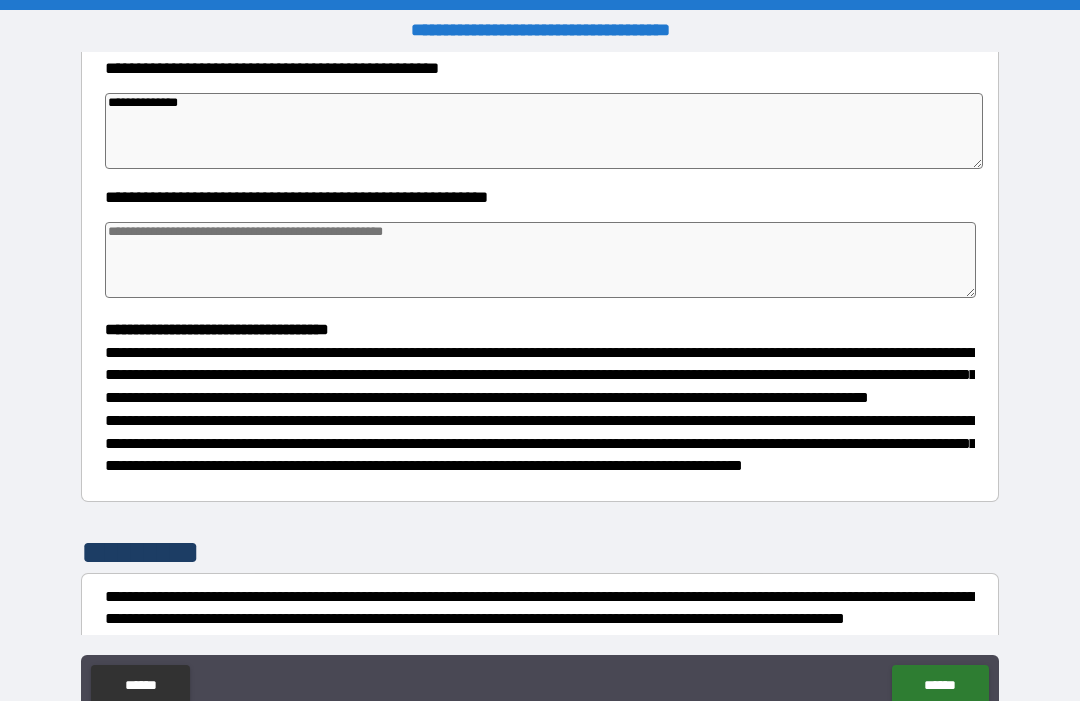 type on "*" 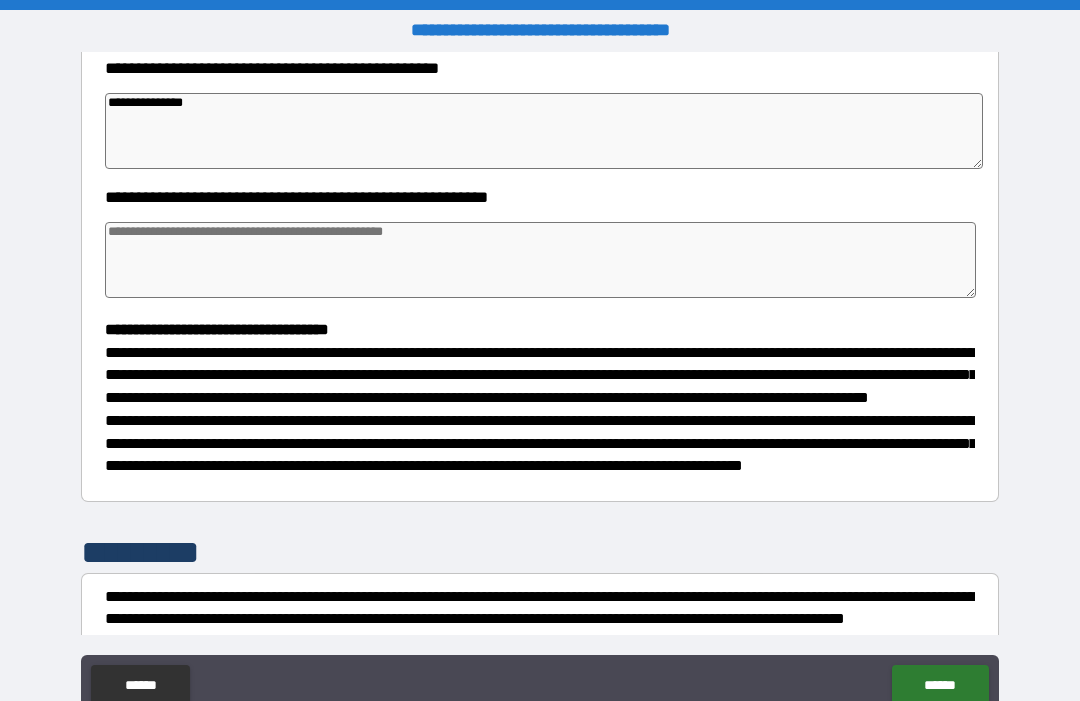 type on "*" 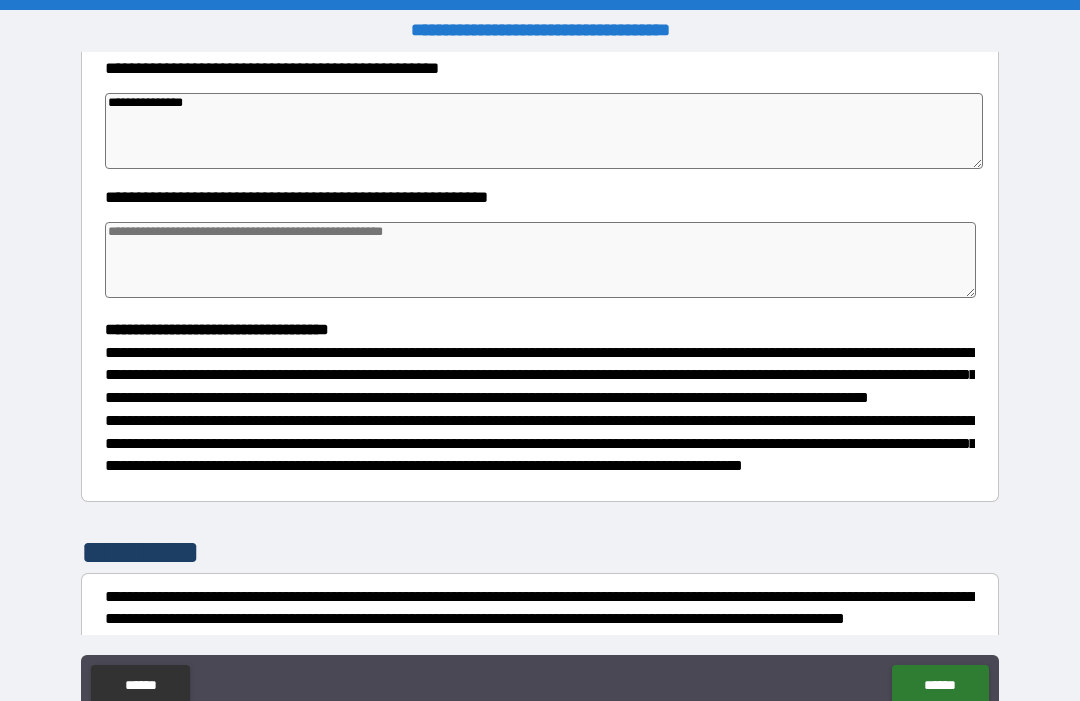 type on "**********" 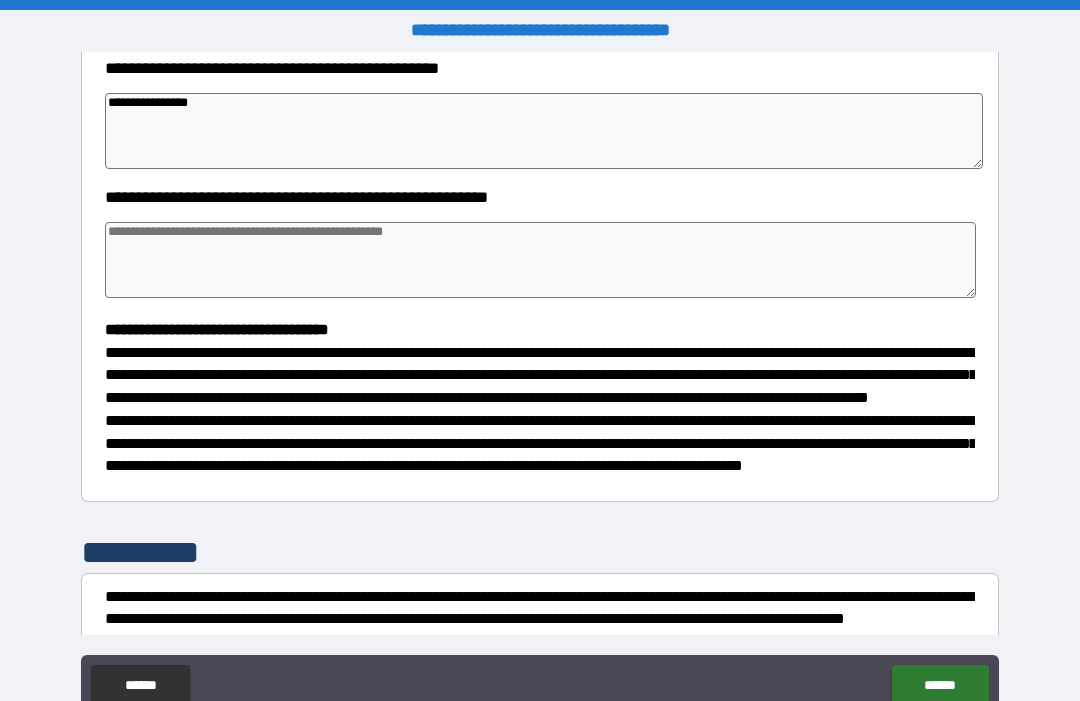 type on "*" 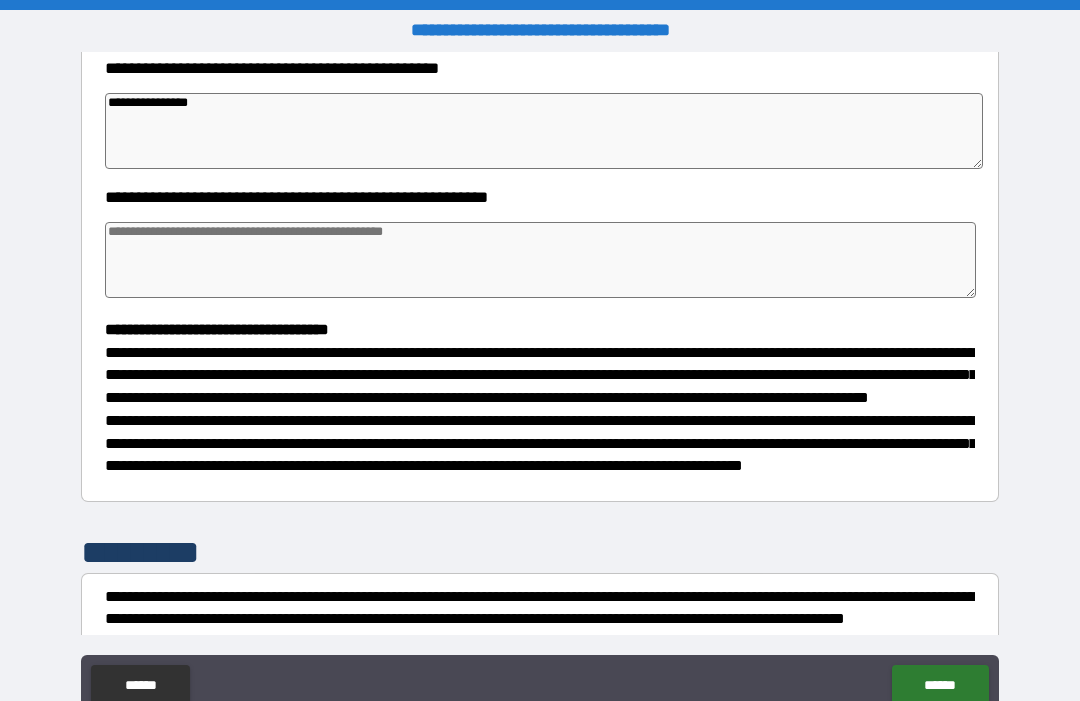 type on "*" 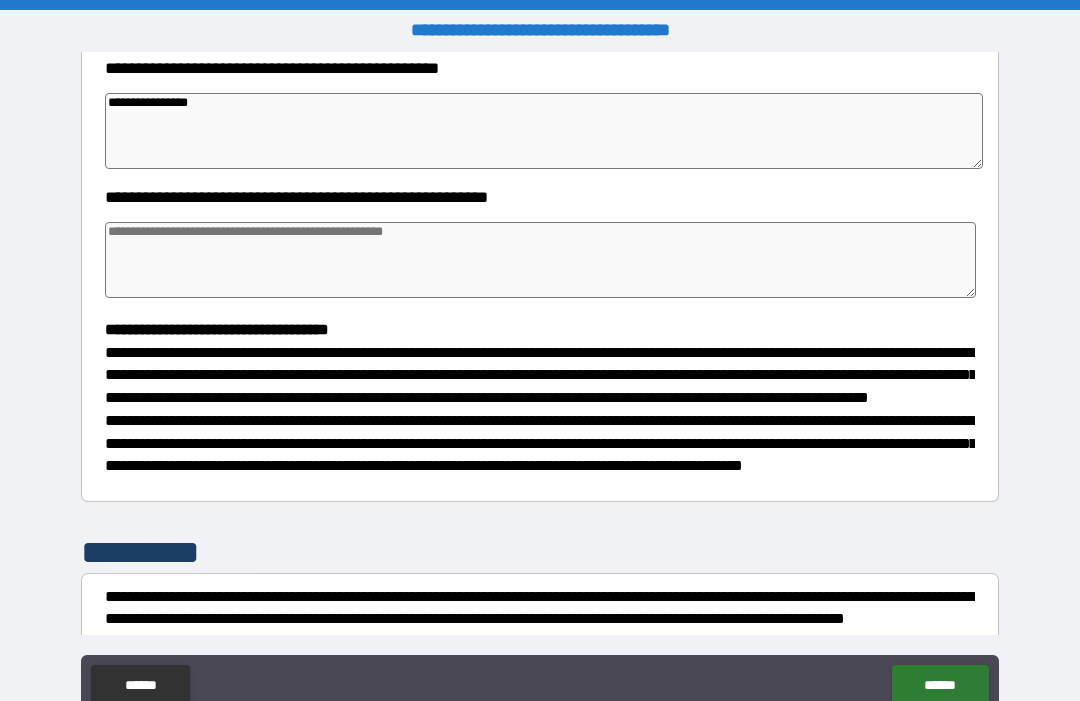 type on "*" 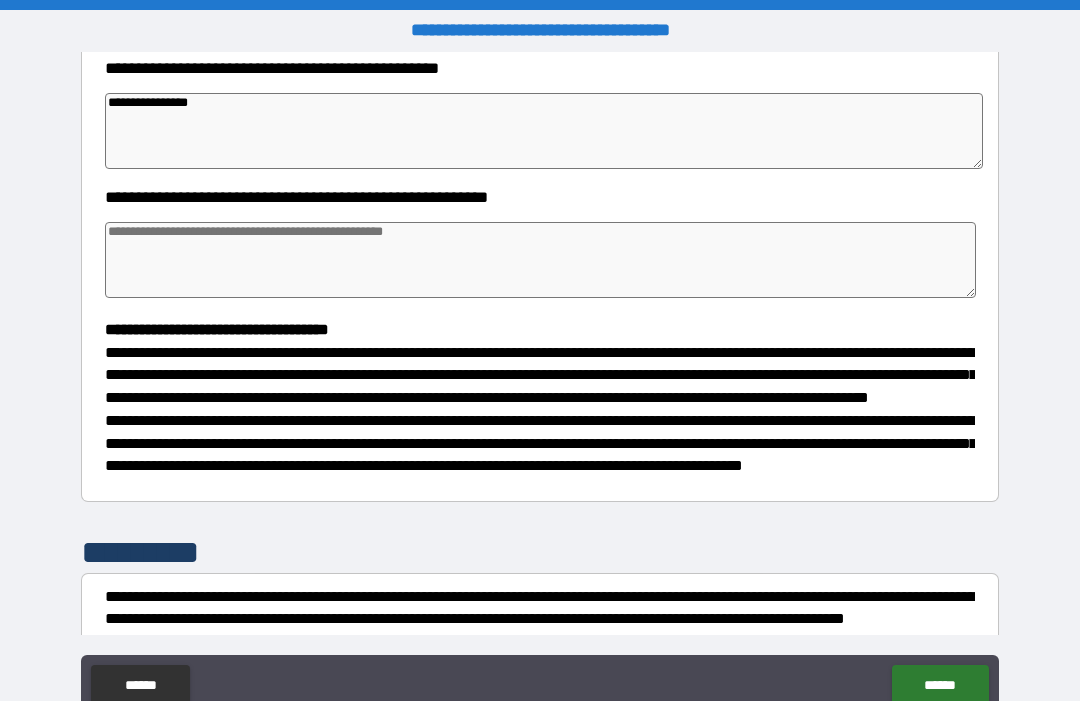 type on "**********" 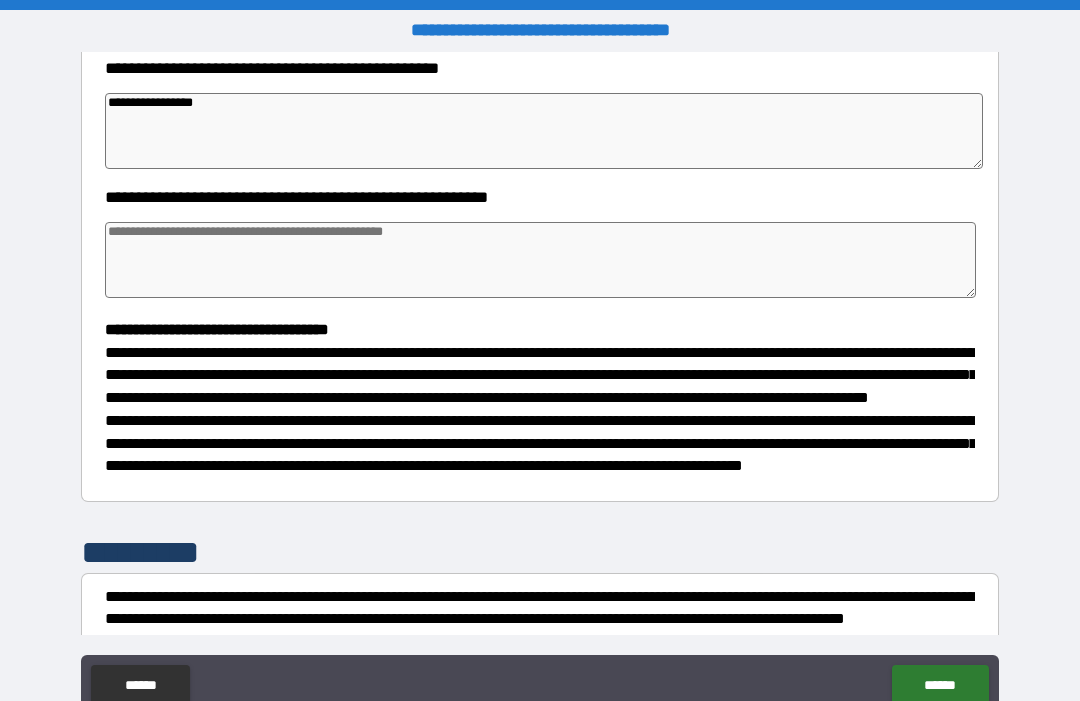 type on "*" 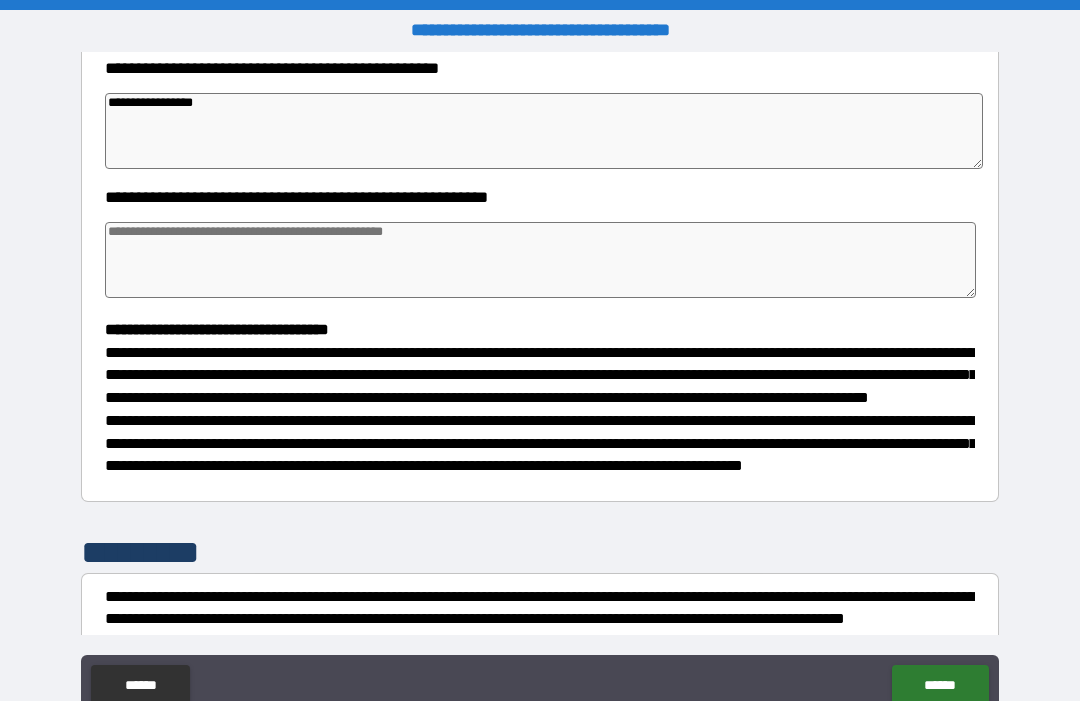type on "*" 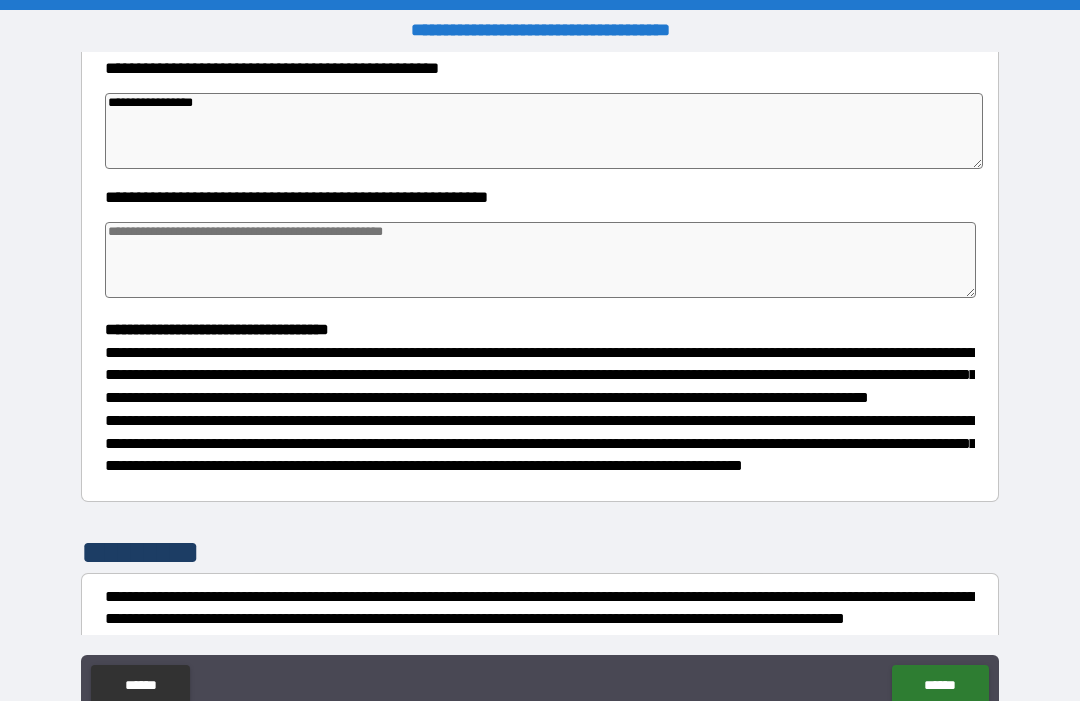 type on "*" 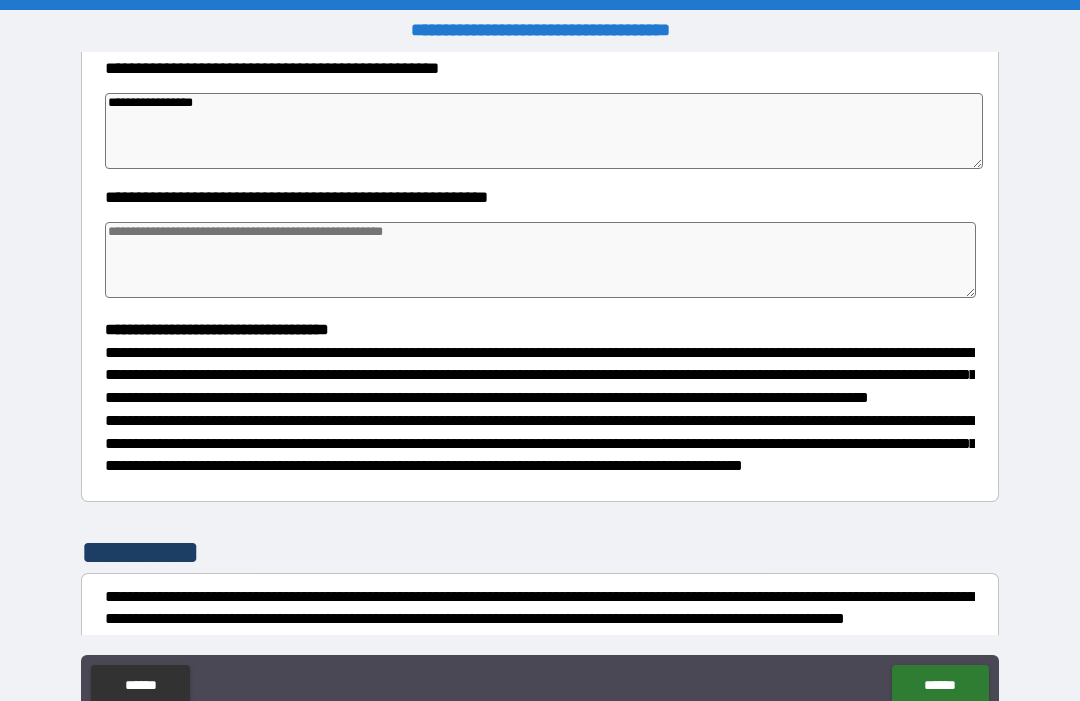 type on "**********" 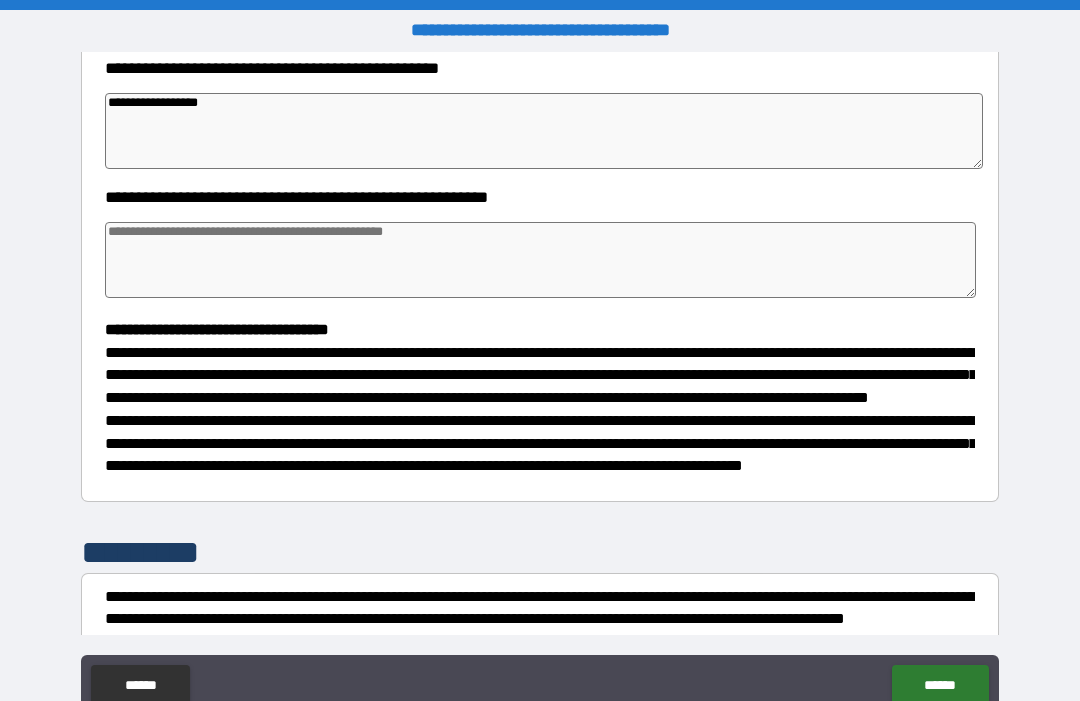 type on "*" 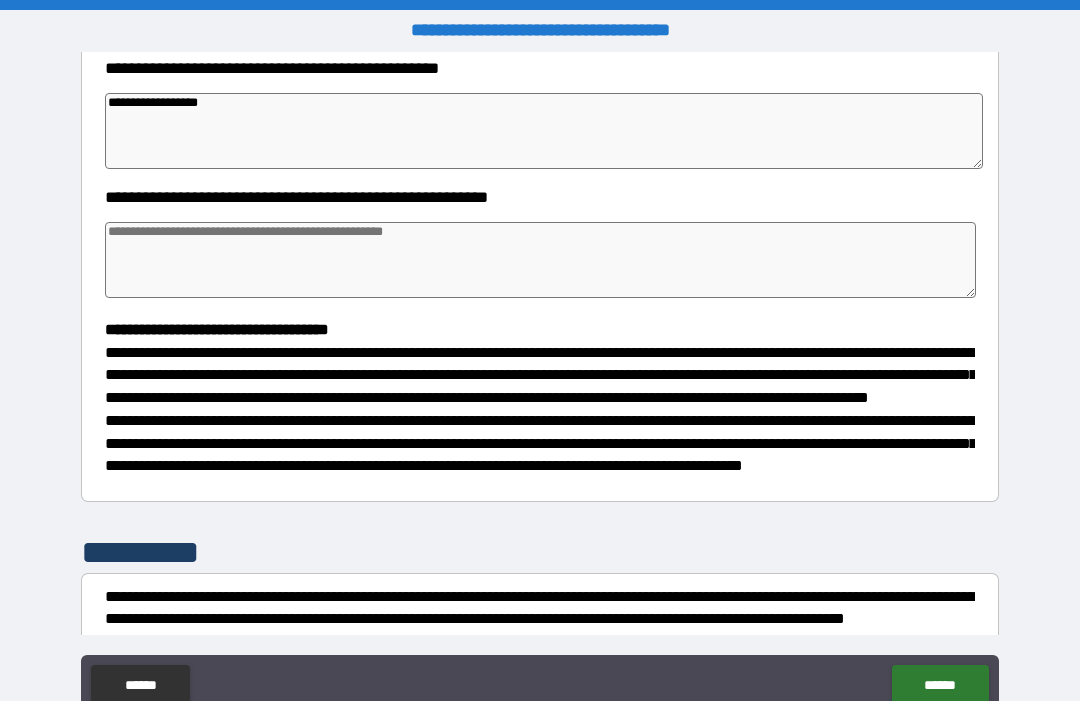 type on "*" 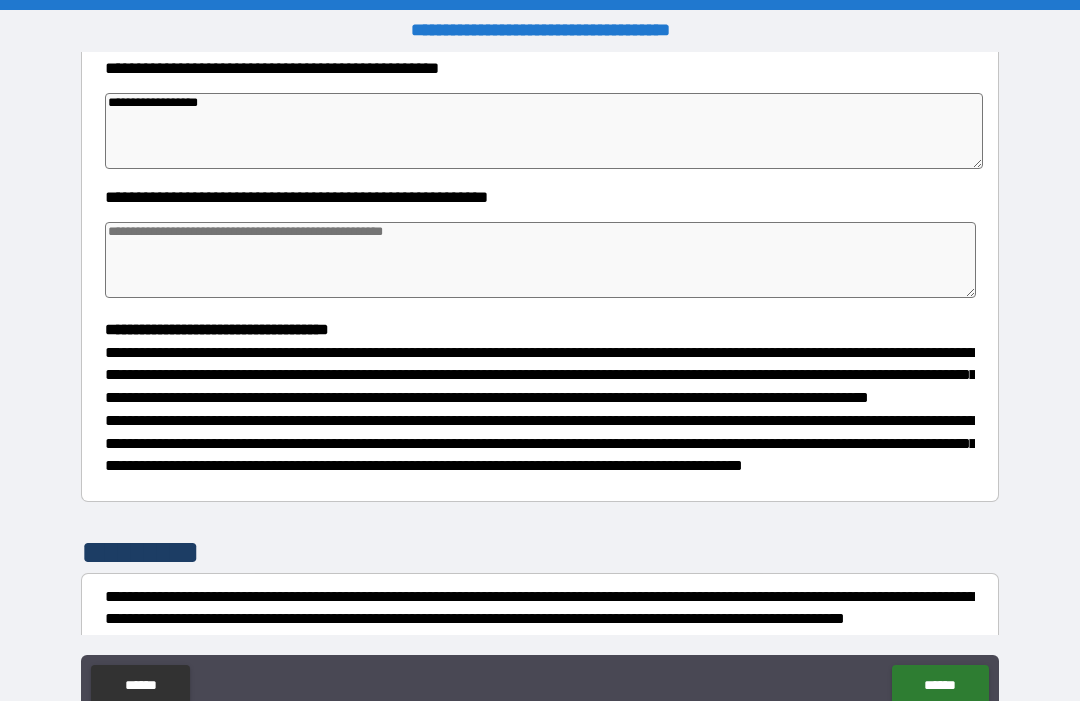 type on "*" 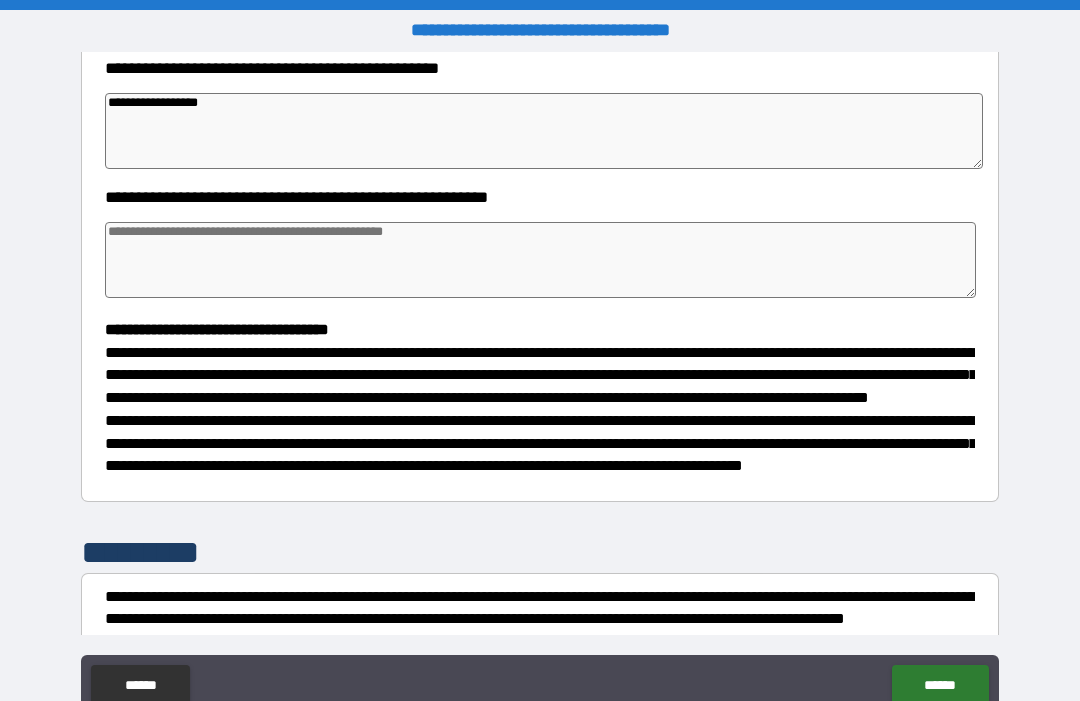 type on "**********" 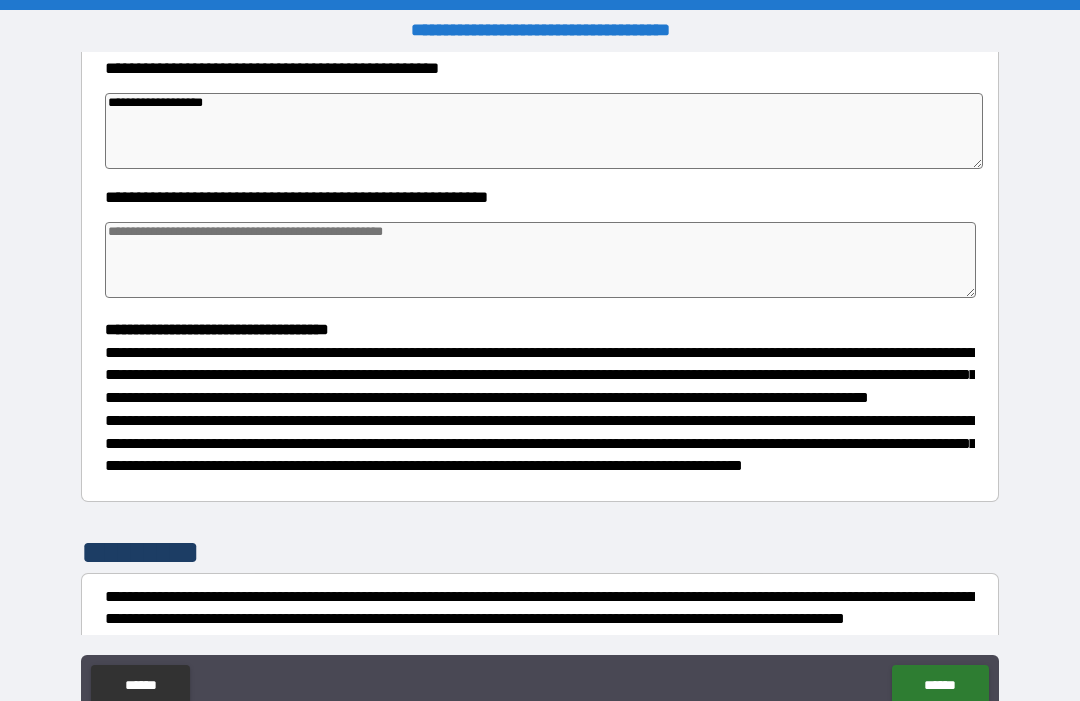 type on "*" 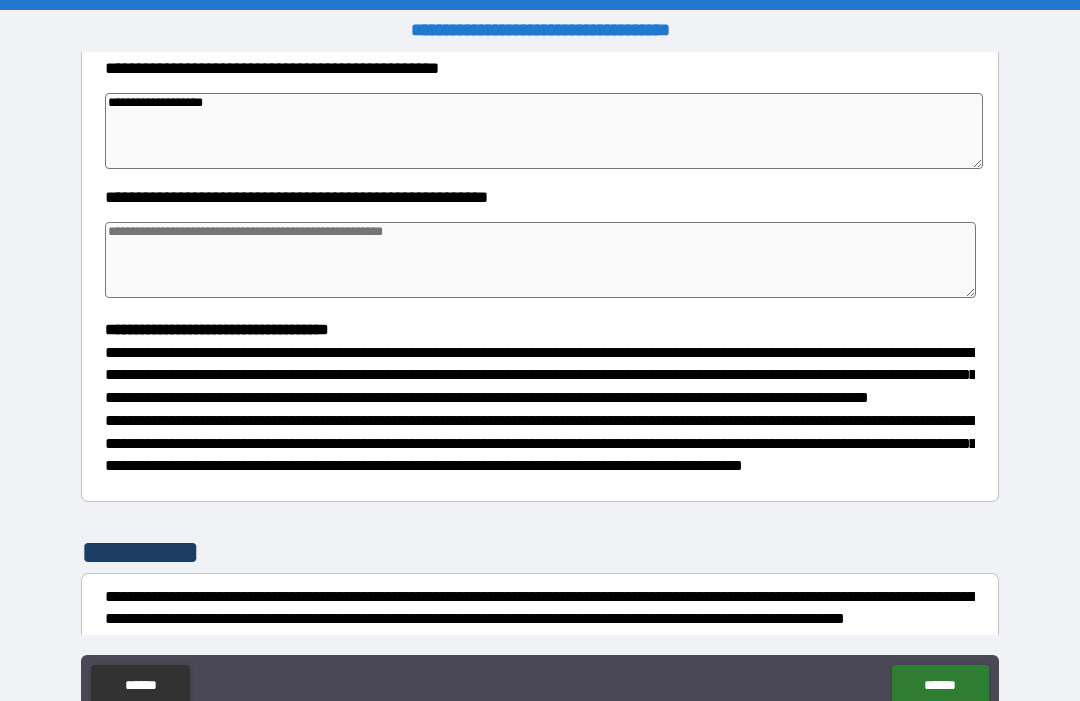 type on "*" 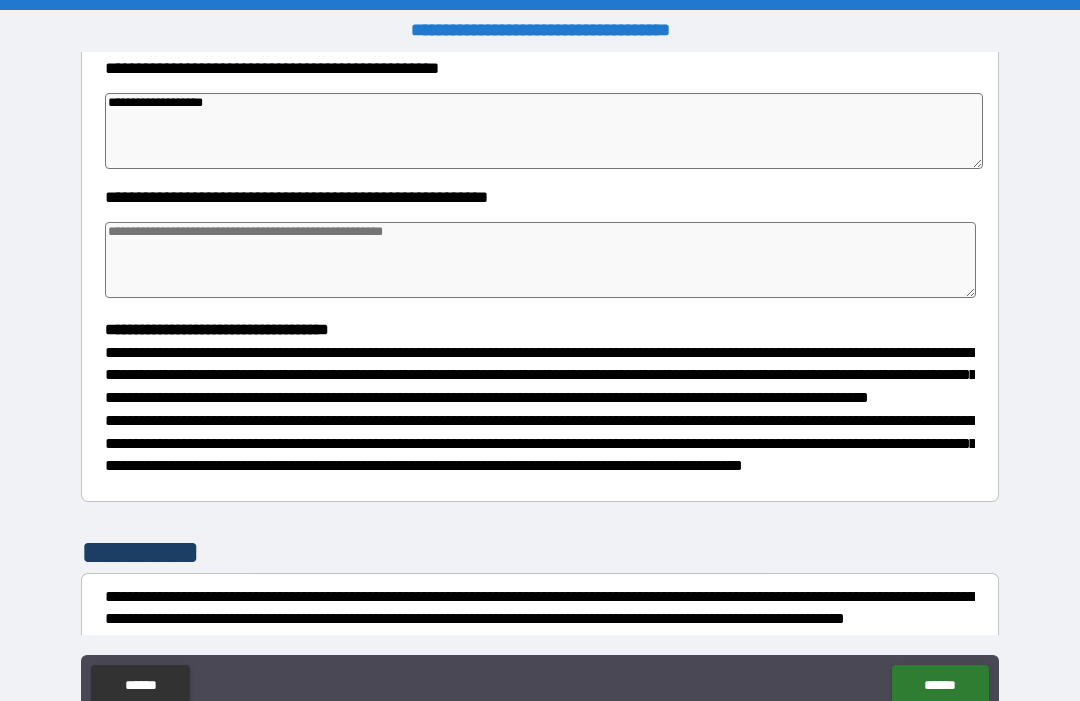 type on "*" 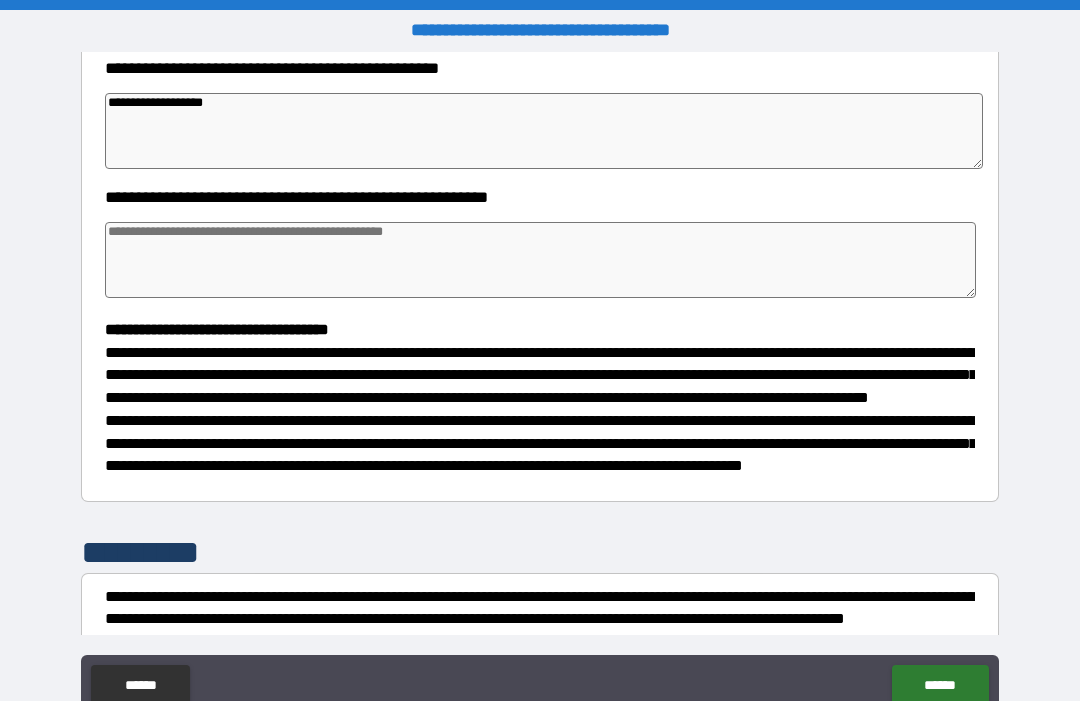 type on "**********" 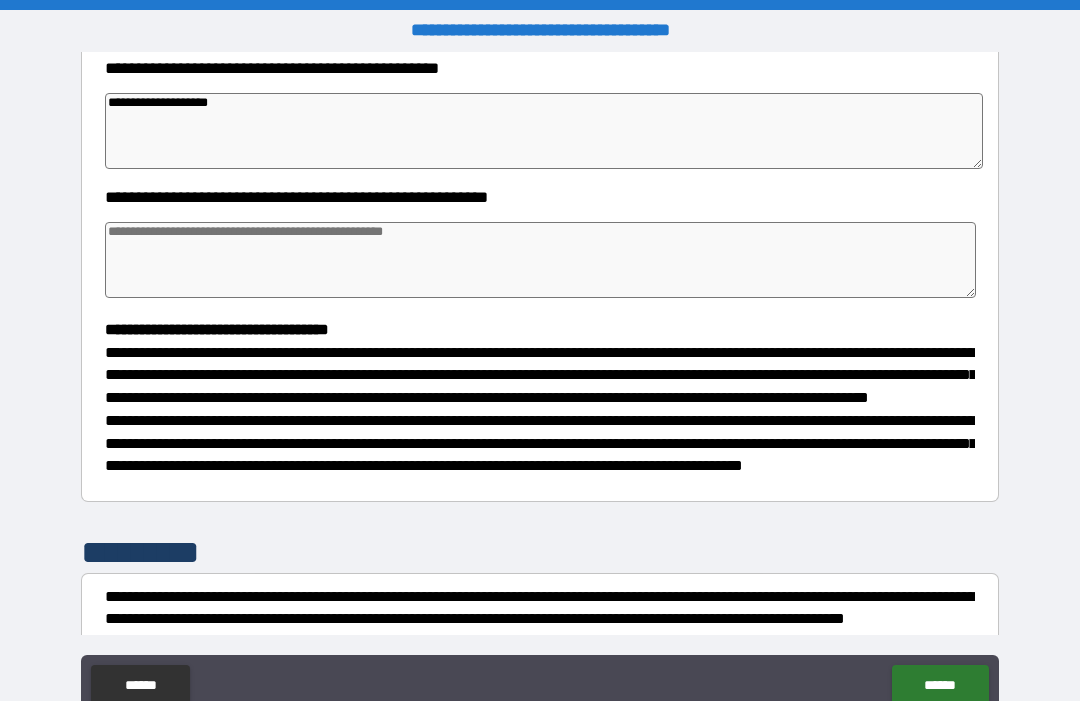 type on "*" 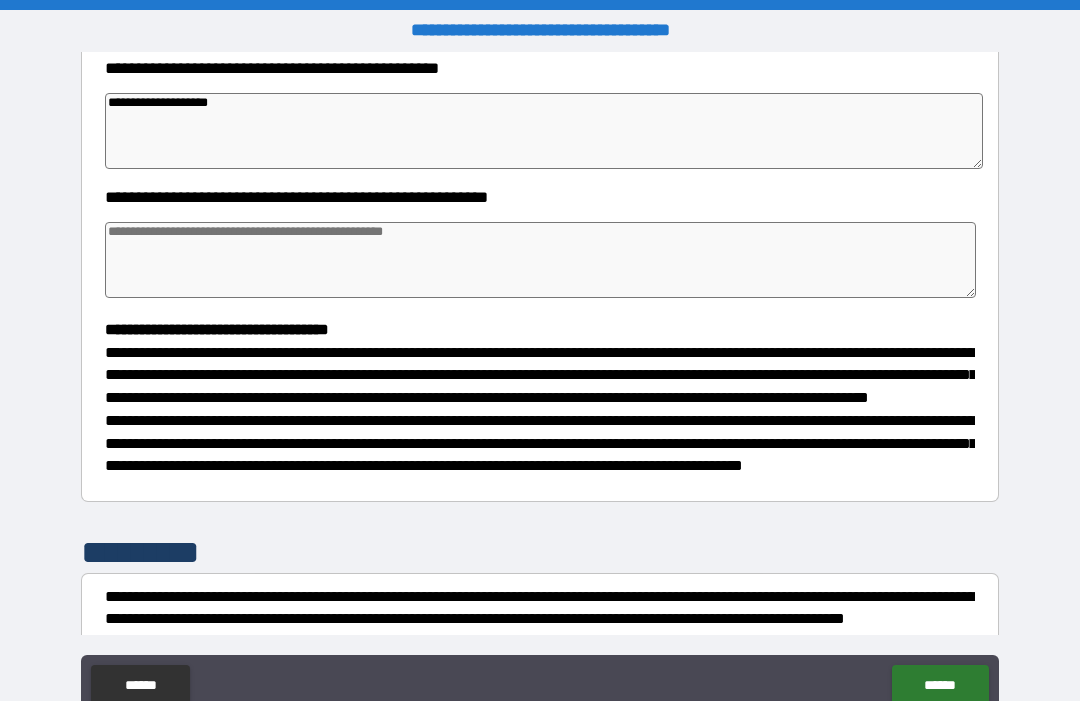 type on "*" 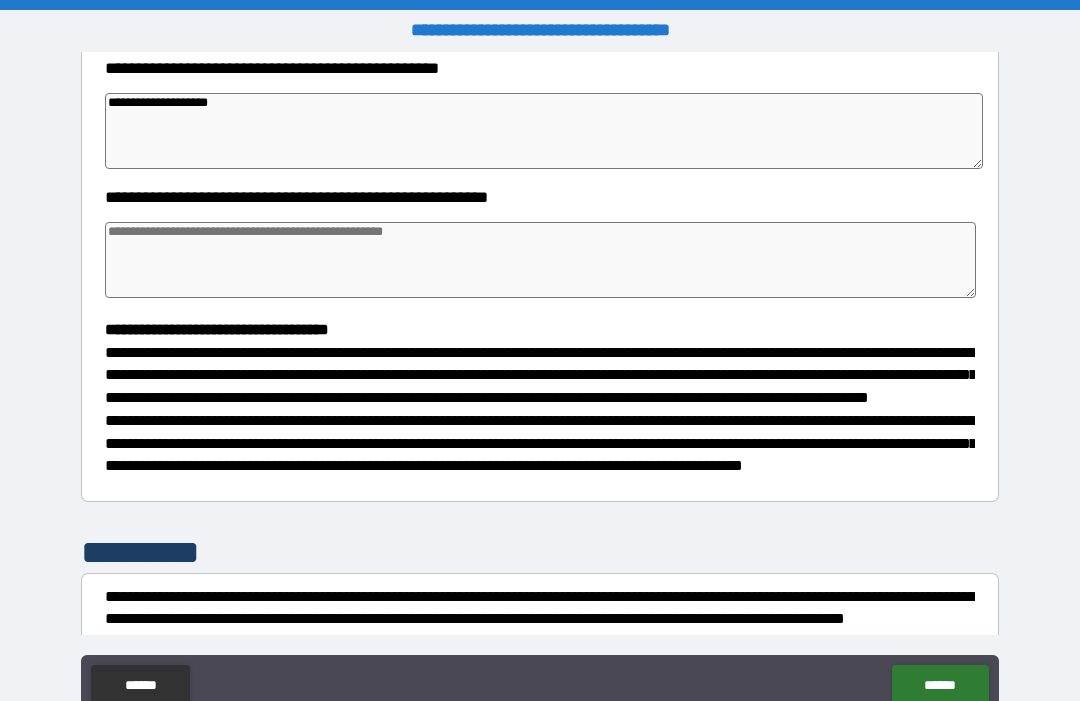 type on "*" 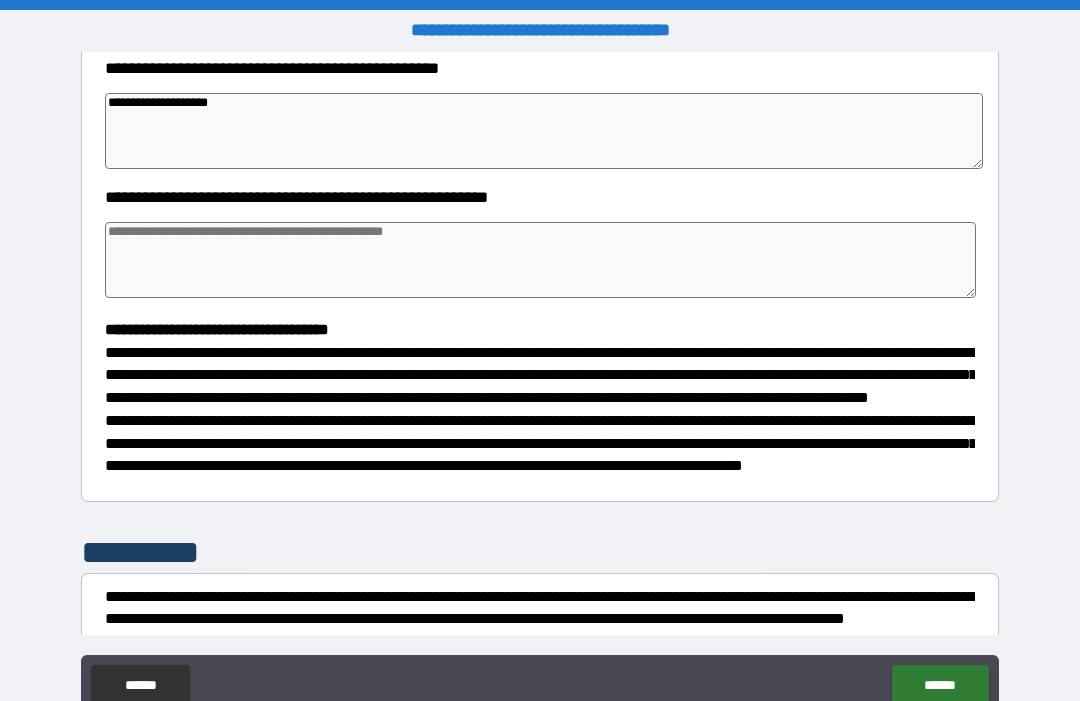 type on "**********" 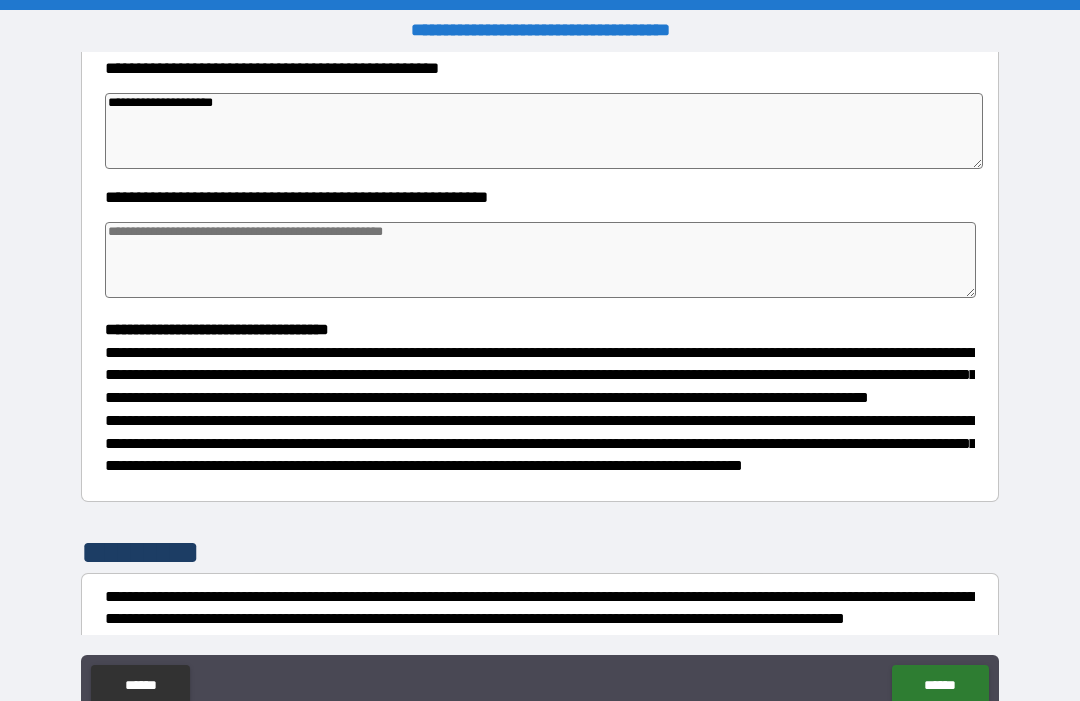 type on "*" 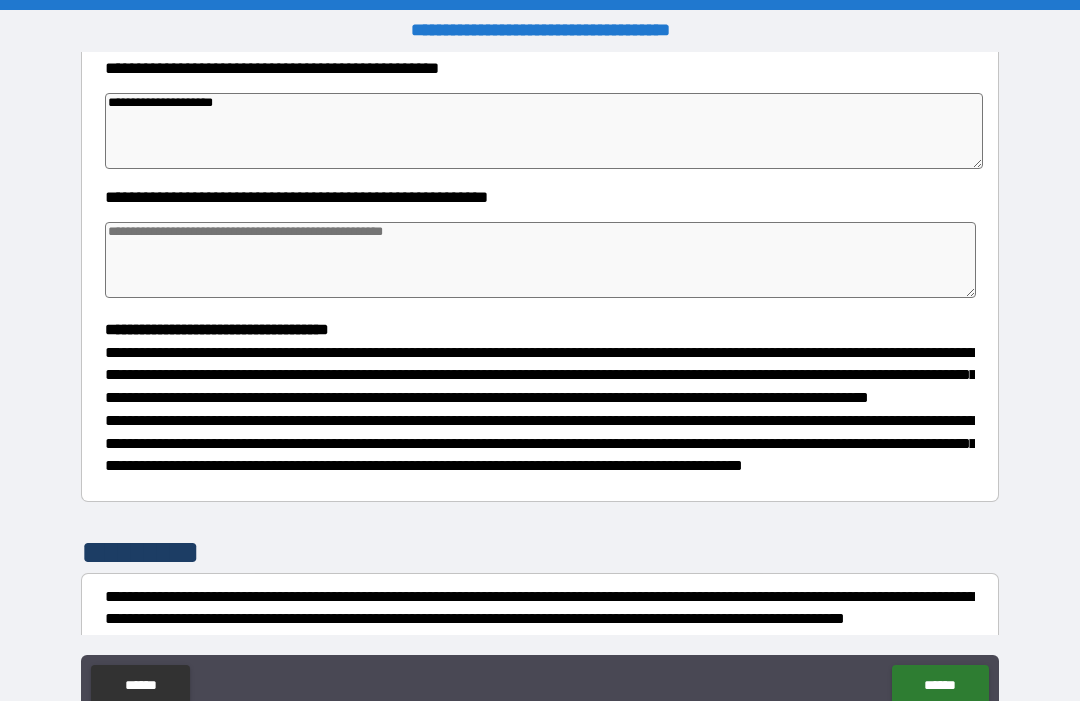 type on "*" 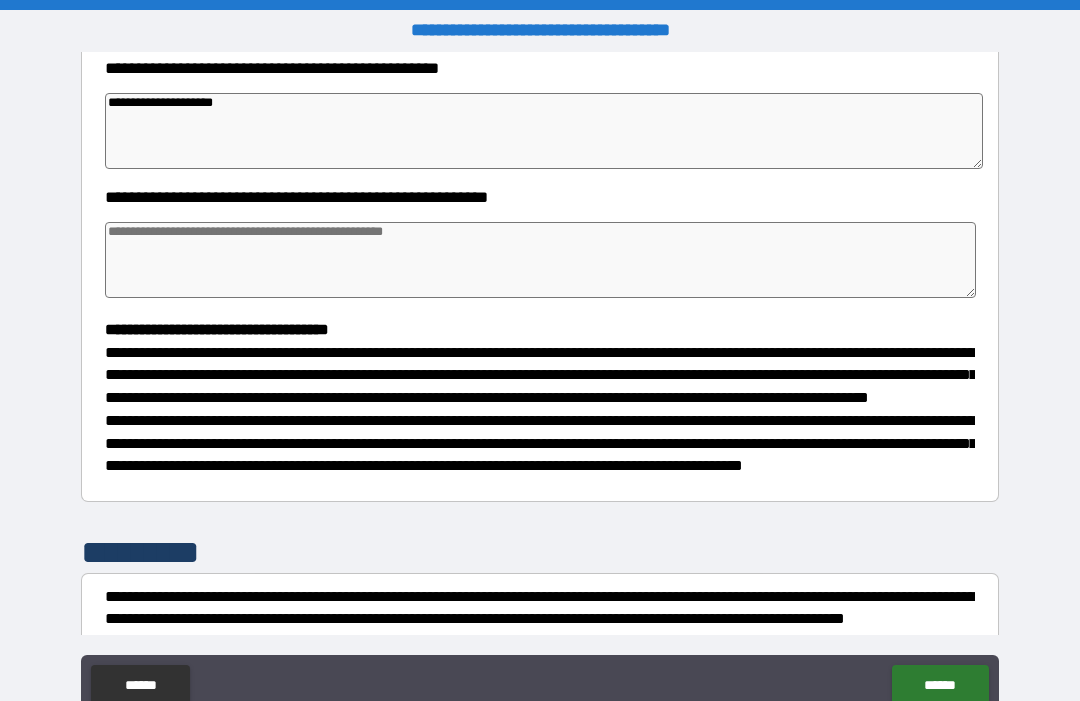 type on "*" 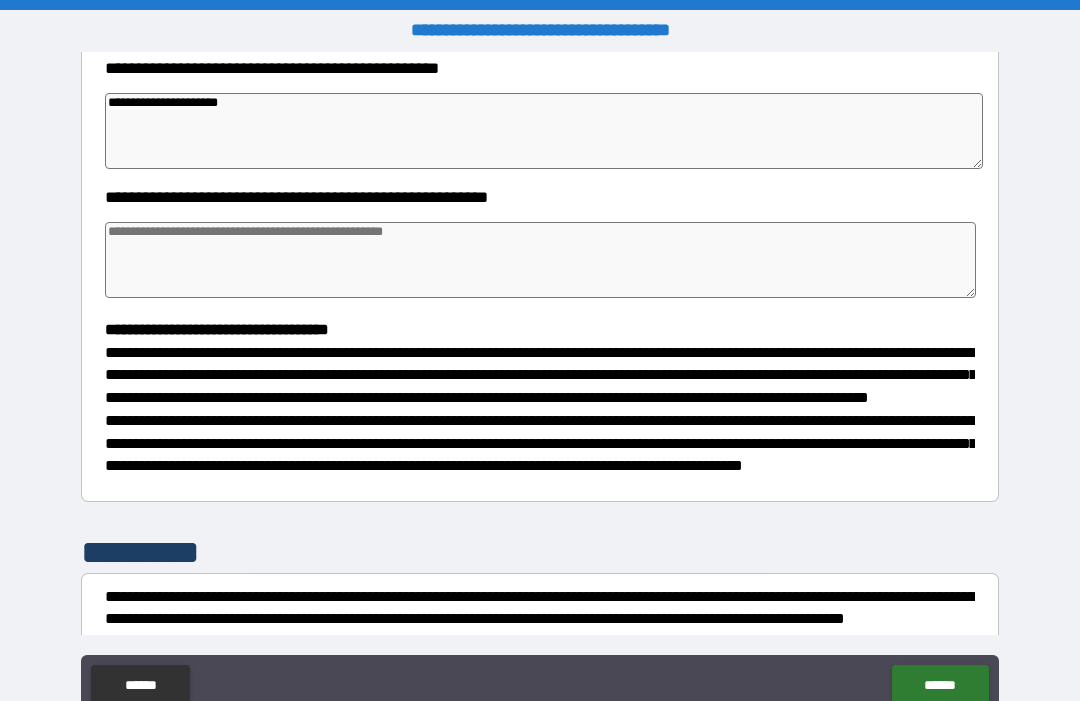 type on "*" 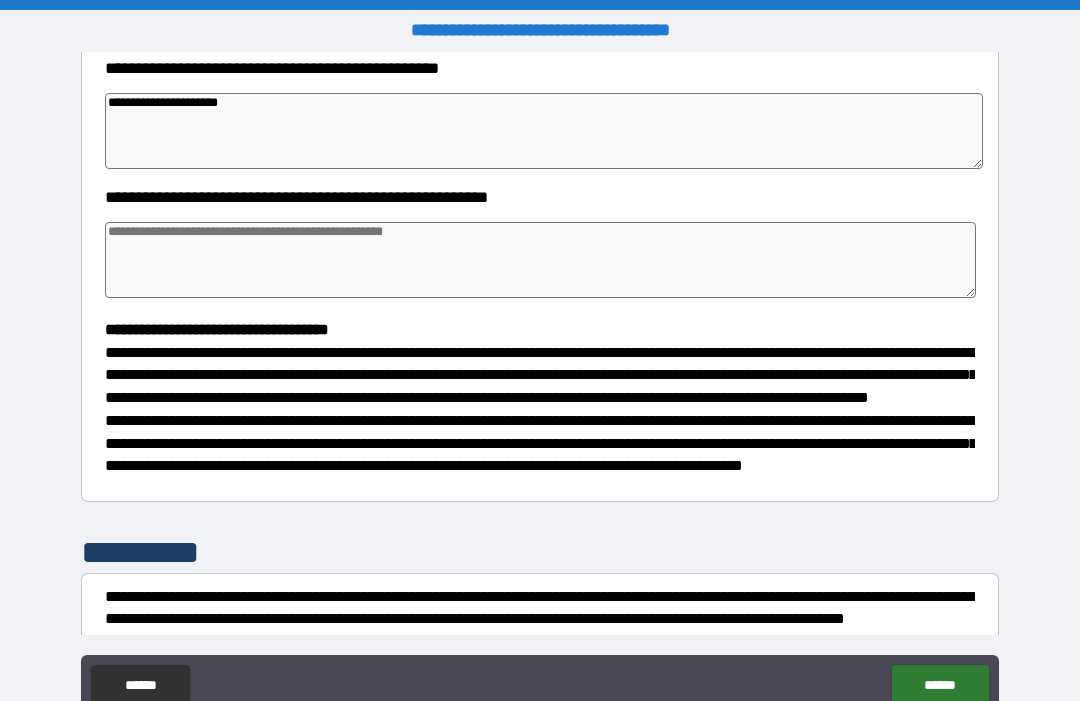 type on "**********" 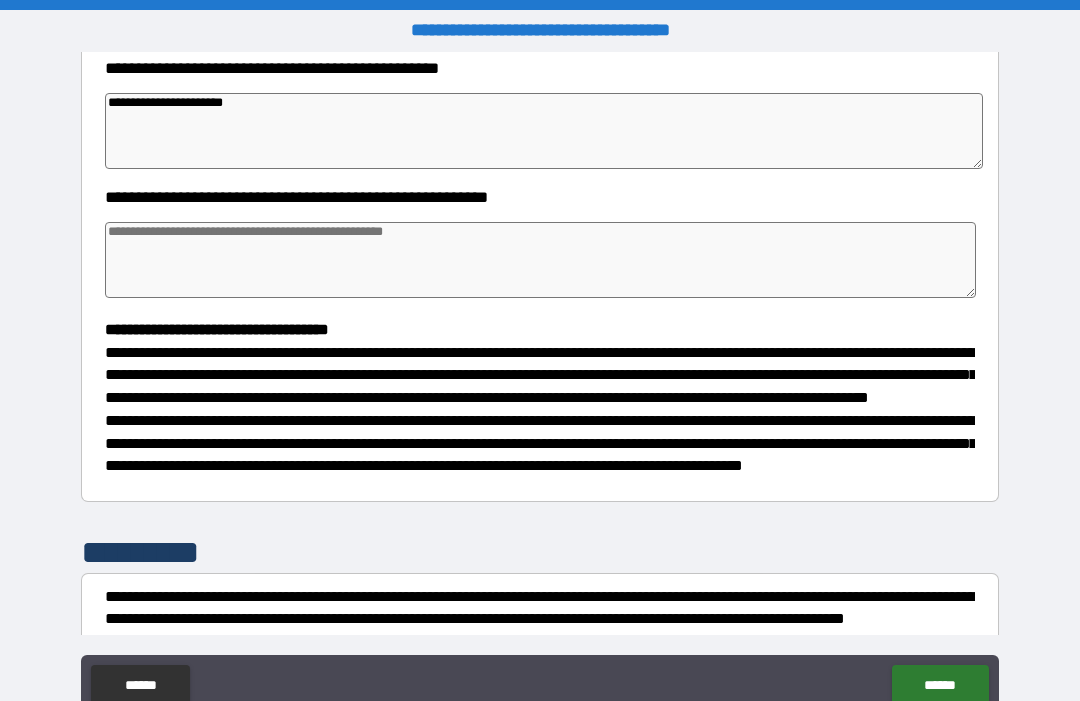 type on "*" 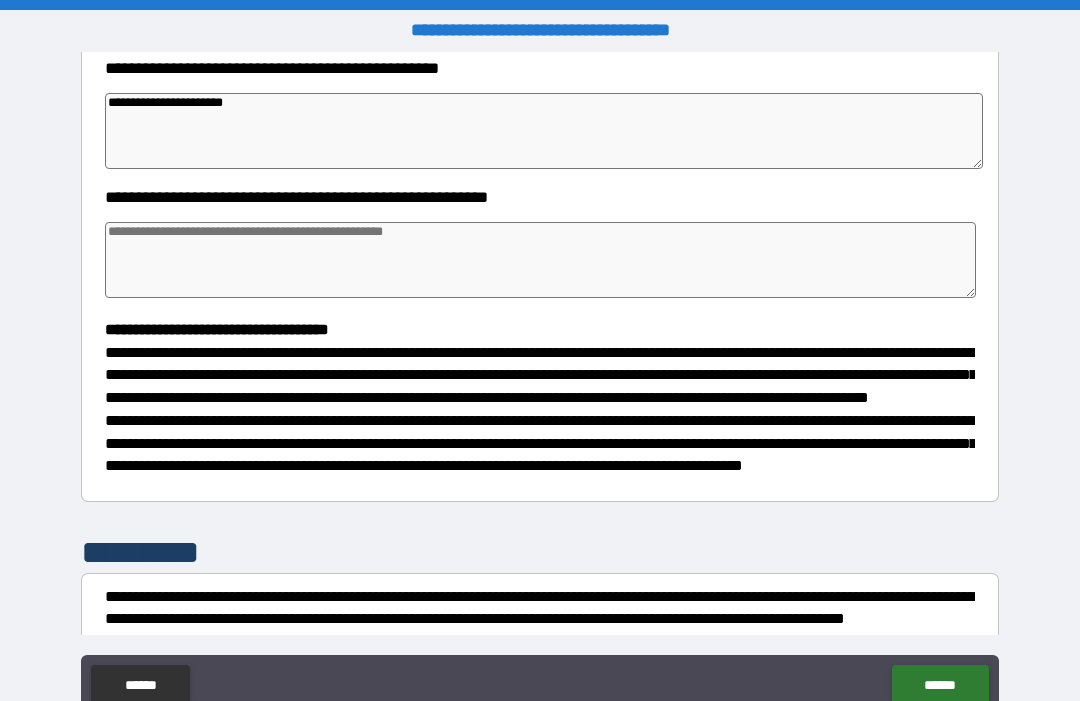 type on "*" 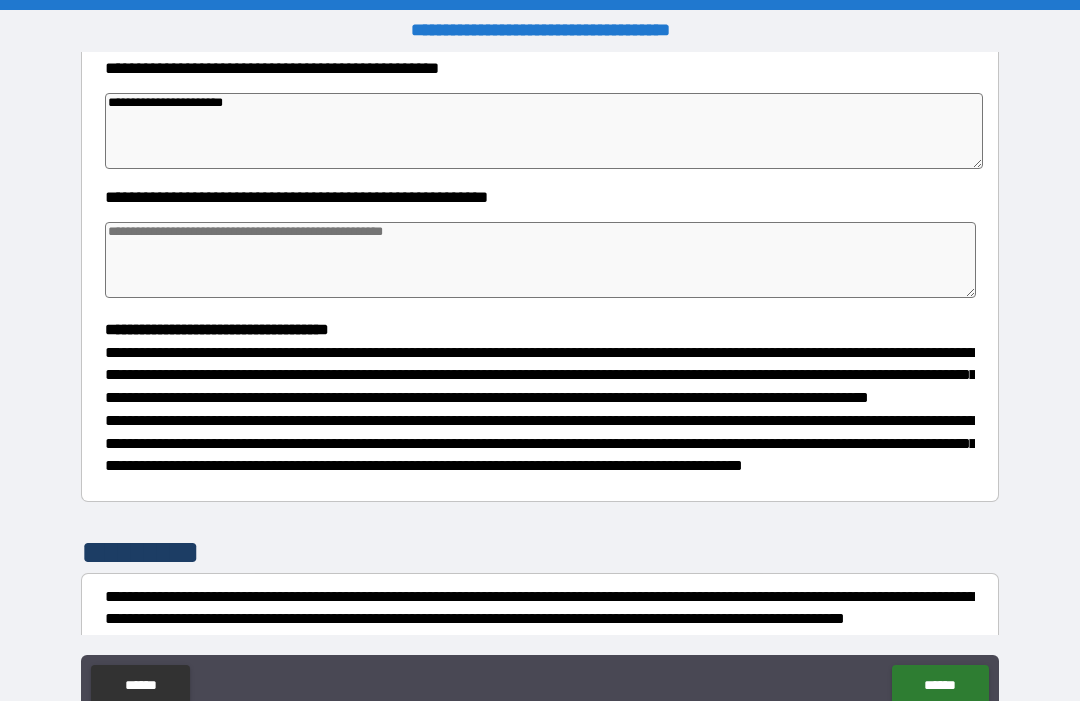 type on "*" 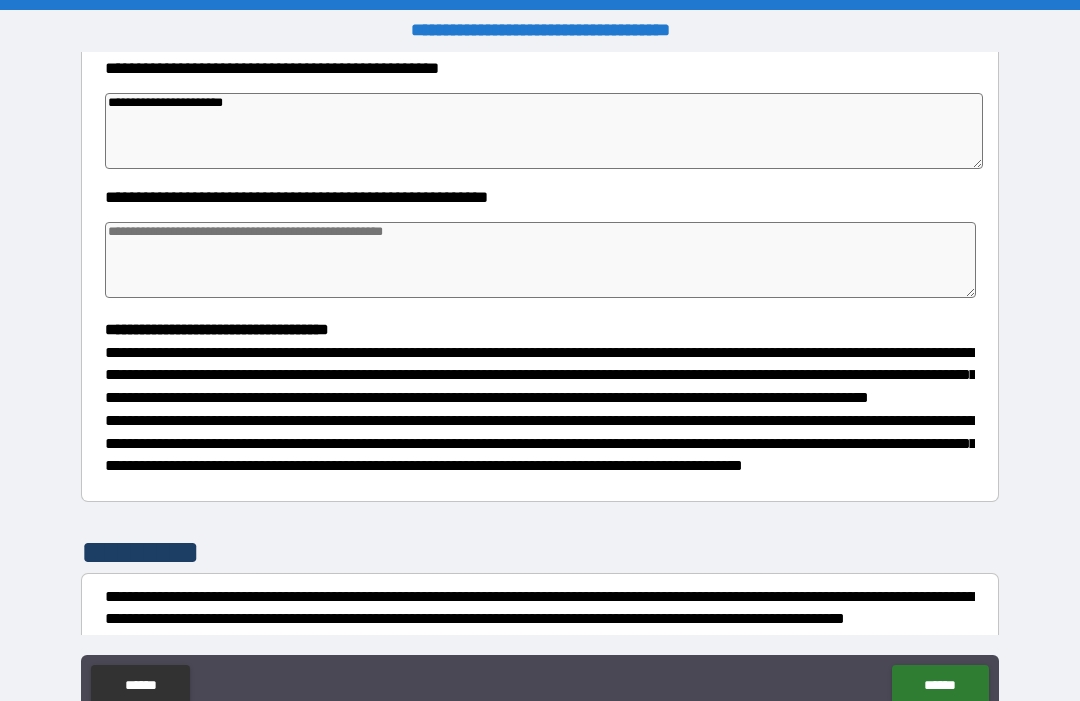 type on "**********" 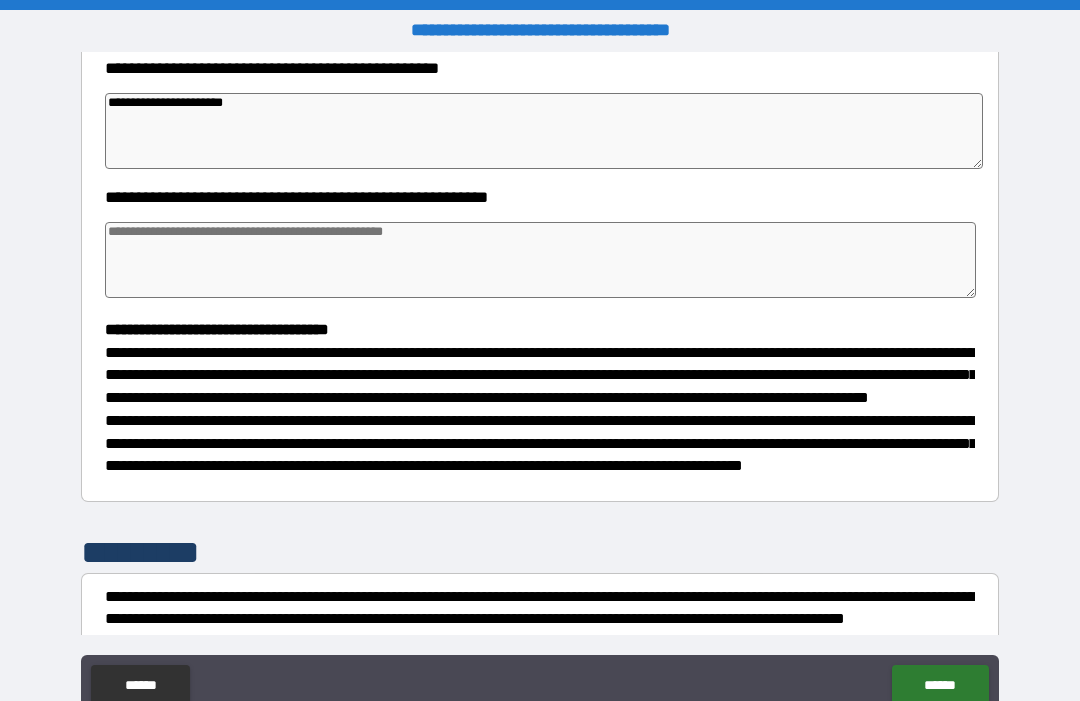 type on "*" 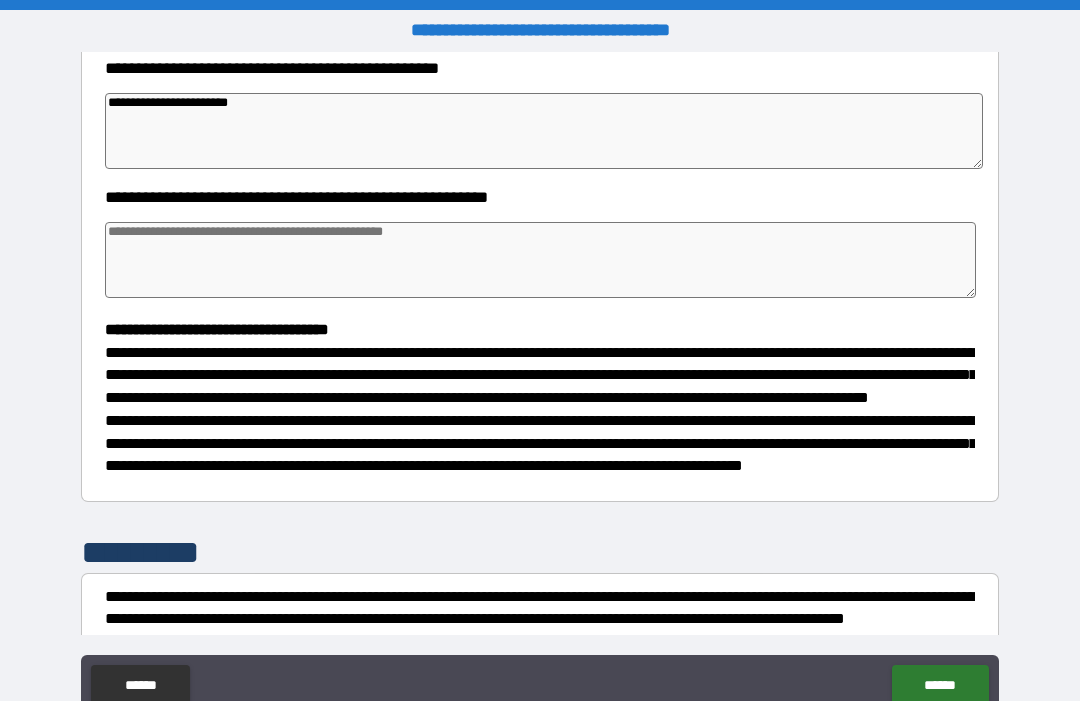 type on "*" 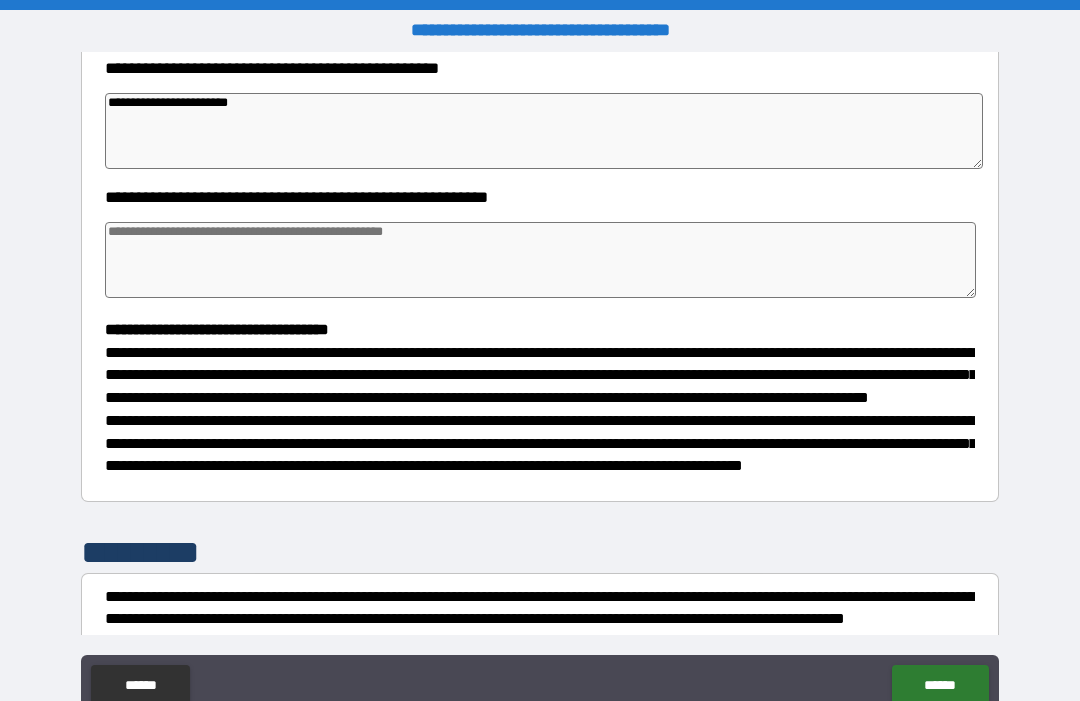 type on "**********" 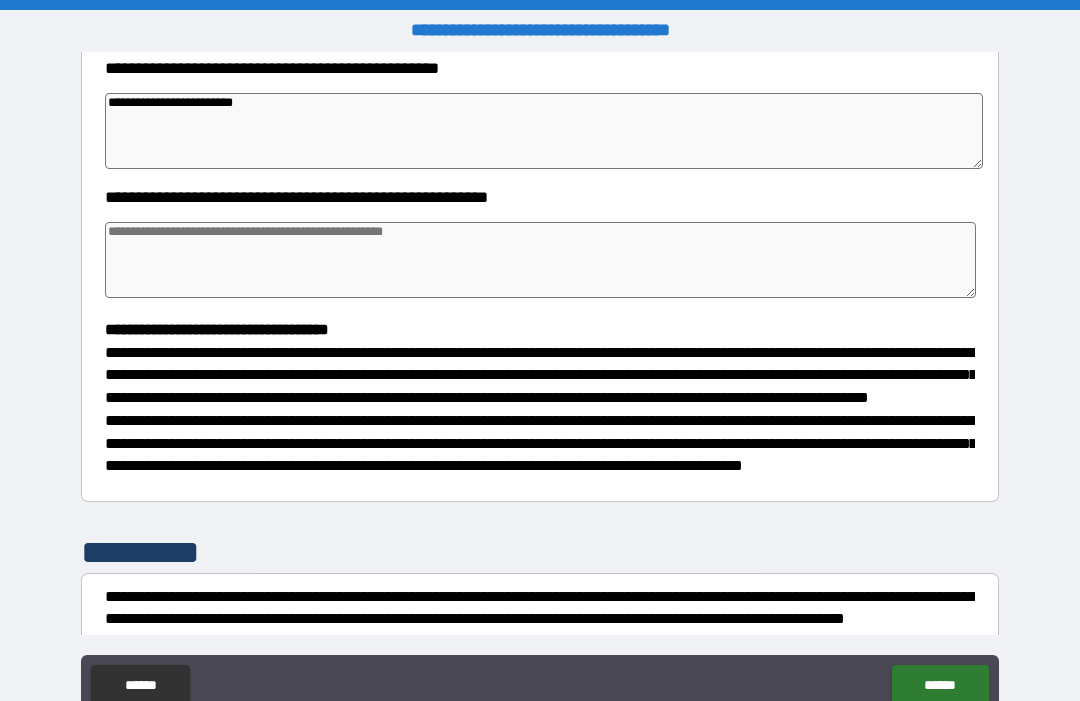 type on "*" 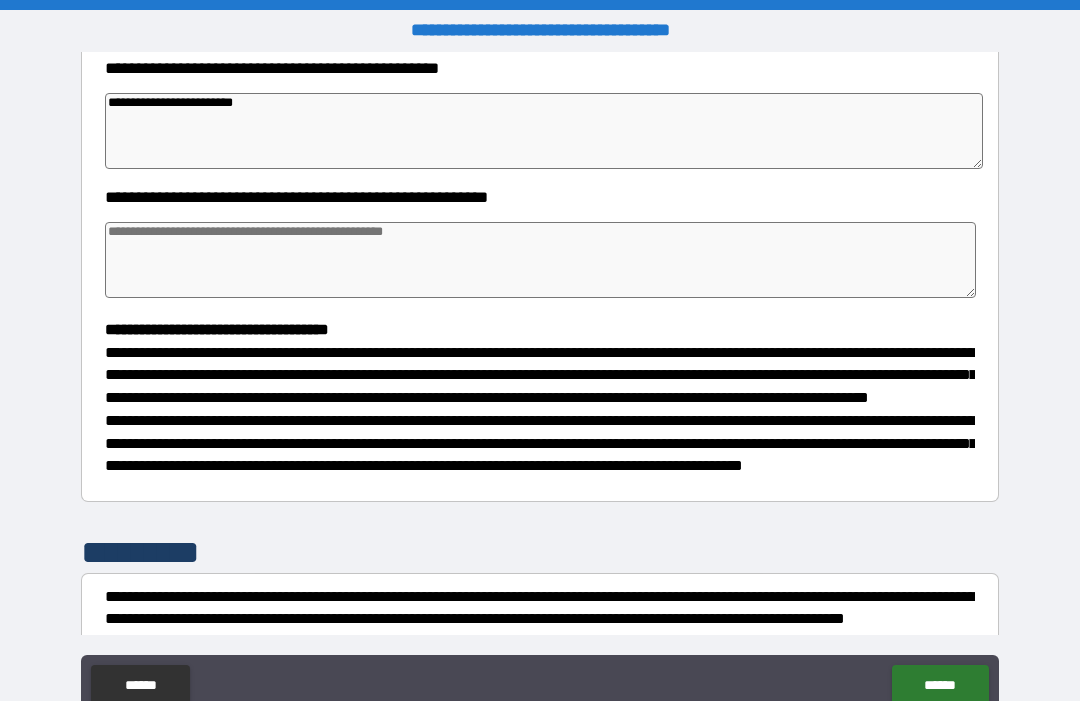 type on "*" 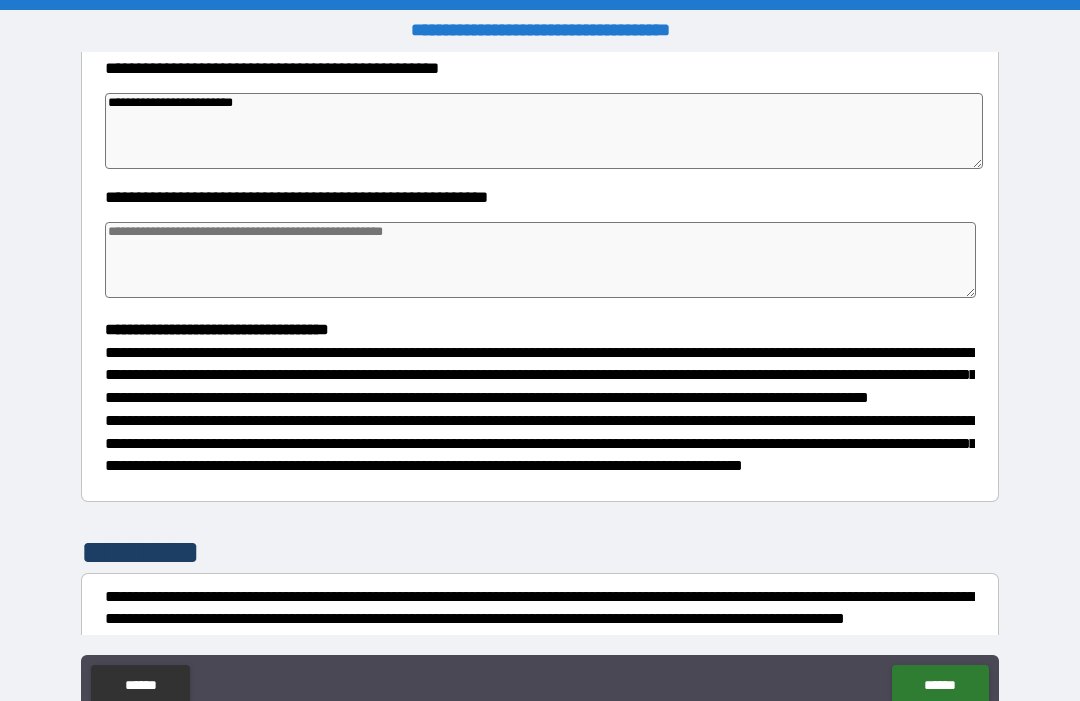 type on "*" 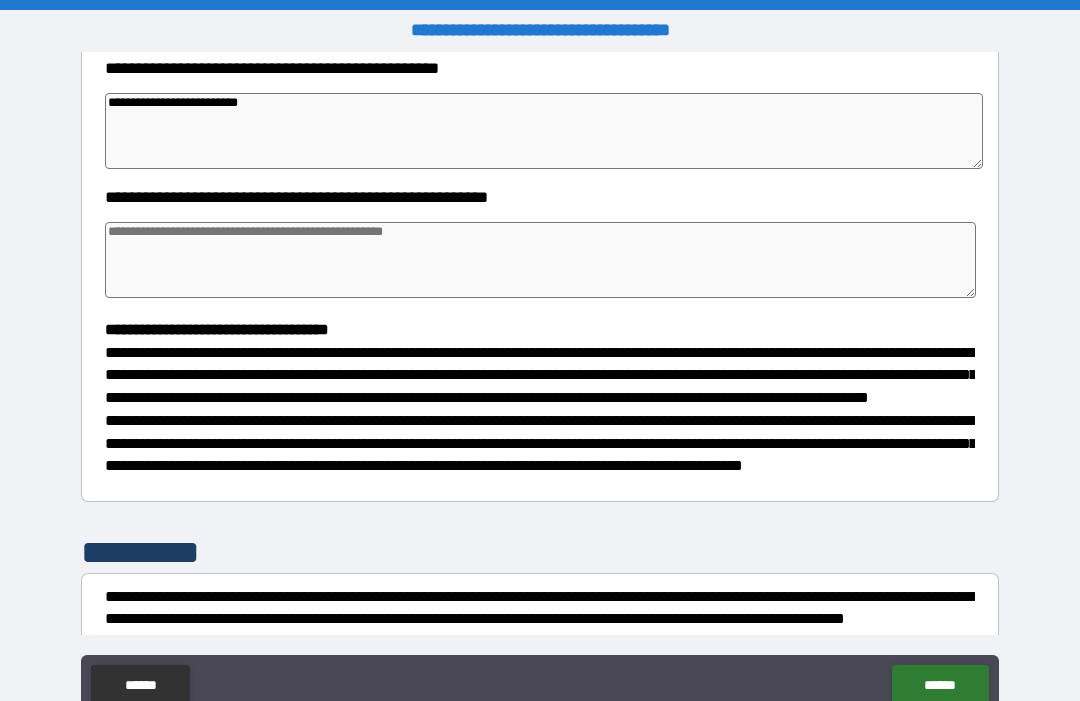 type on "*" 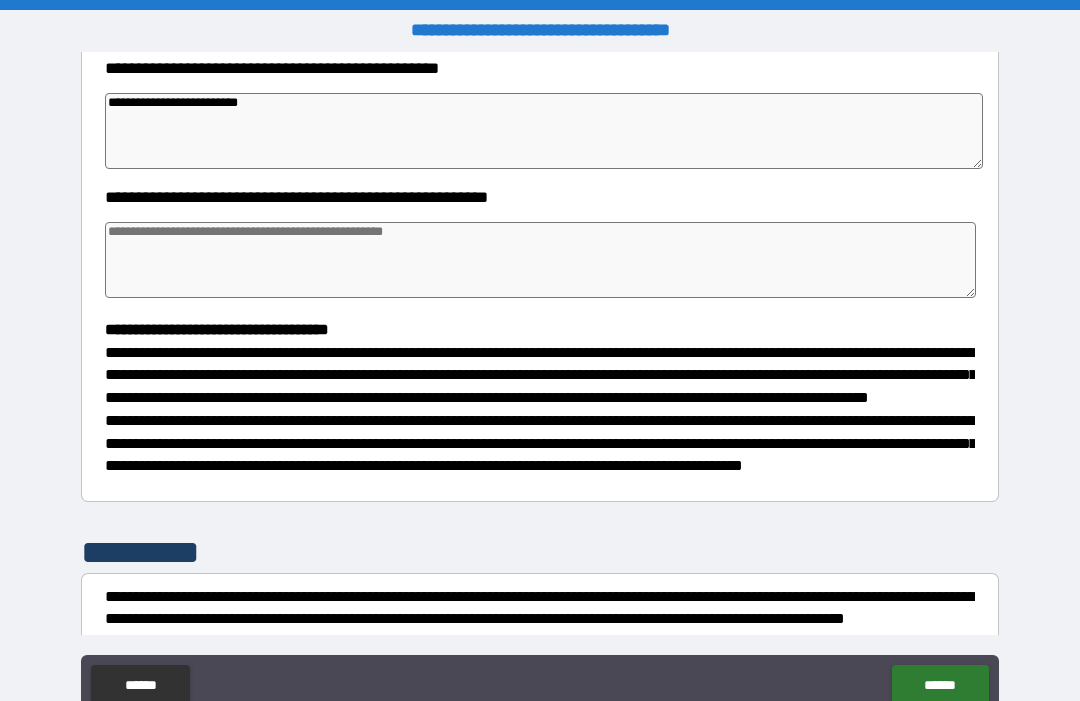 type on "*" 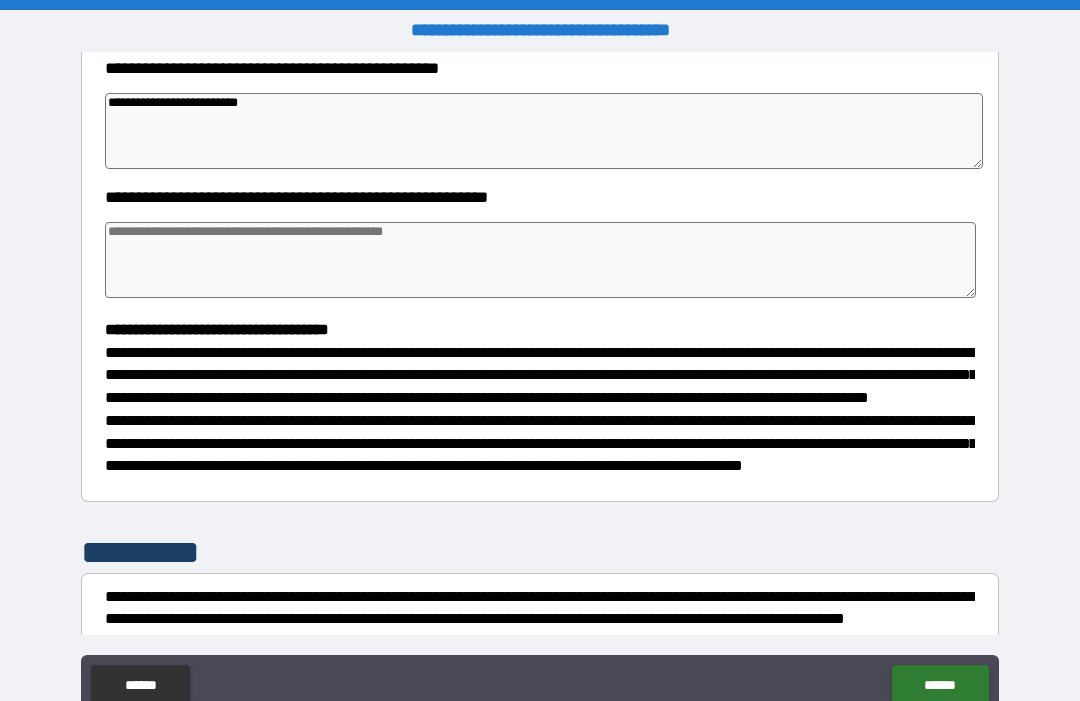 type on "*" 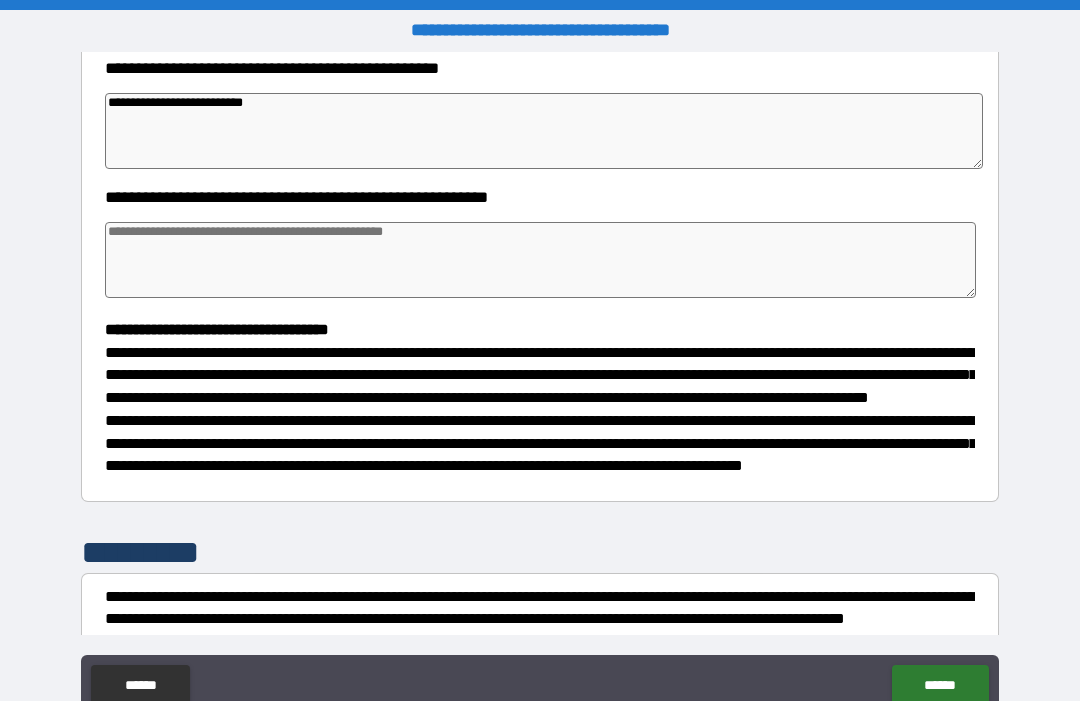 type on "*" 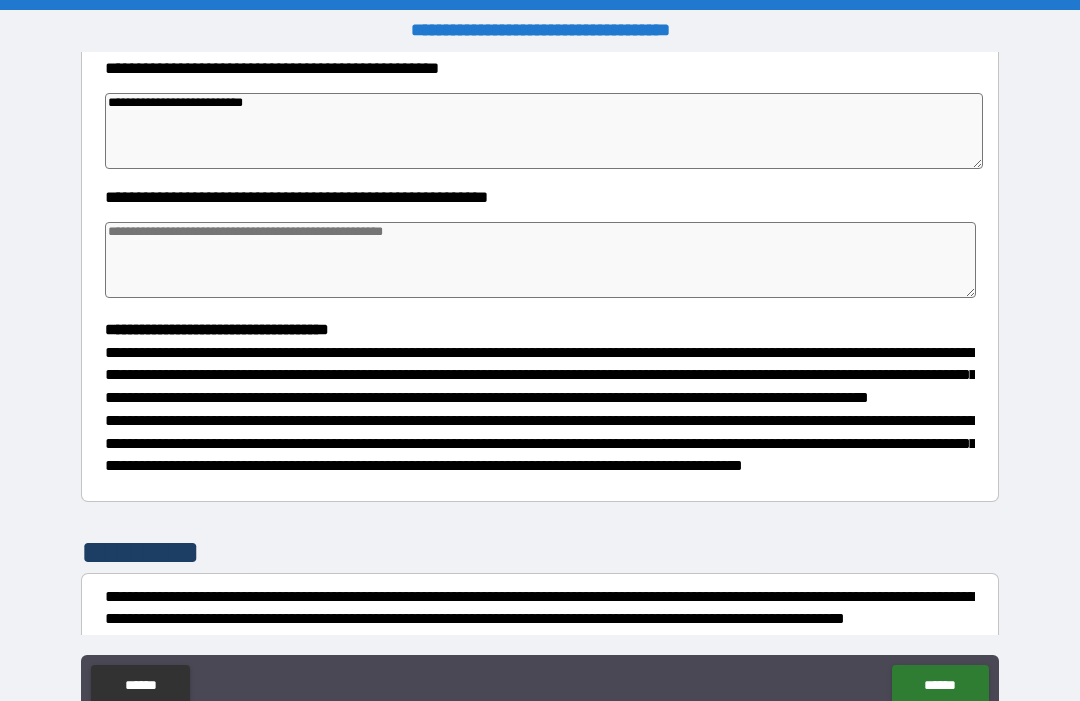 type on "*" 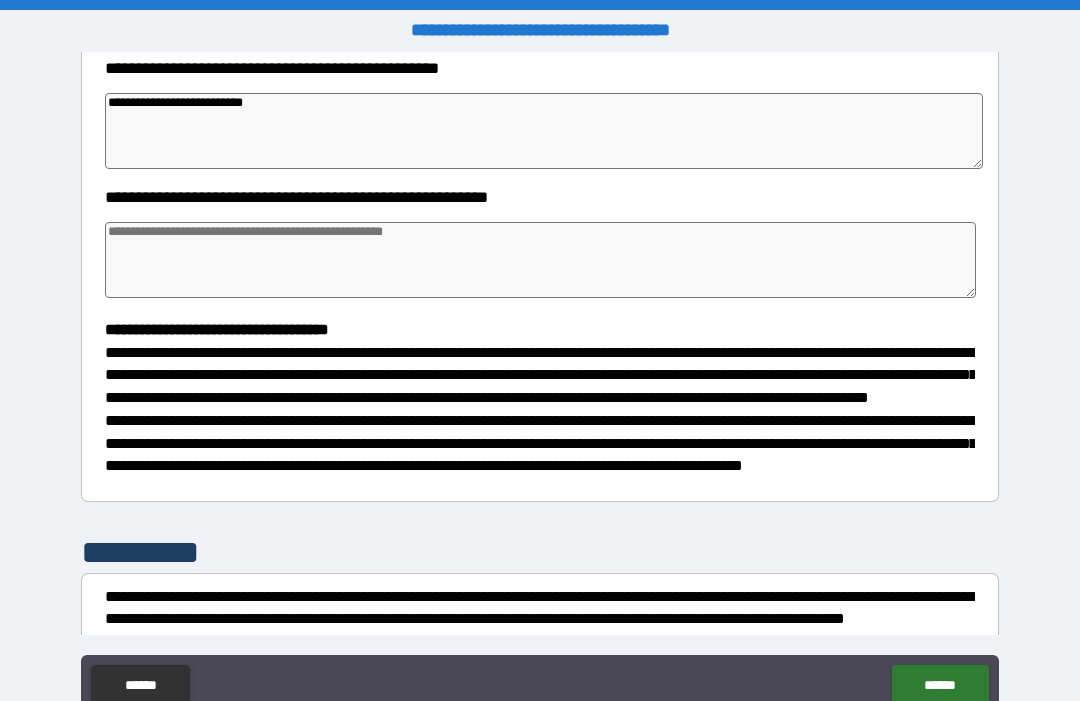 type on "*" 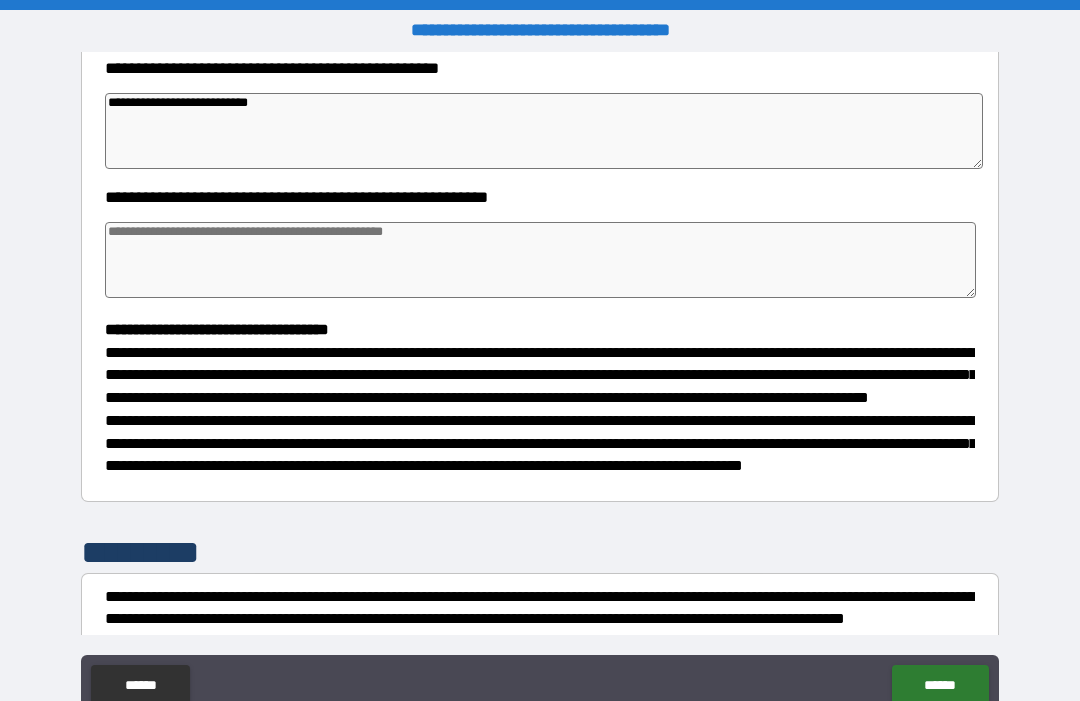 type on "*" 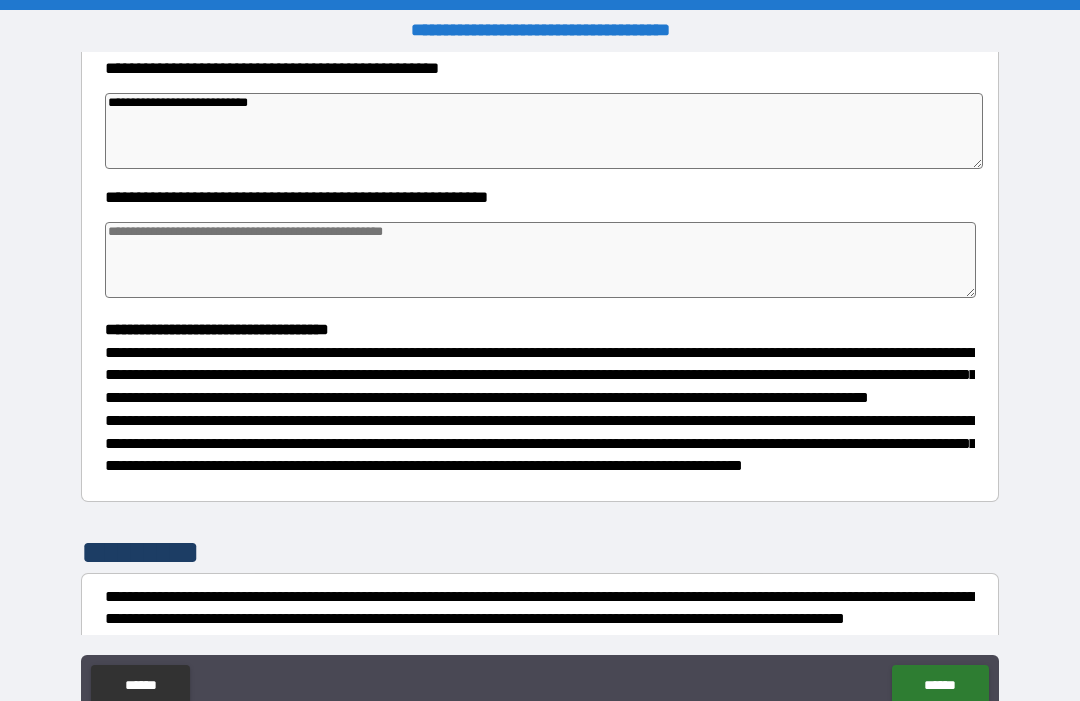 type on "*" 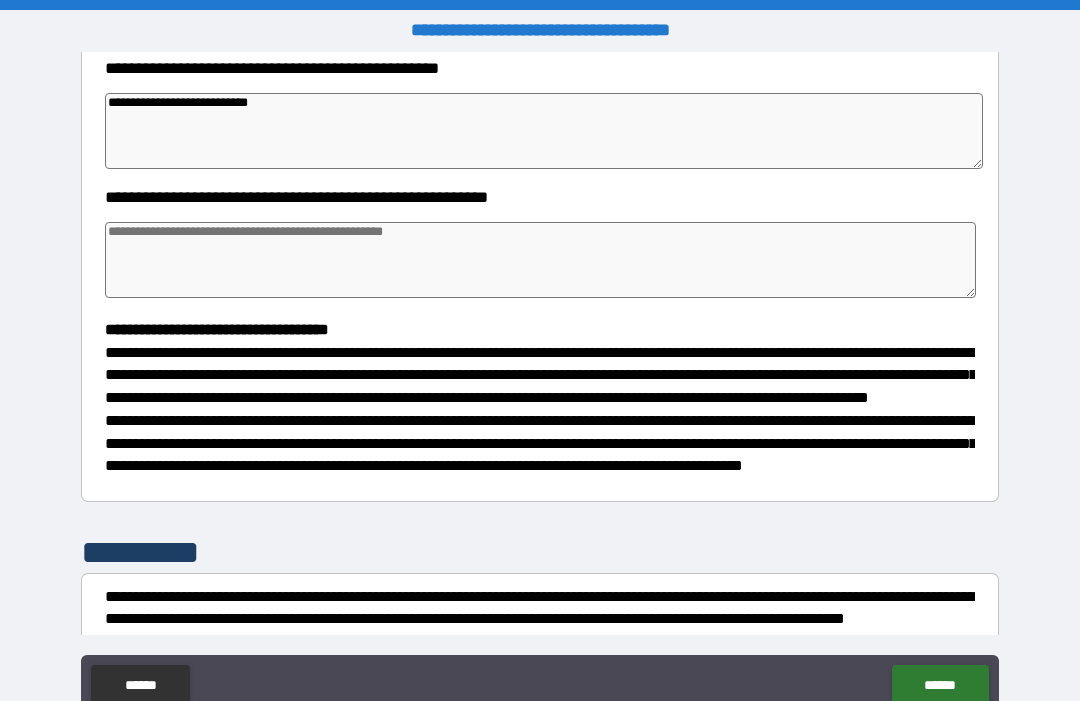 type on "*" 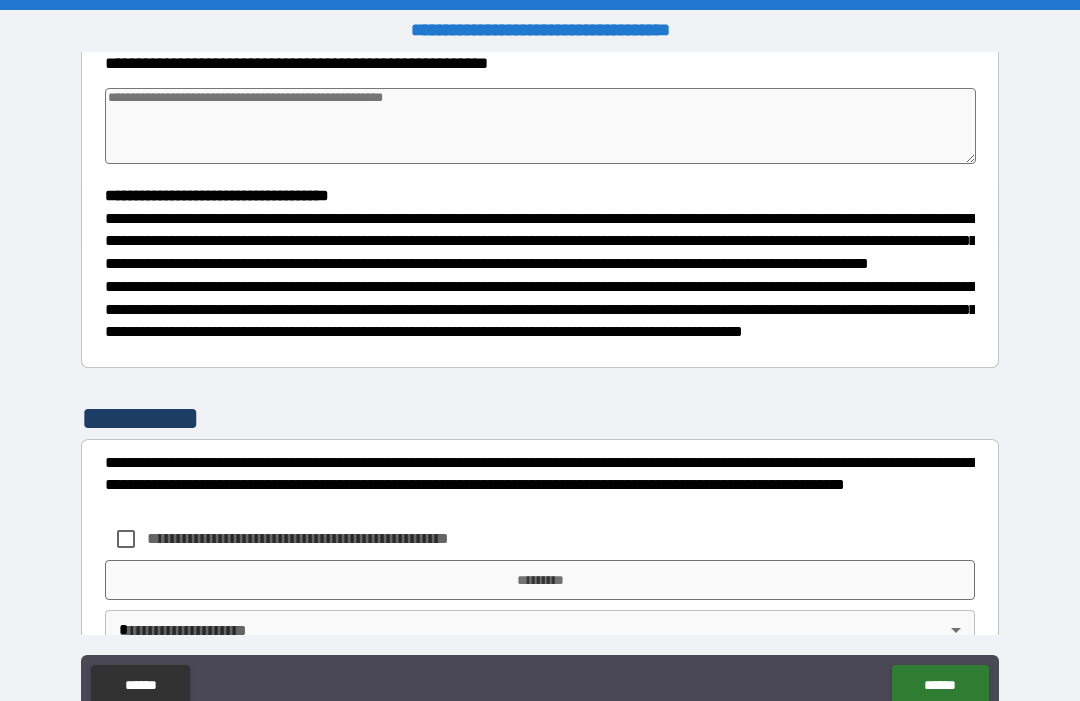scroll, scrollTop: 444, scrollLeft: 0, axis: vertical 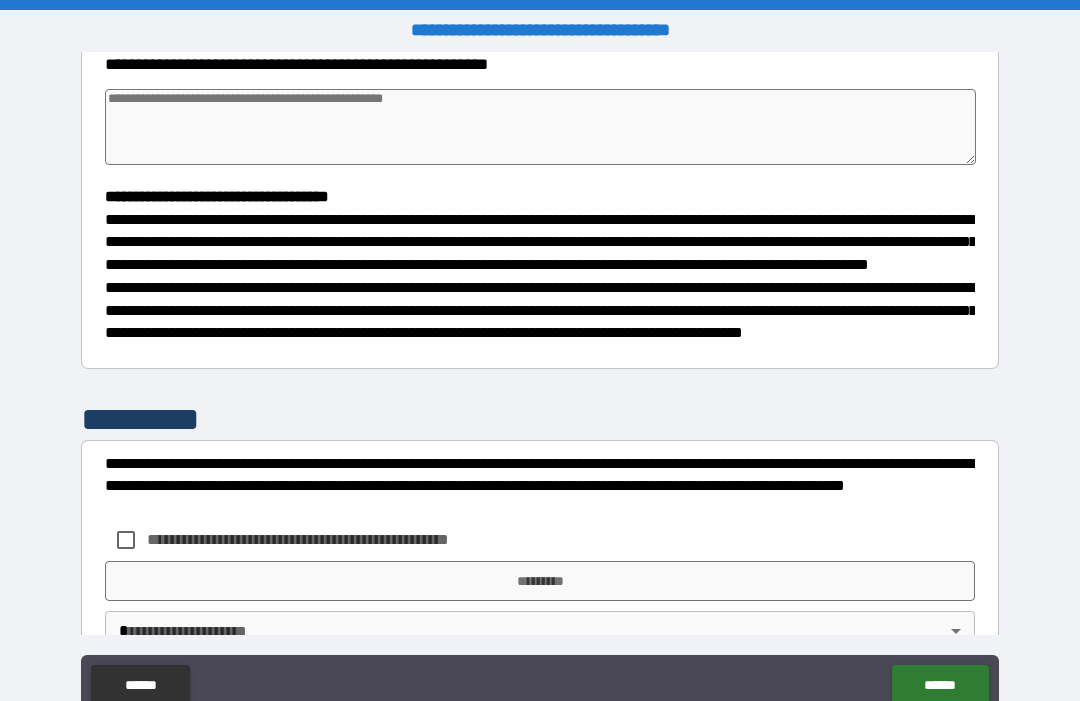 type on "**********" 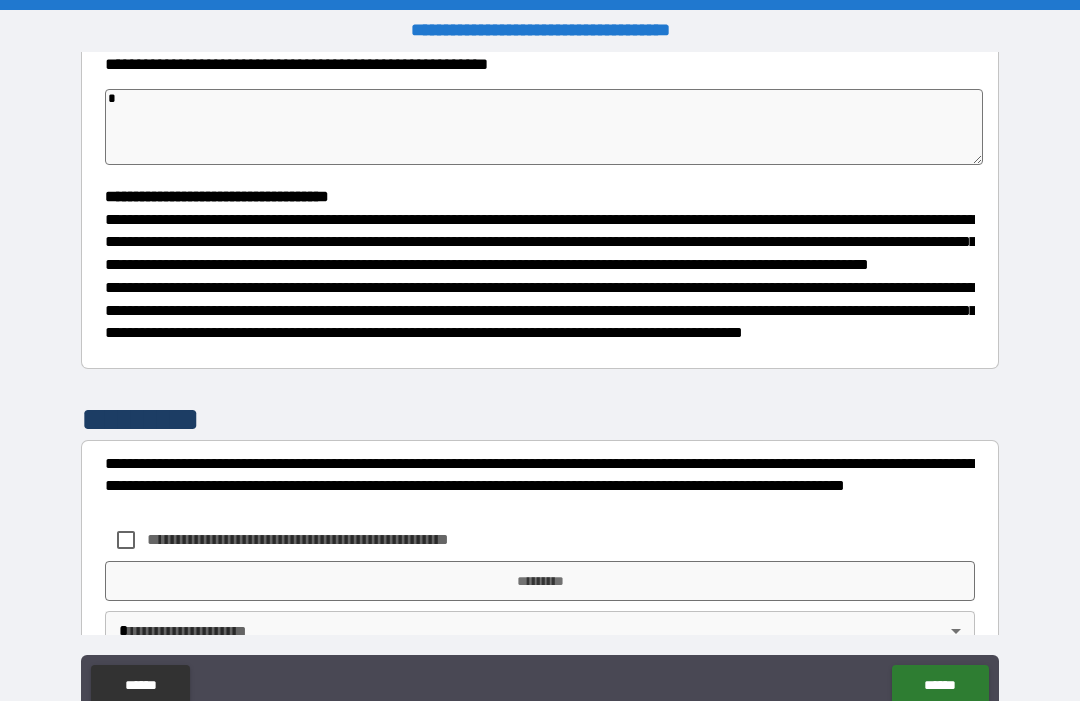 type on "*" 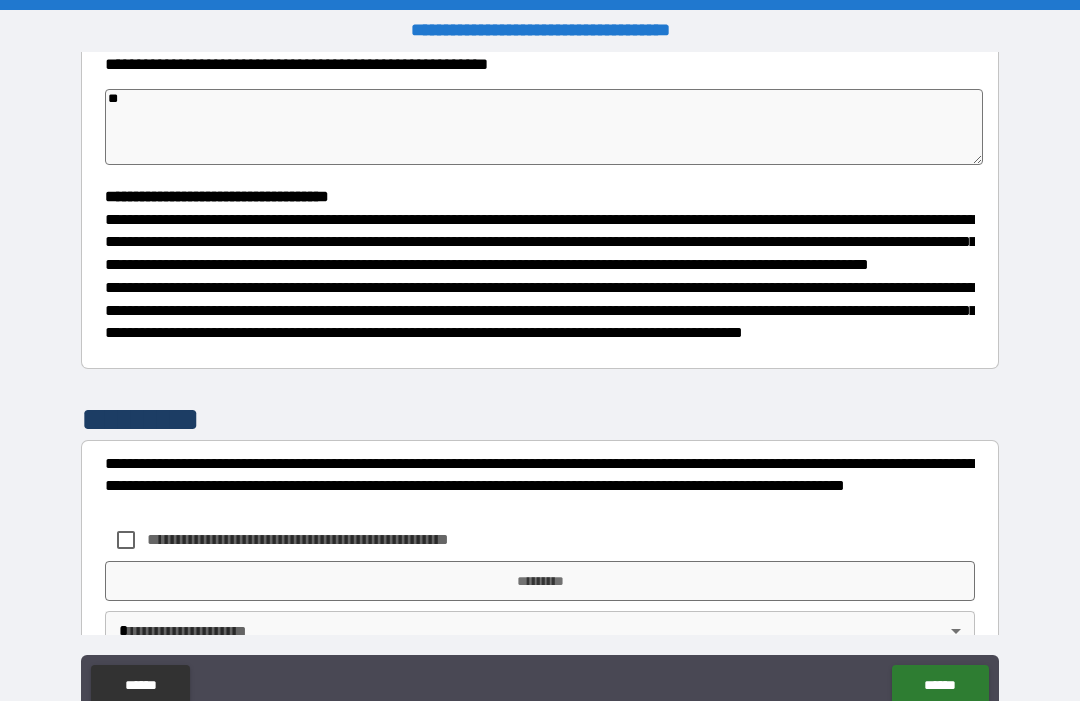 type on "*" 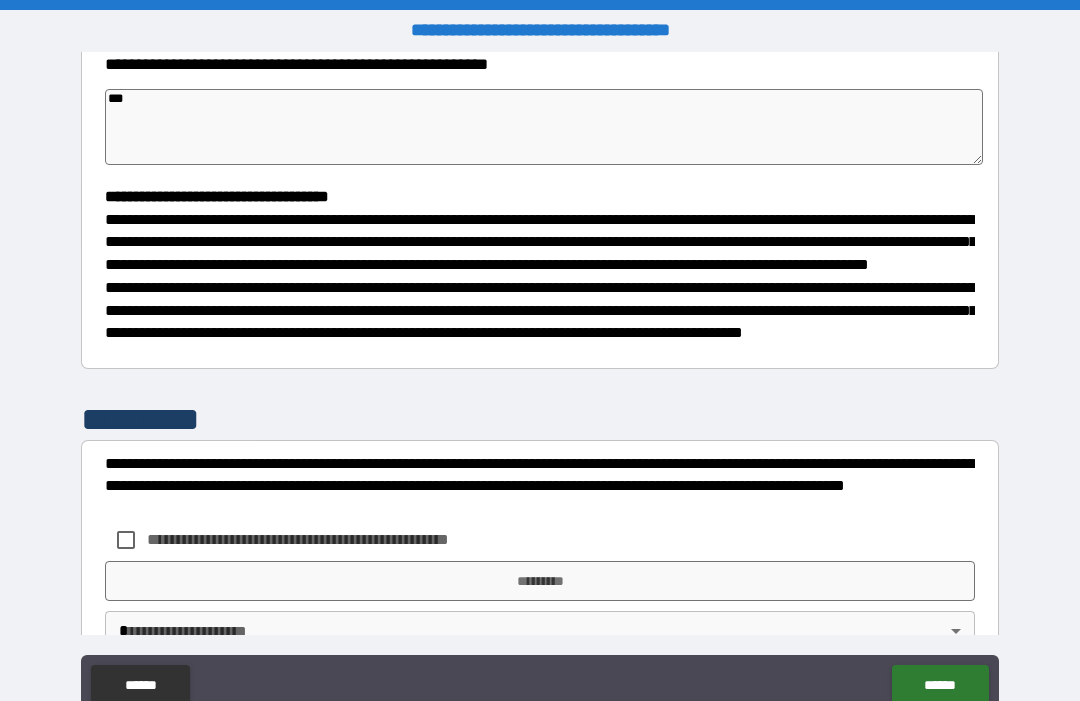 type on "*" 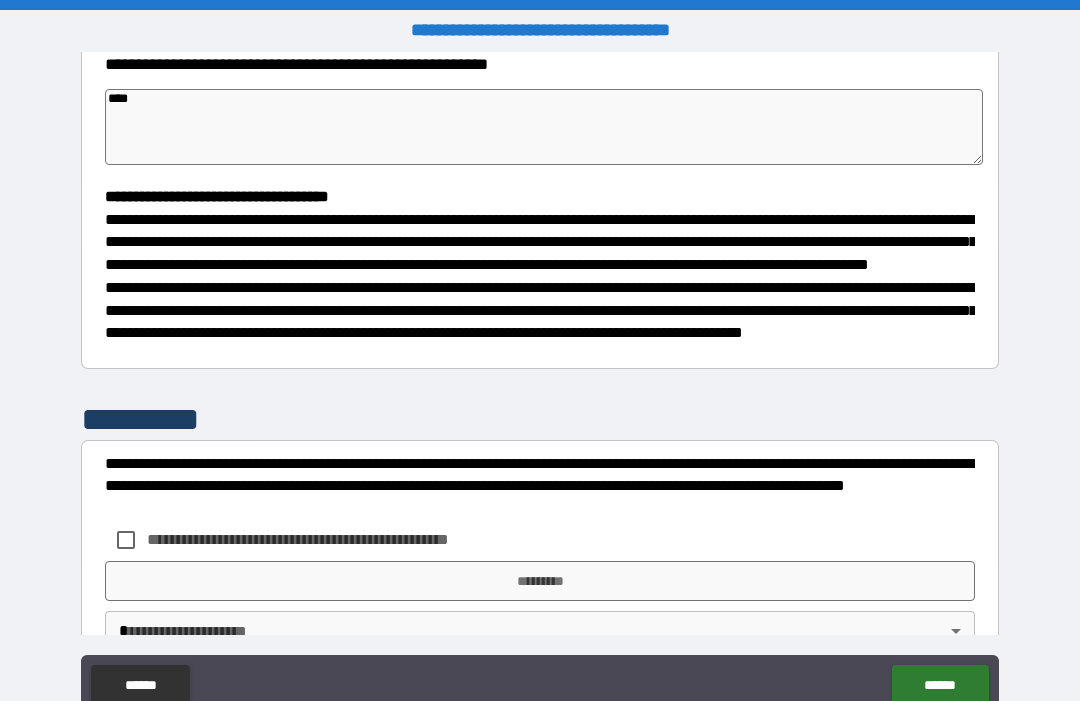 type on "*" 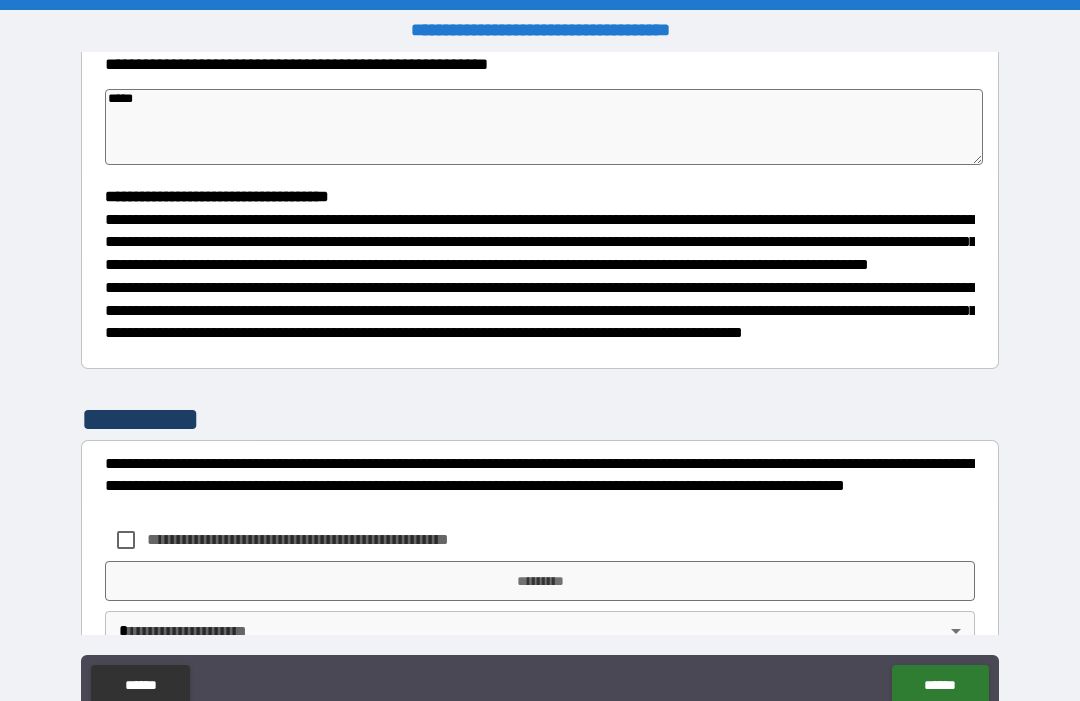 type on "*" 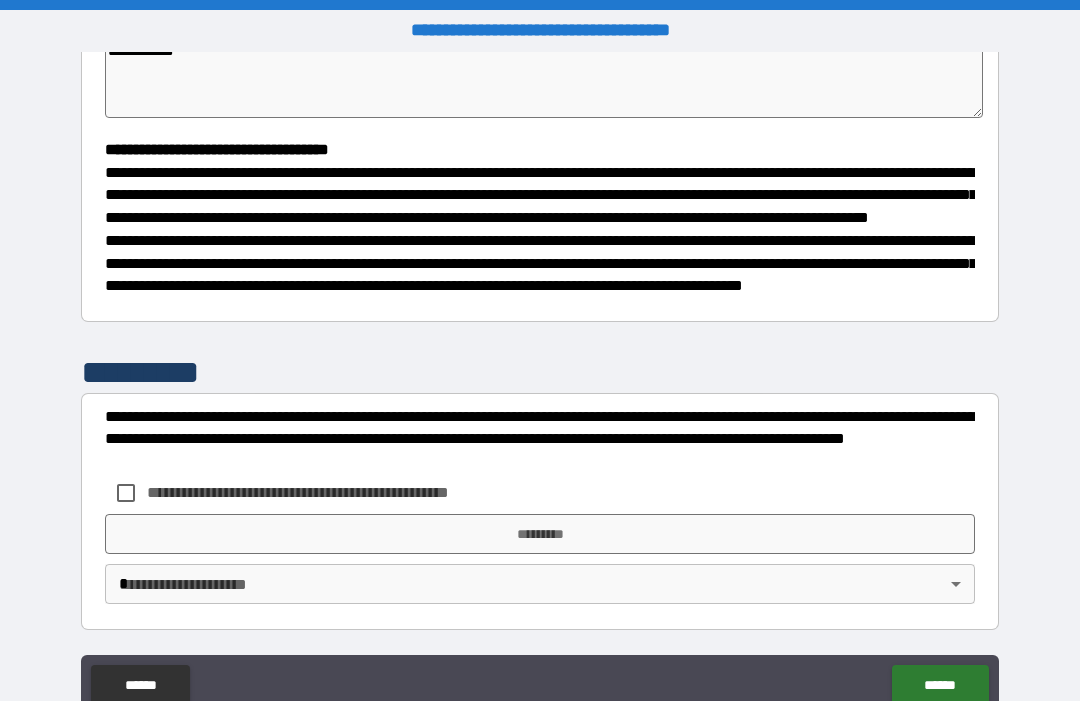 scroll, scrollTop: 529, scrollLeft: 0, axis: vertical 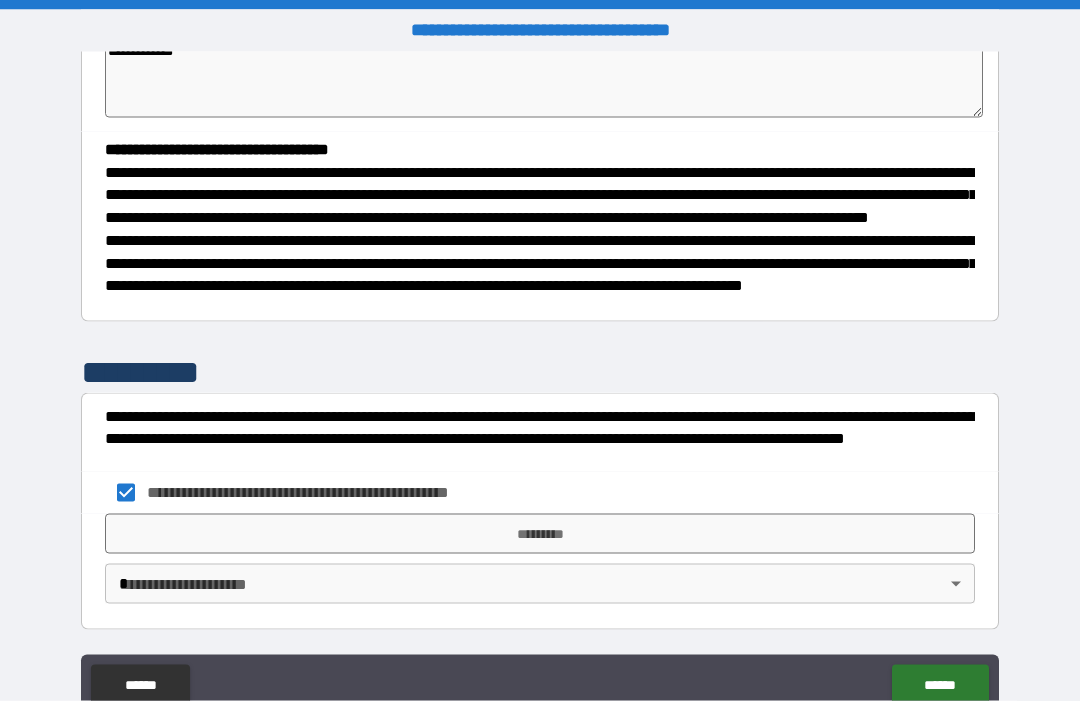 click on "*********" at bounding box center [540, 534] 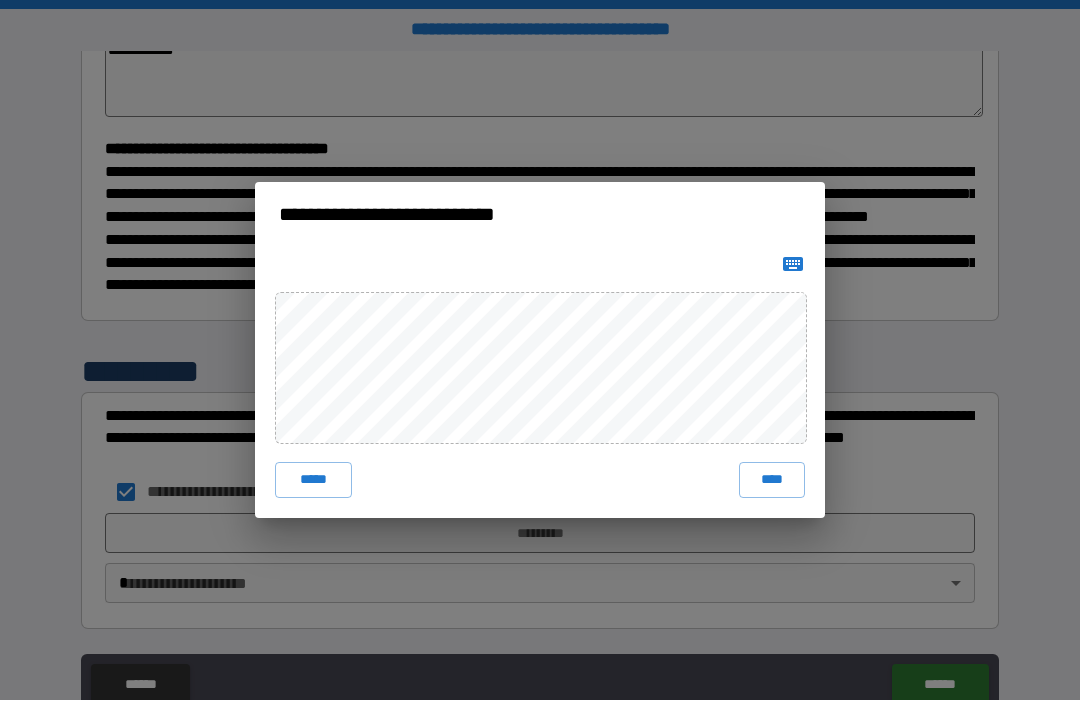 click on "****" at bounding box center (772, 481) 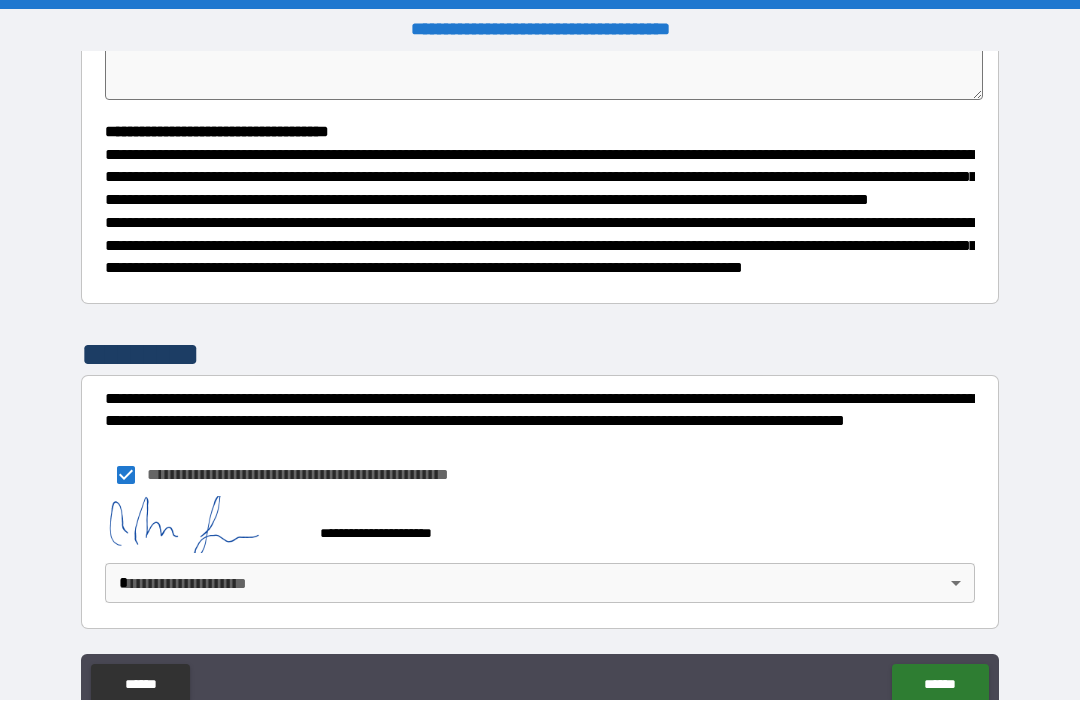 scroll, scrollTop: 546, scrollLeft: 0, axis: vertical 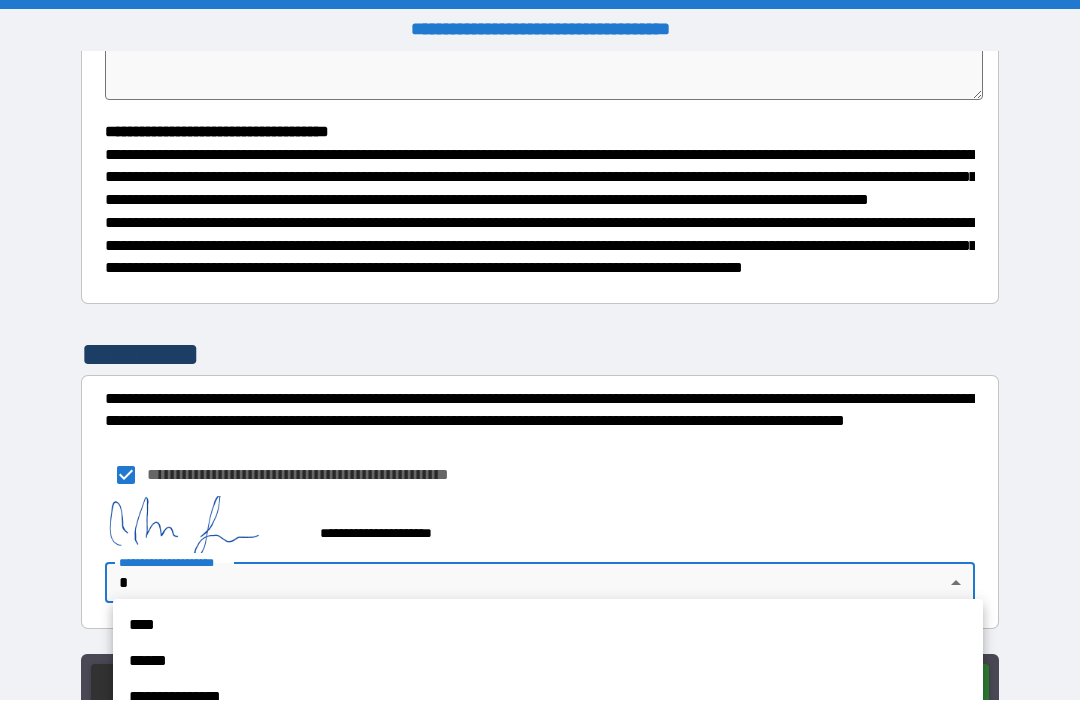 click on "****" at bounding box center (548, 626) 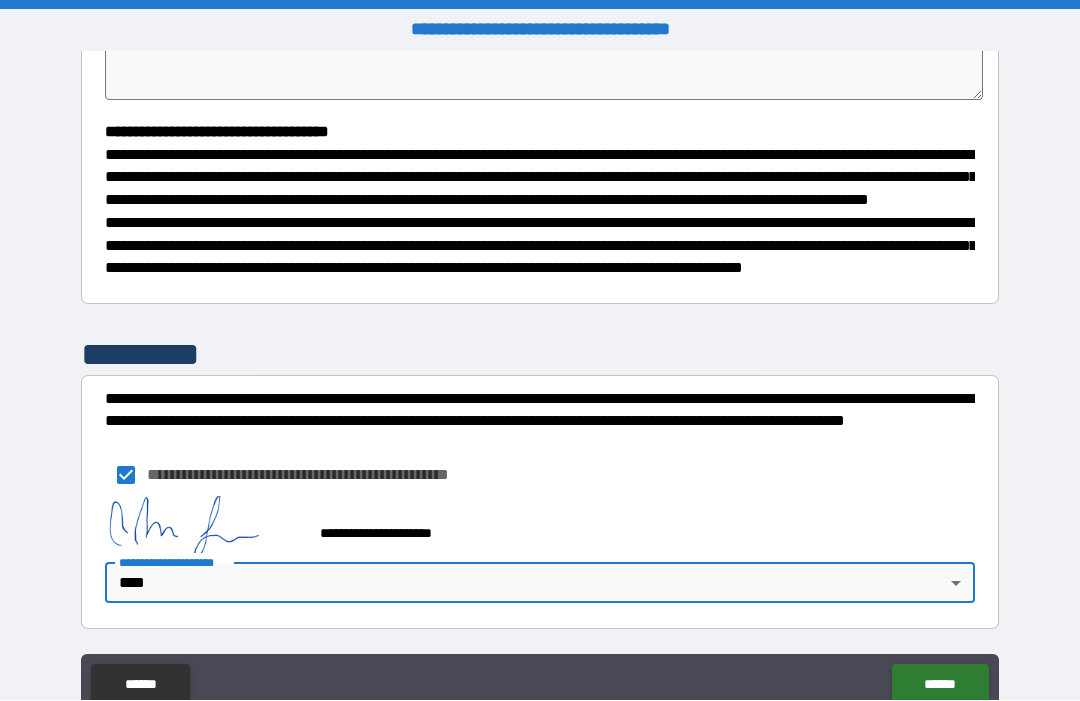 click on "******" at bounding box center [940, 685] 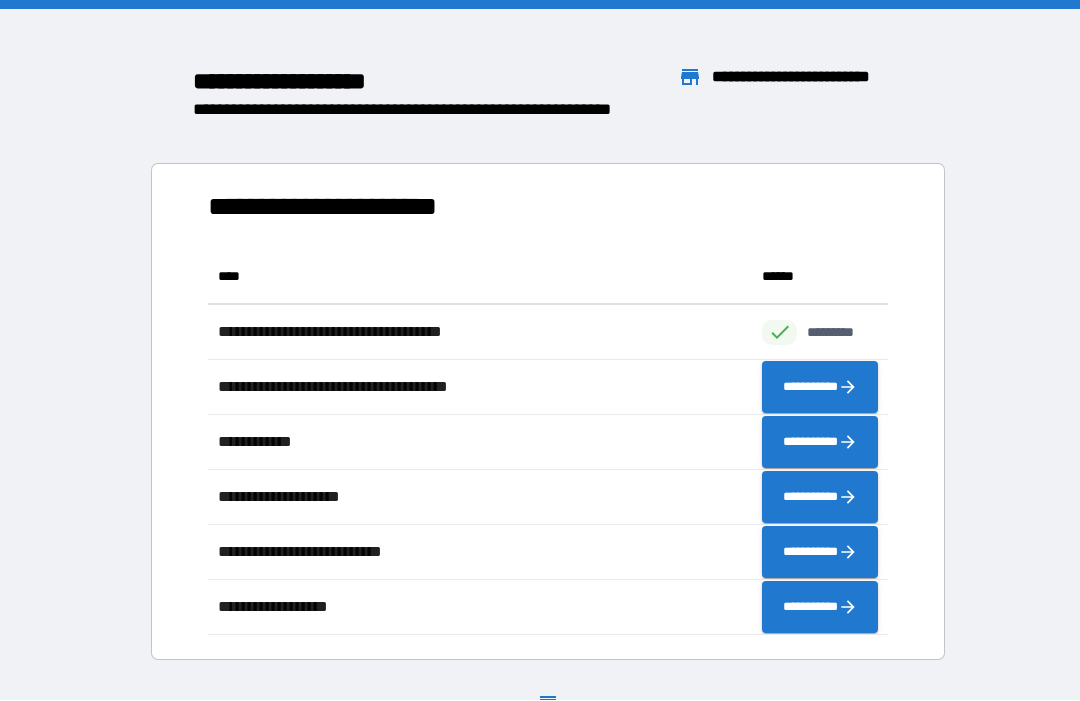 scroll, scrollTop: 386, scrollLeft: 680, axis: both 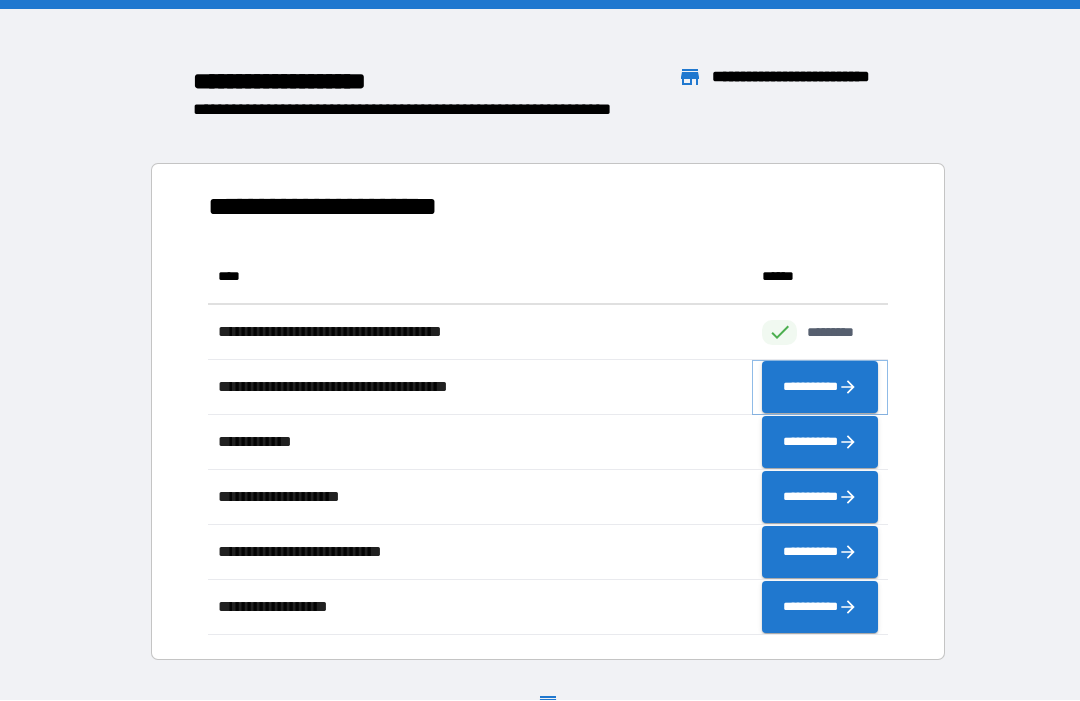 click on "**********" at bounding box center (820, 388) 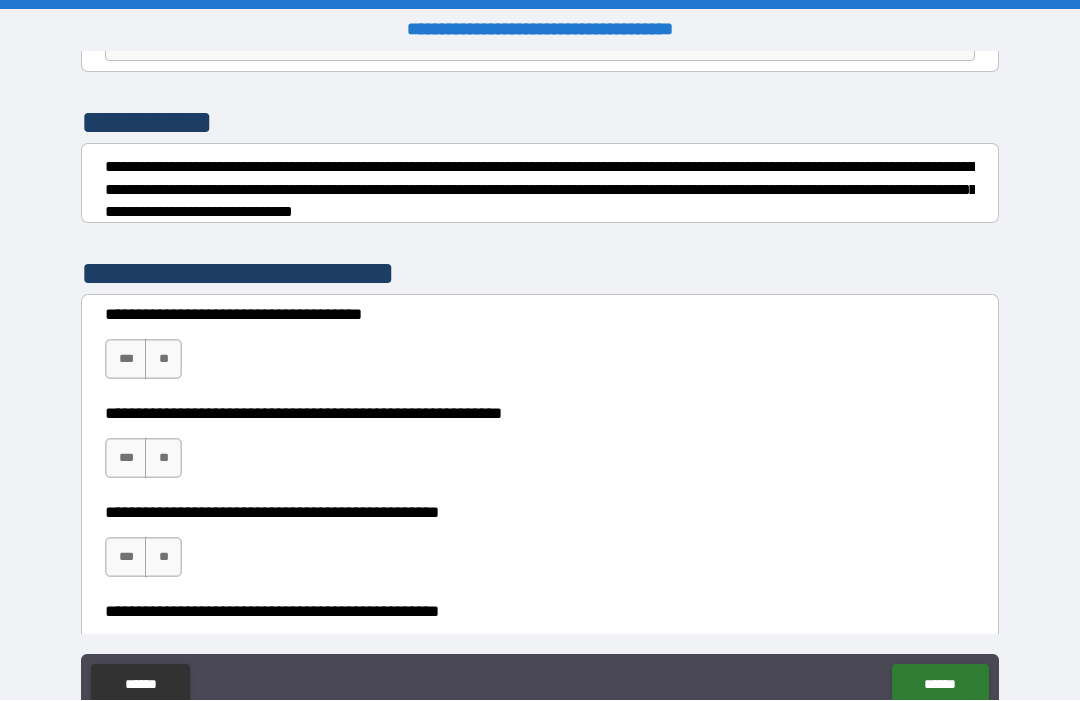 scroll, scrollTop: 225, scrollLeft: 0, axis: vertical 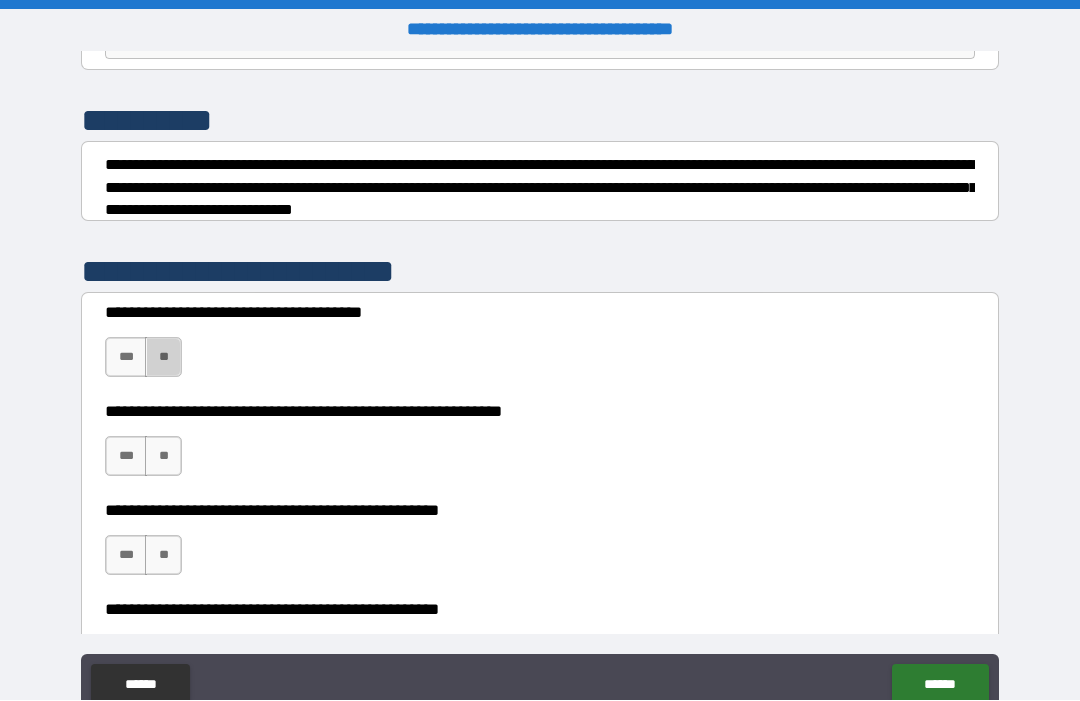 click on "**" at bounding box center [163, 358] 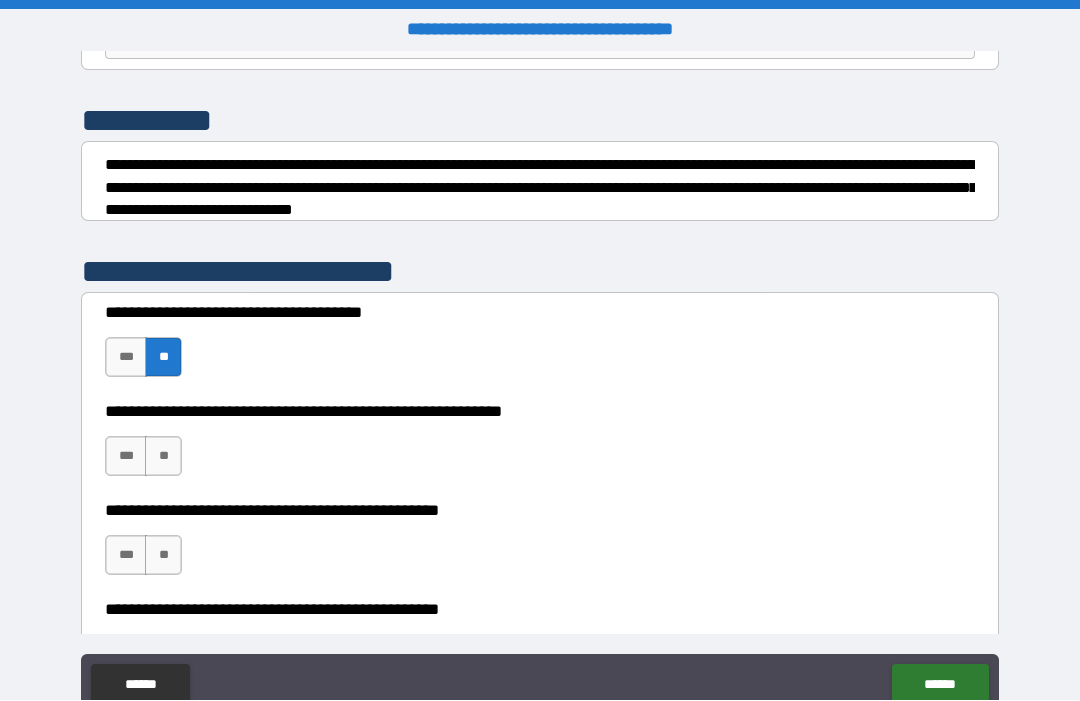 click on "**" at bounding box center (163, 457) 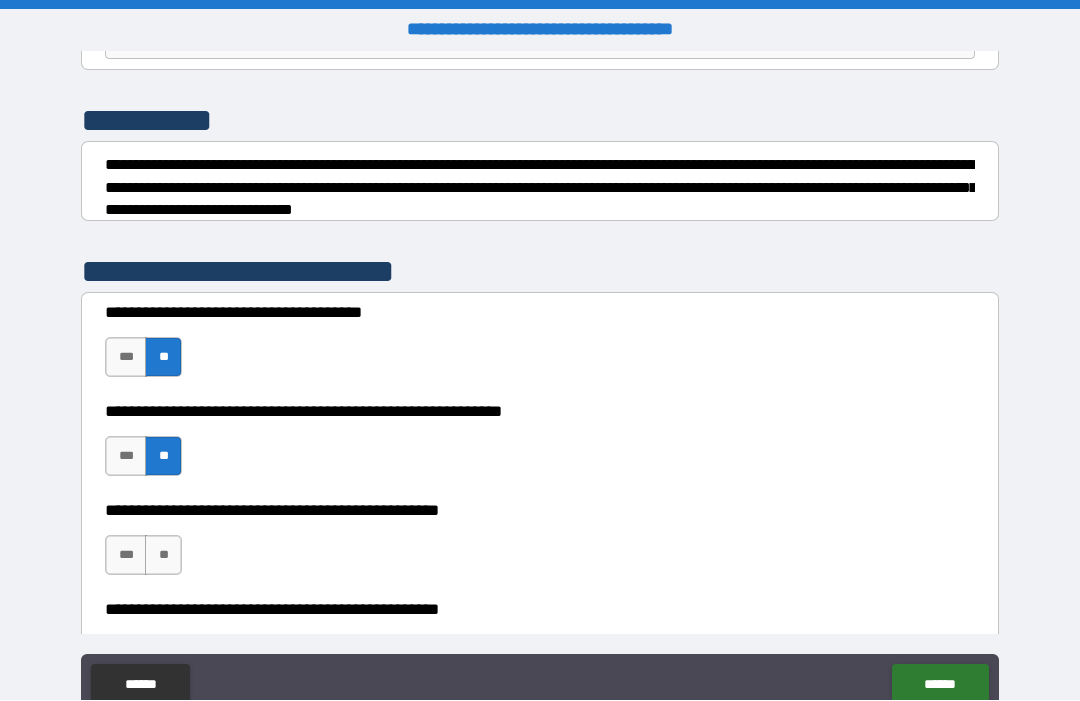 click on "**" at bounding box center (163, 556) 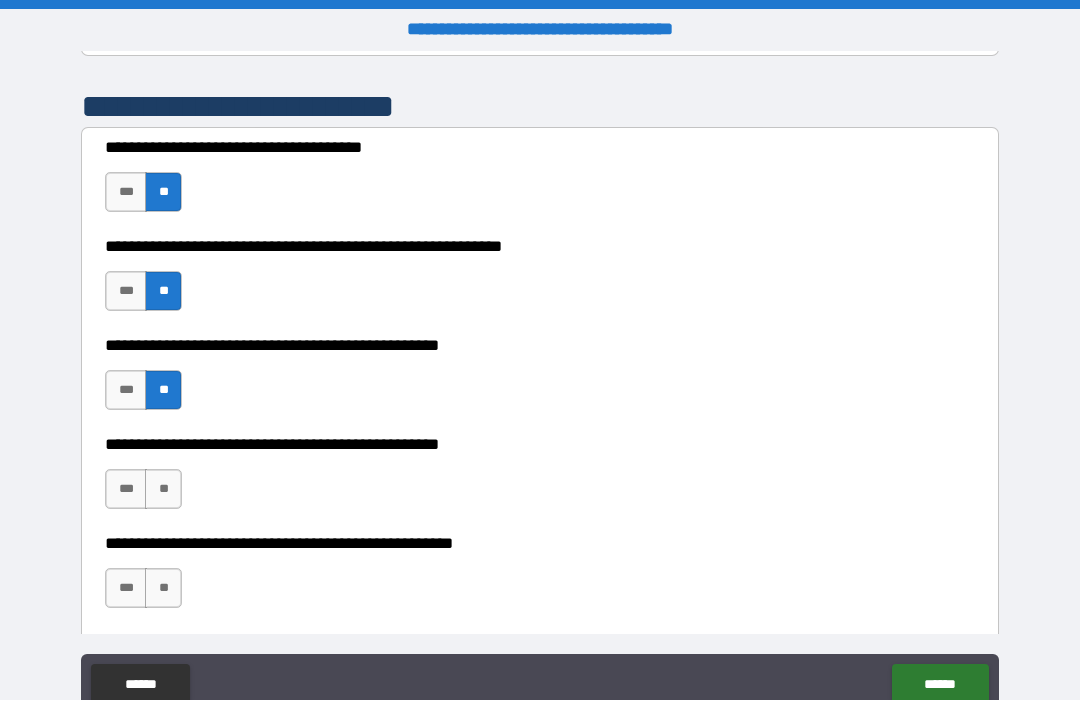 scroll, scrollTop: 391, scrollLeft: 0, axis: vertical 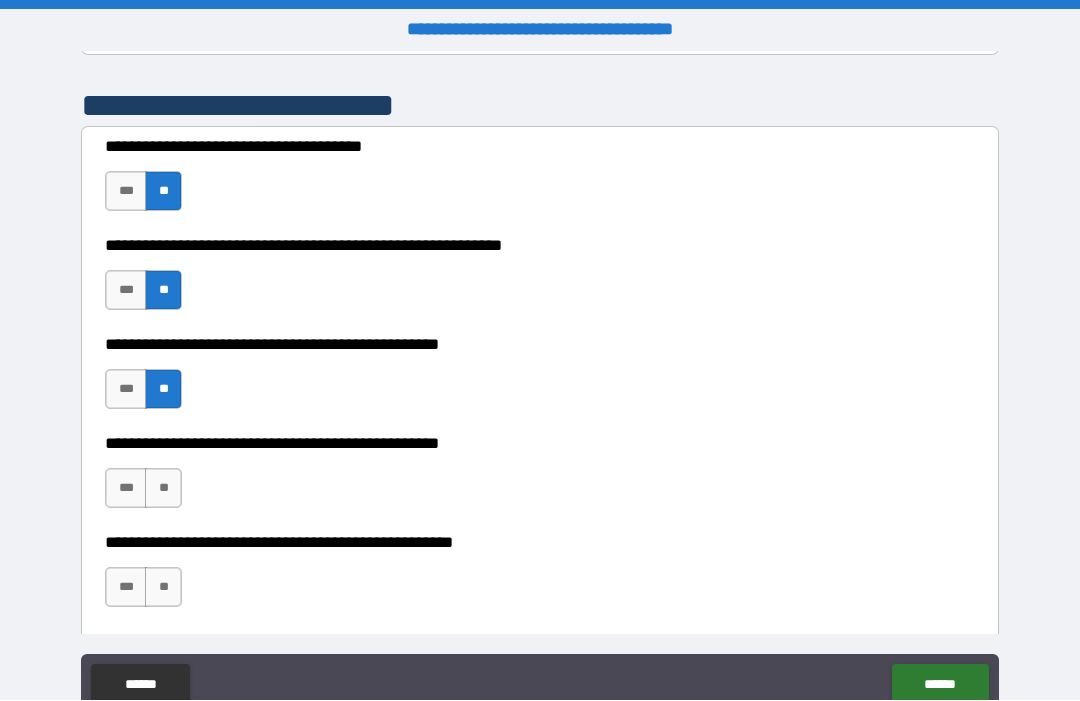 click on "***" at bounding box center [126, 489] 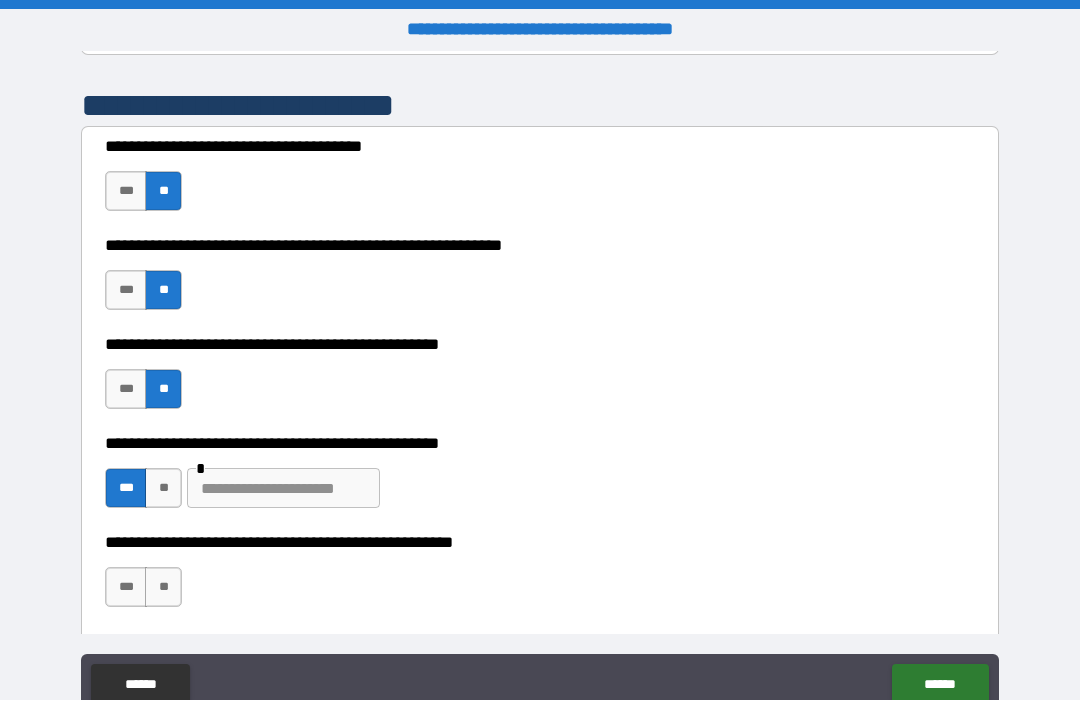 click at bounding box center [283, 489] 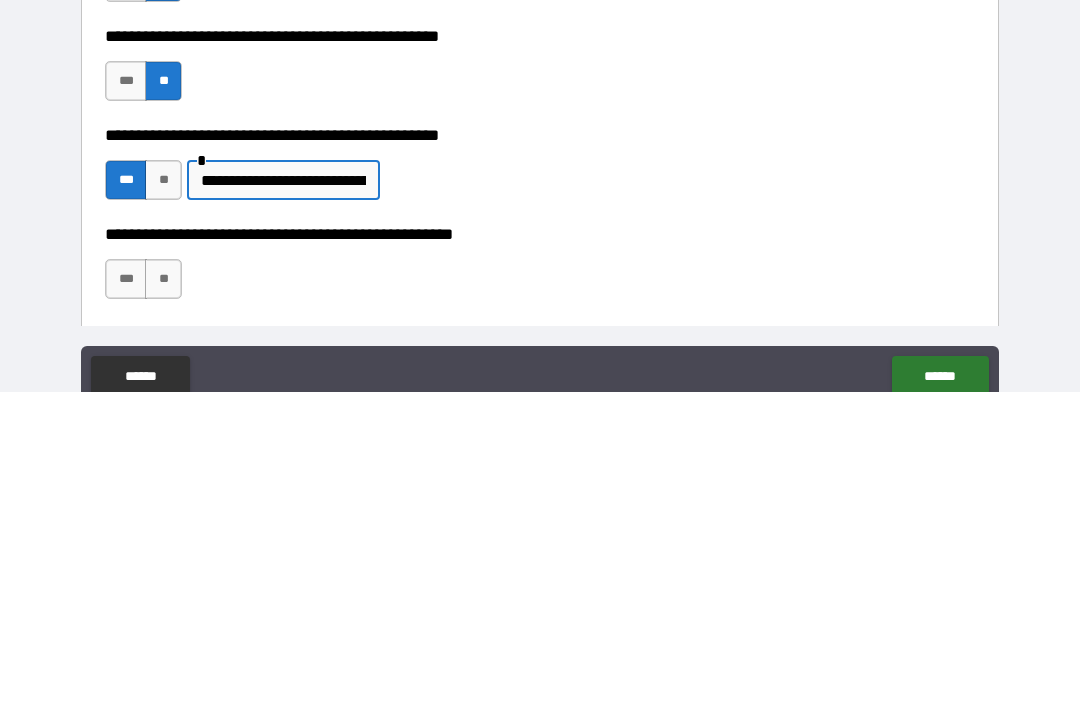 click on "**" at bounding box center [163, 588] 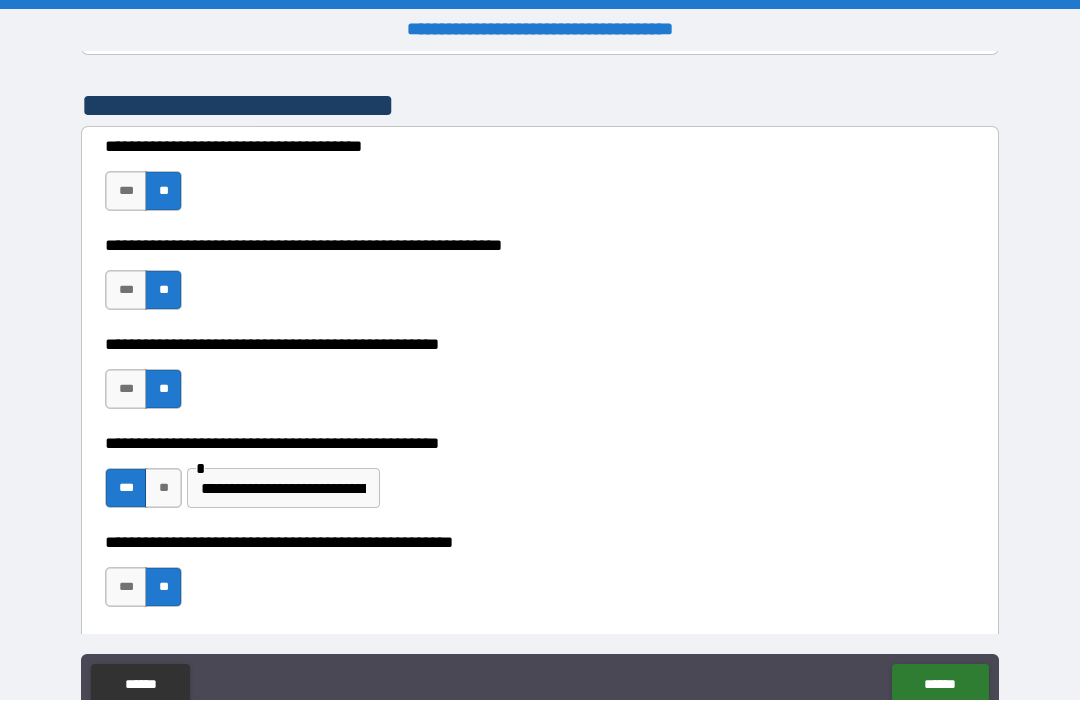 click on "******" at bounding box center (940, 685) 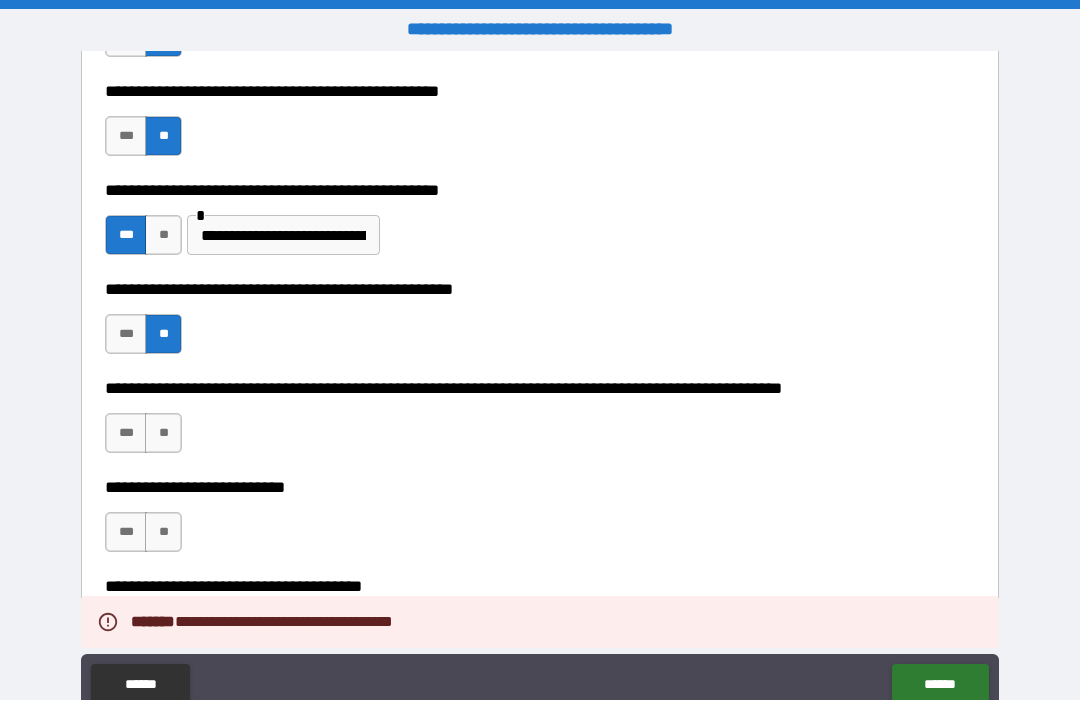 scroll, scrollTop: 677, scrollLeft: 0, axis: vertical 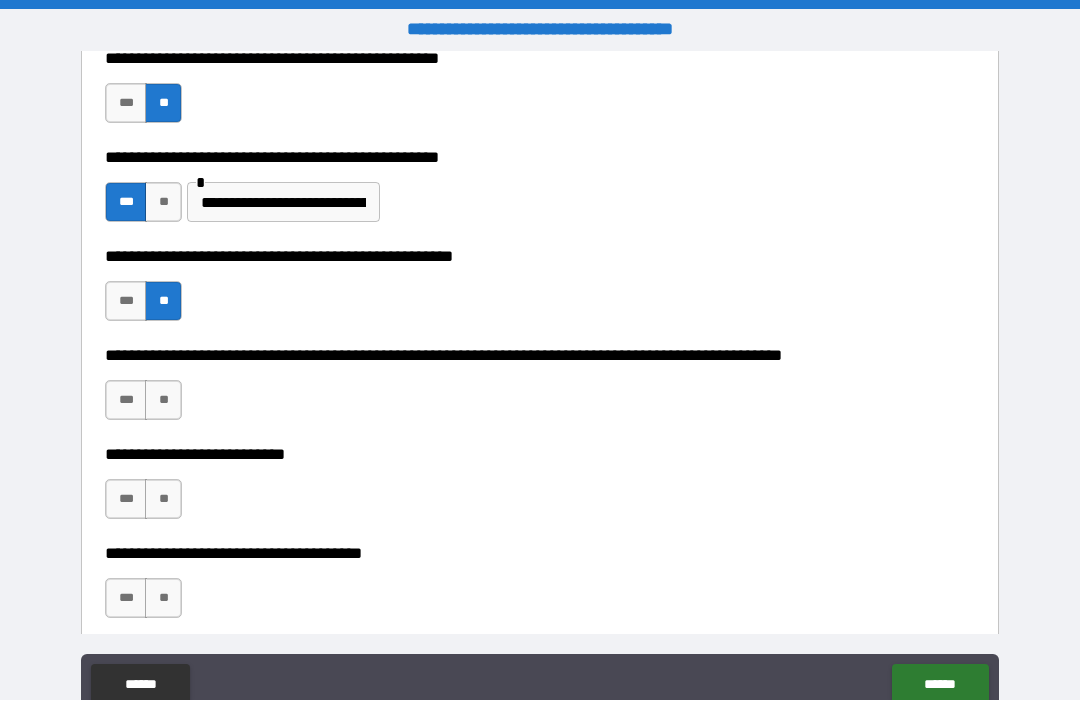 click on "**" at bounding box center (163, 401) 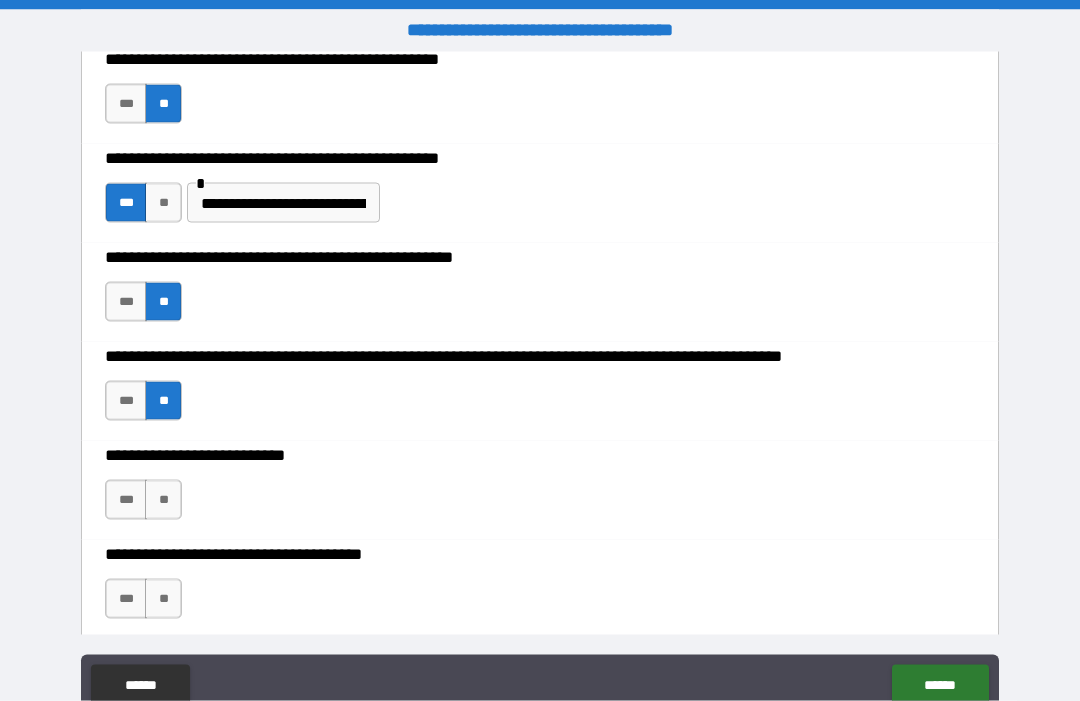 scroll, scrollTop: 0, scrollLeft: 0, axis: both 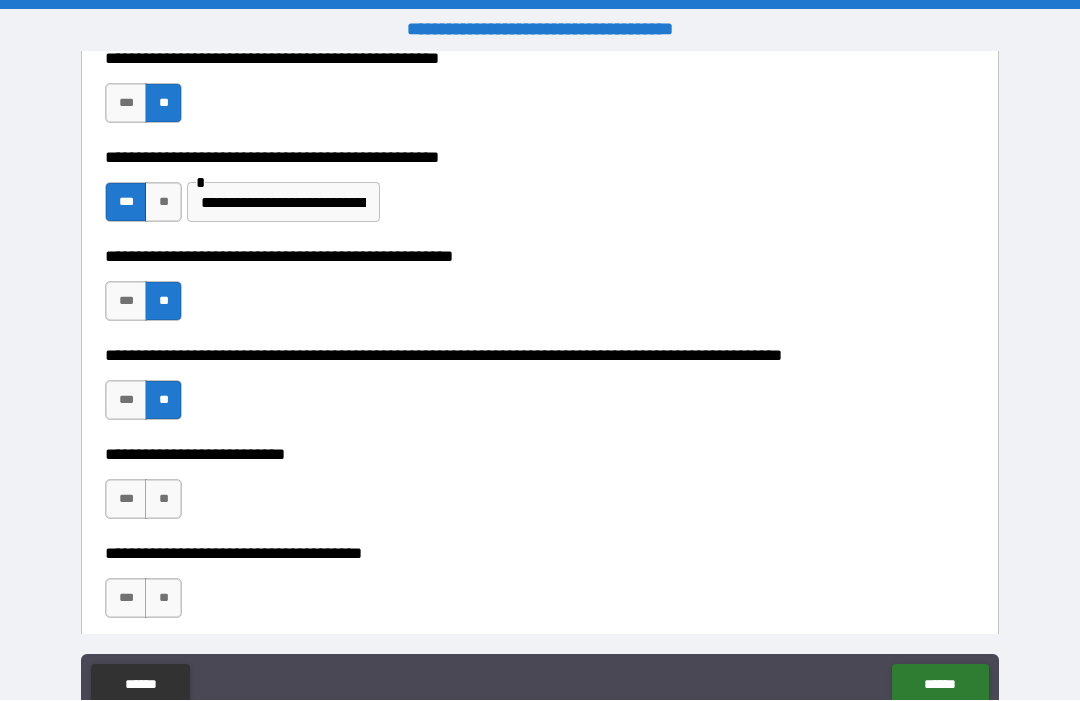 click on "**" at bounding box center [163, 500] 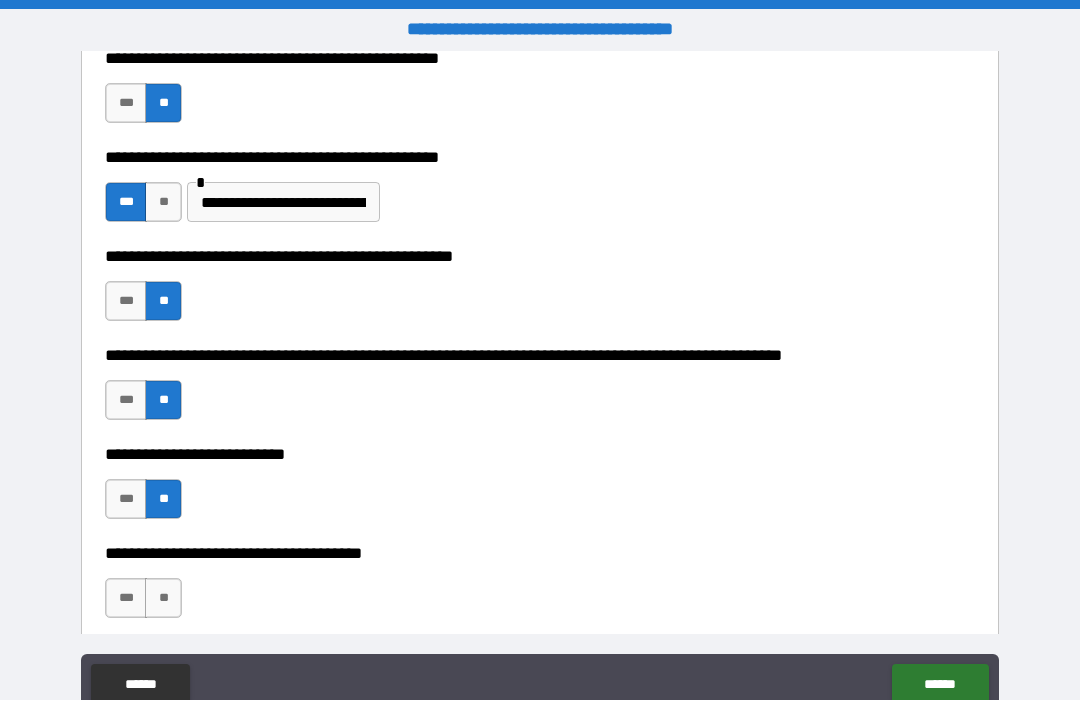 click on "***" at bounding box center (126, 599) 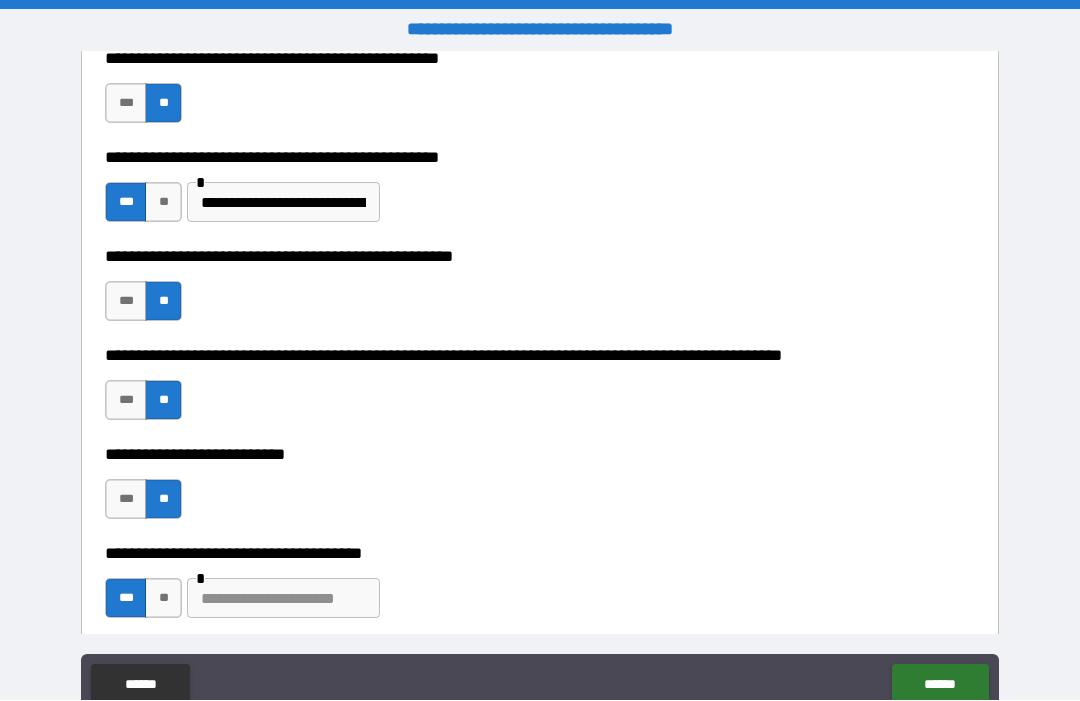 click at bounding box center [283, 599] 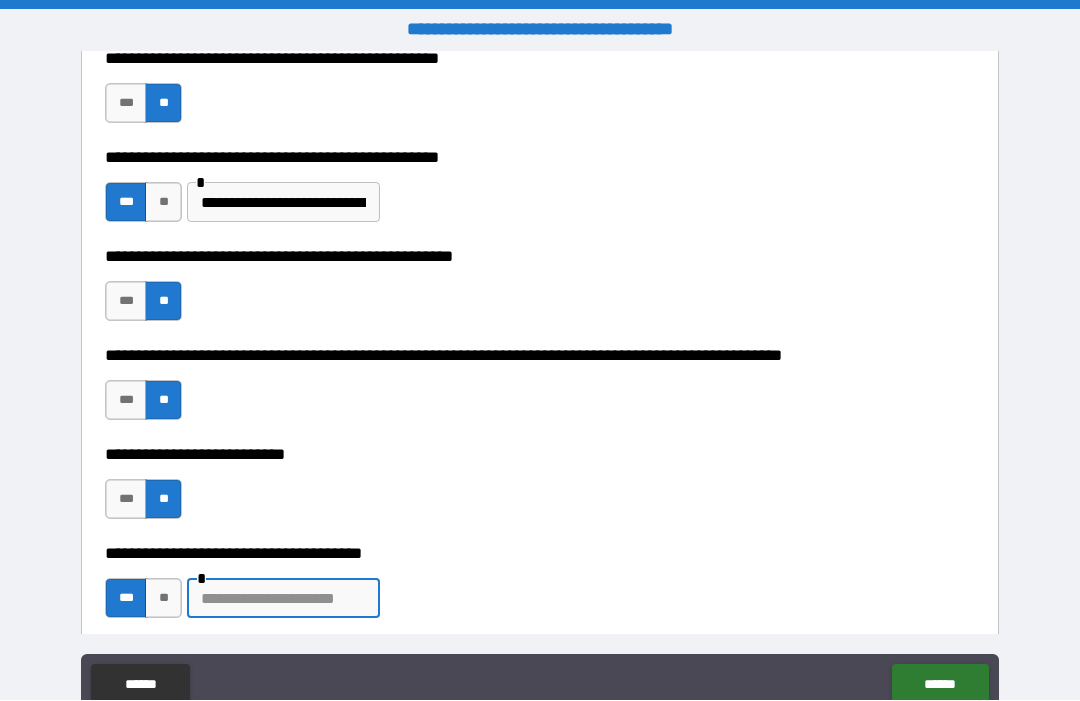 scroll, scrollTop: 67, scrollLeft: 0, axis: vertical 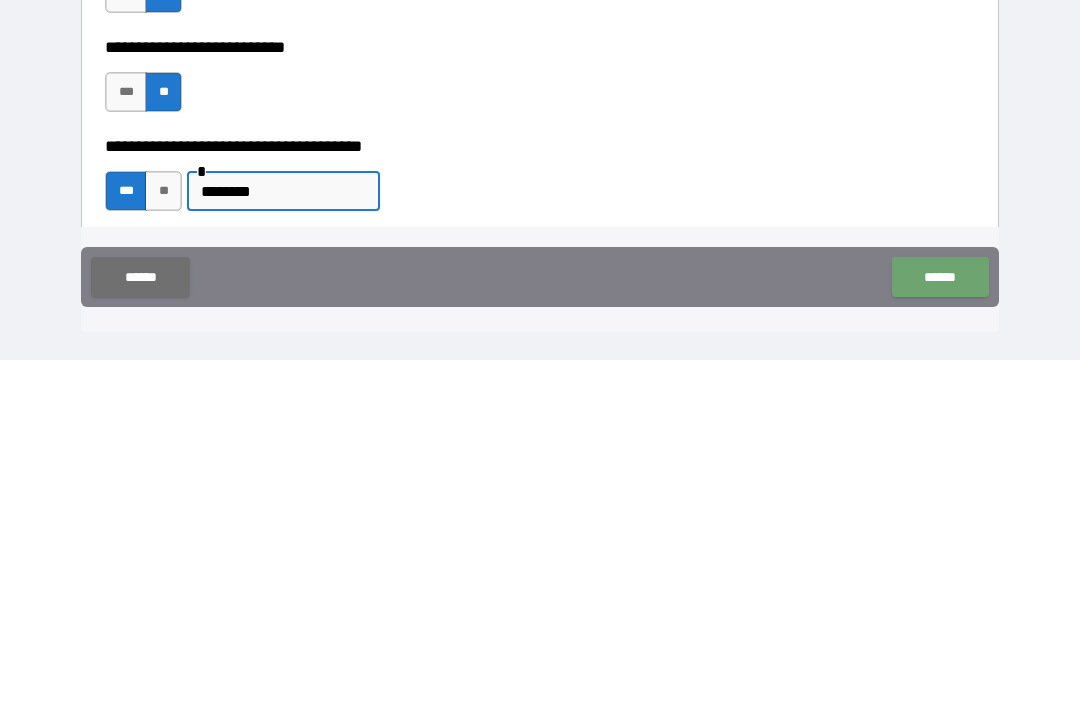 click on "******" at bounding box center (940, 618) 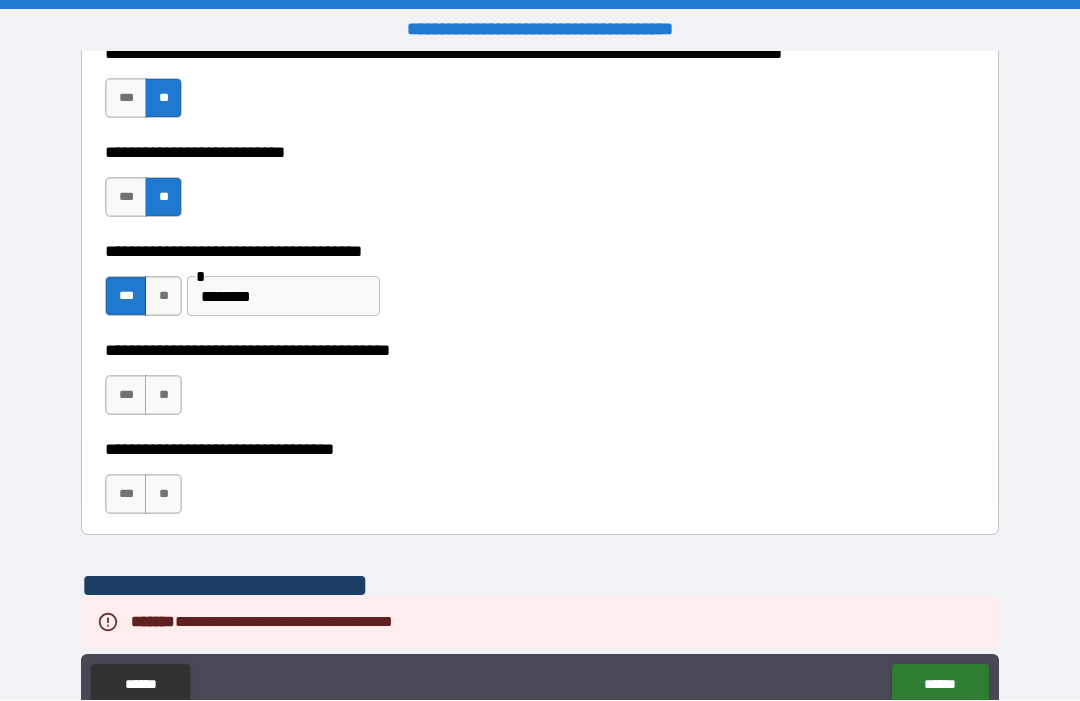 scroll, scrollTop: 981, scrollLeft: 0, axis: vertical 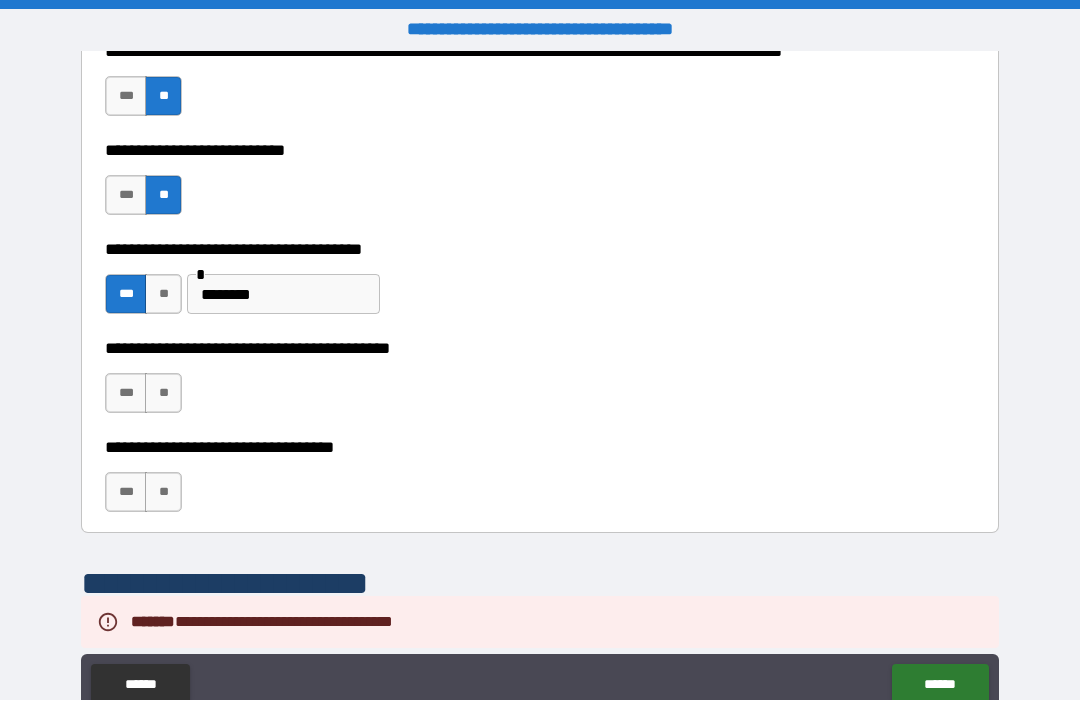 click on "***" at bounding box center [126, 394] 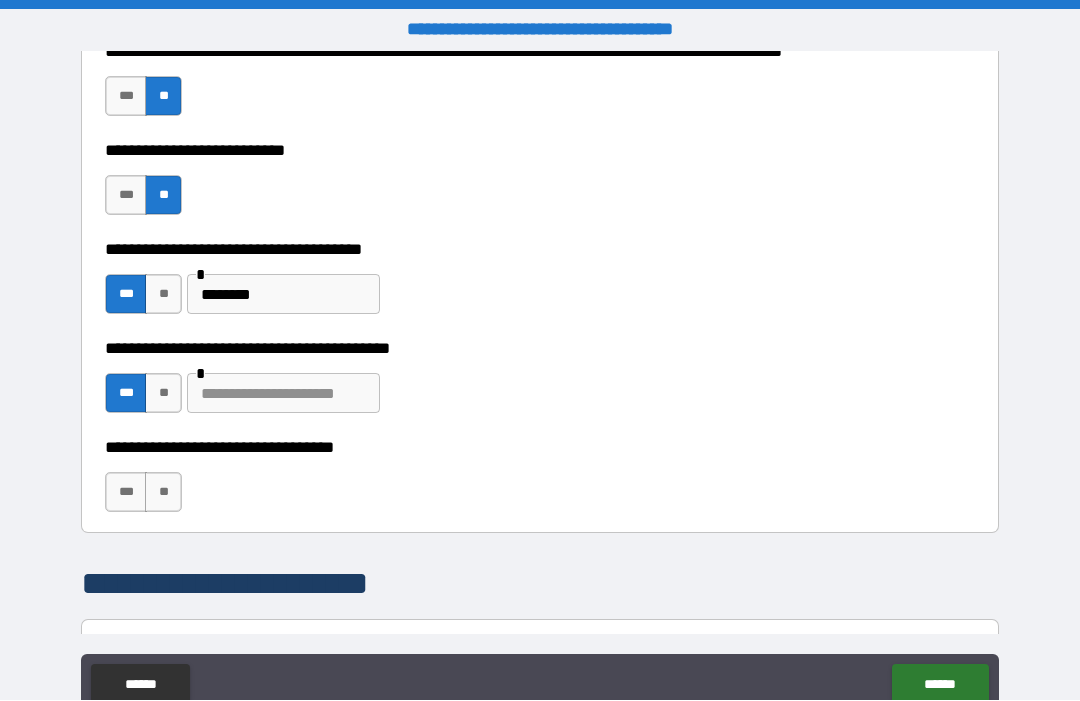 click at bounding box center [283, 394] 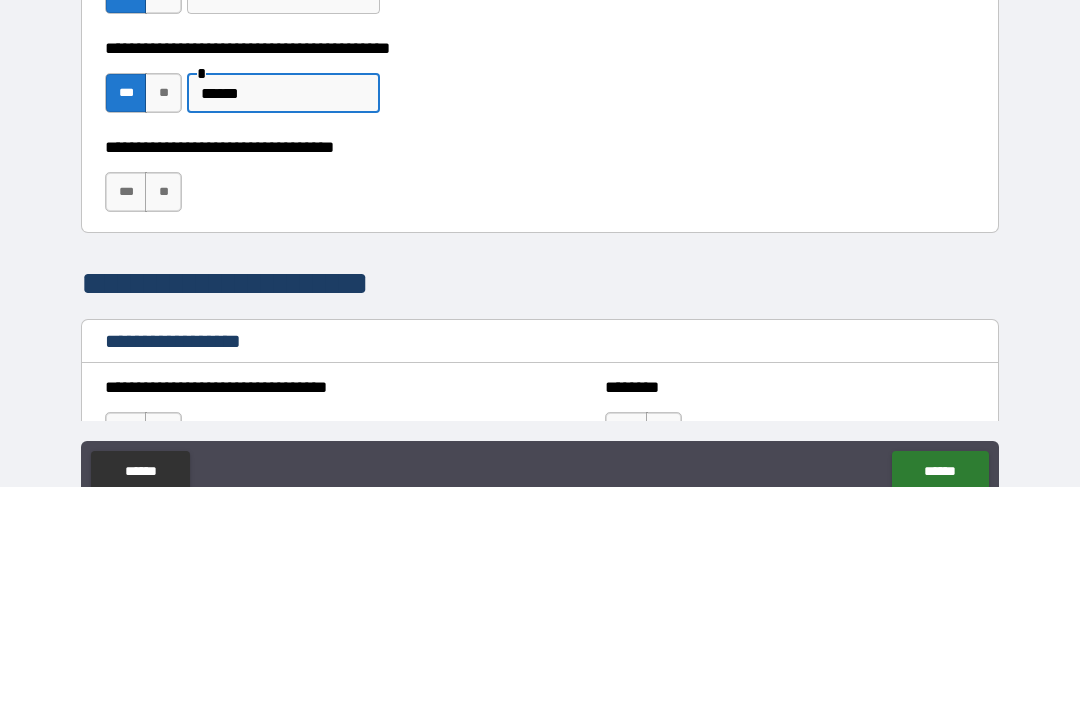 scroll, scrollTop: 1087, scrollLeft: 0, axis: vertical 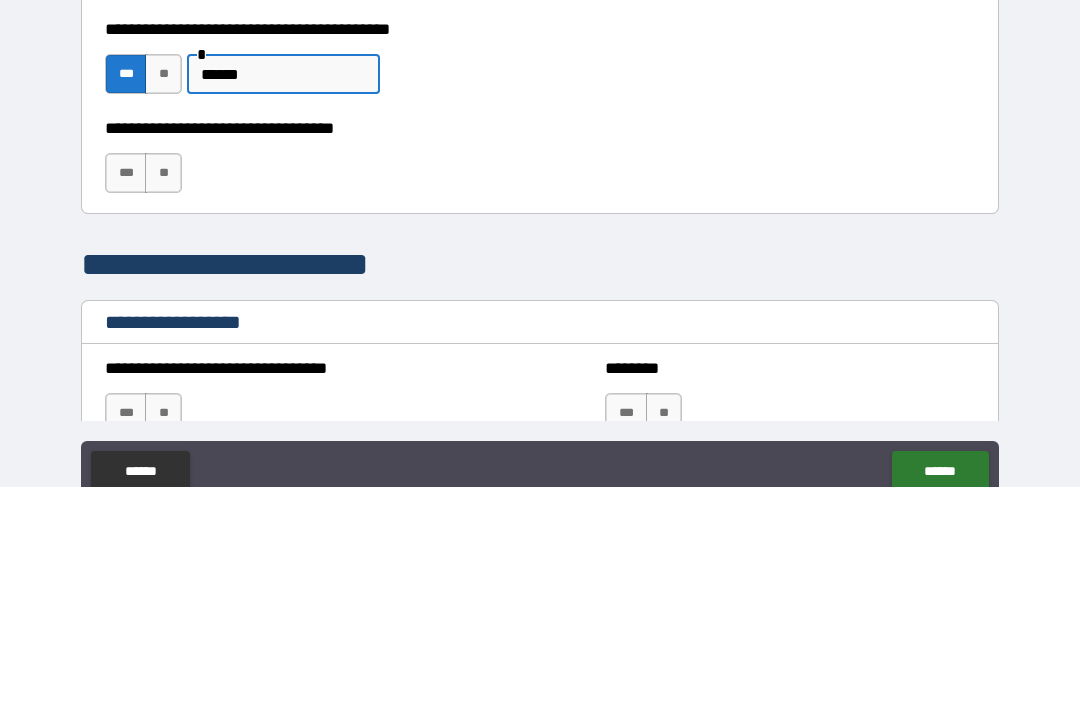 click on "**" at bounding box center (163, 387) 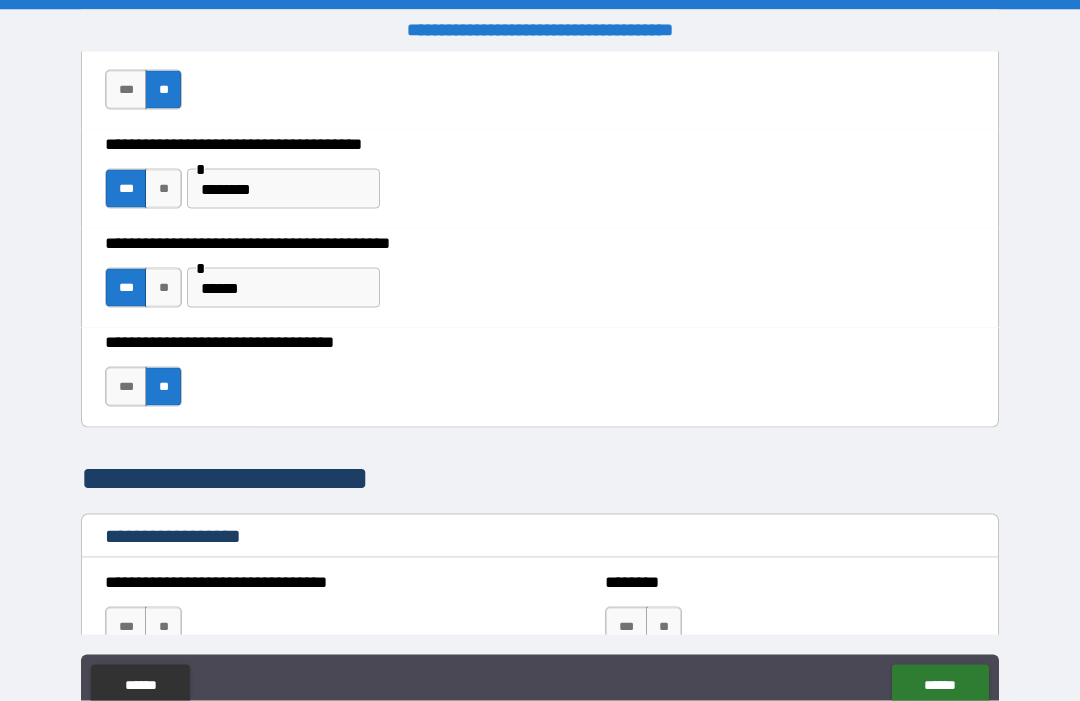 scroll, scrollTop: 0, scrollLeft: 0, axis: both 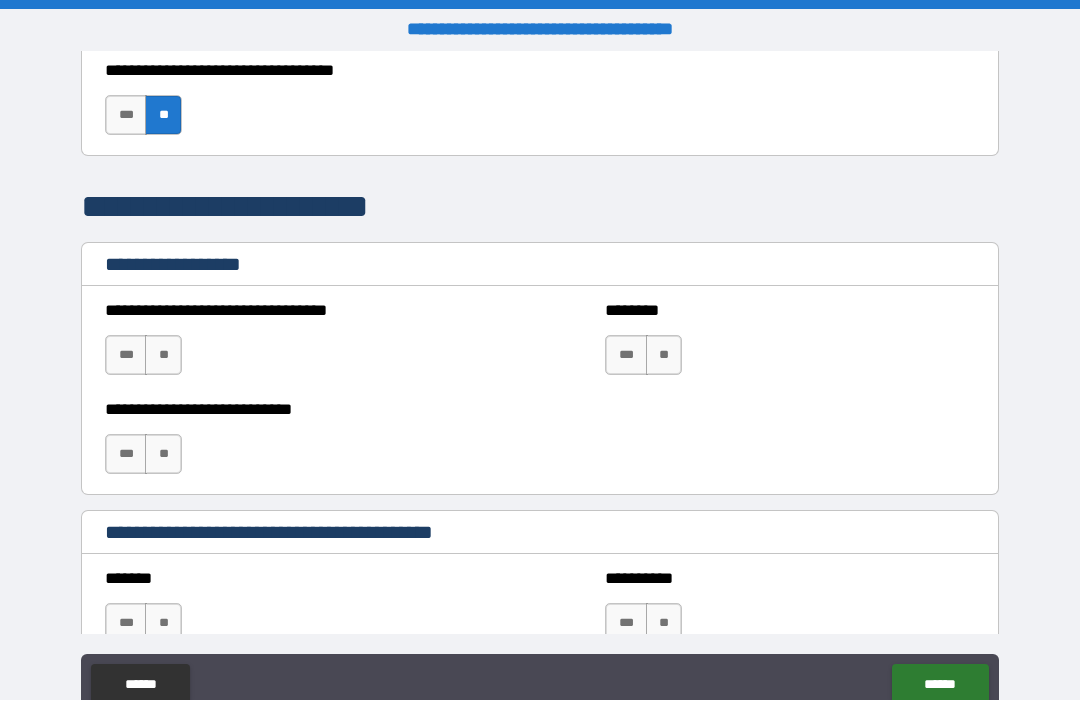 click on "**" at bounding box center [163, 356] 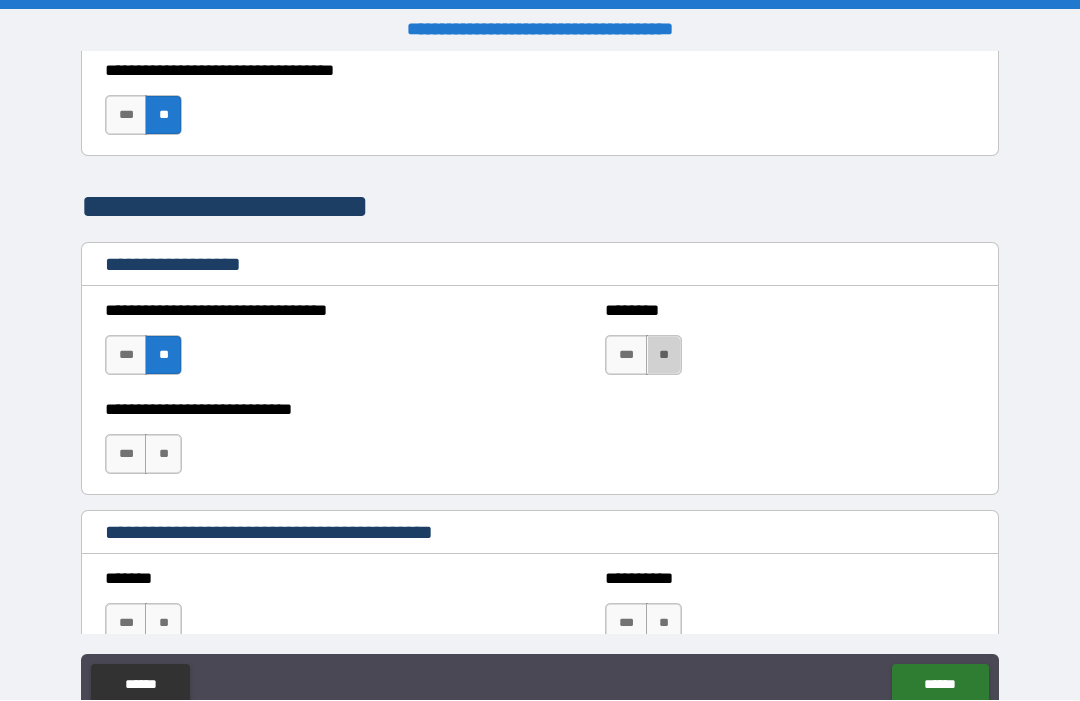 click on "**" at bounding box center [664, 356] 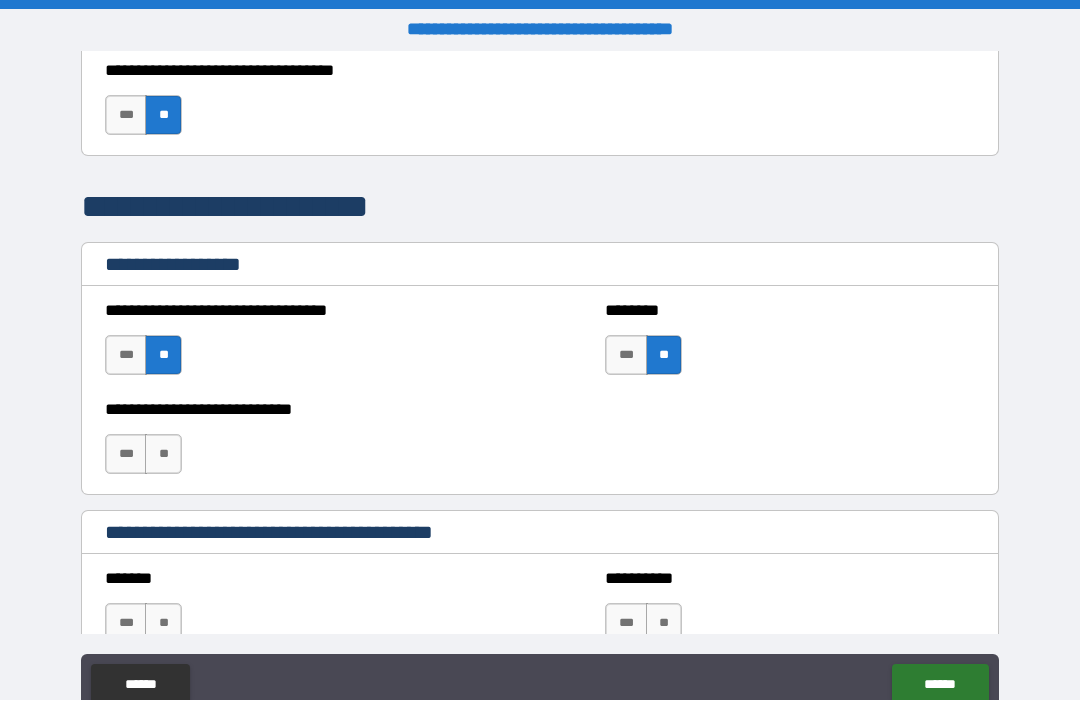 click on "**" at bounding box center (163, 455) 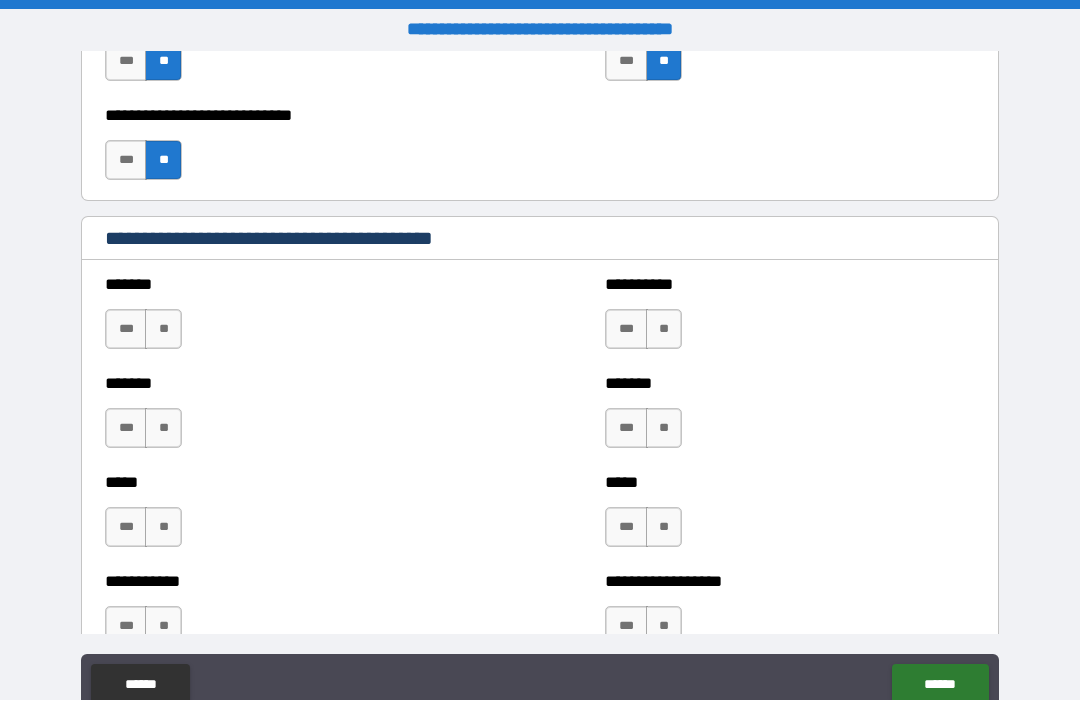 scroll, scrollTop: 1657, scrollLeft: 0, axis: vertical 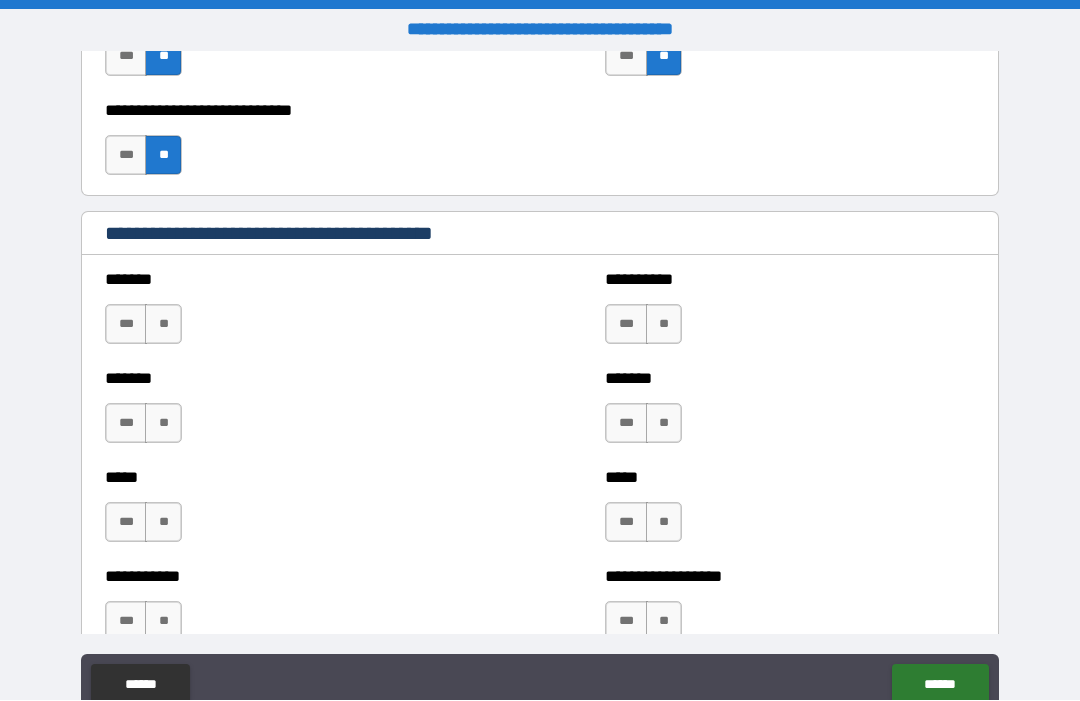 click on "**" at bounding box center [163, 325] 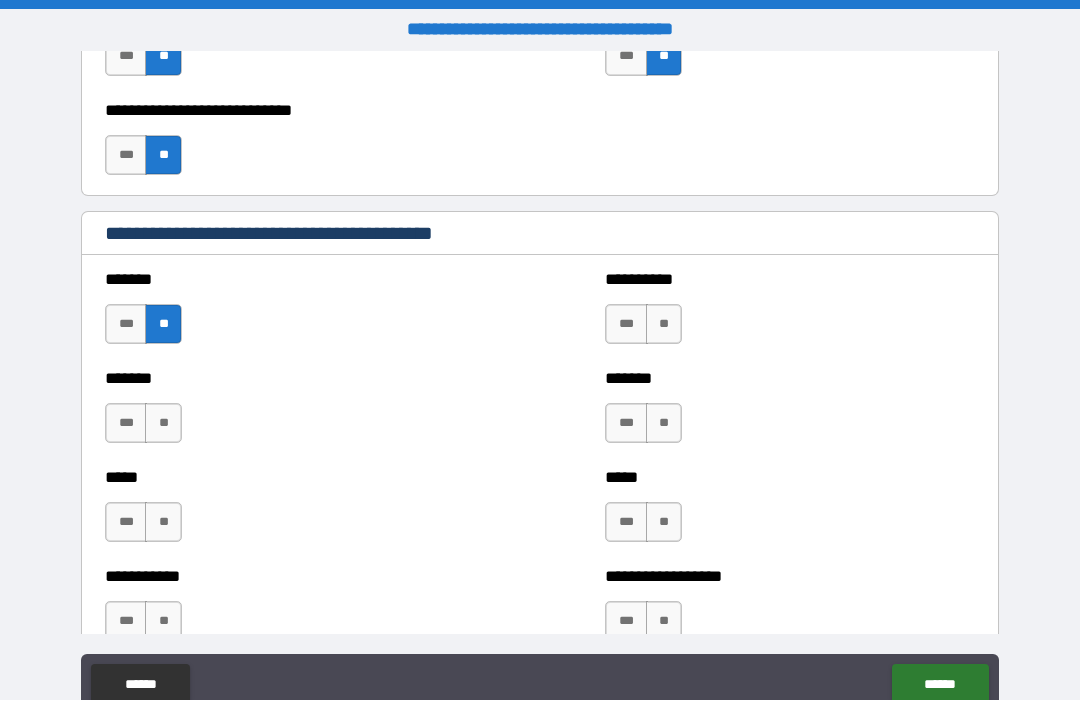 click on "**" at bounding box center [163, 424] 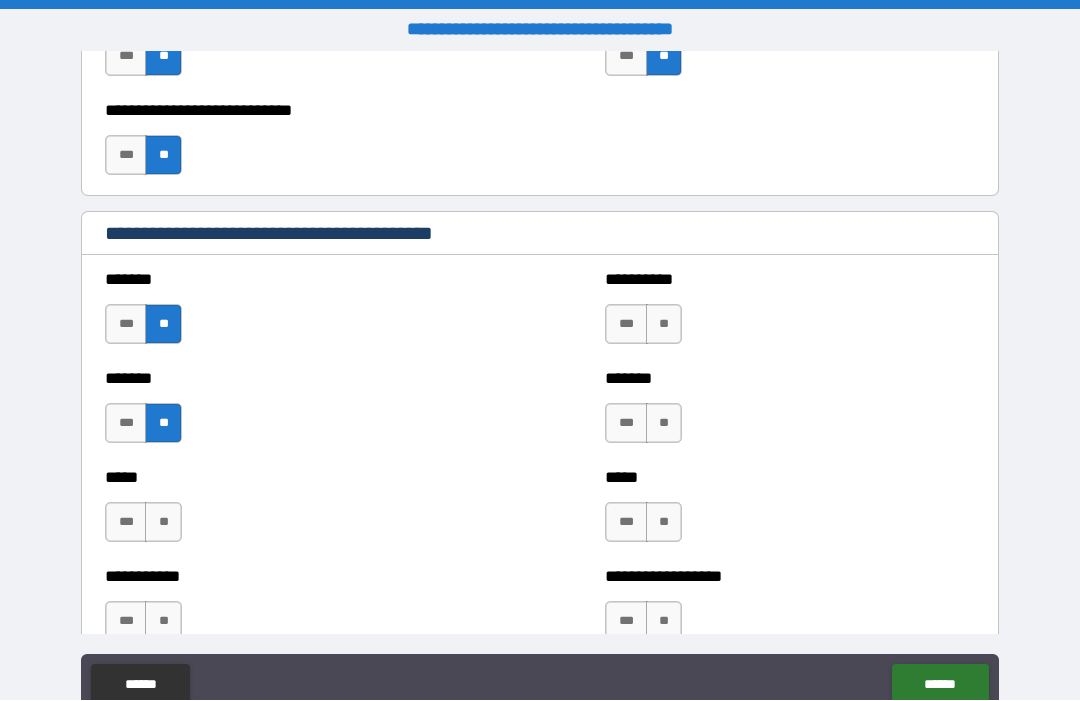 click on "**" at bounding box center [163, 523] 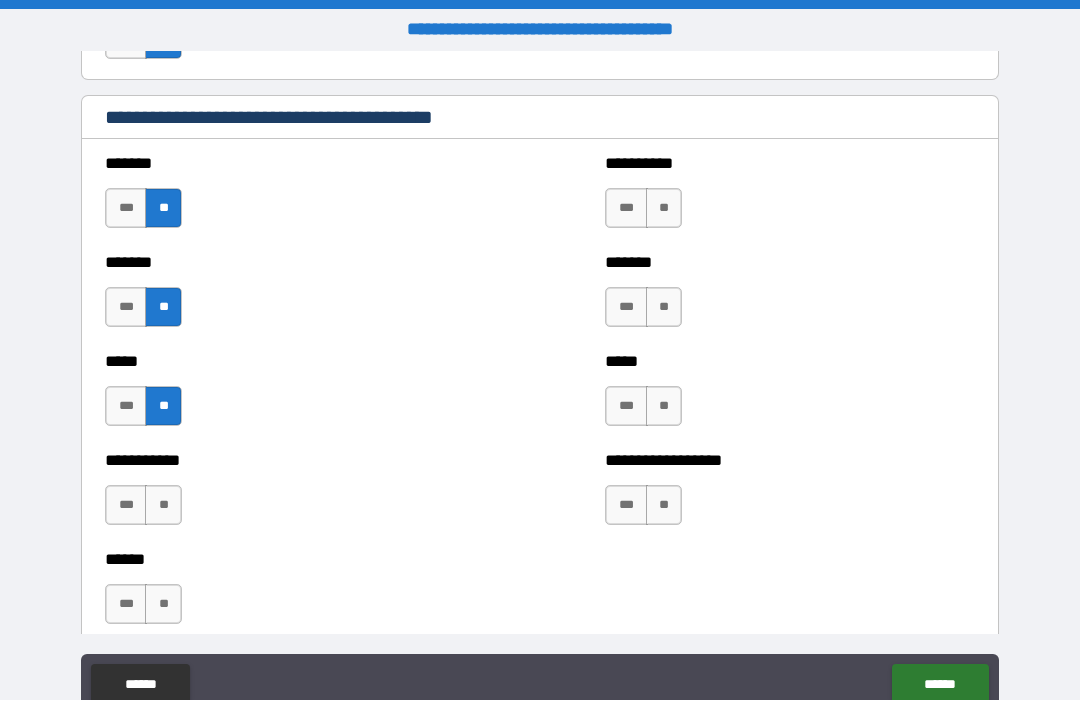 scroll, scrollTop: 1800, scrollLeft: 0, axis: vertical 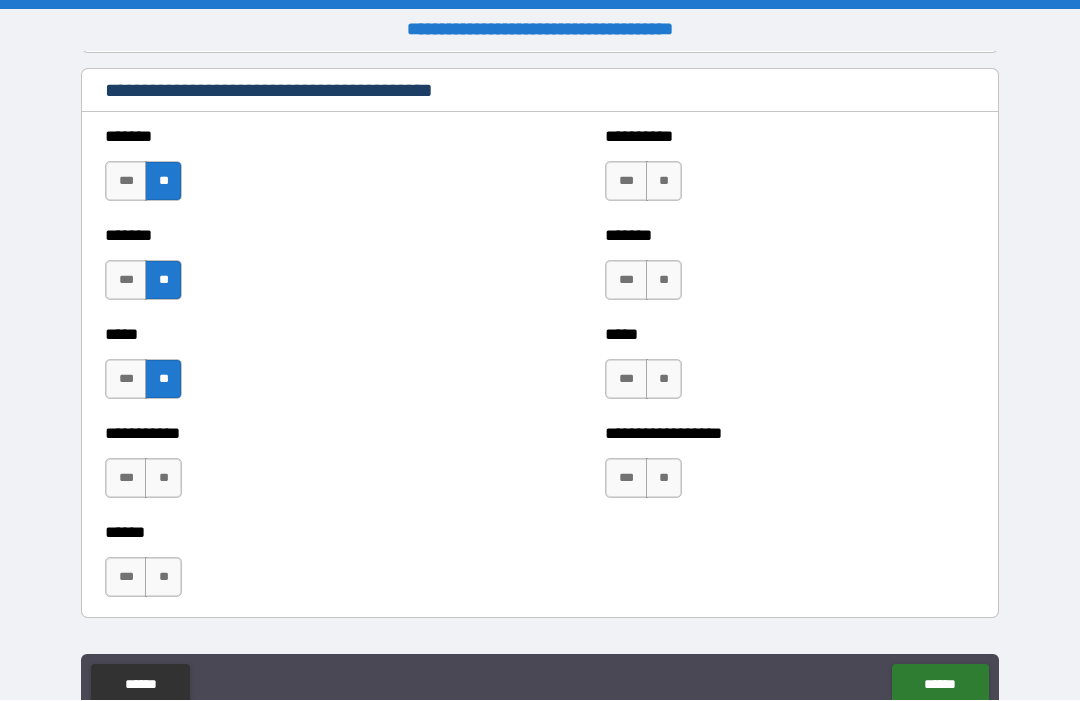 click on "*** **" at bounding box center (143, 479) 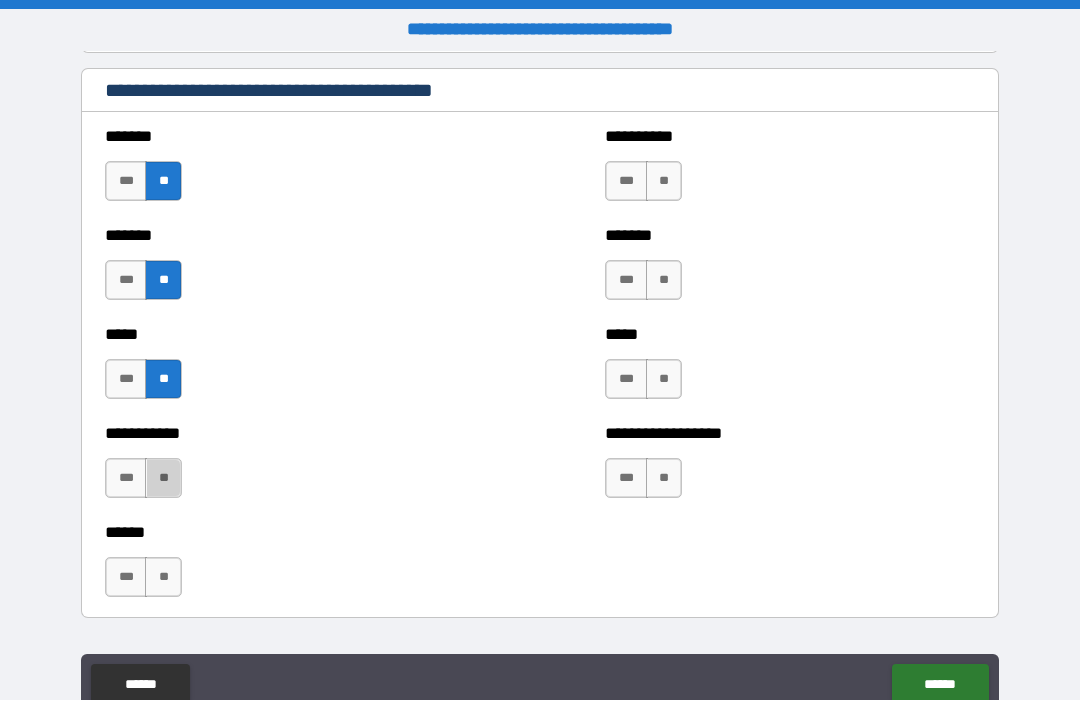 click on "**" at bounding box center (163, 479) 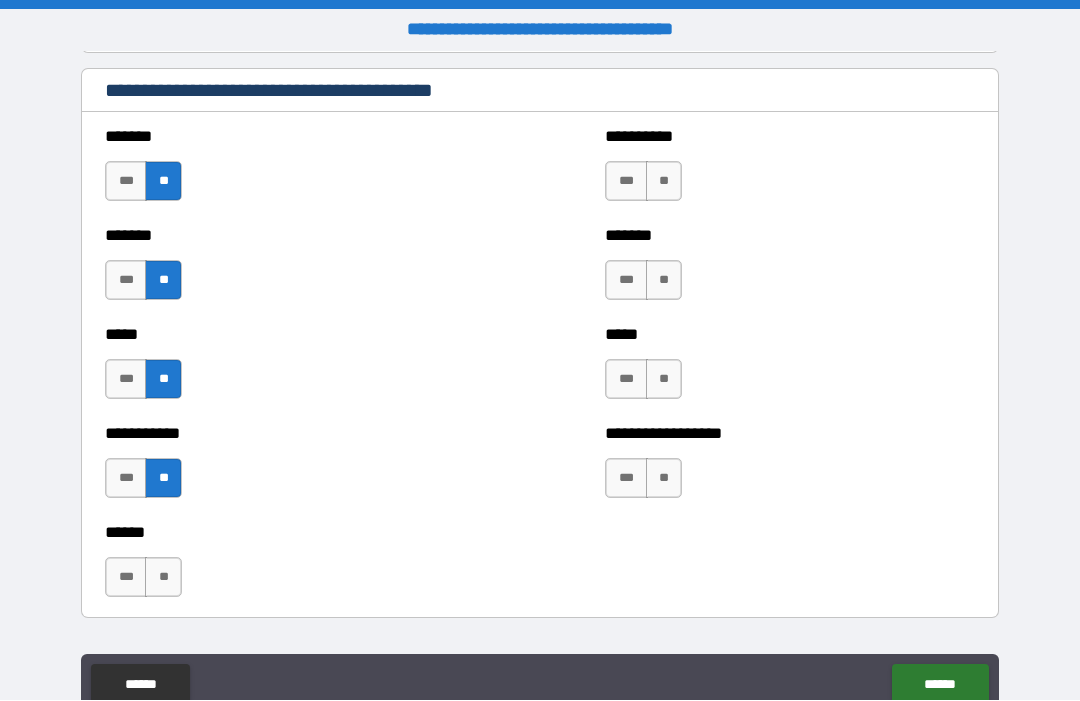 click on "**" at bounding box center (163, 578) 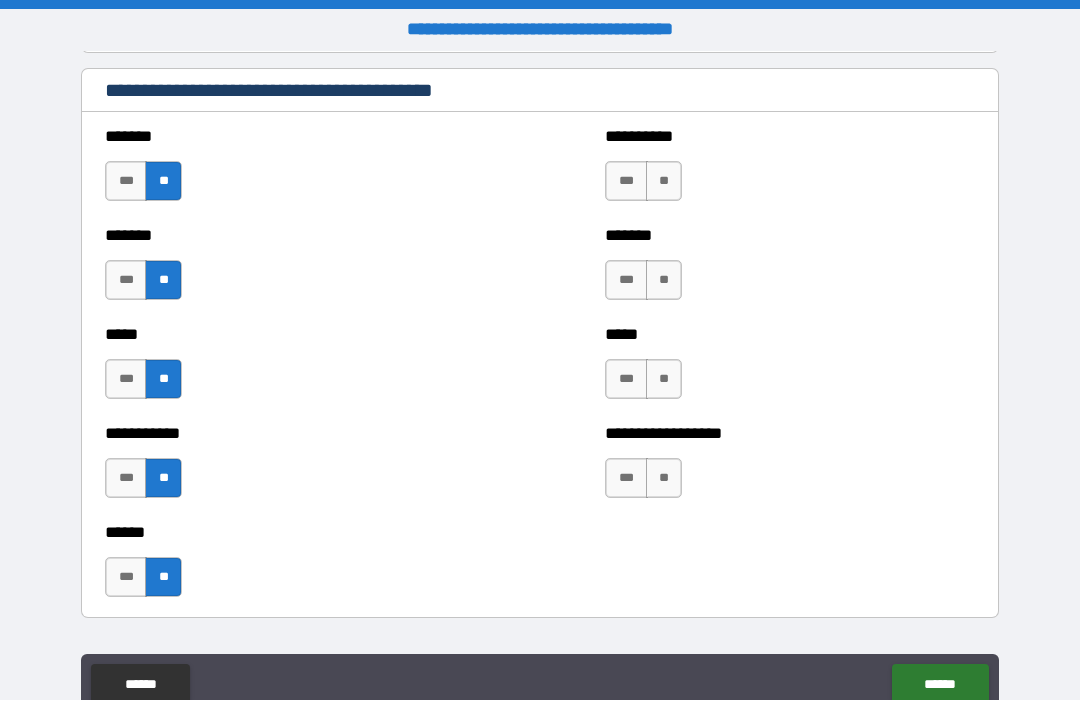 click on "**" at bounding box center [664, 182] 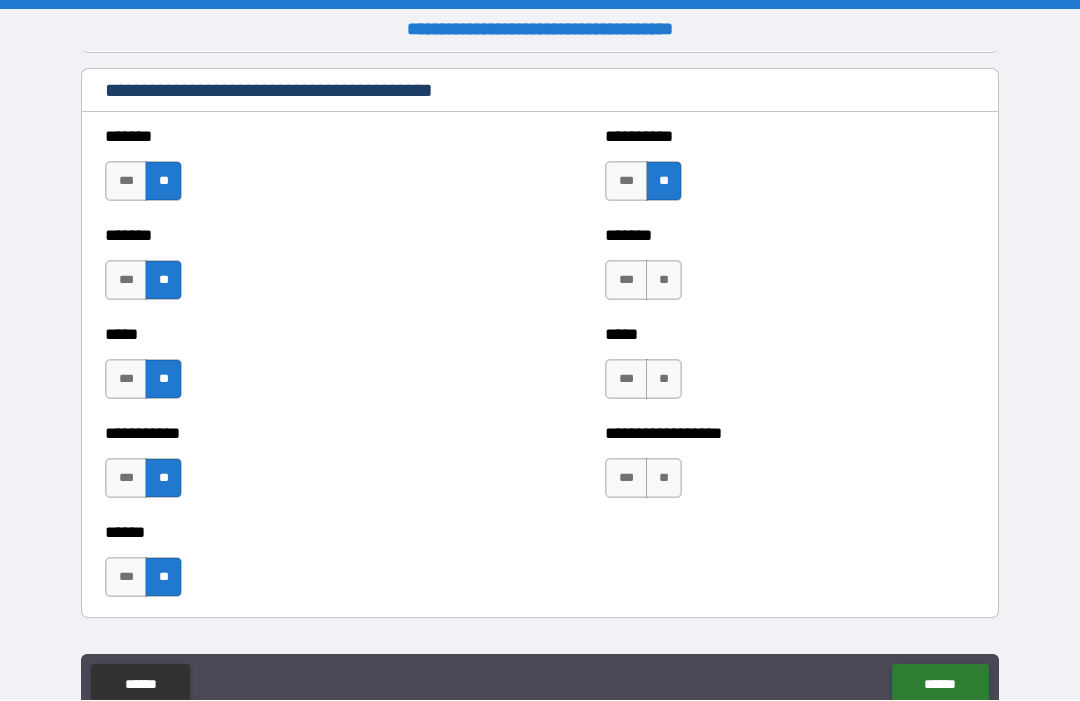 click on "**" at bounding box center (664, 281) 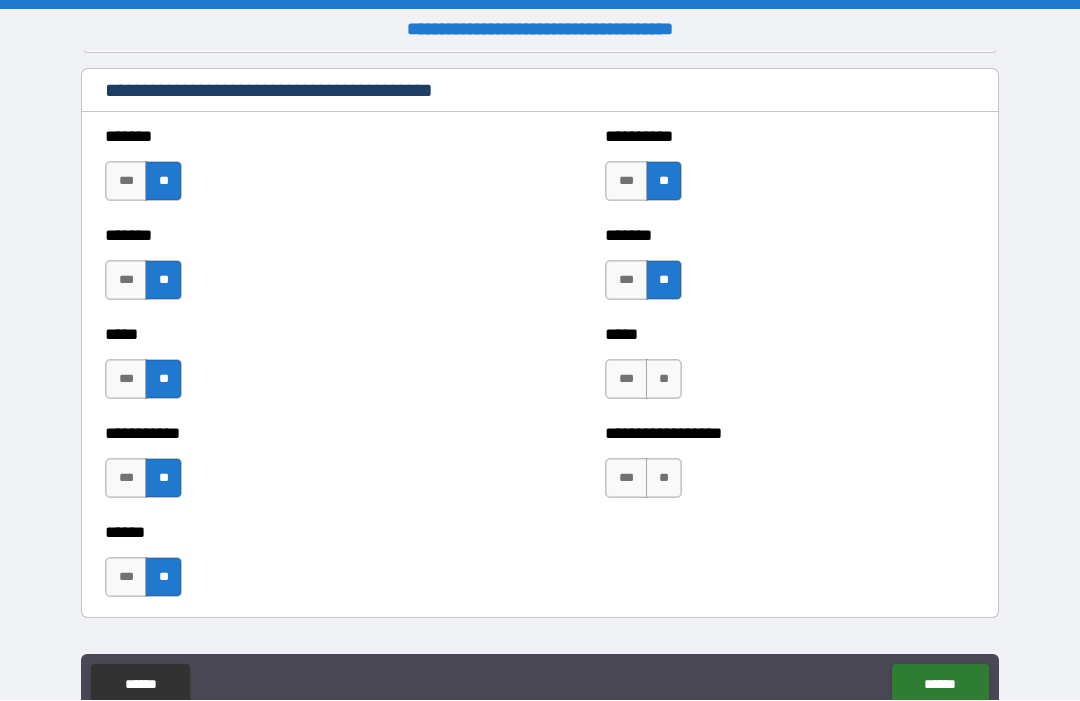 click on "**" at bounding box center [664, 380] 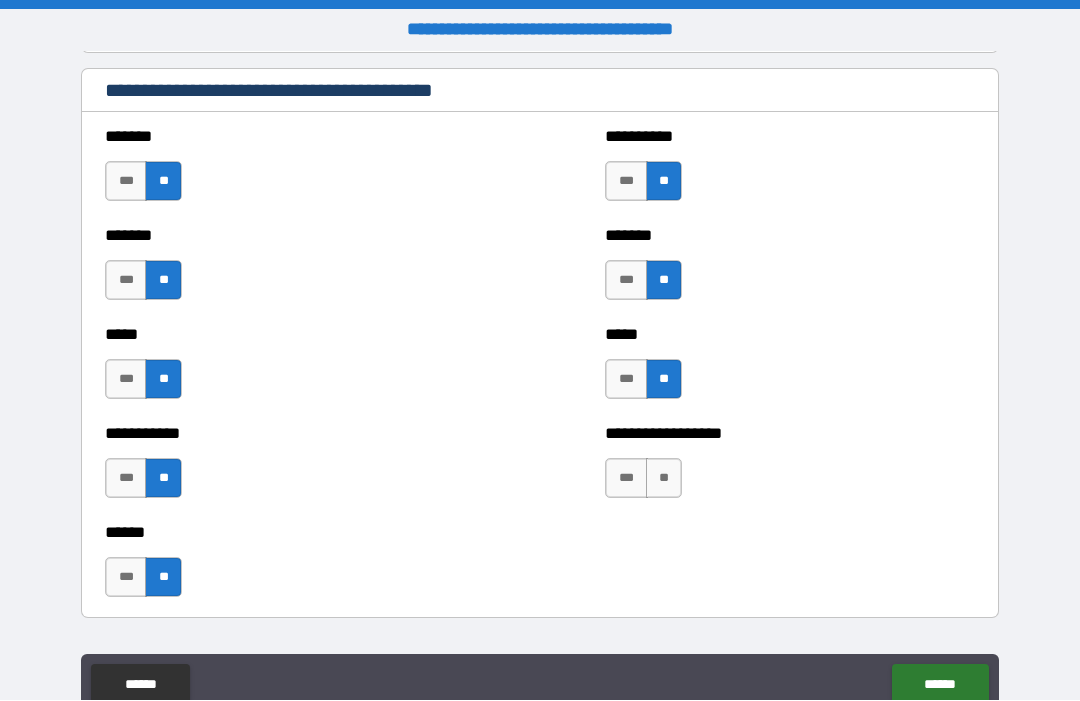 click on "**" at bounding box center [664, 479] 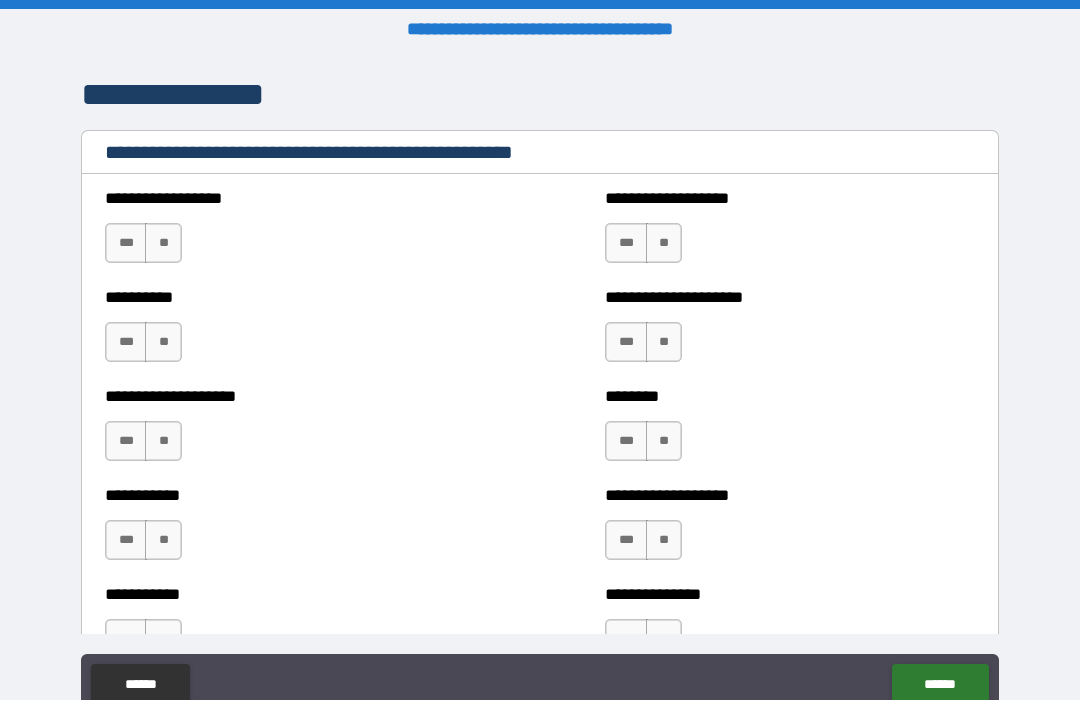 scroll, scrollTop: 2382, scrollLeft: 0, axis: vertical 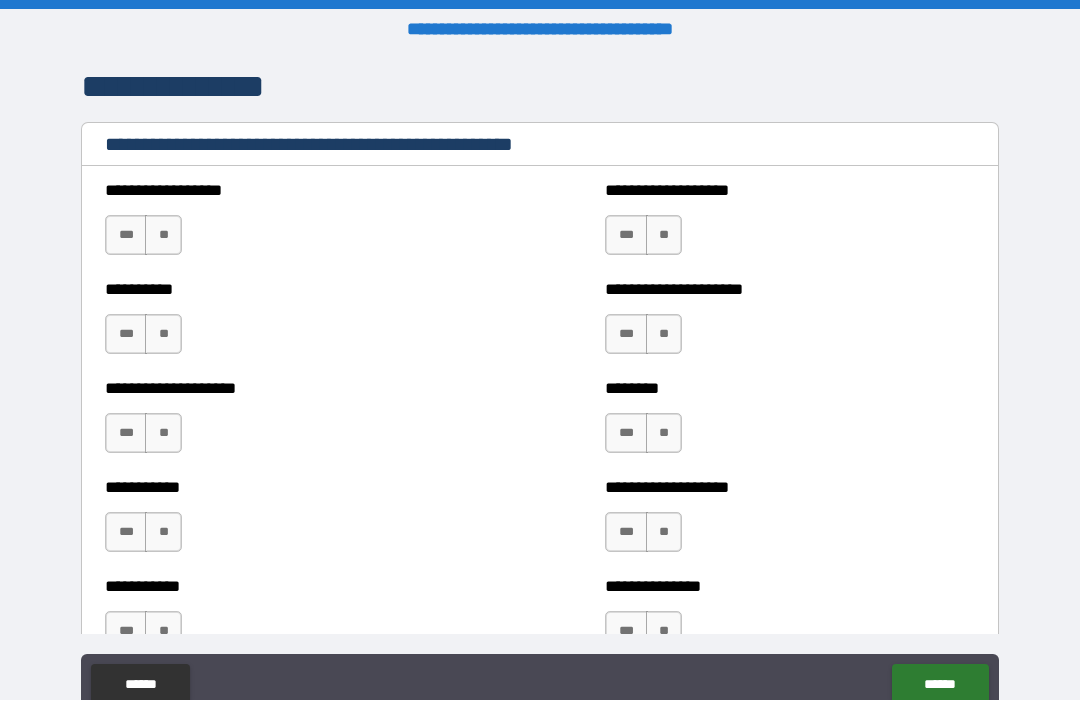 click on "**" at bounding box center (163, 236) 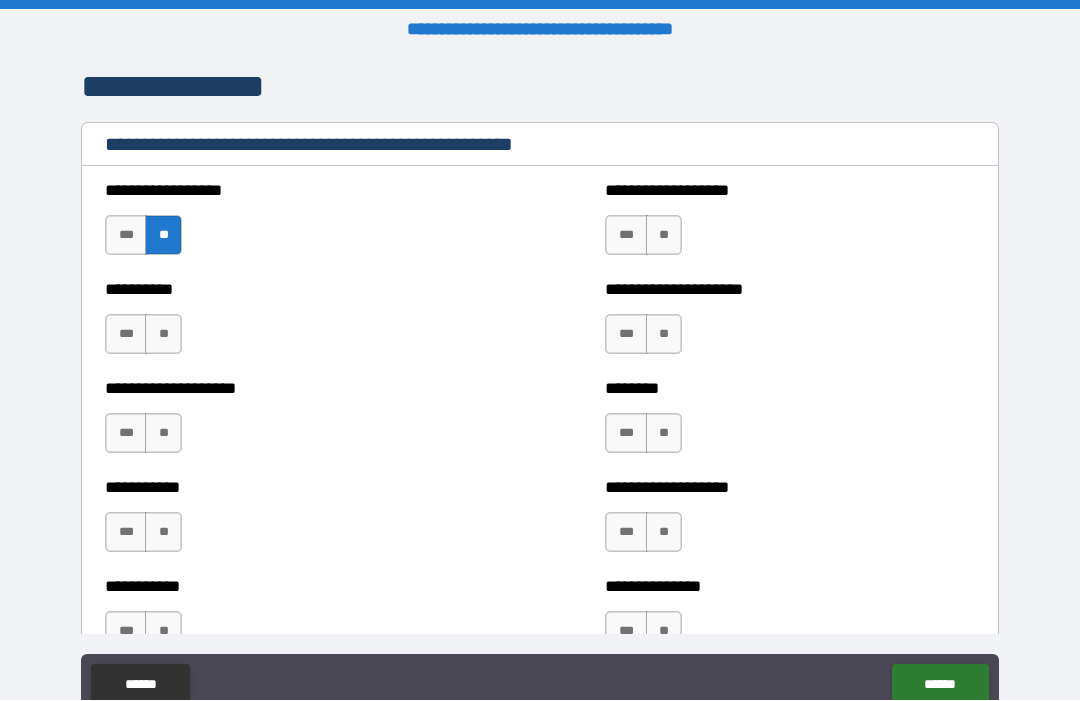 click on "**" at bounding box center [163, 335] 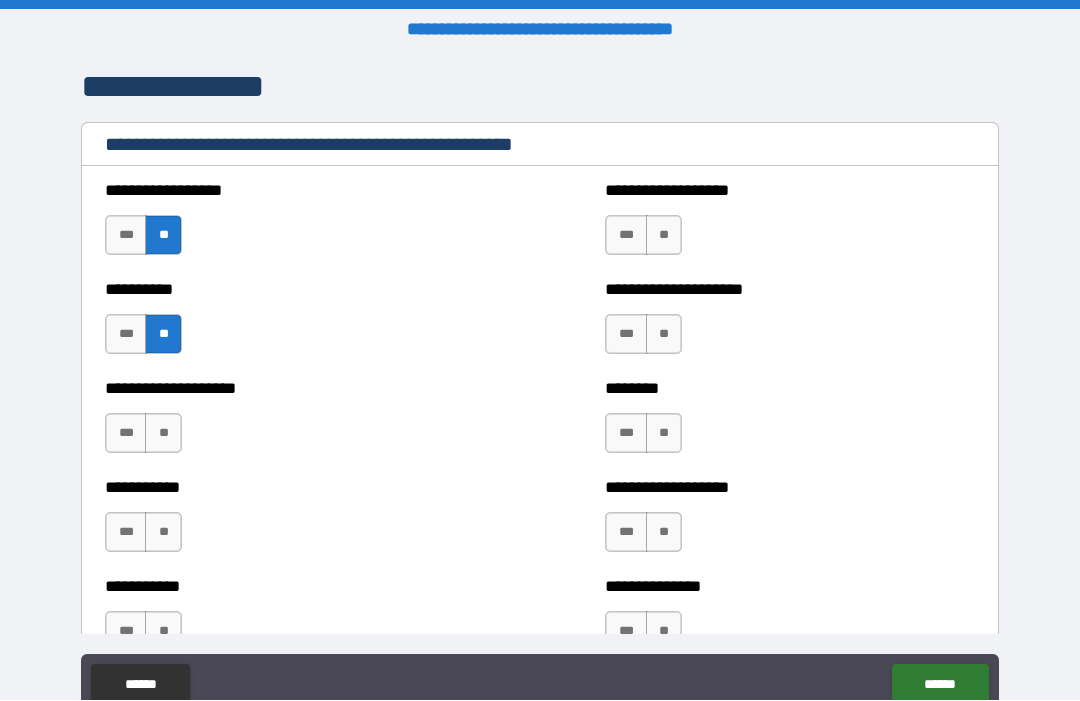 click on "**" at bounding box center [163, 434] 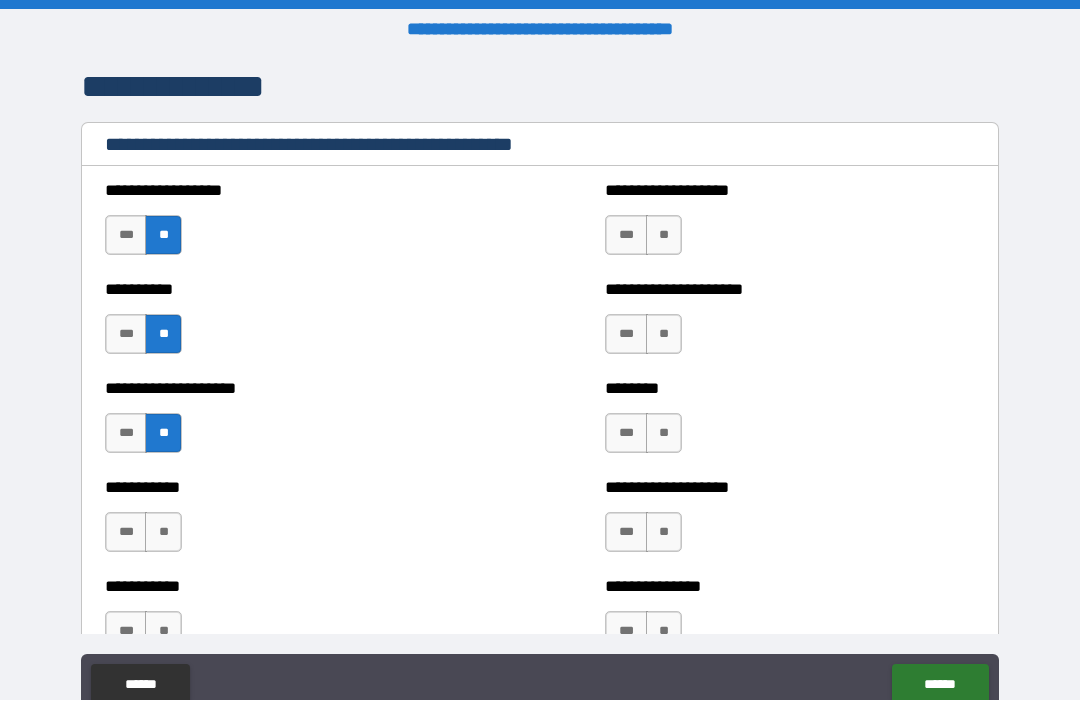click on "**" at bounding box center [163, 533] 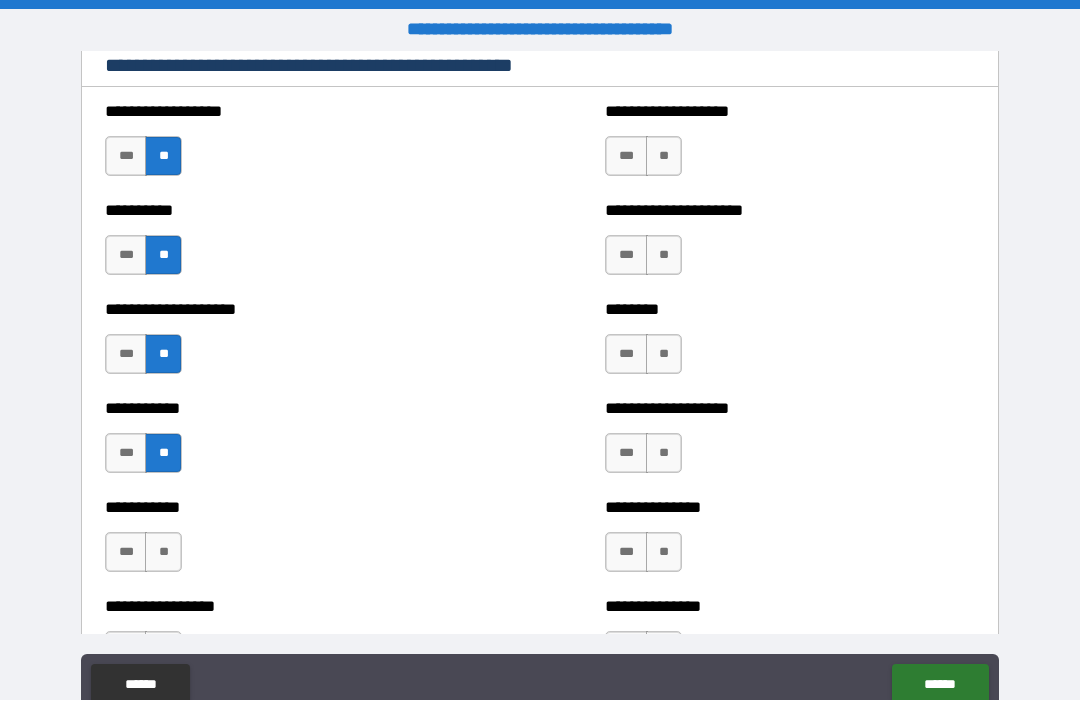 scroll, scrollTop: 2535, scrollLeft: 0, axis: vertical 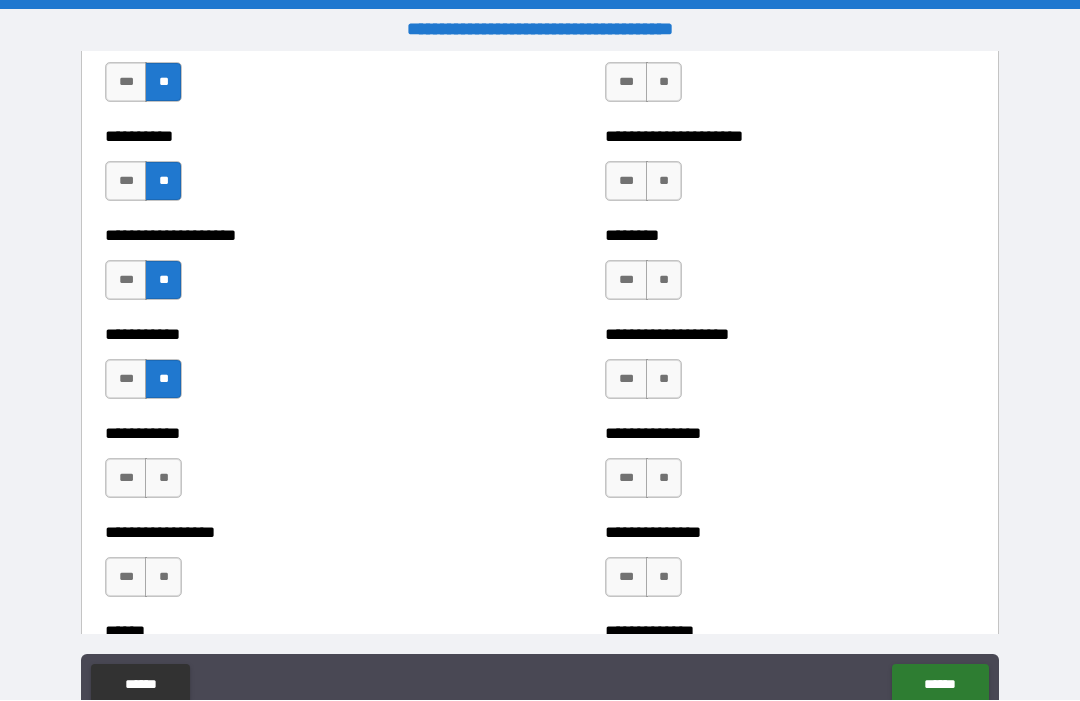 click on "**" at bounding box center (163, 479) 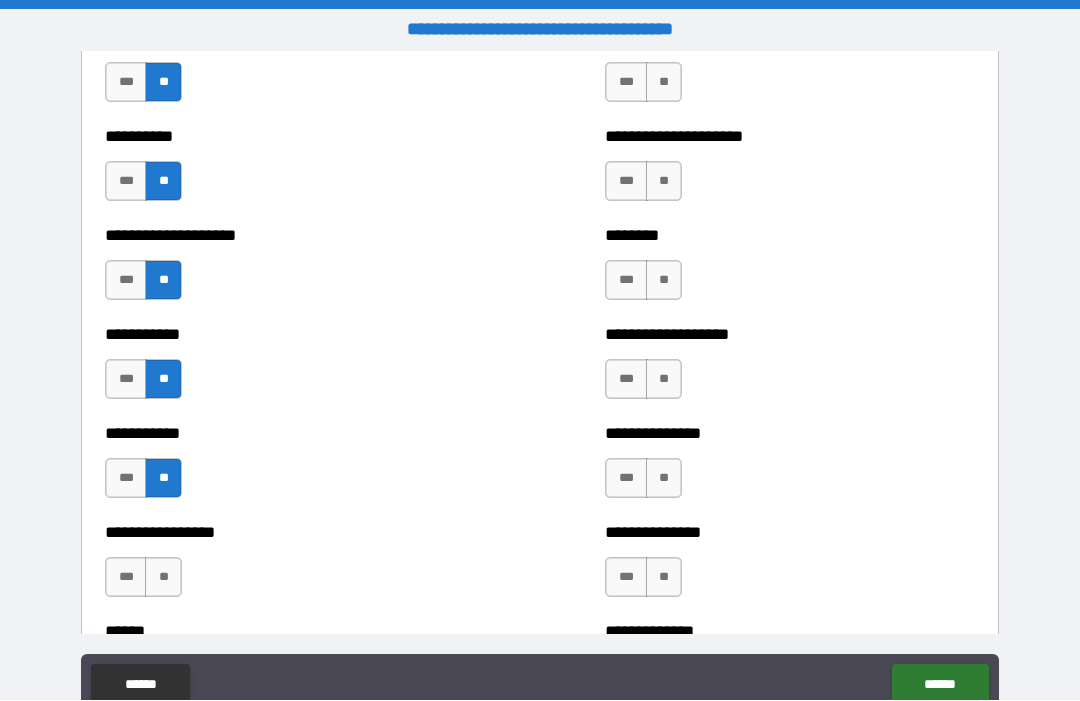 click on "**" at bounding box center (163, 578) 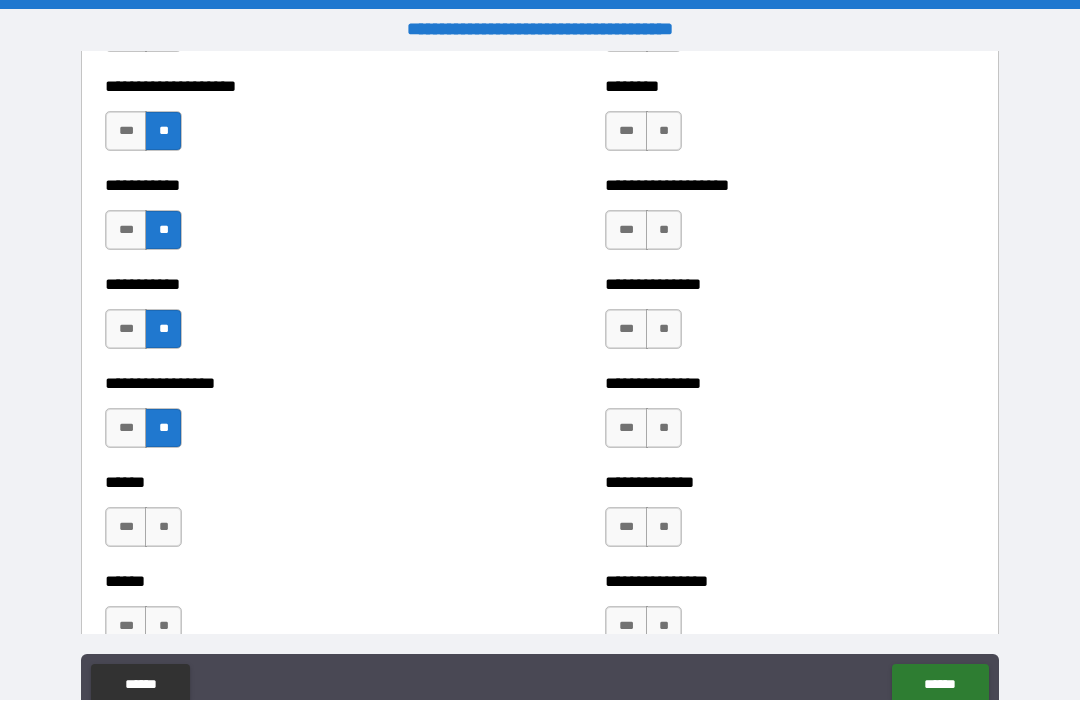 click on "**" at bounding box center (163, 528) 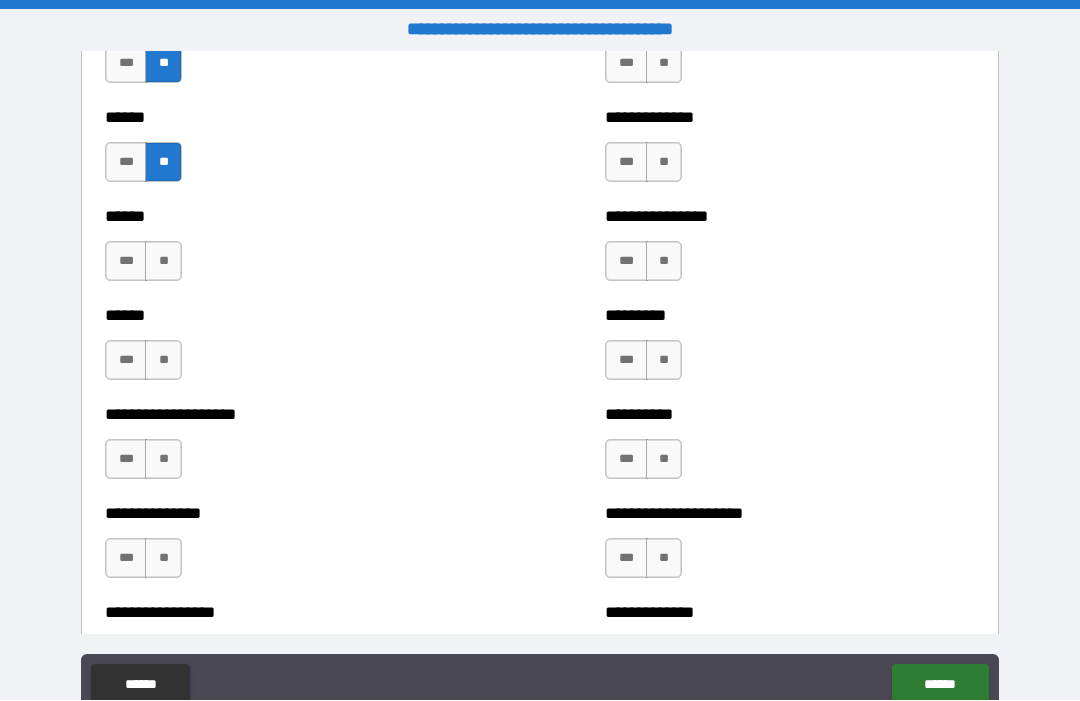 scroll, scrollTop: 3055, scrollLeft: 0, axis: vertical 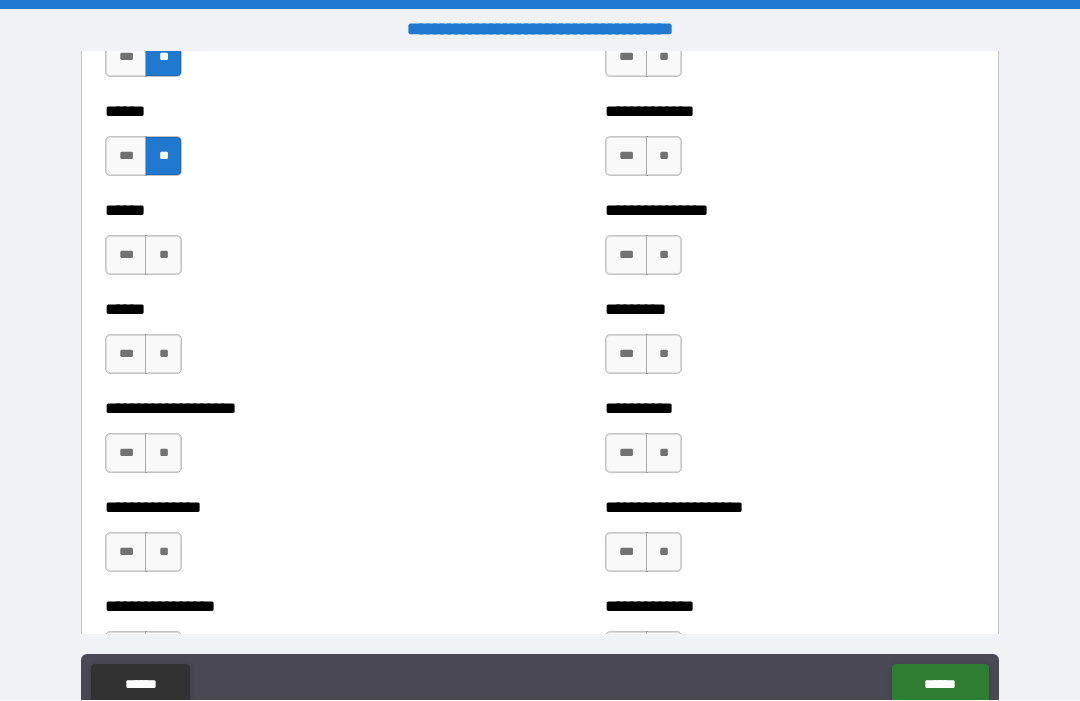 click on "**" at bounding box center (163, 256) 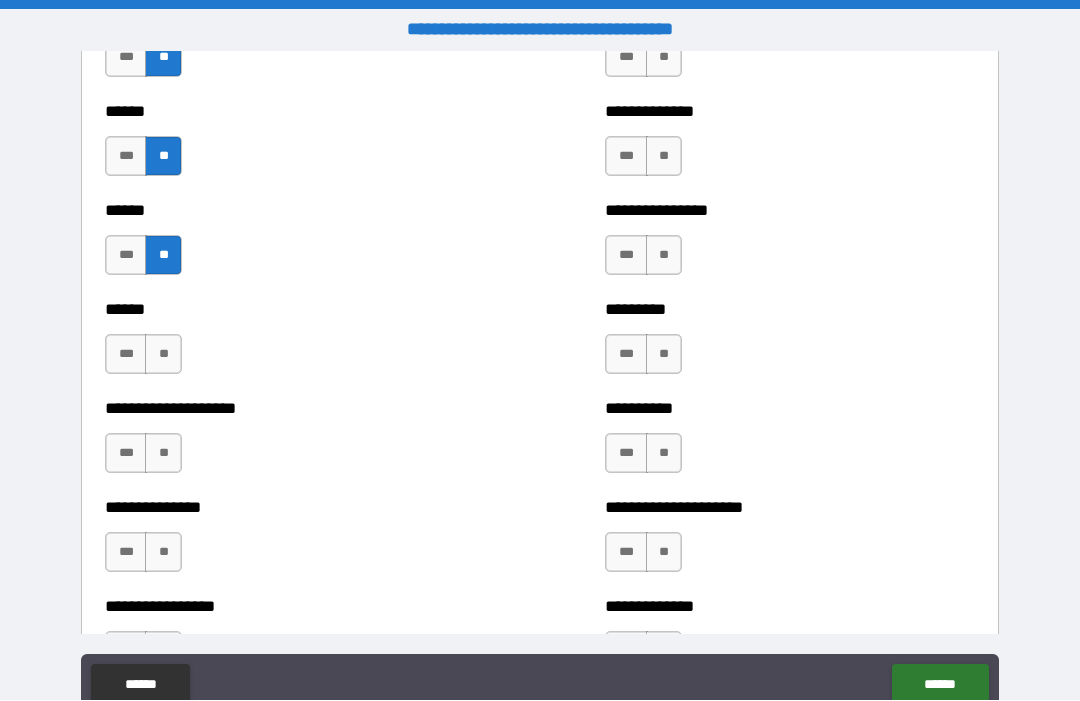 click on "**" at bounding box center [163, 355] 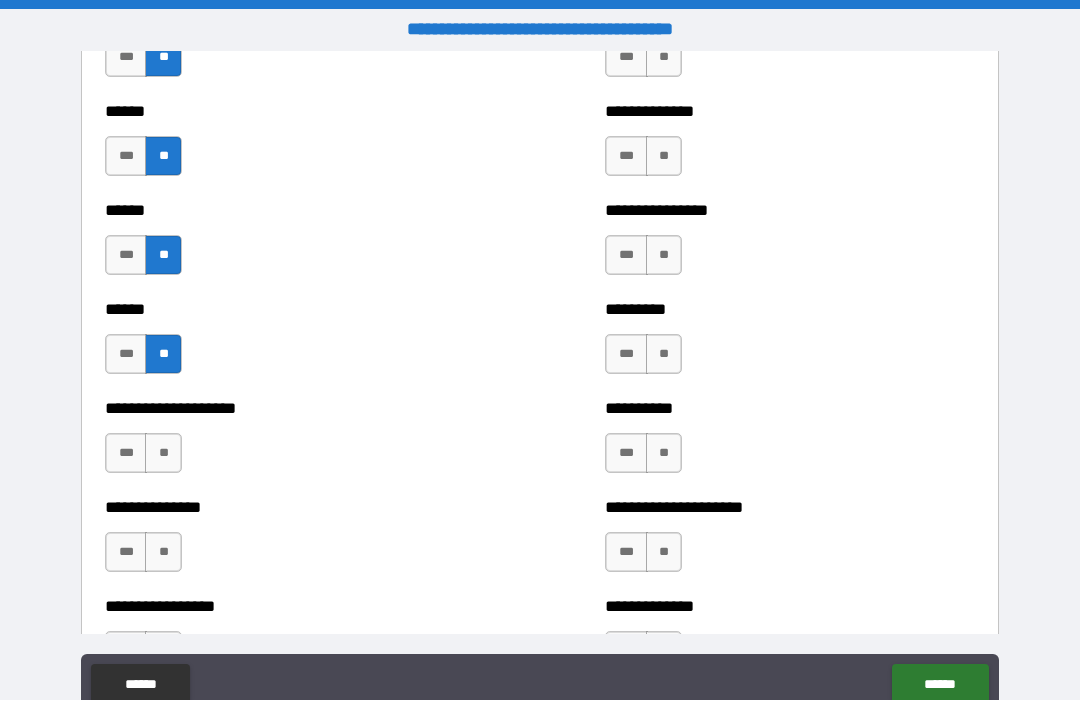 click on "***" at bounding box center [126, 454] 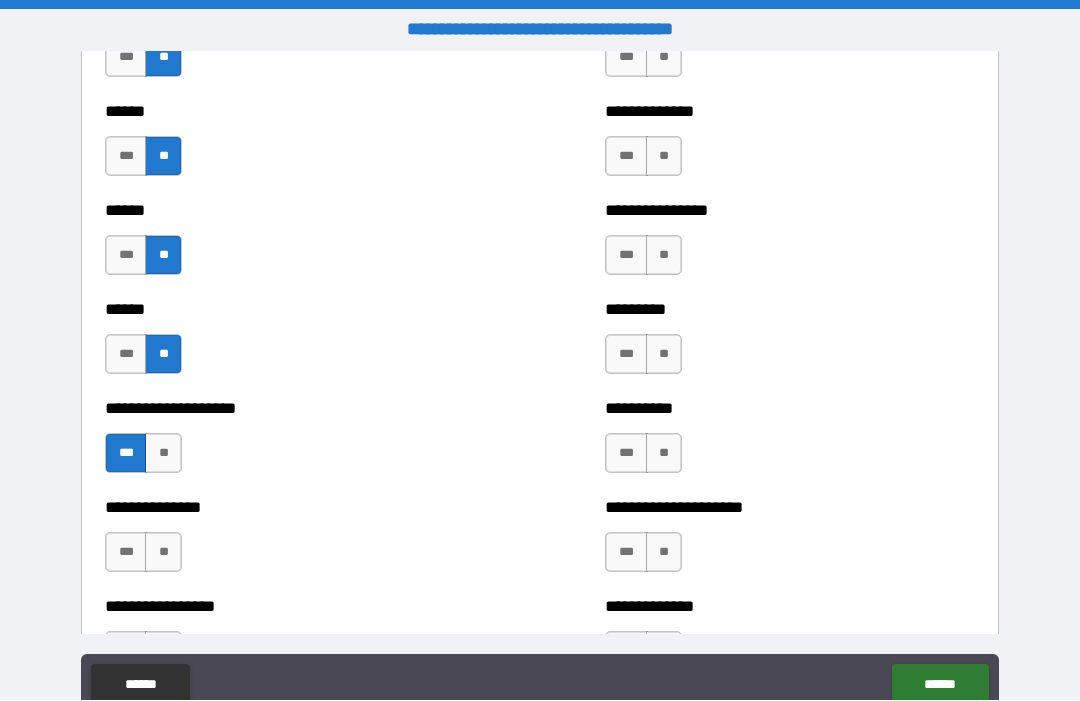 click on "**" at bounding box center [163, 553] 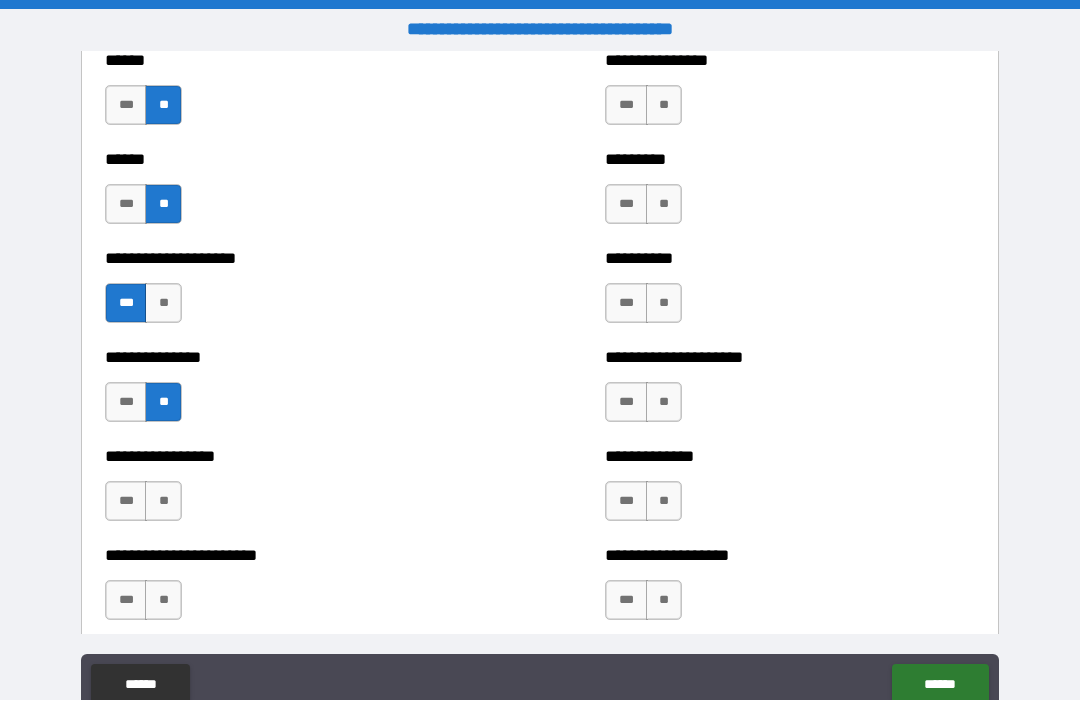scroll, scrollTop: 3209, scrollLeft: 0, axis: vertical 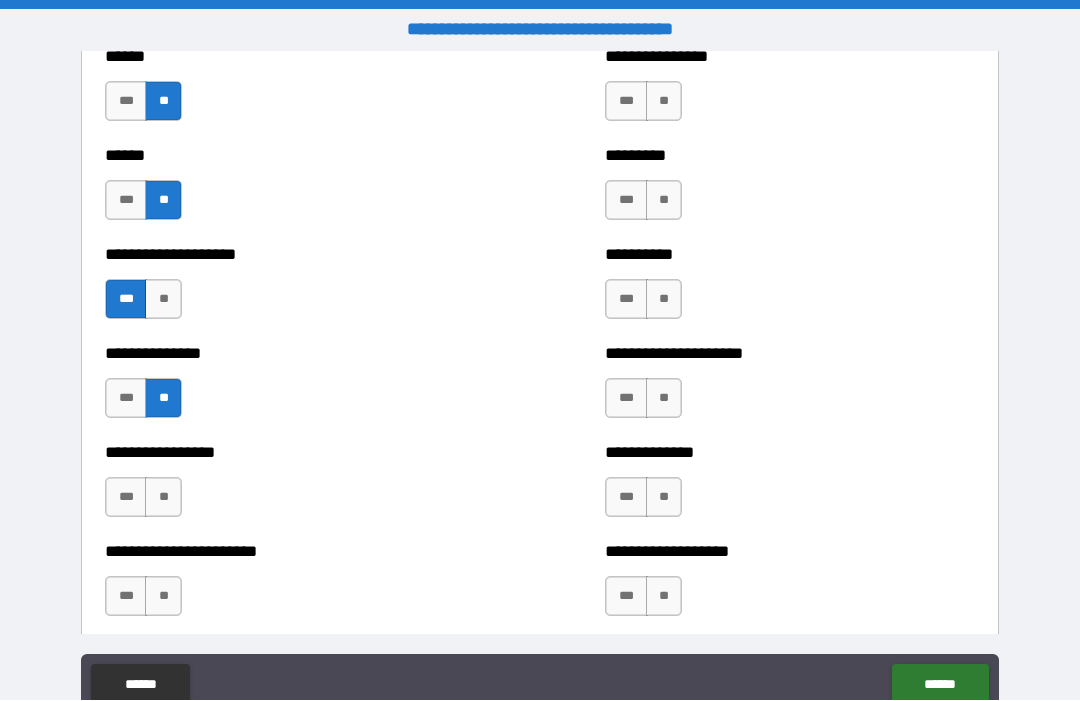 click on "***" at bounding box center (126, 498) 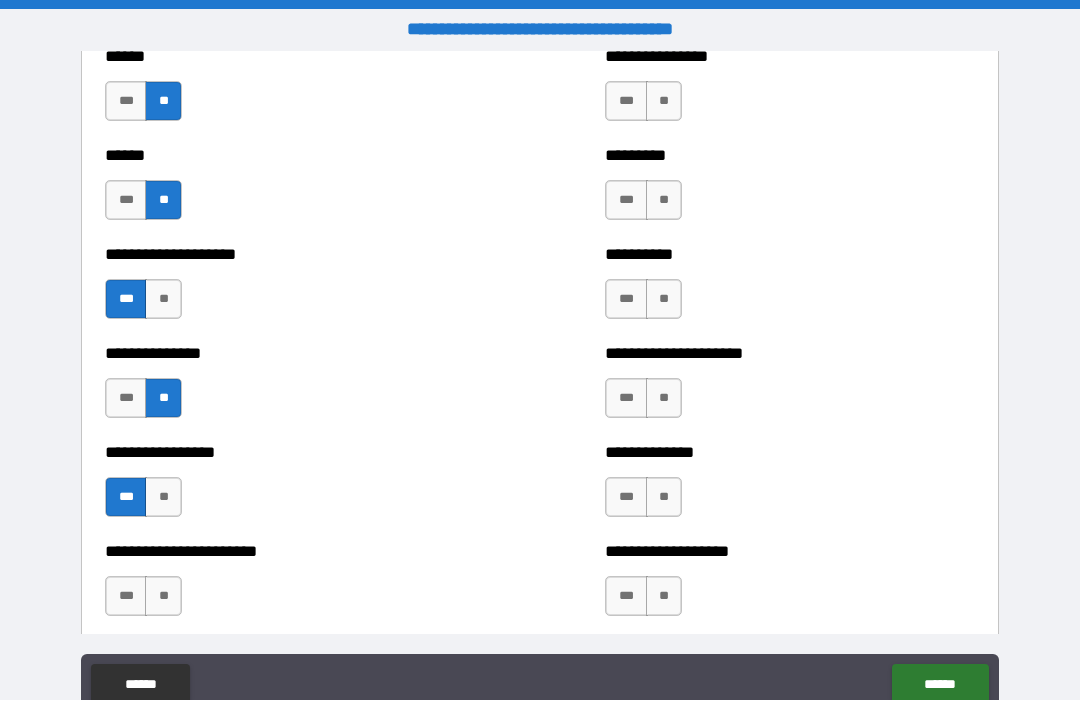 click on "**" at bounding box center (163, 597) 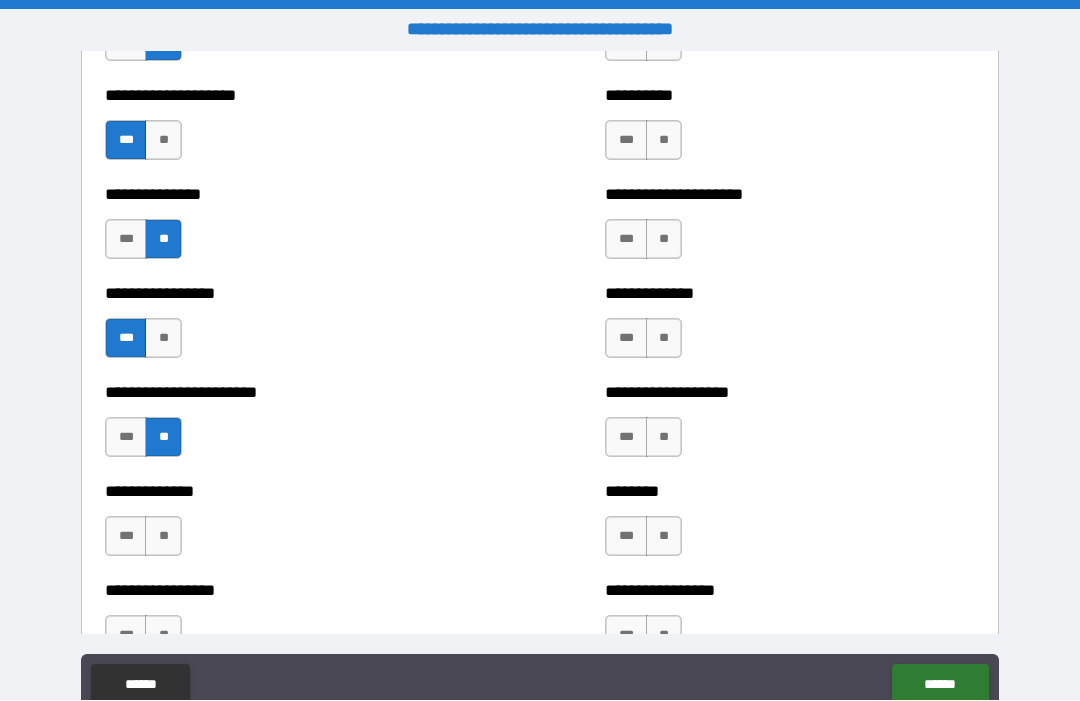 scroll, scrollTop: 3390, scrollLeft: 0, axis: vertical 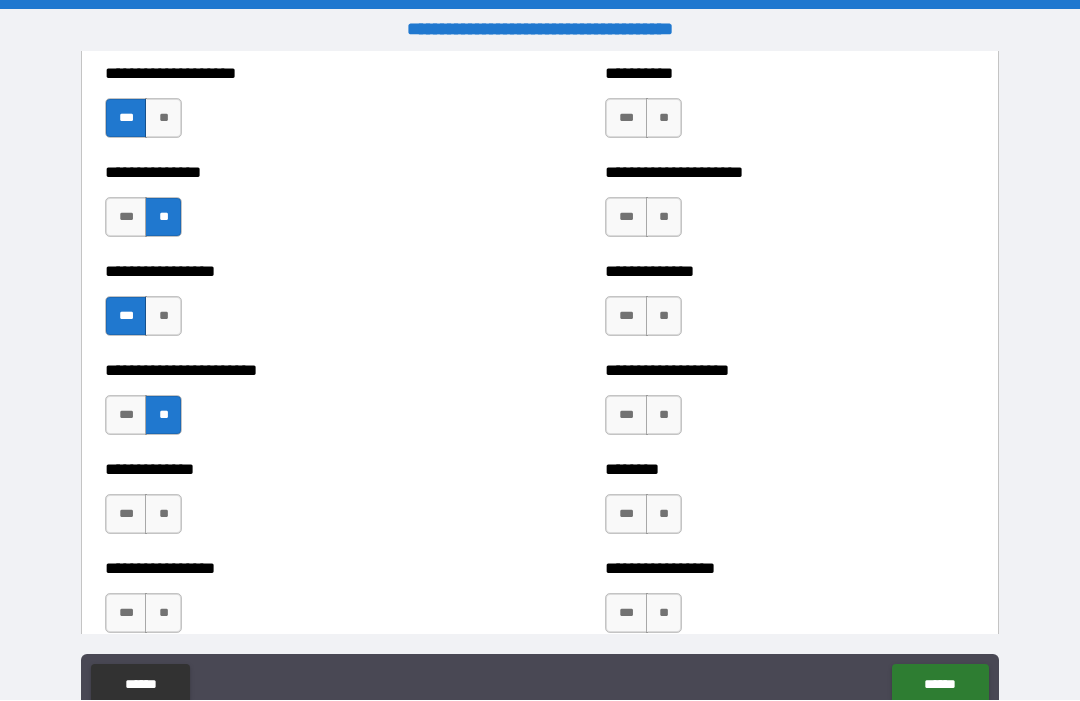 click on "**" at bounding box center (163, 515) 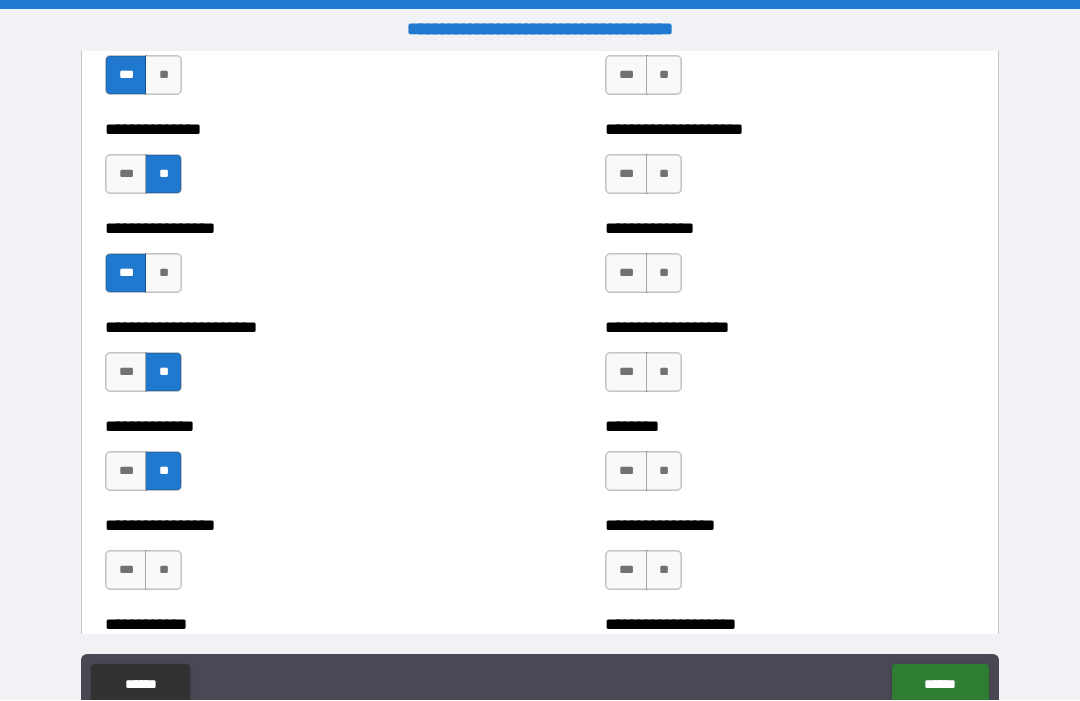 scroll, scrollTop: 3500, scrollLeft: 0, axis: vertical 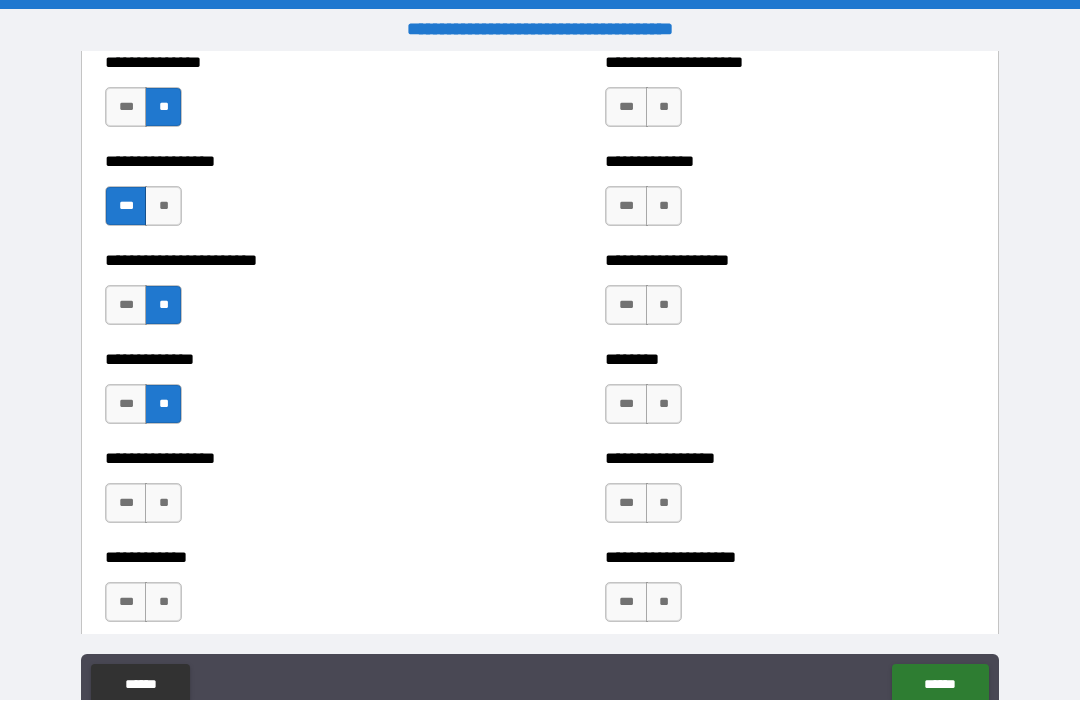 click on "**" at bounding box center (163, 504) 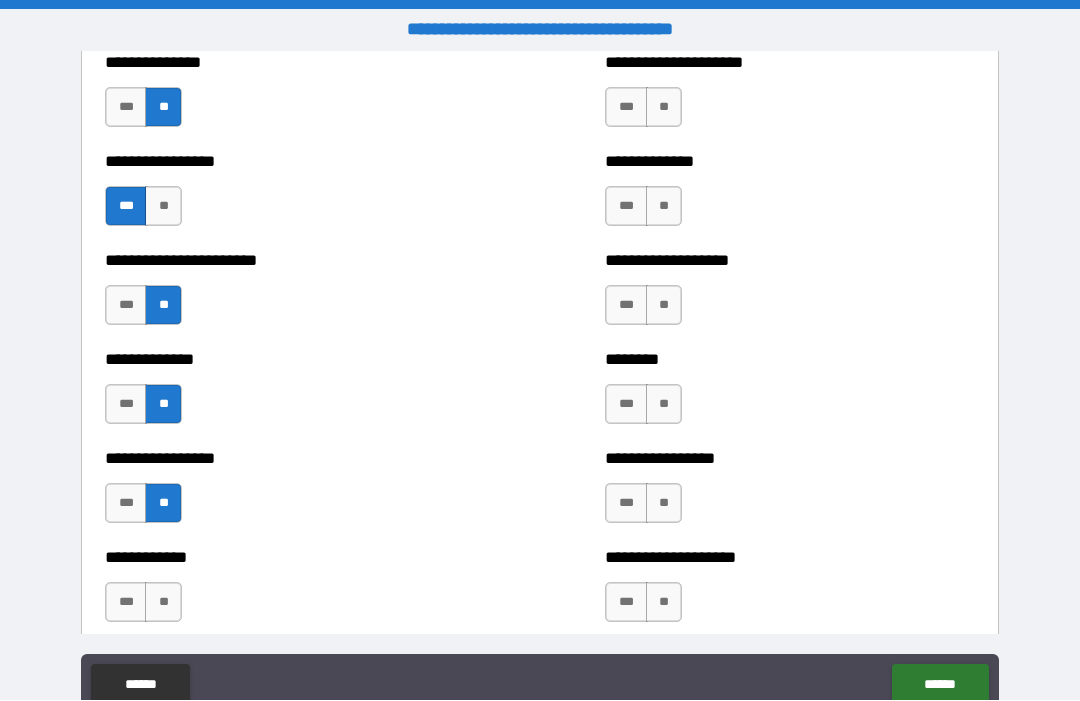 click on "**" at bounding box center (163, 603) 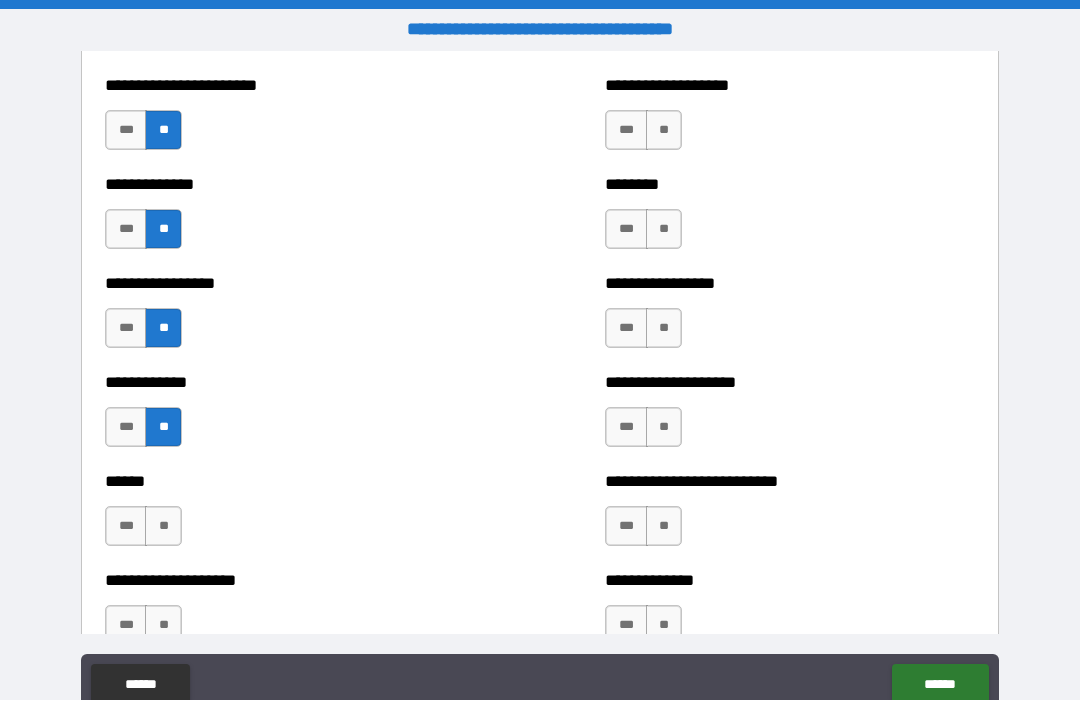 scroll, scrollTop: 3684, scrollLeft: 0, axis: vertical 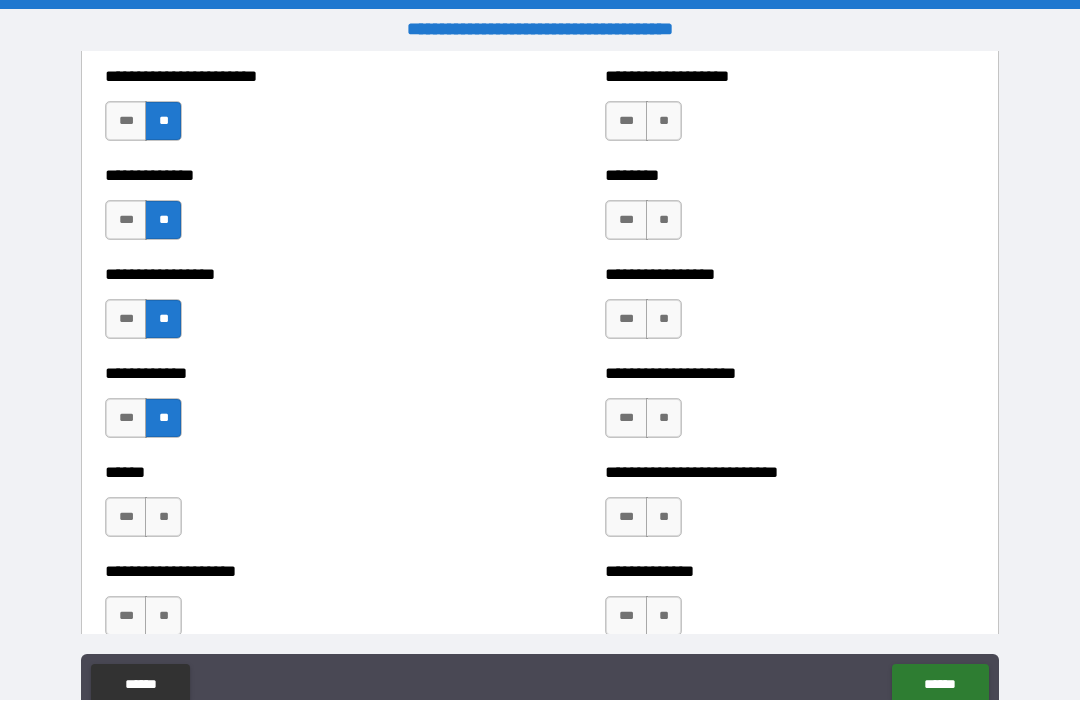 click on "**" at bounding box center (163, 518) 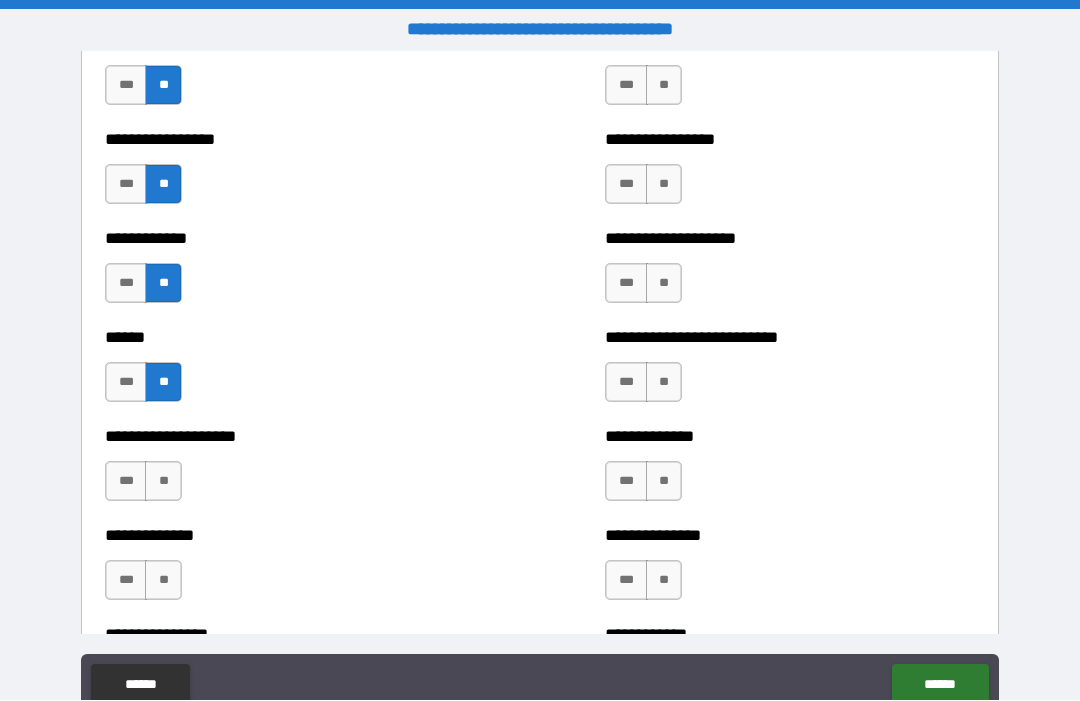 scroll, scrollTop: 3831, scrollLeft: 0, axis: vertical 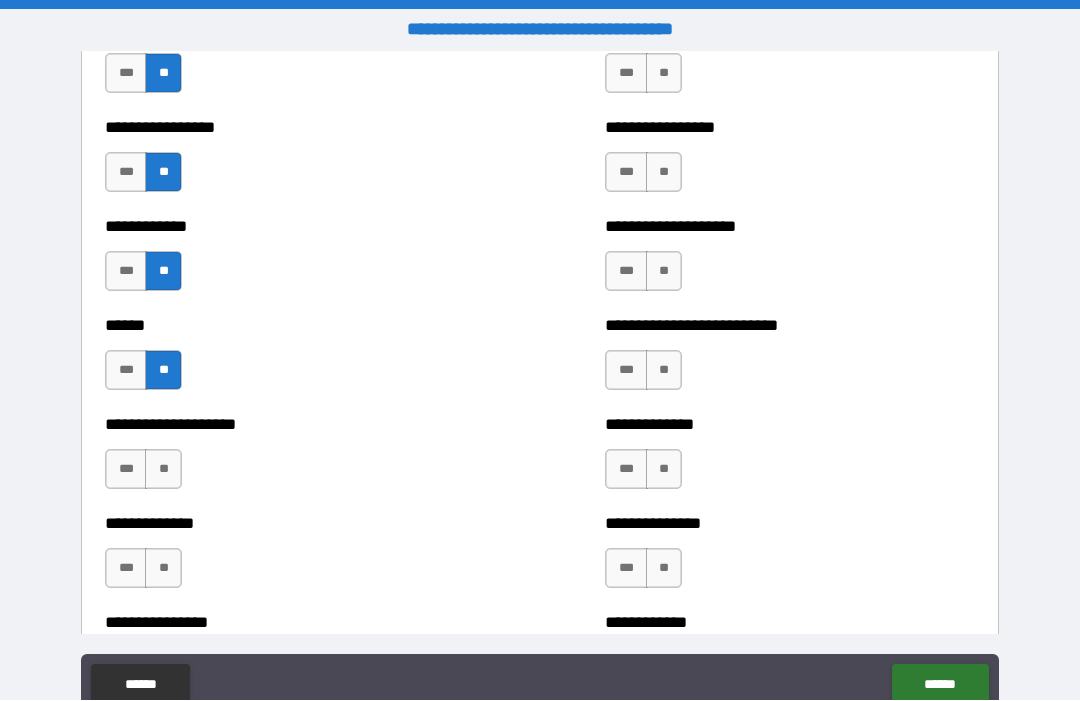 click on "**" at bounding box center [163, 470] 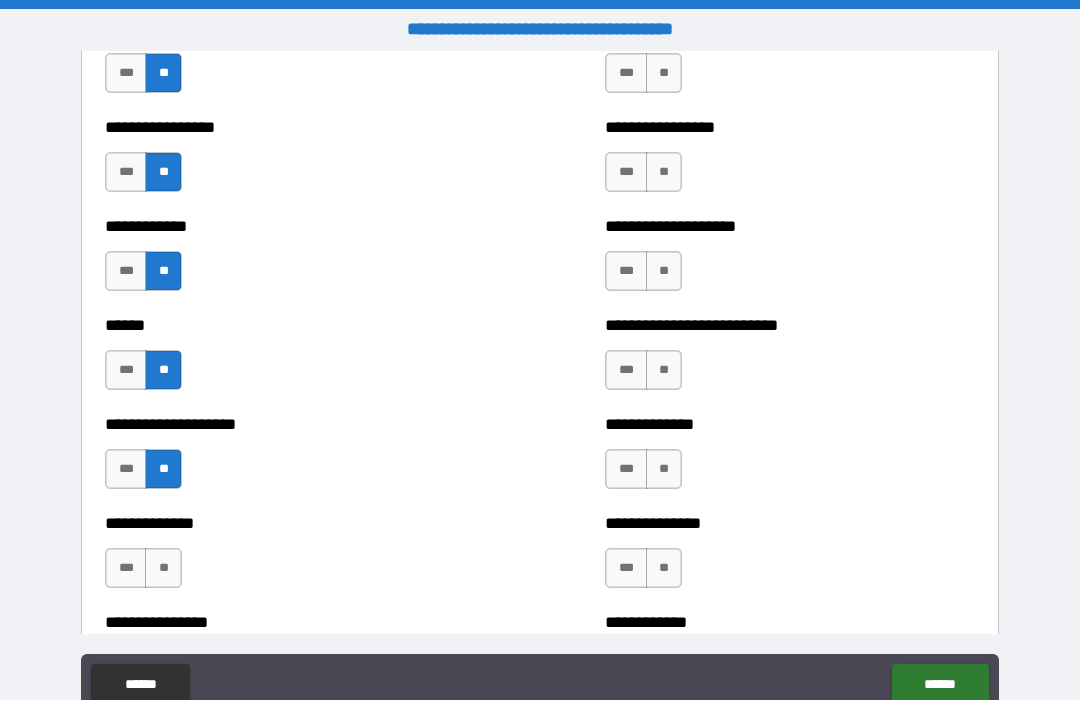 click on "**" at bounding box center (163, 569) 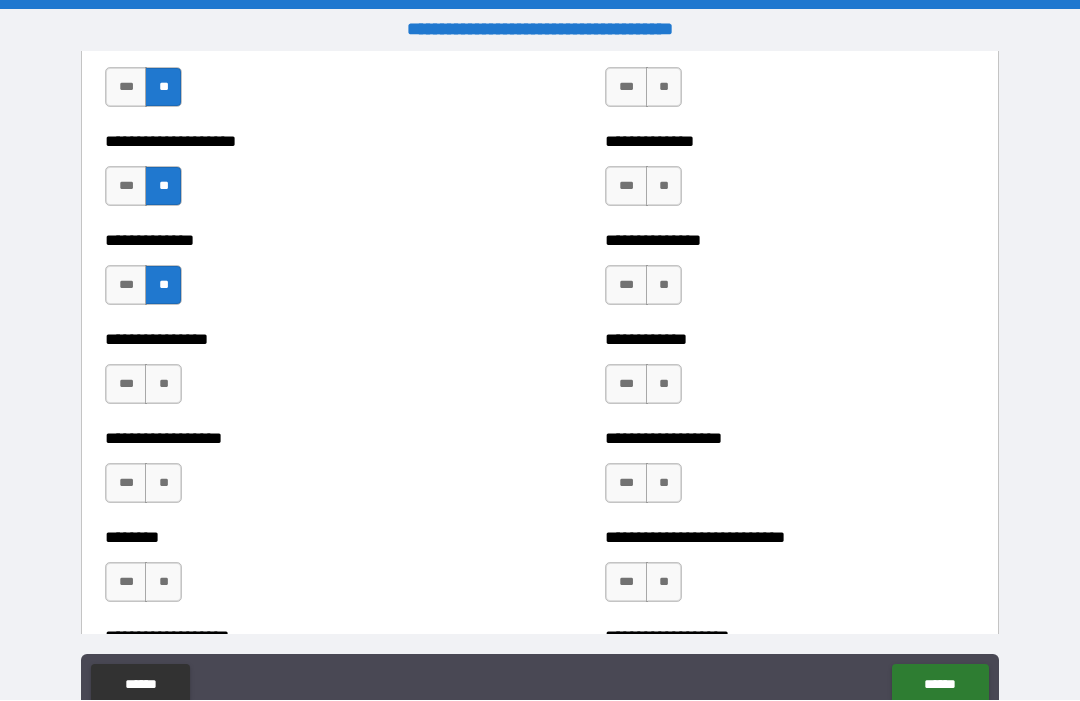 scroll, scrollTop: 4121, scrollLeft: 0, axis: vertical 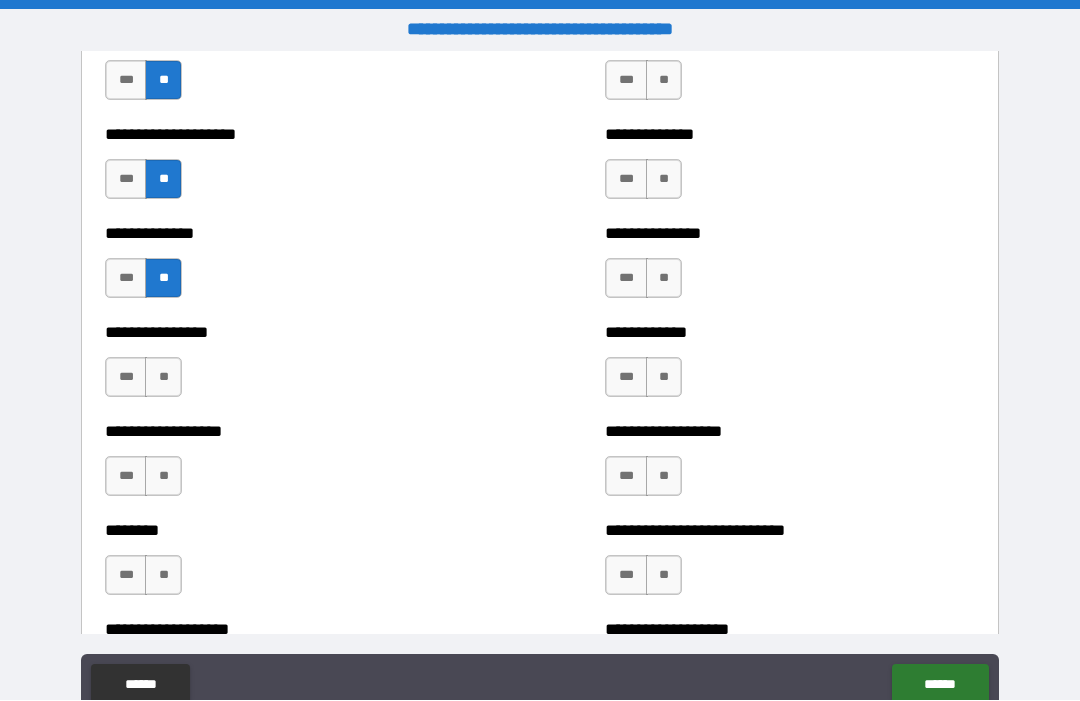 click on "**" at bounding box center (163, 378) 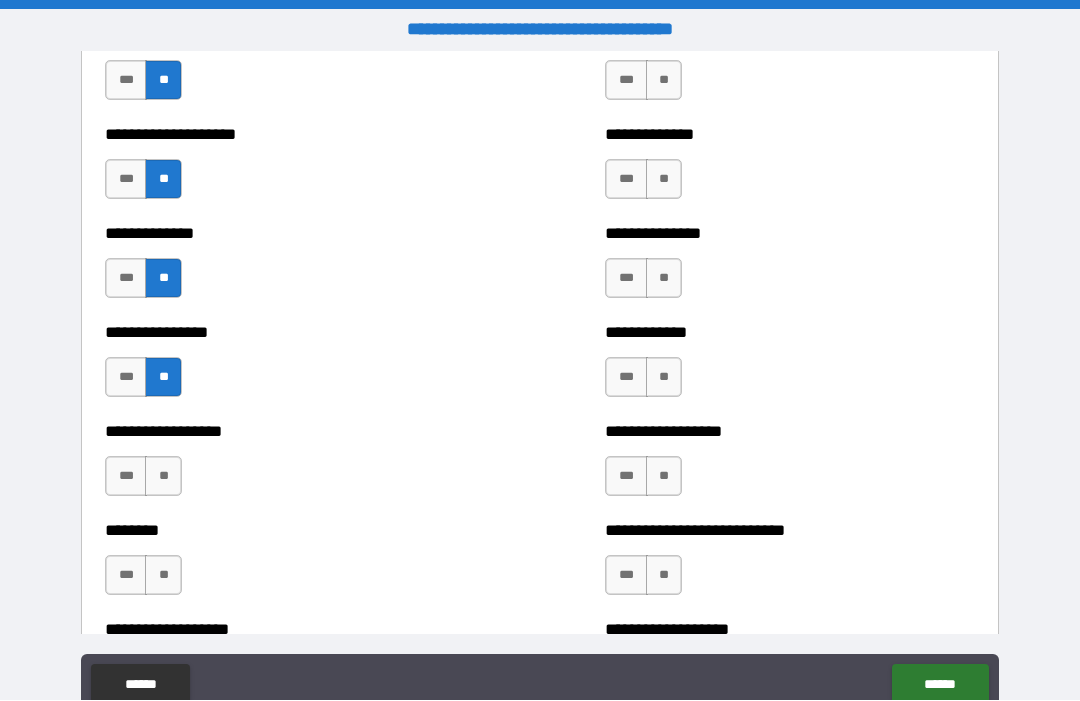 click on "**" at bounding box center (163, 477) 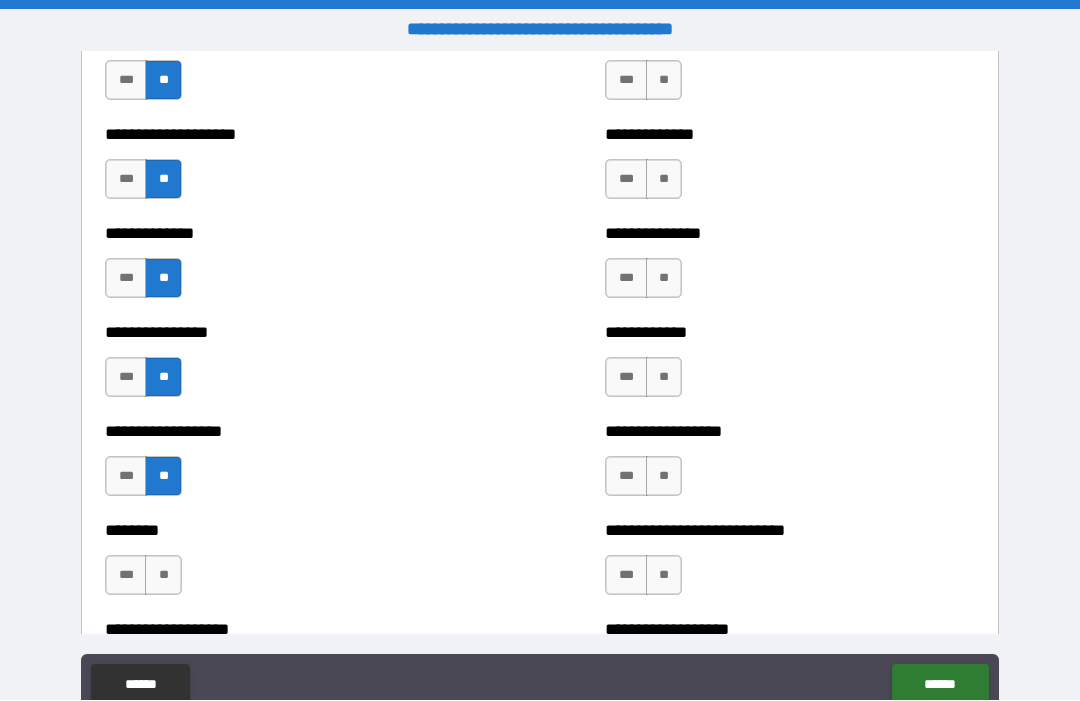 click on "**" at bounding box center [163, 576] 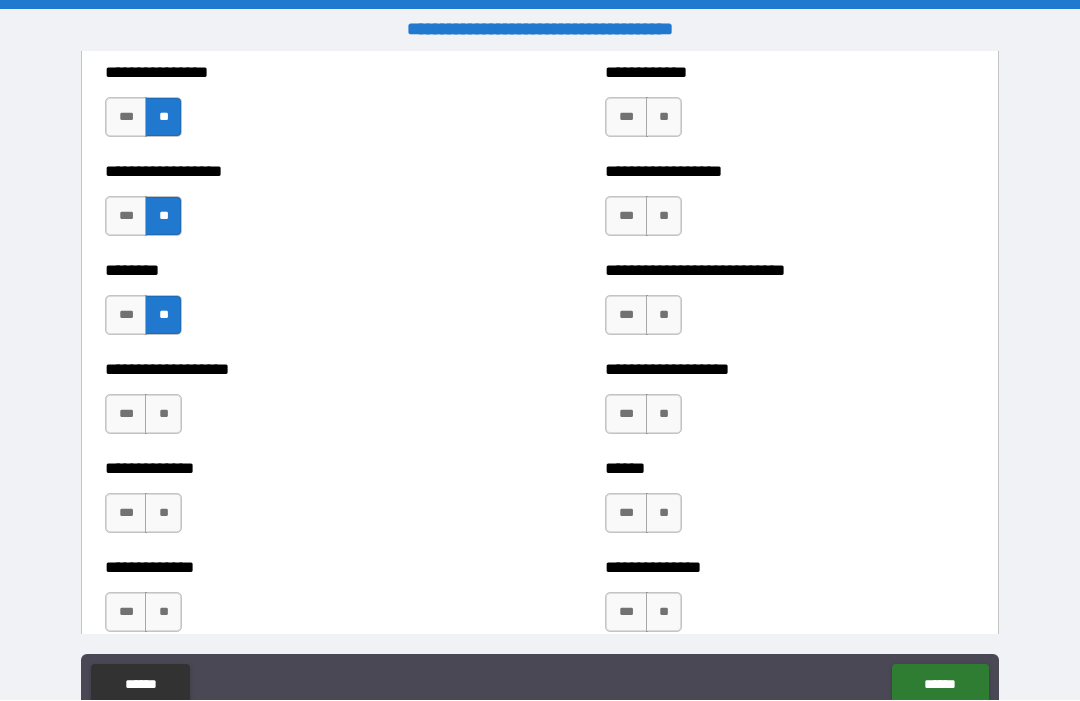 scroll, scrollTop: 4381, scrollLeft: 0, axis: vertical 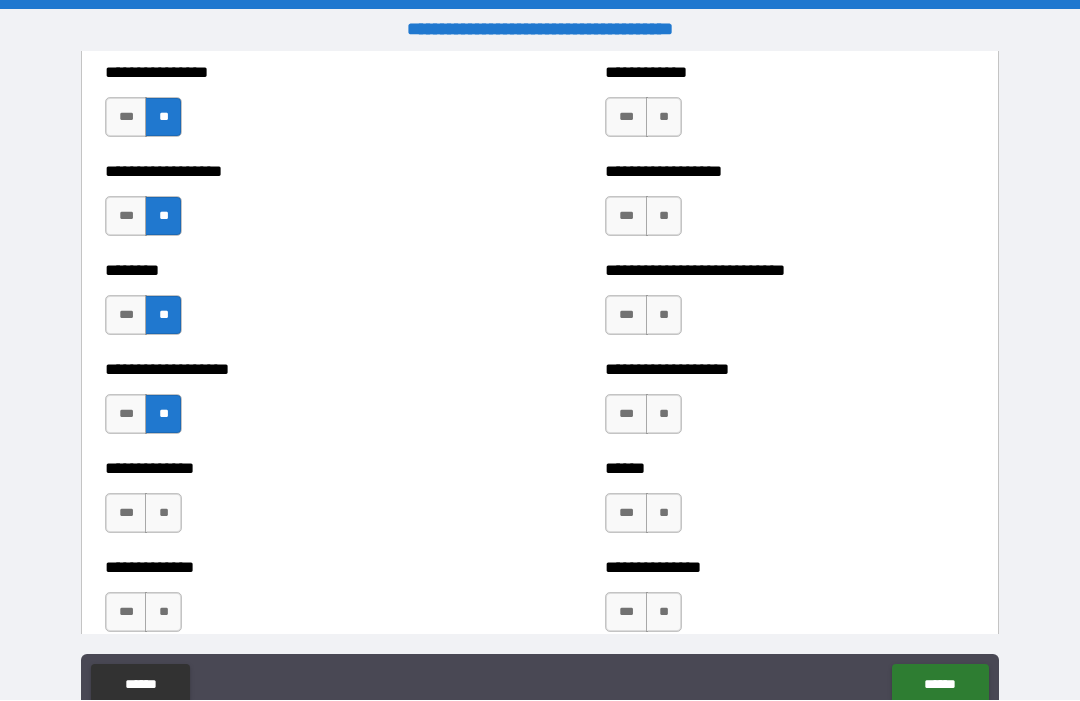 click on "**" at bounding box center [163, 514] 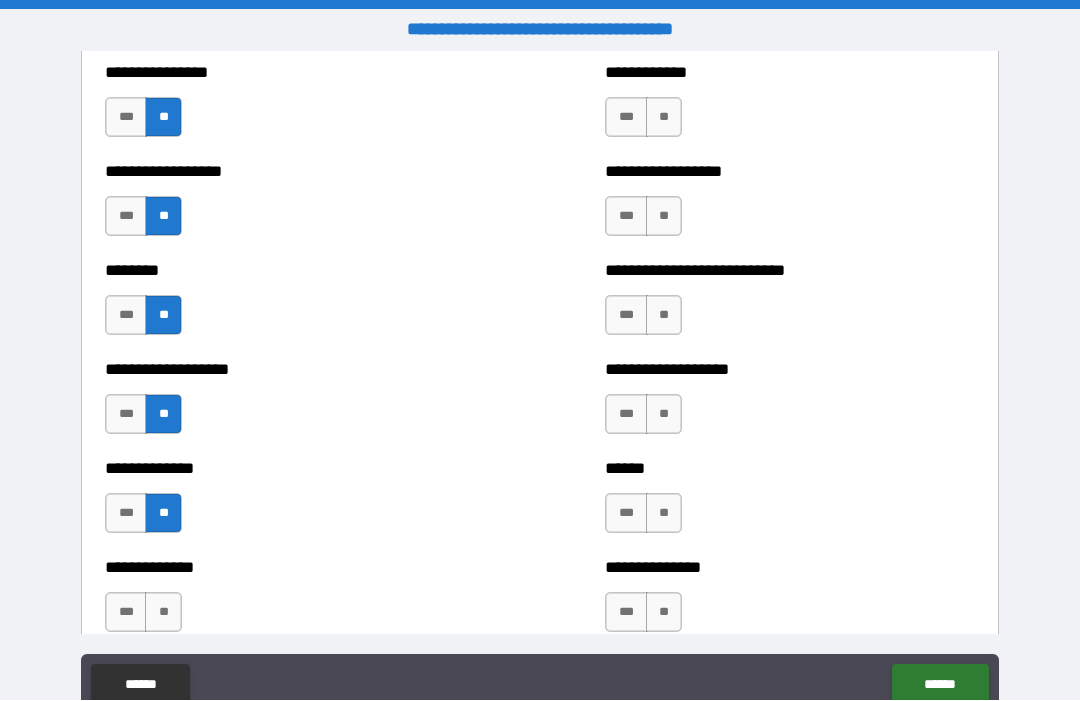 click on "**" at bounding box center [163, 613] 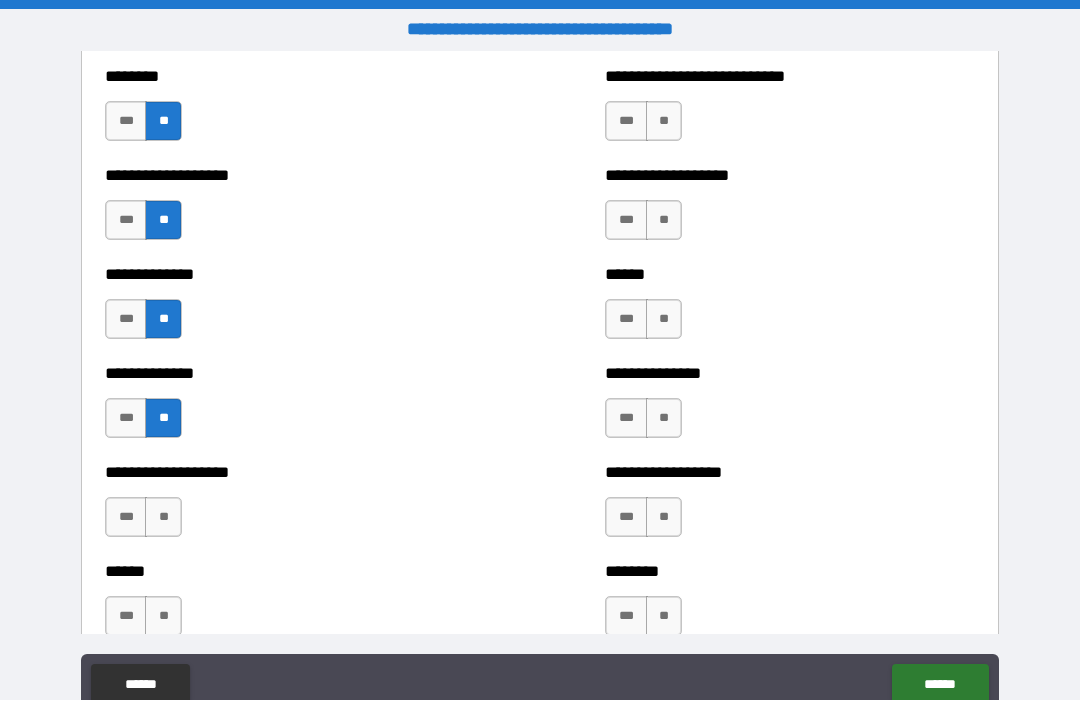 scroll, scrollTop: 4584, scrollLeft: 0, axis: vertical 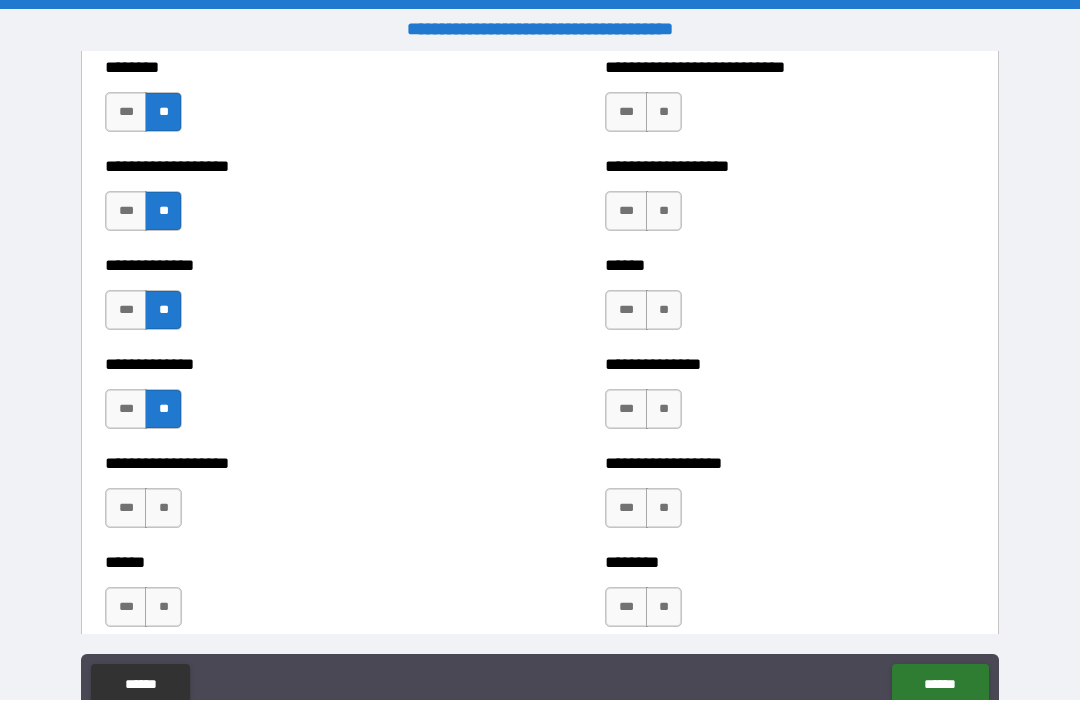 click on "**" at bounding box center (163, 509) 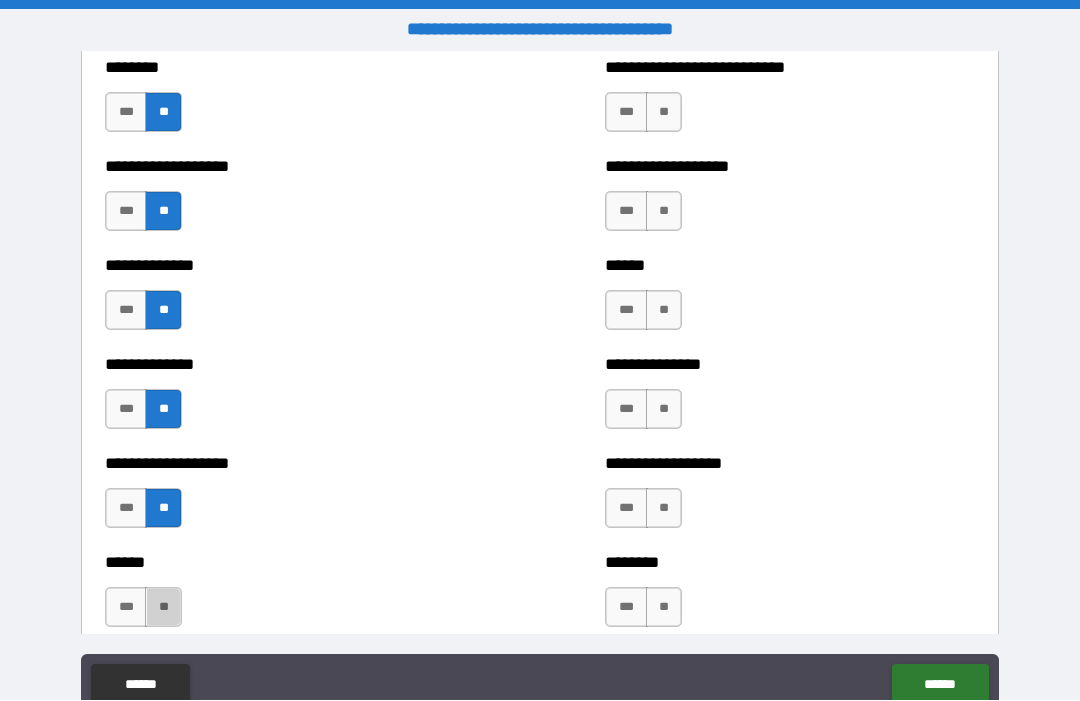 click on "**" at bounding box center [163, 608] 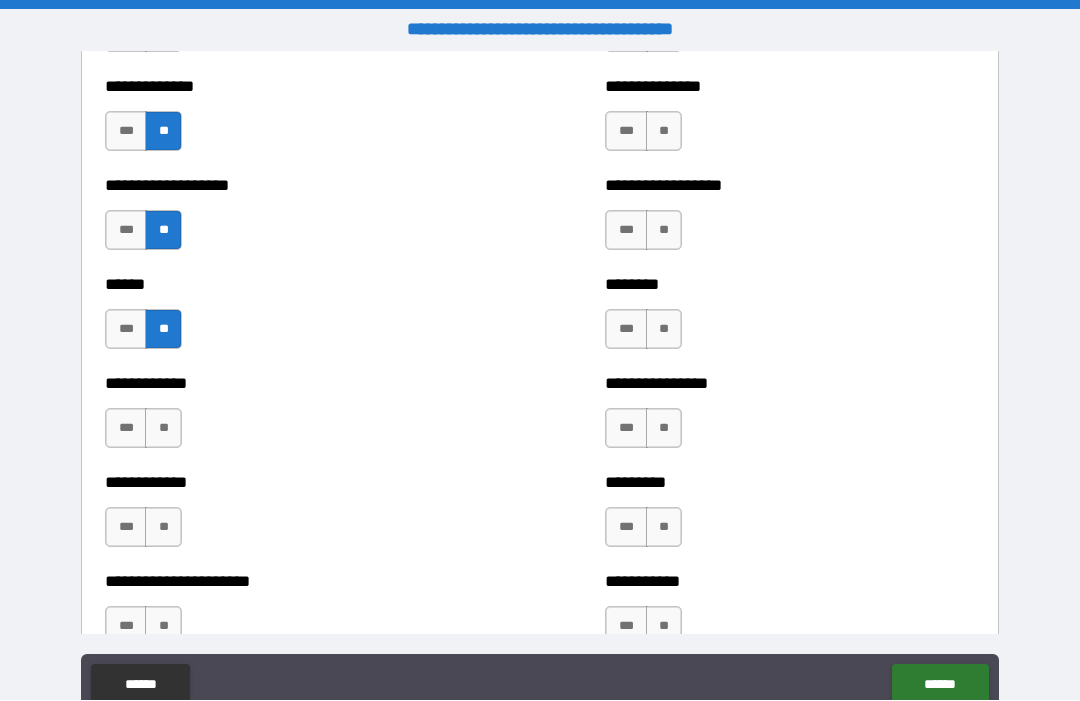 scroll, scrollTop: 4864, scrollLeft: 0, axis: vertical 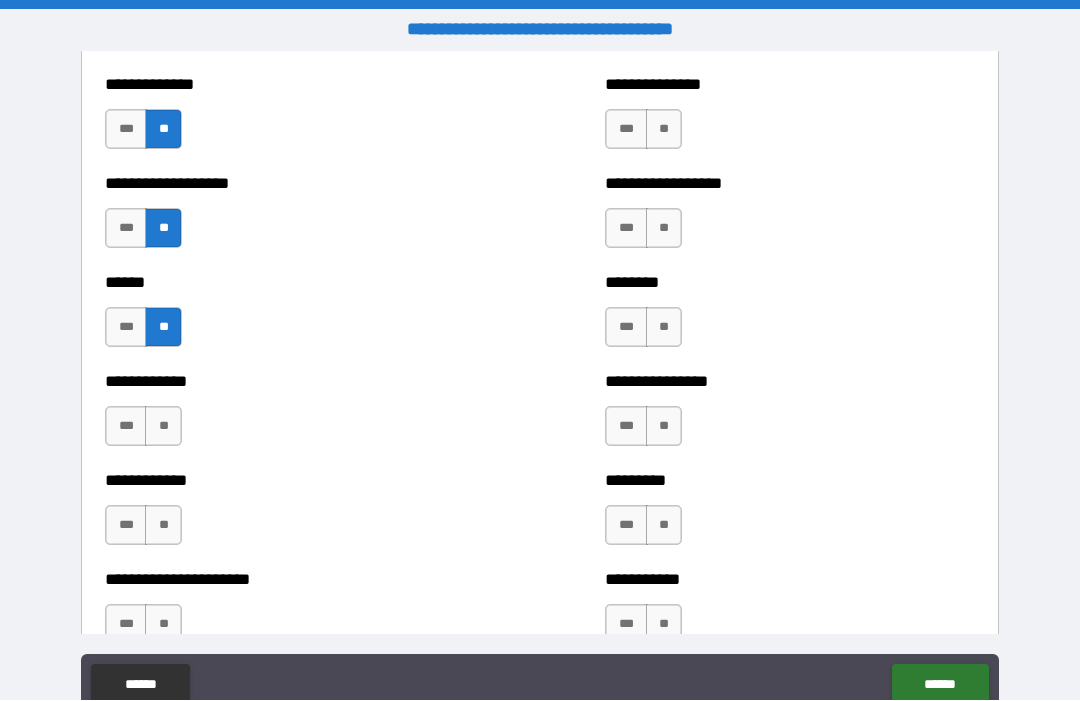 click on "**" at bounding box center [163, 427] 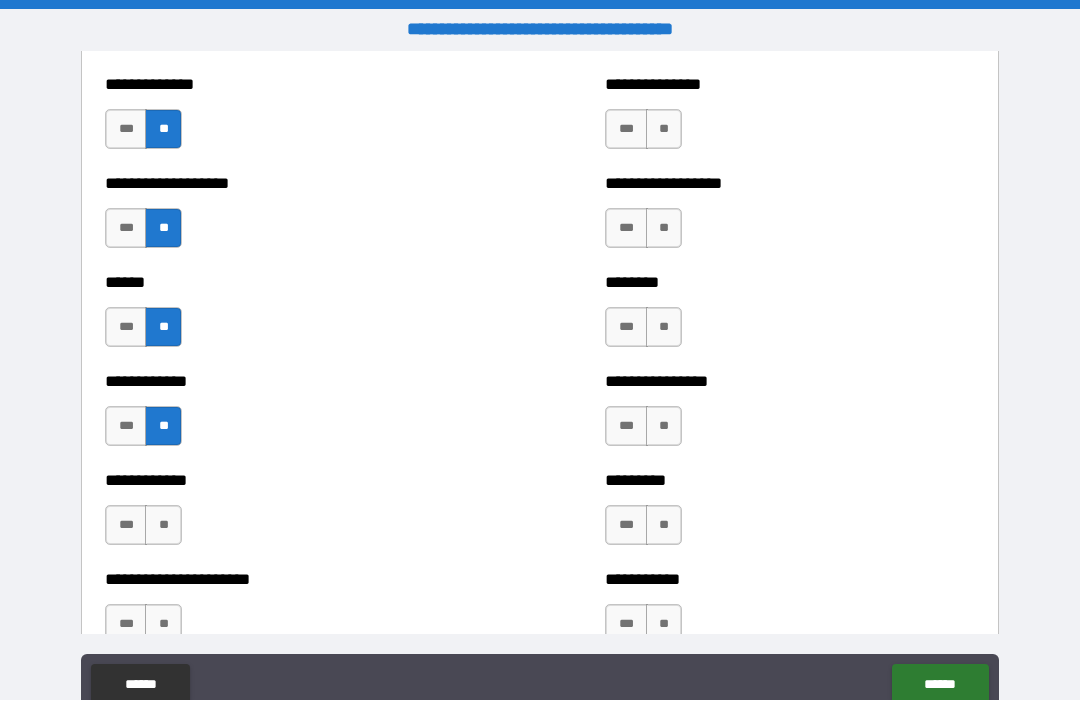click on "**" at bounding box center (163, 526) 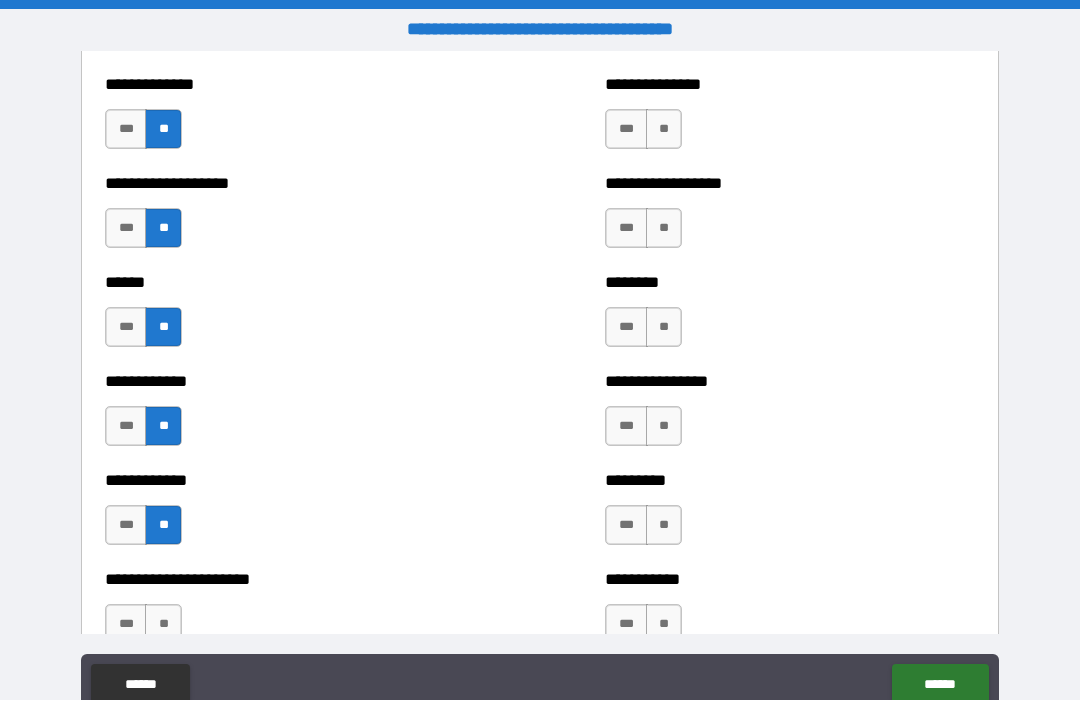 click on "**" at bounding box center (163, 625) 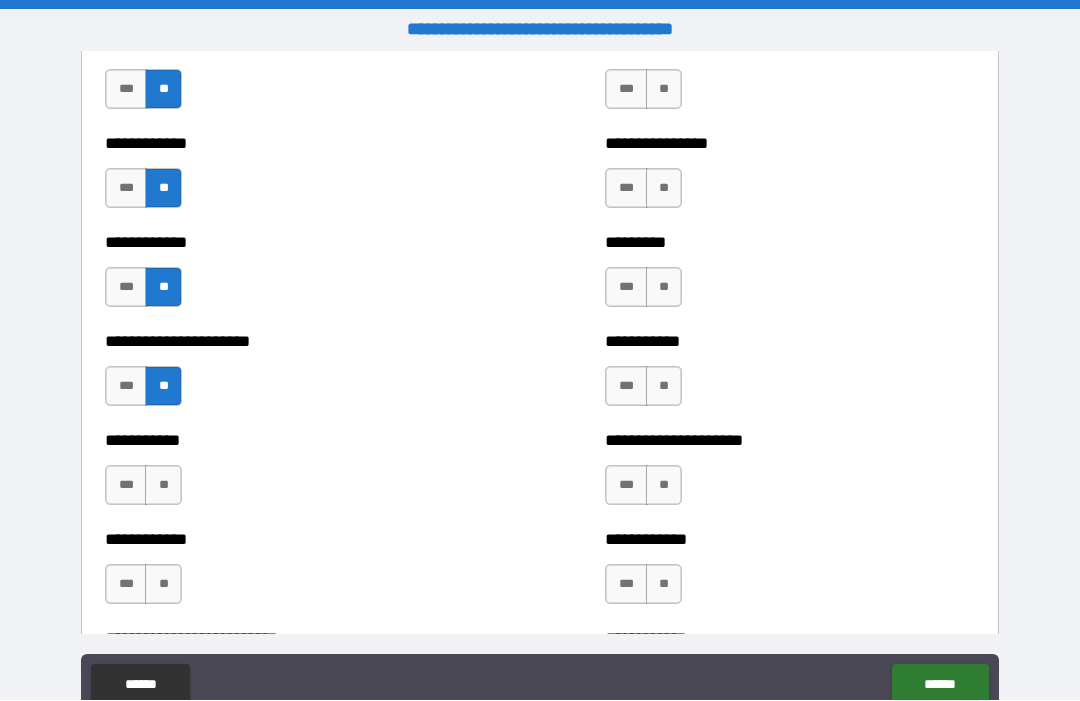 scroll, scrollTop: 5124, scrollLeft: 0, axis: vertical 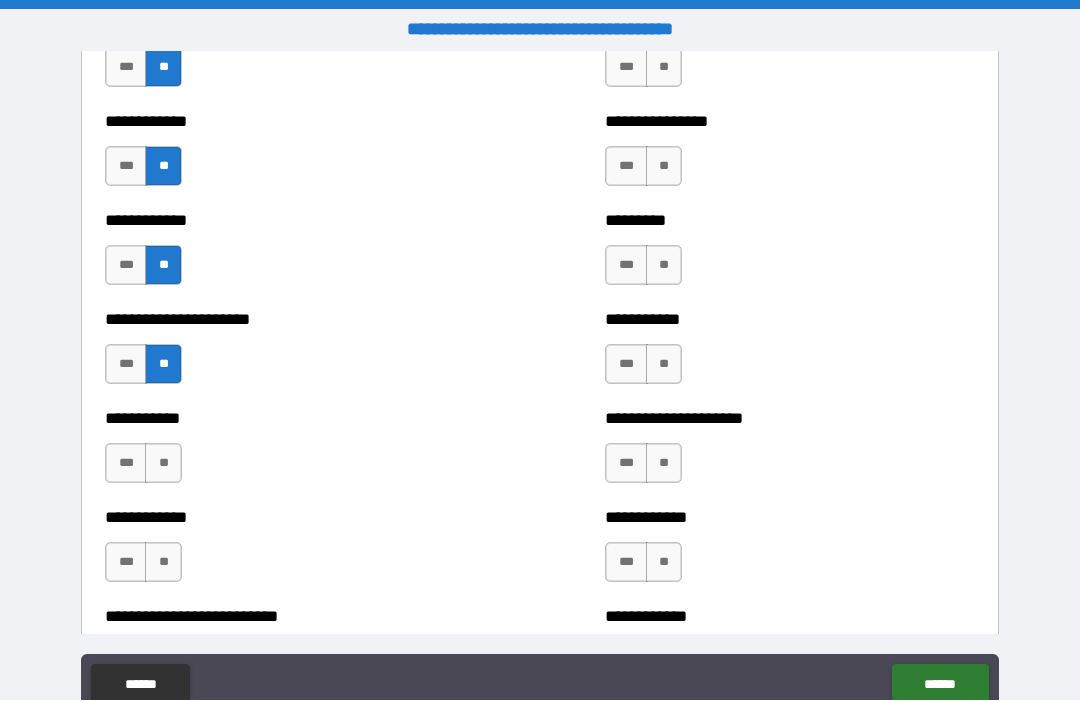 click on "**" at bounding box center (163, 464) 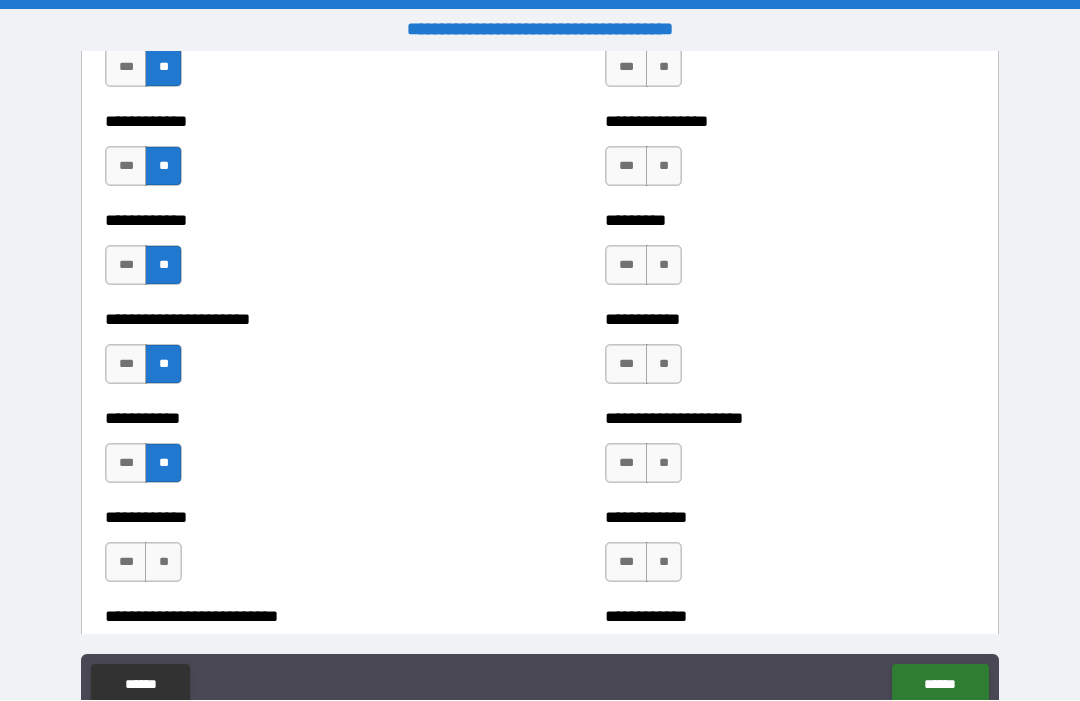 click on "**" at bounding box center (163, 563) 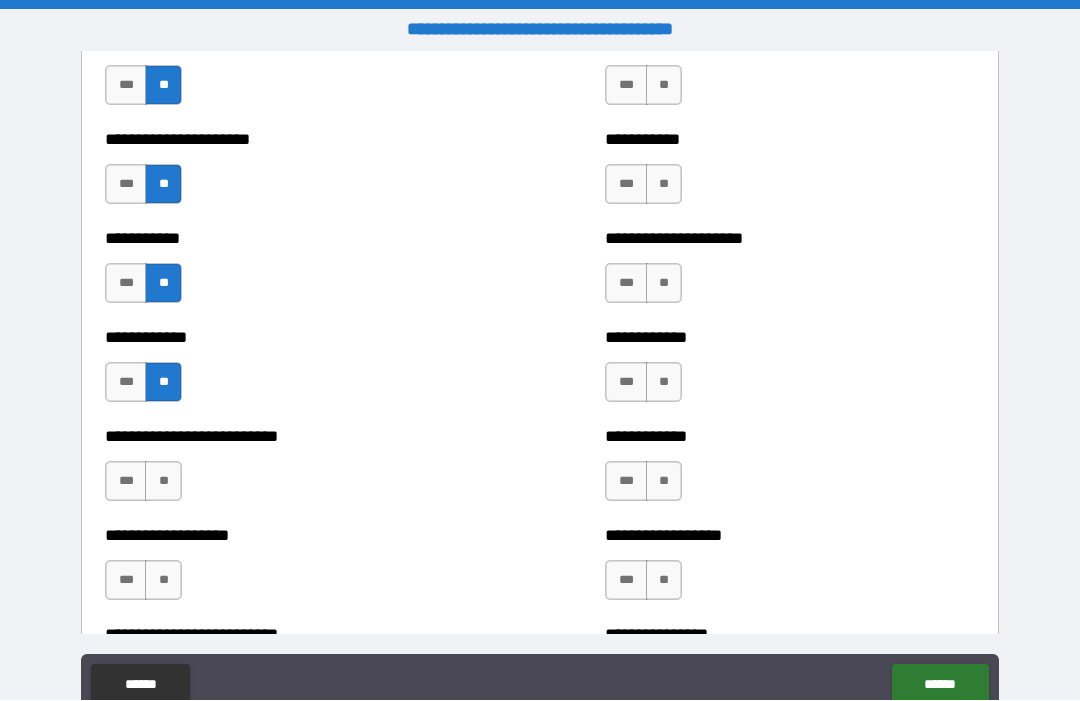 scroll, scrollTop: 5306, scrollLeft: 0, axis: vertical 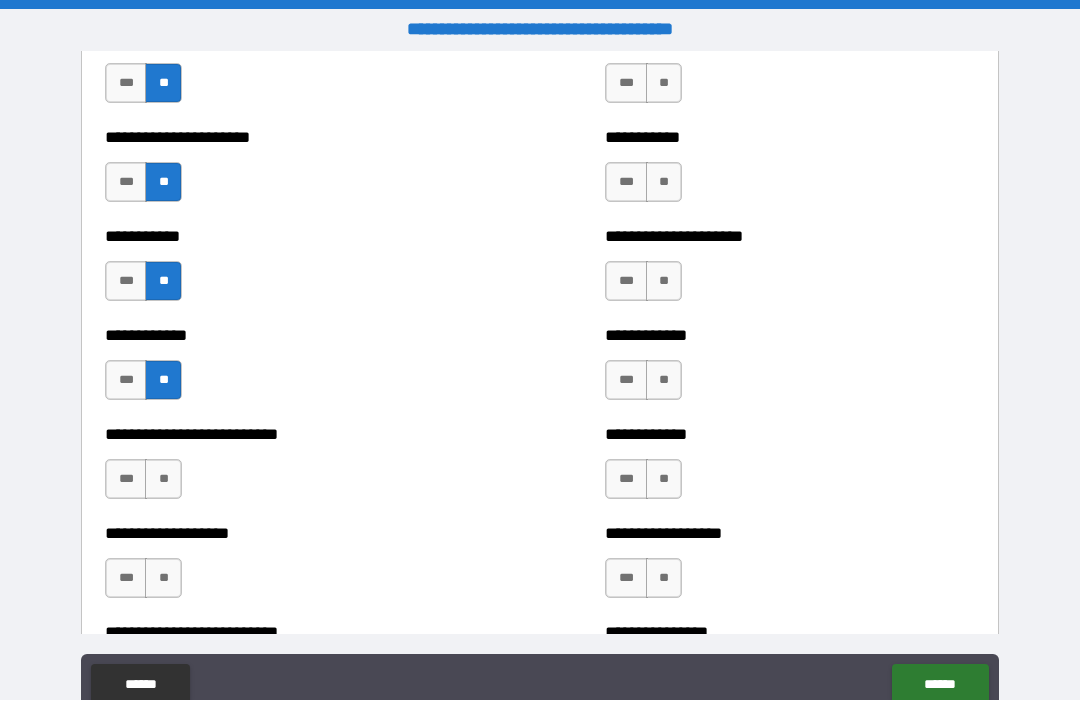click on "**" at bounding box center (163, 480) 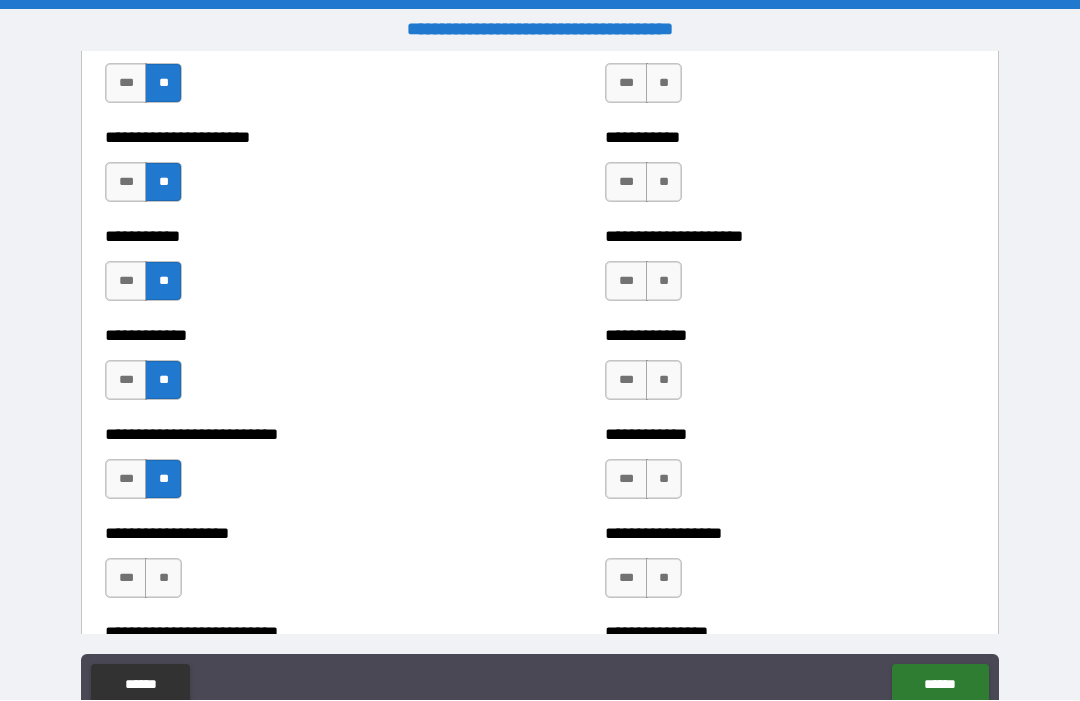 click on "**" at bounding box center (163, 579) 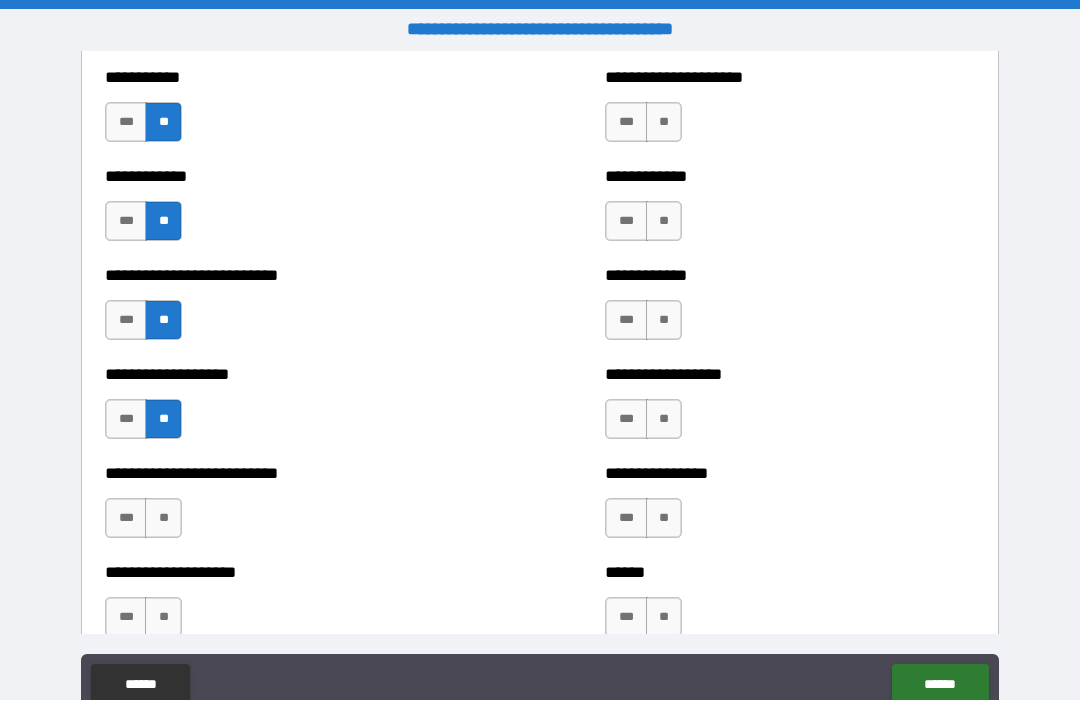 scroll, scrollTop: 5478, scrollLeft: 0, axis: vertical 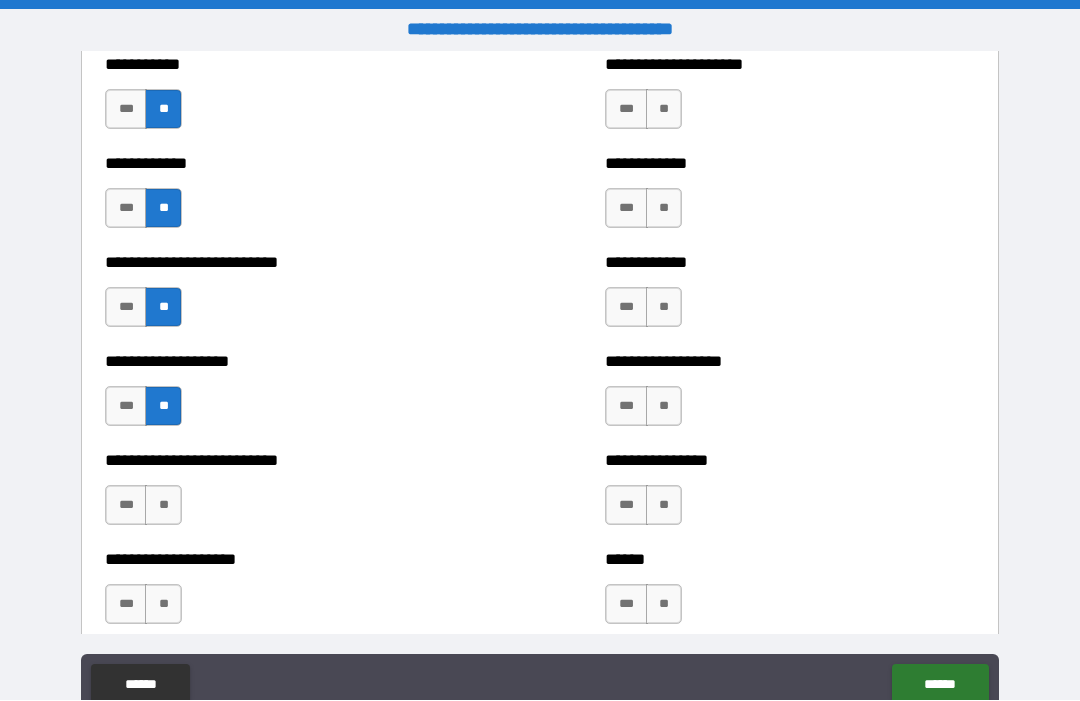 click on "**" at bounding box center (163, 506) 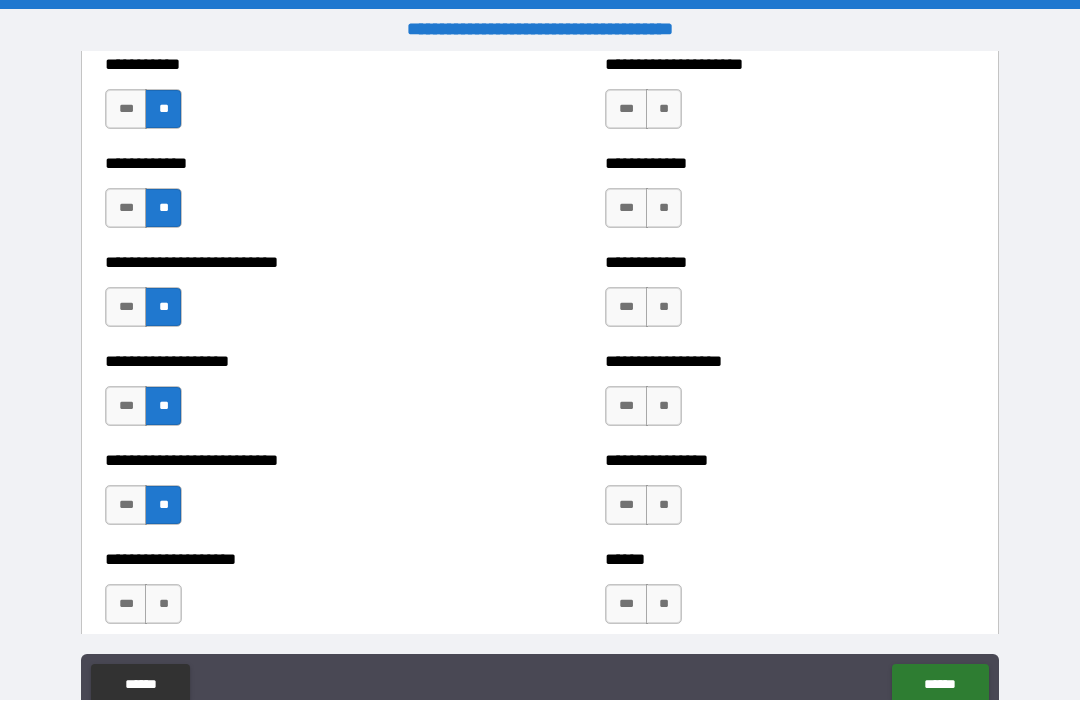 click on "**" at bounding box center (163, 605) 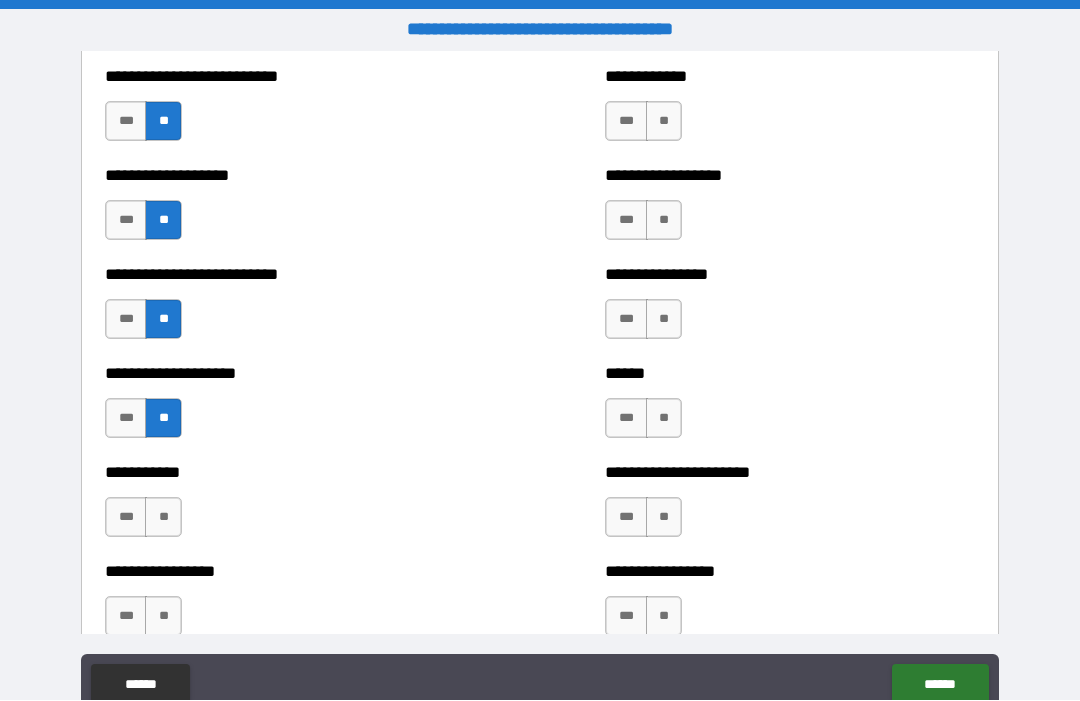 scroll, scrollTop: 5674, scrollLeft: 0, axis: vertical 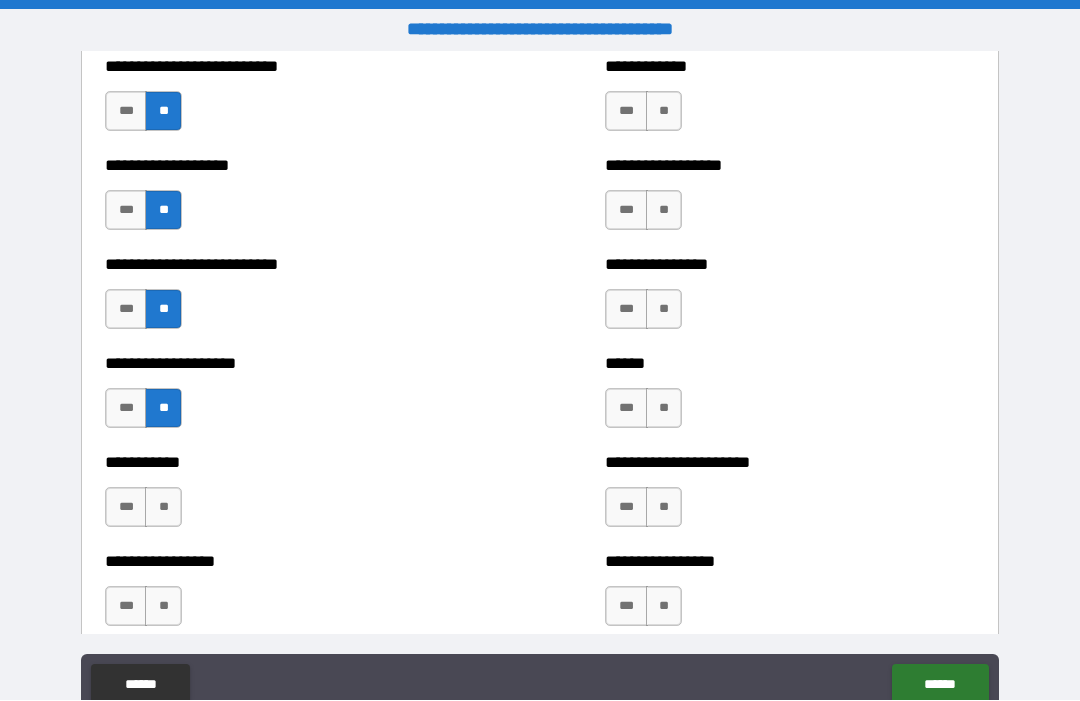 click on "**" at bounding box center (163, 508) 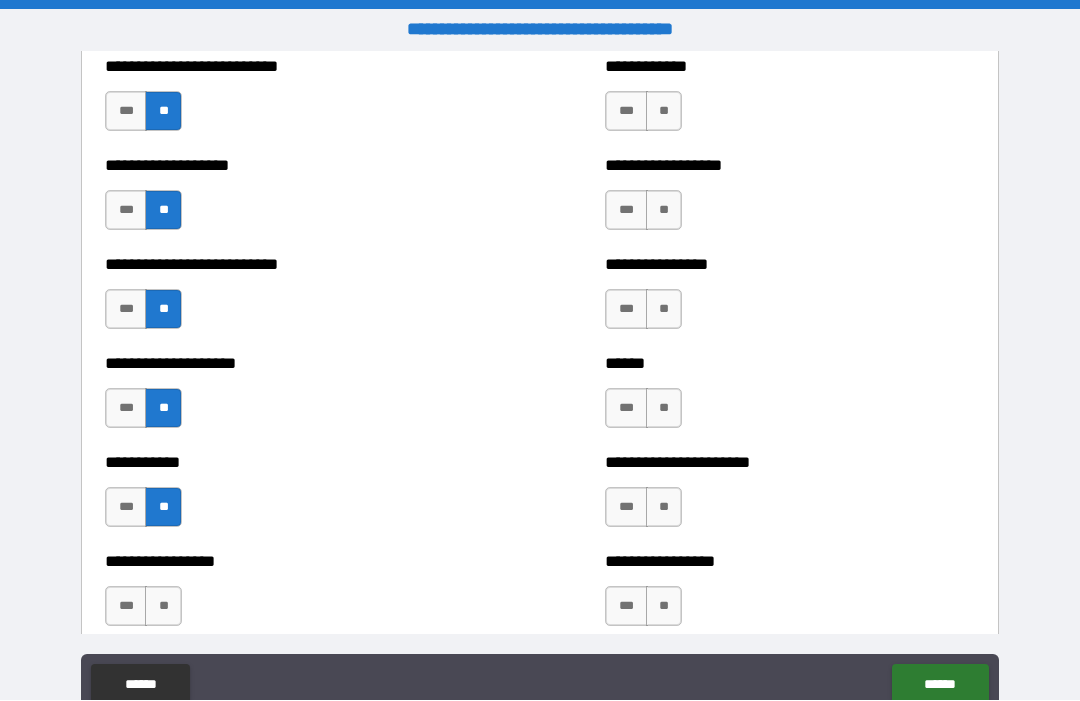 click on "**" at bounding box center [163, 607] 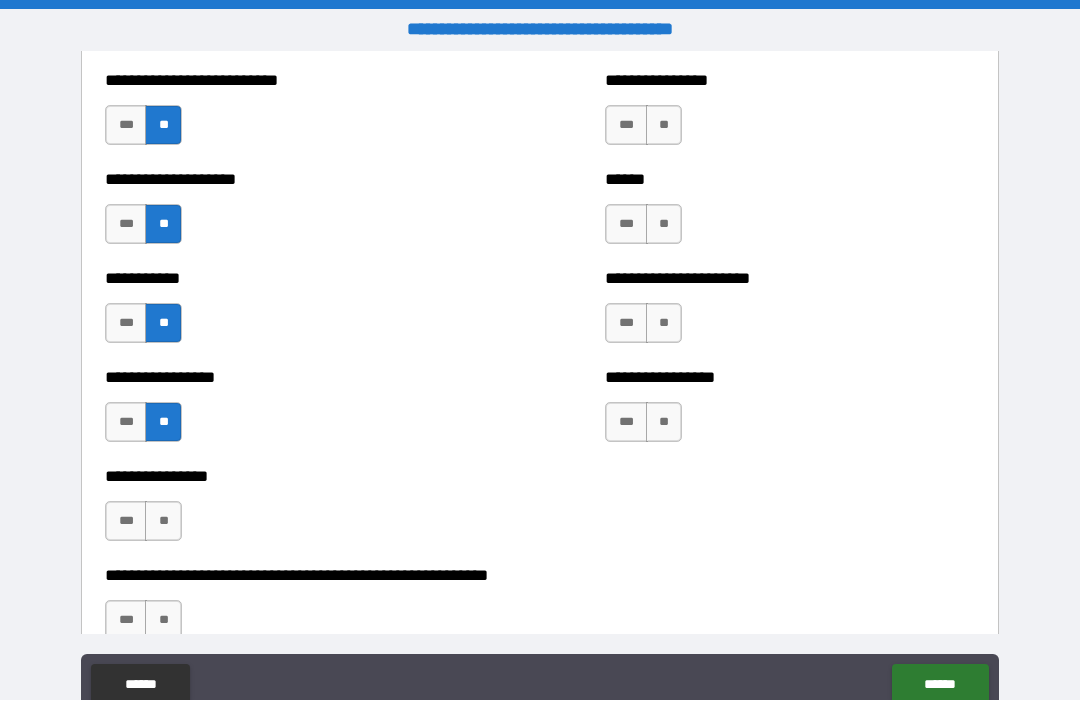 scroll, scrollTop: 5864, scrollLeft: 0, axis: vertical 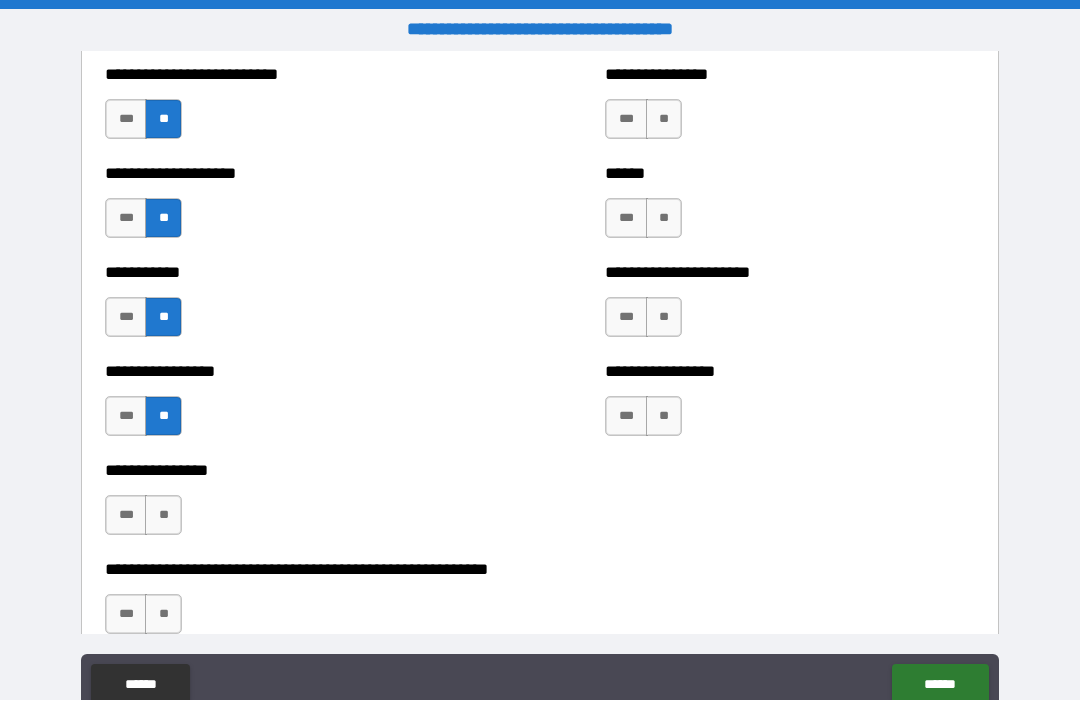 click on "**" at bounding box center (163, 516) 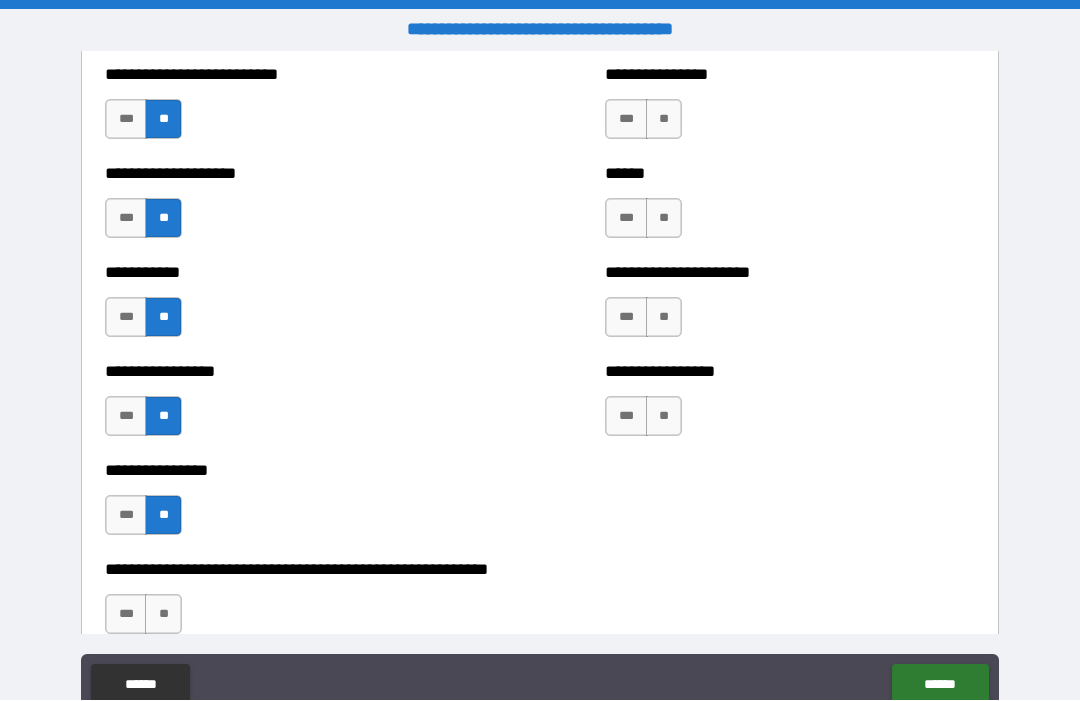 click on "**" at bounding box center [163, 615] 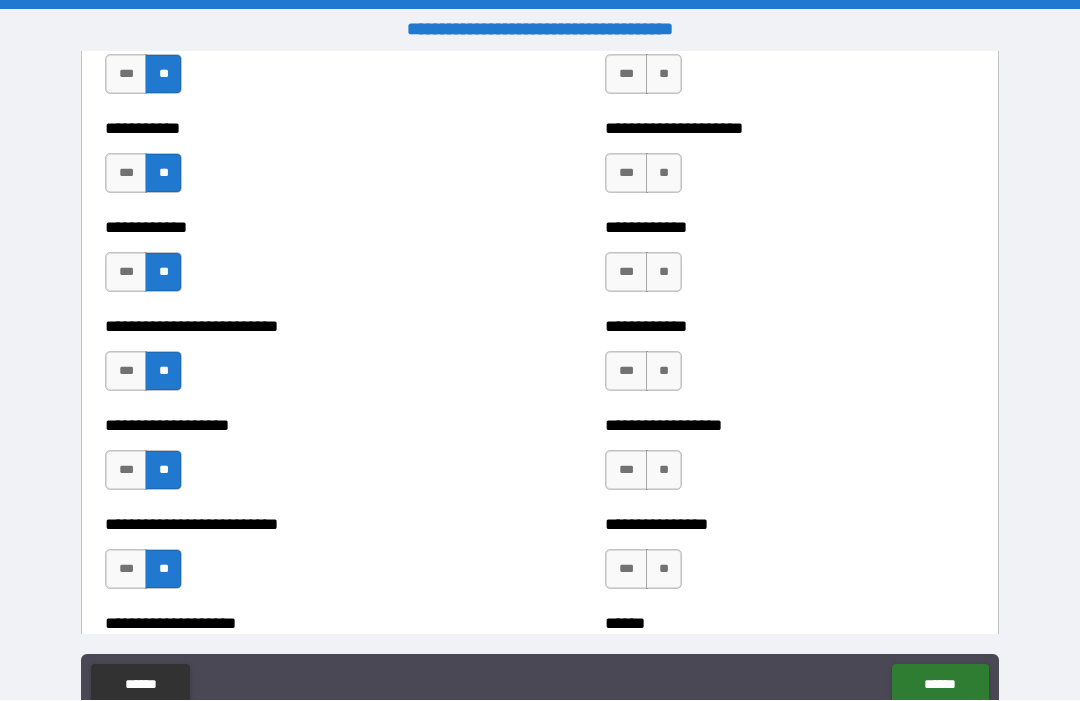 scroll, scrollTop: 5401, scrollLeft: 0, axis: vertical 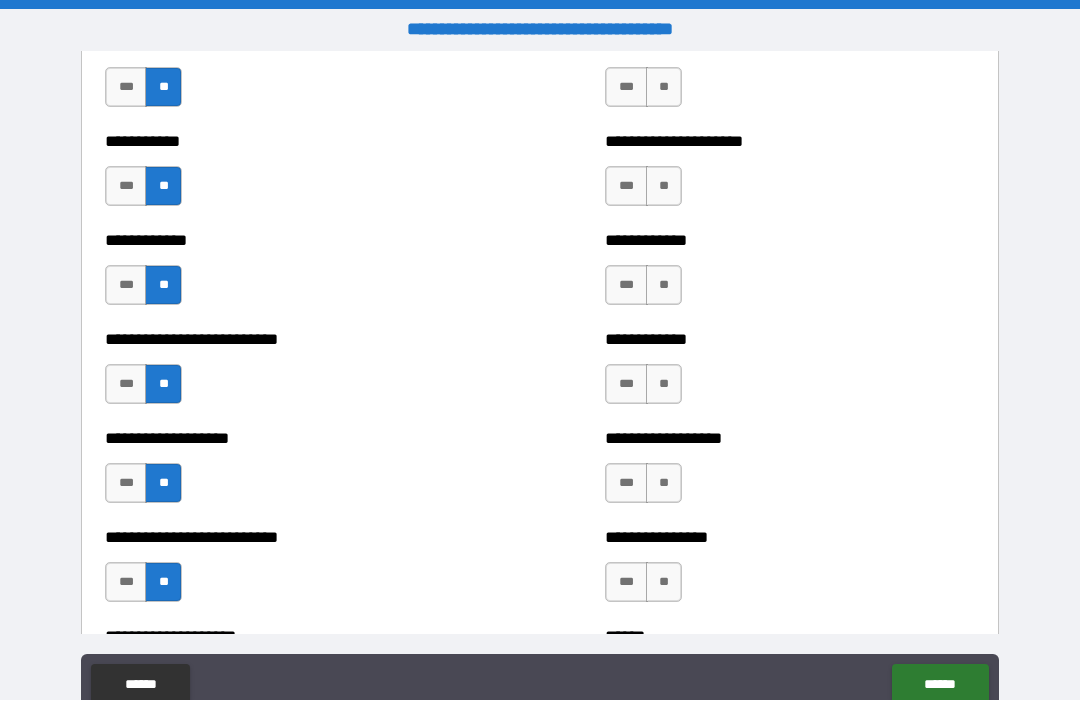 click on "**" at bounding box center [664, 187] 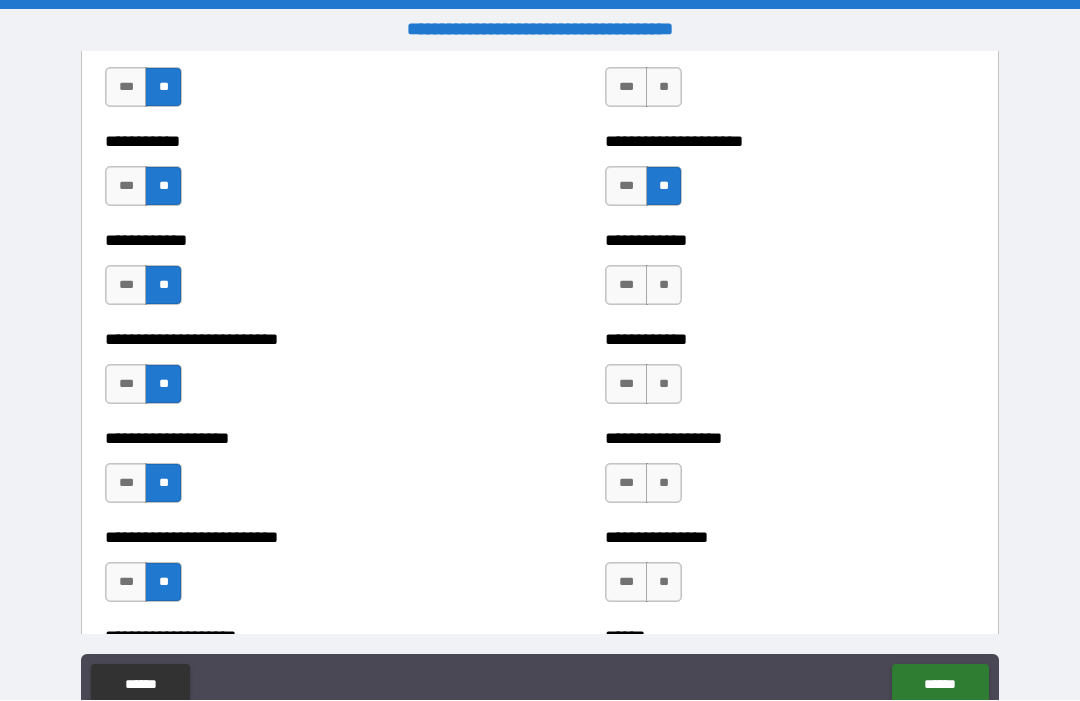 click on "**" at bounding box center (664, 286) 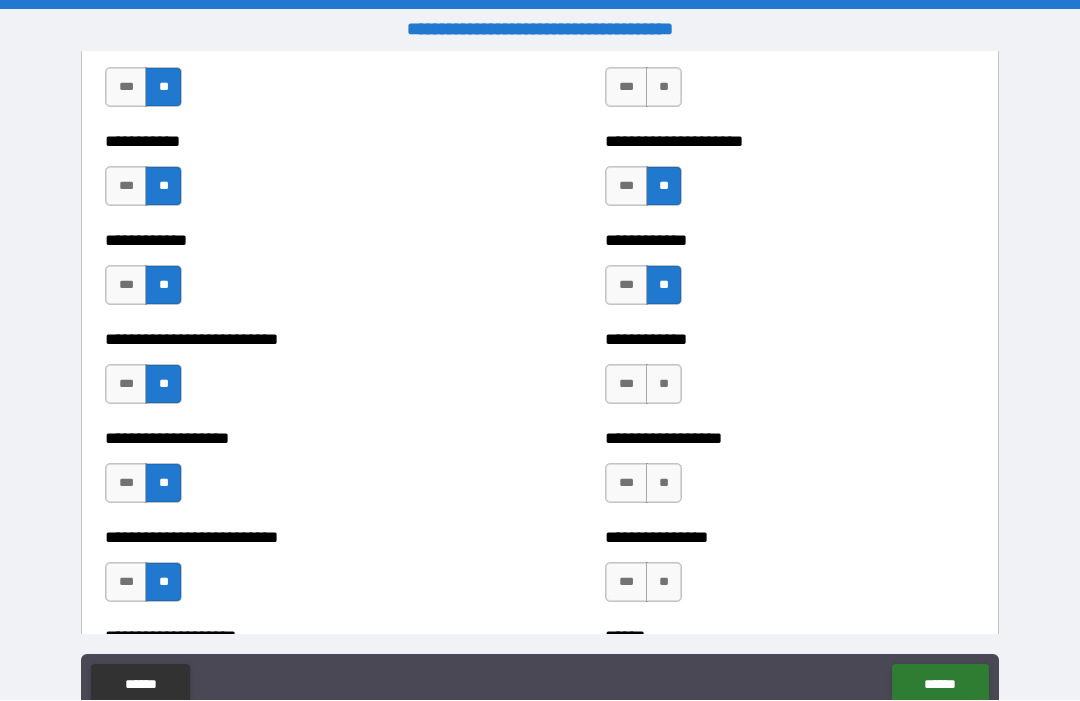 click on "**" at bounding box center (664, 385) 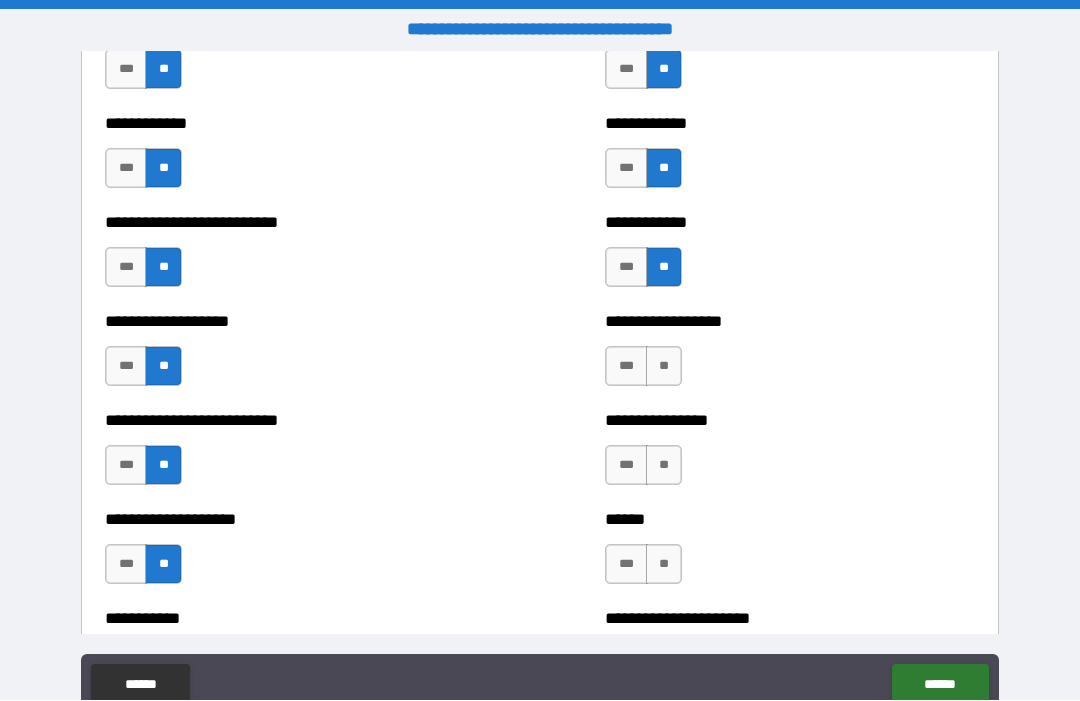 scroll, scrollTop: 5526, scrollLeft: 0, axis: vertical 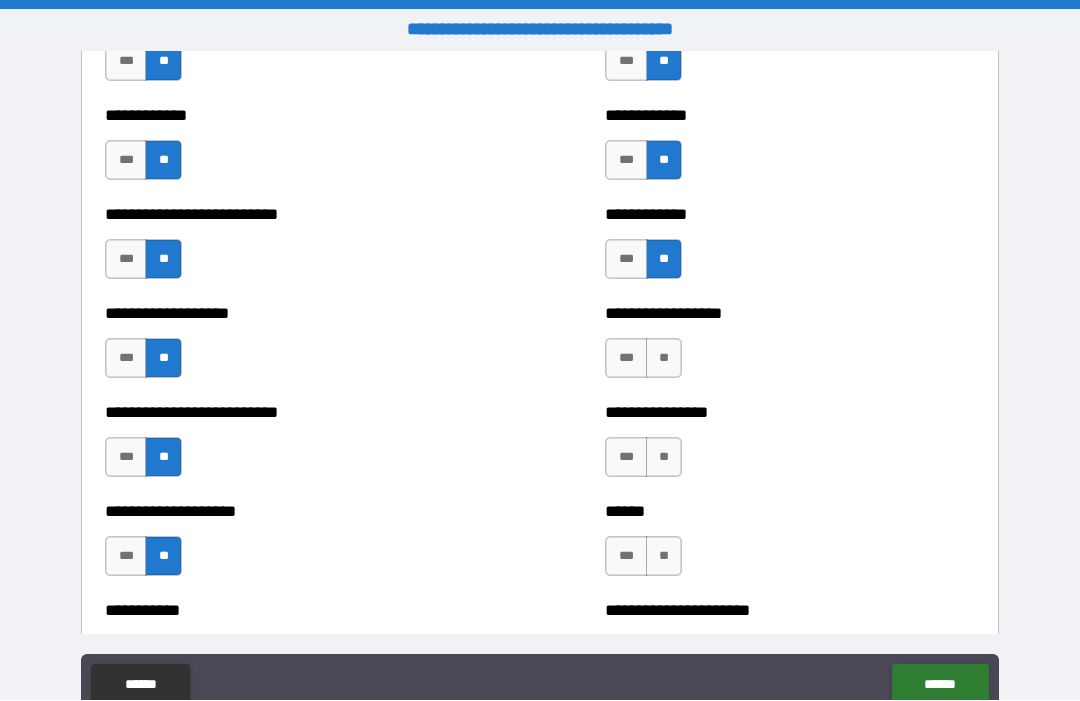 click on "*** **" at bounding box center [646, 364] 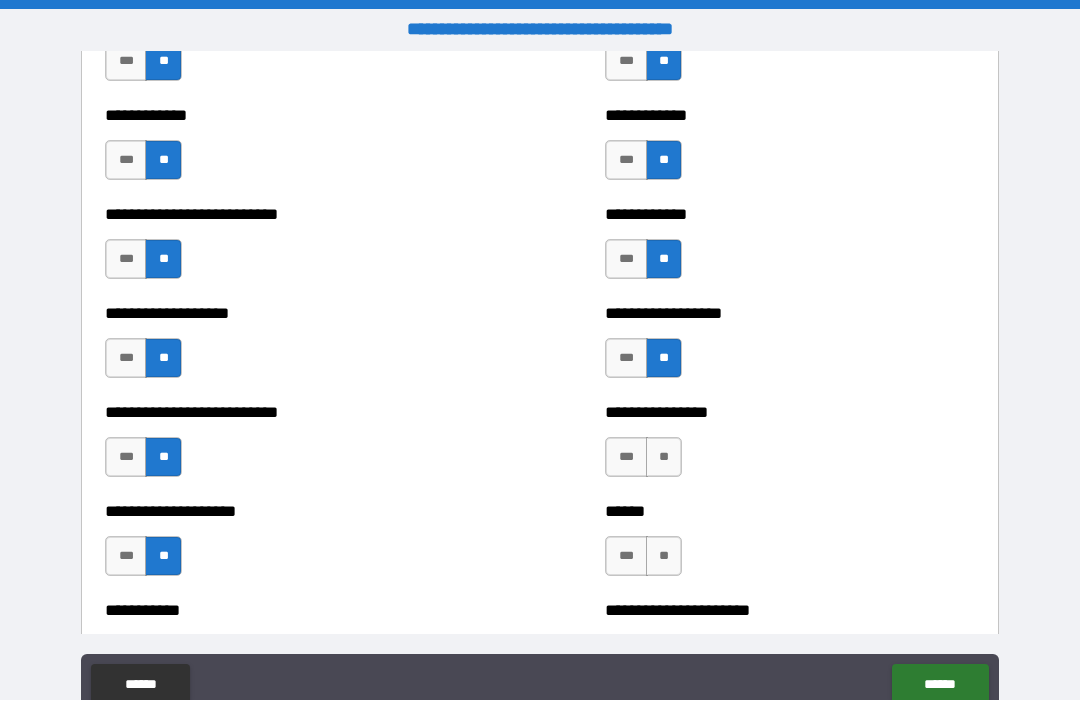 click on "**" at bounding box center [664, 458] 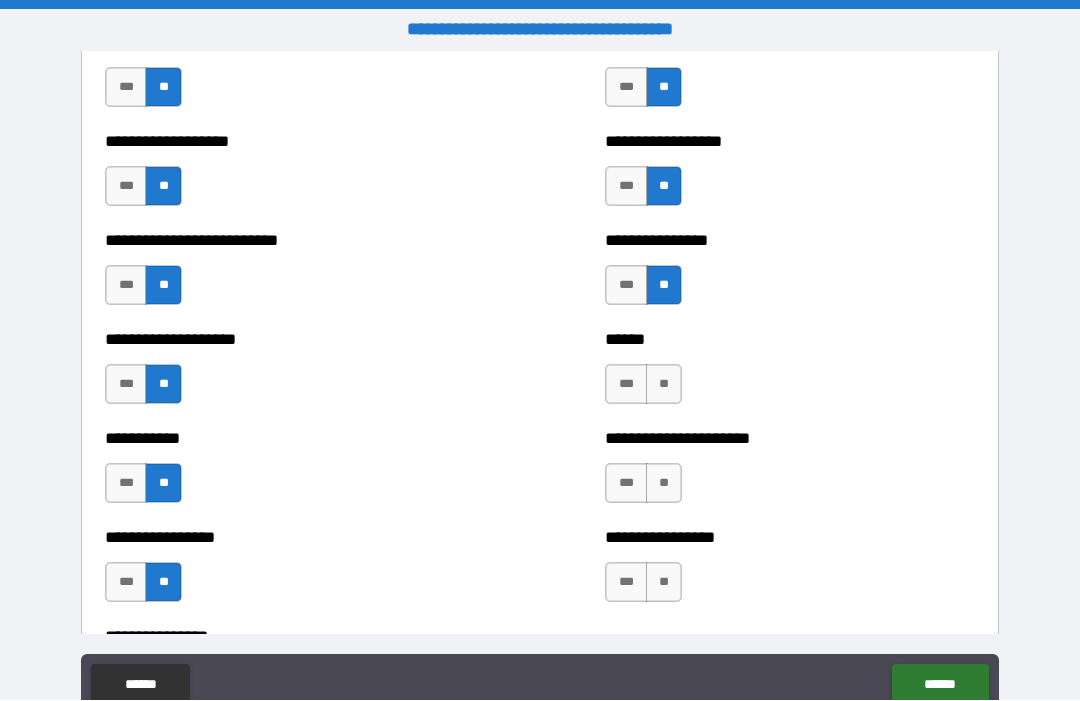 scroll, scrollTop: 5703, scrollLeft: 0, axis: vertical 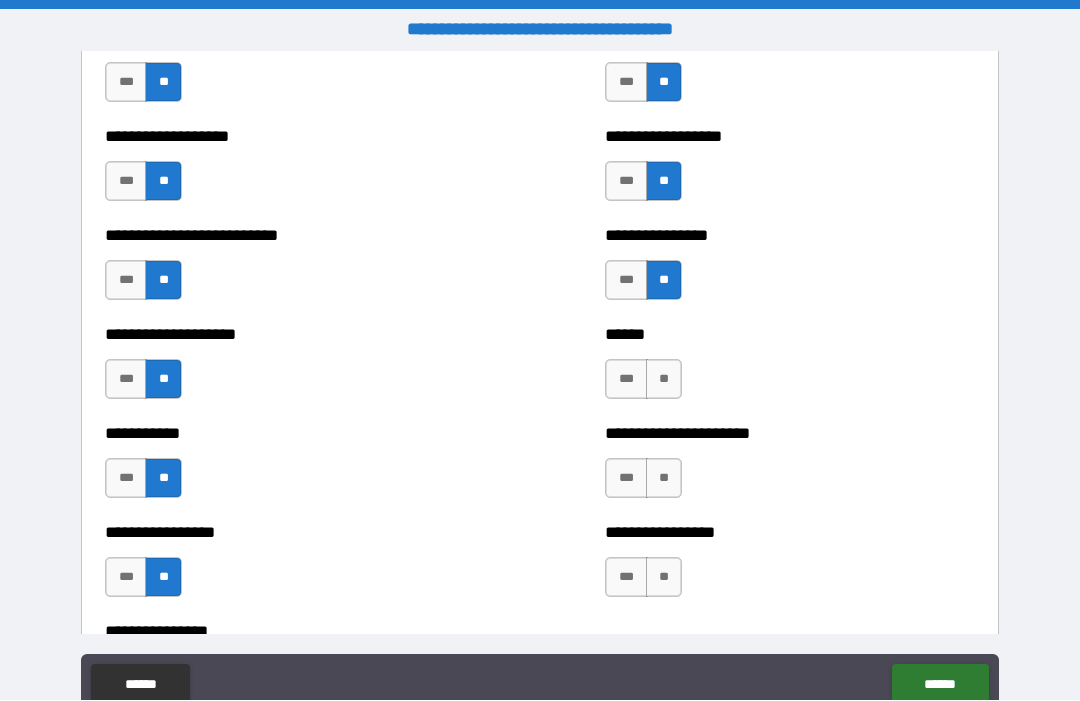 click on "**" at bounding box center (664, 380) 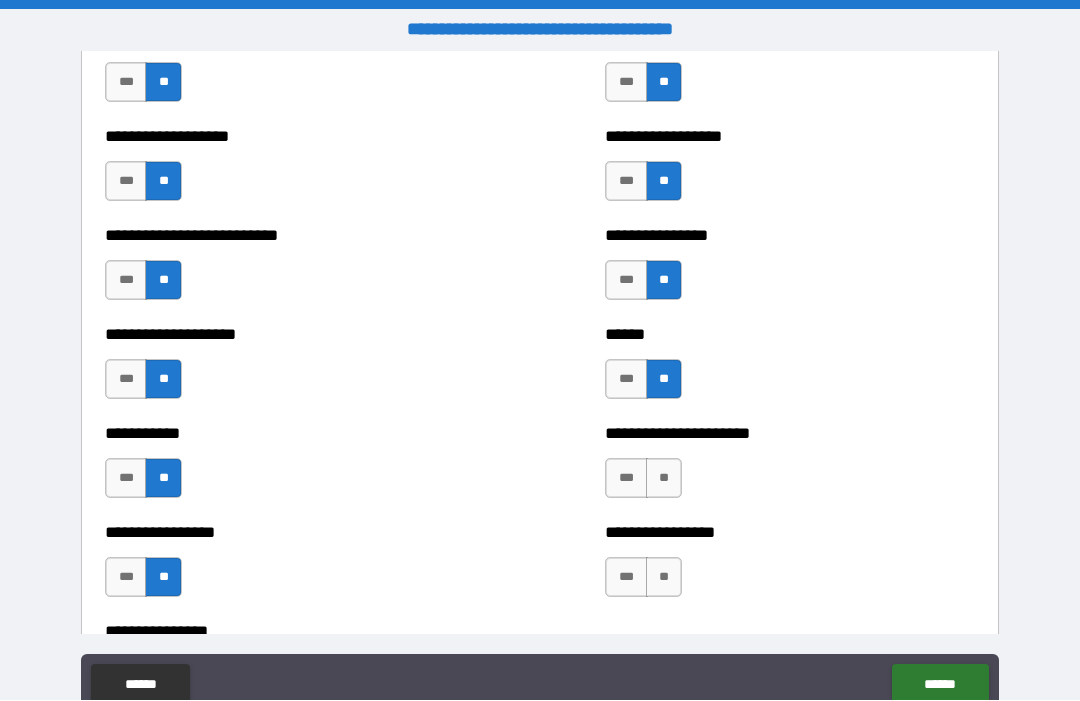 click on "**" at bounding box center (664, 479) 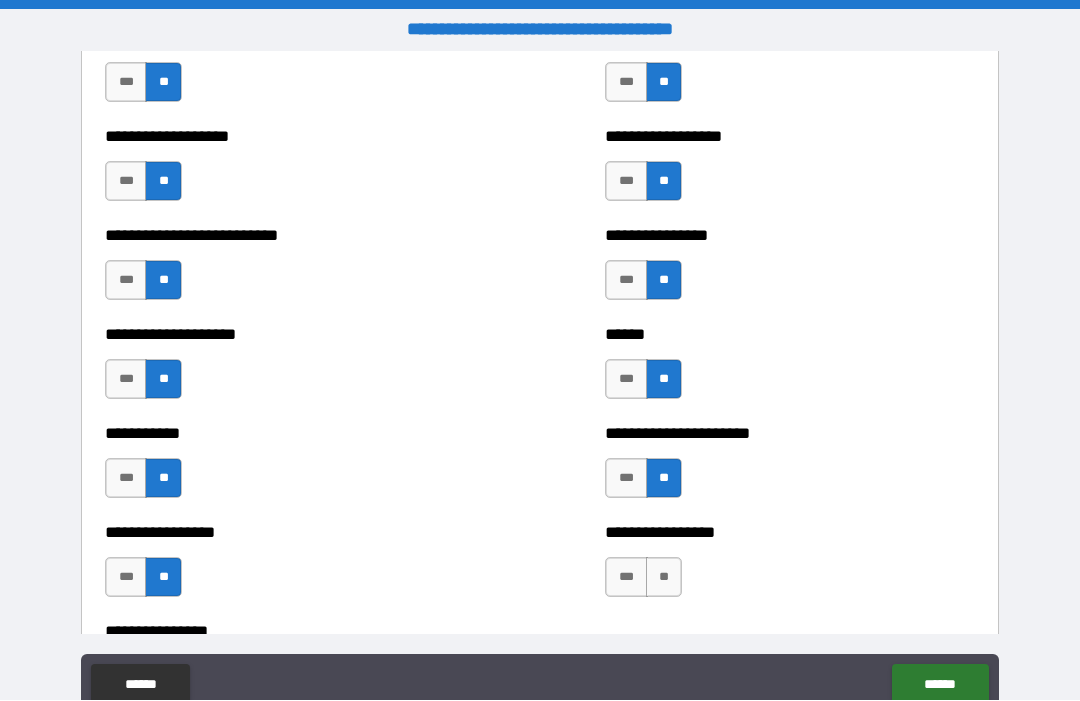 click on "**" at bounding box center (664, 578) 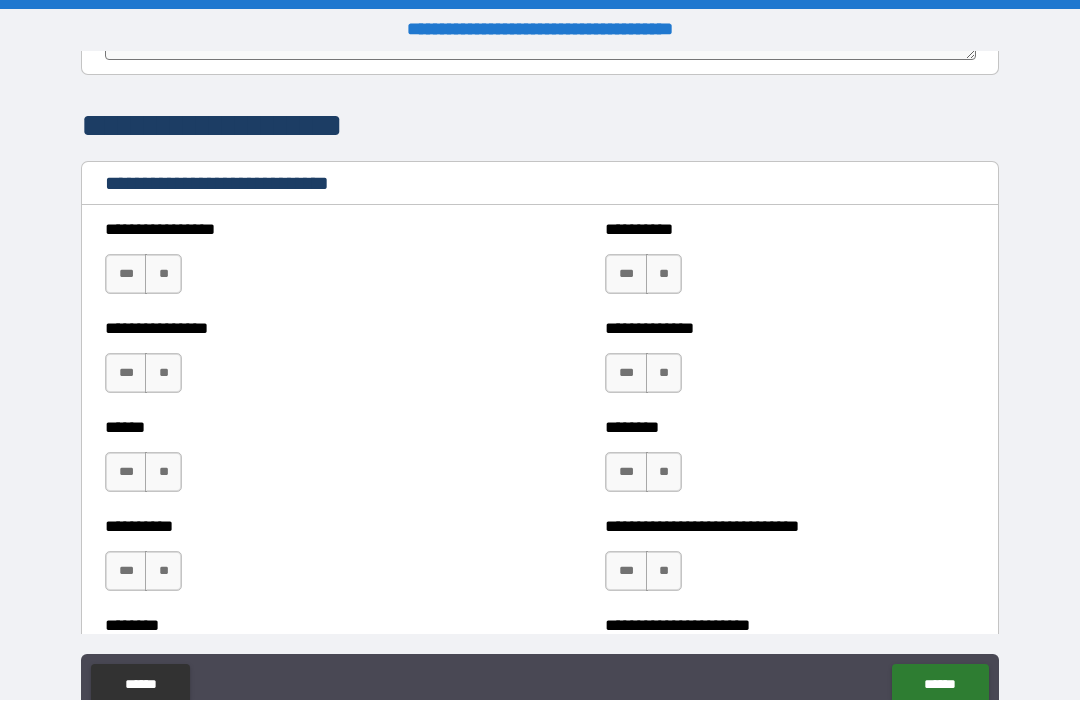 scroll, scrollTop: 6621, scrollLeft: 0, axis: vertical 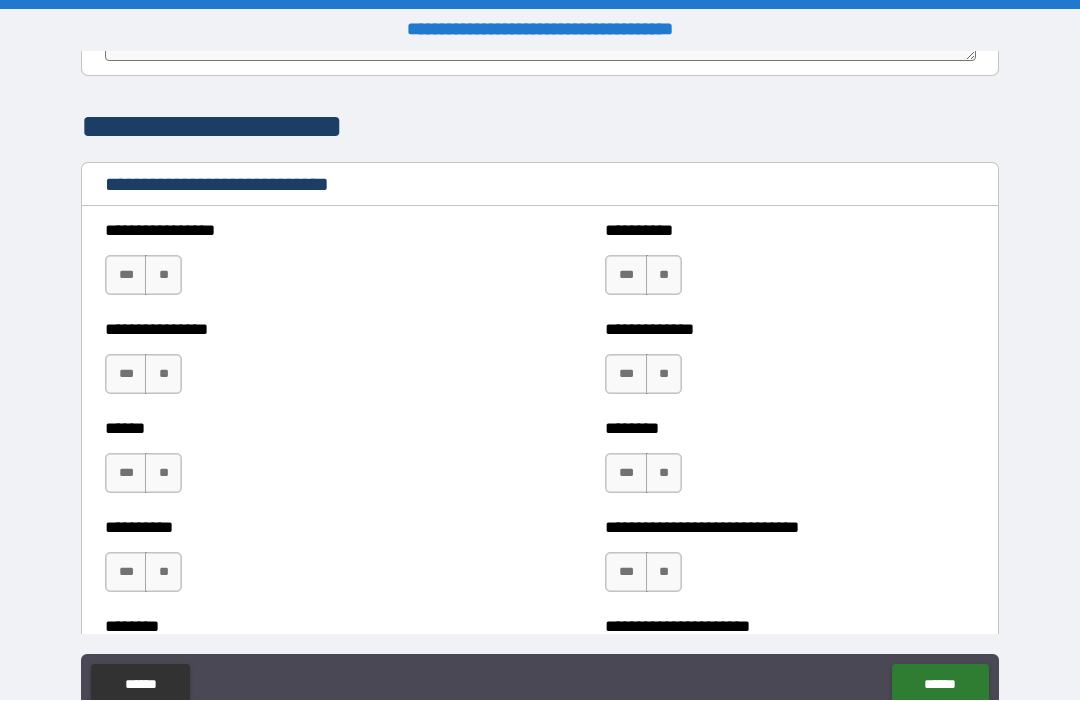click on "***" at bounding box center (126, 276) 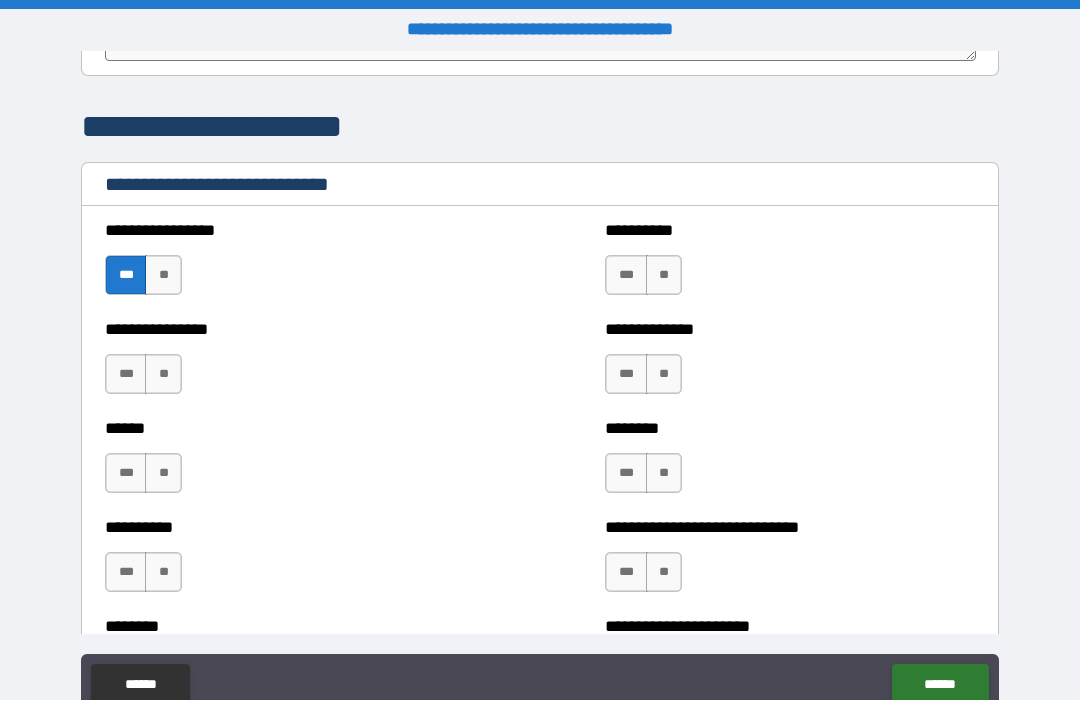 click on "***" at bounding box center (126, 474) 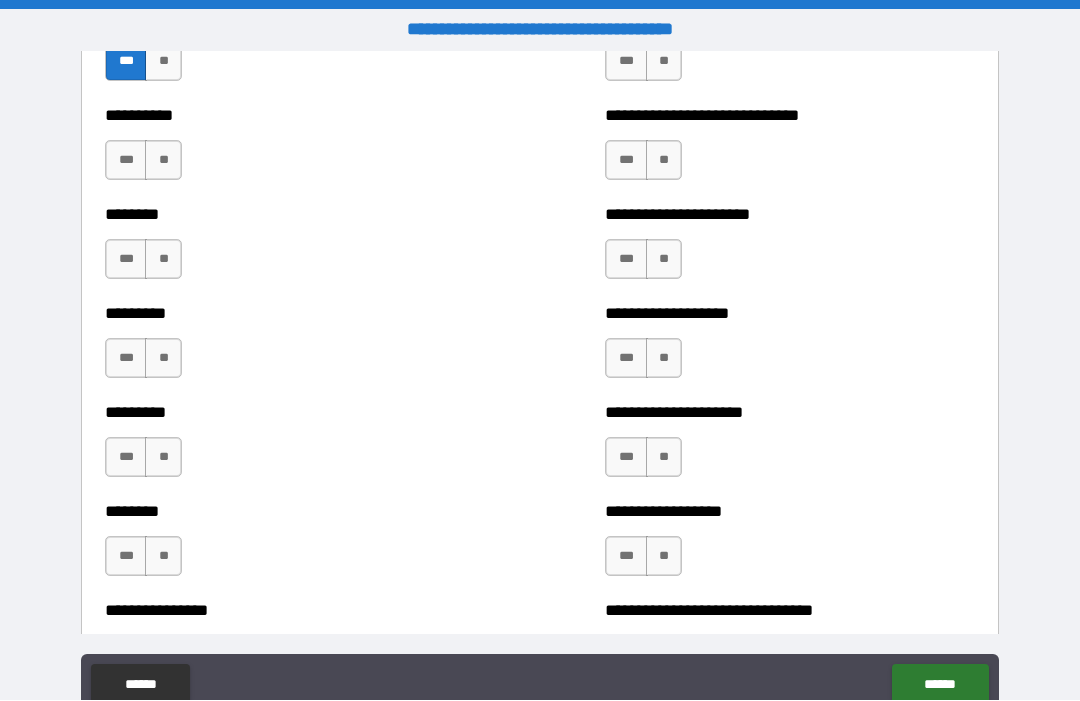 scroll, scrollTop: 6964, scrollLeft: 0, axis: vertical 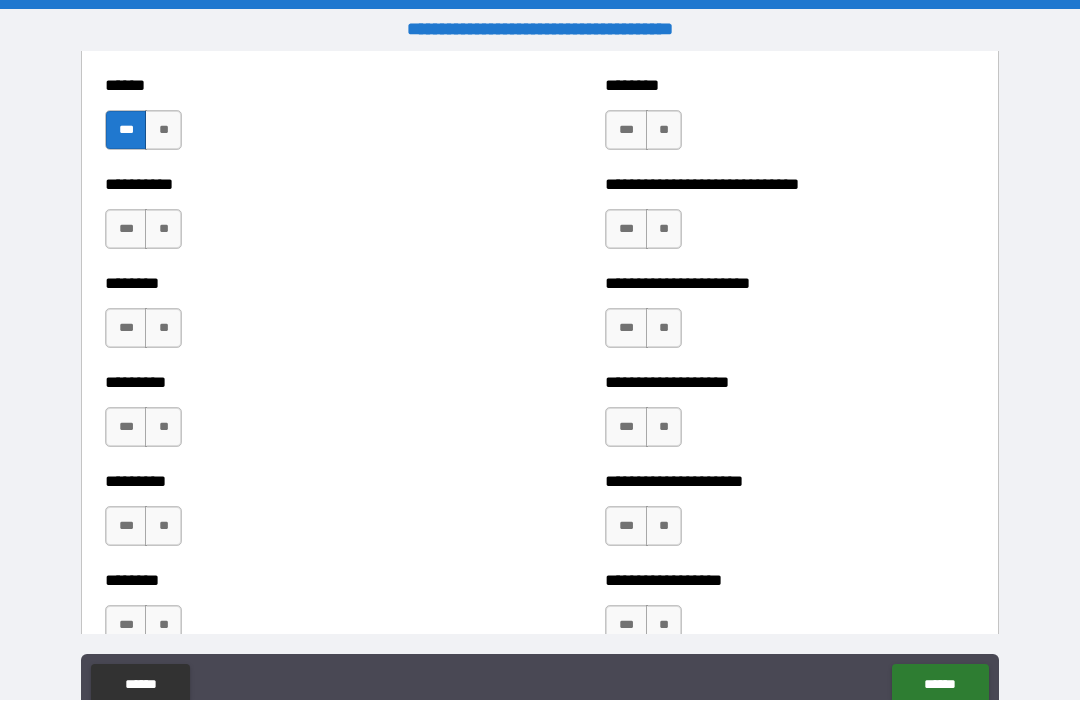 click on "**" at bounding box center (163, 230) 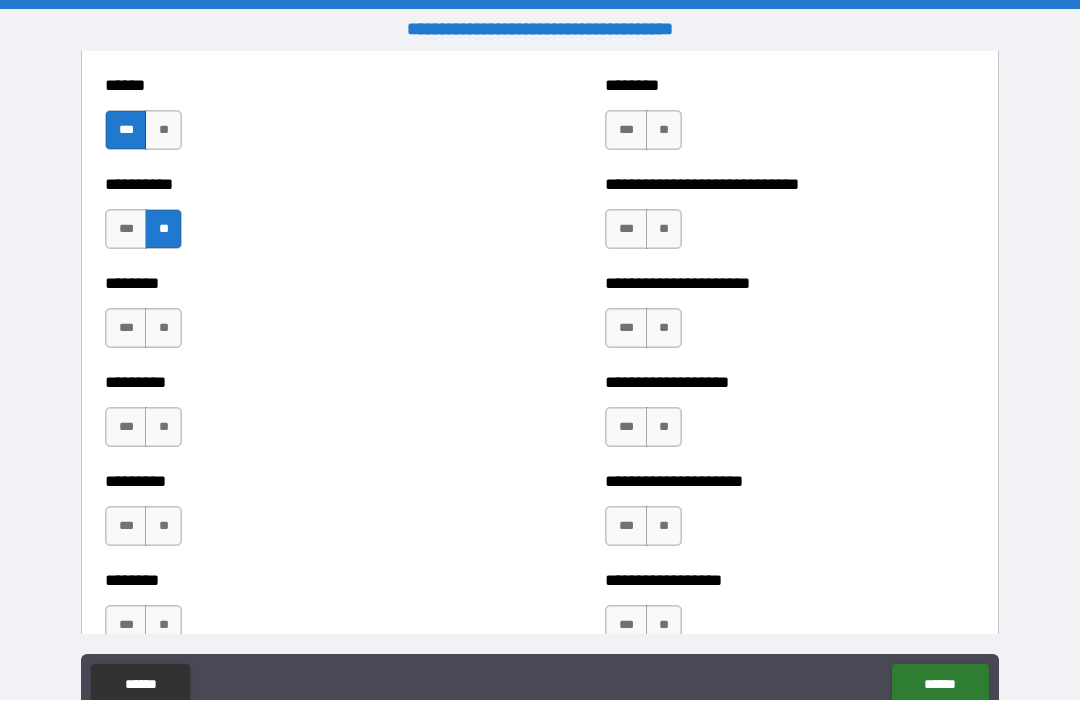 click on "**" at bounding box center [163, 329] 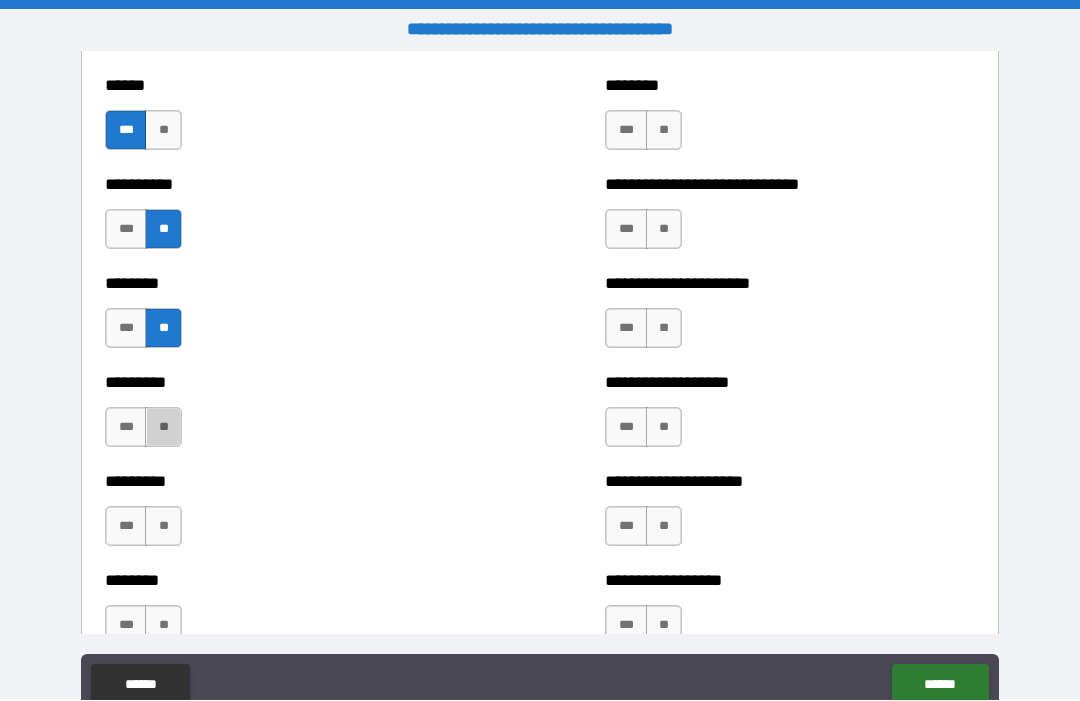 click on "**" at bounding box center (163, 428) 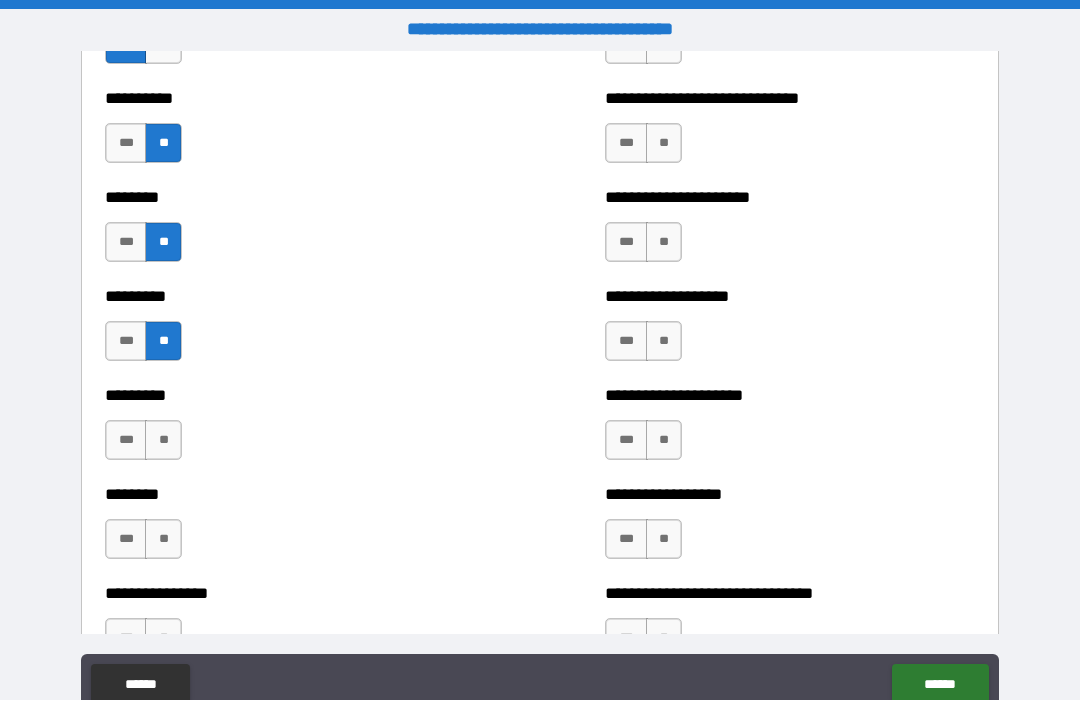 scroll, scrollTop: 7051, scrollLeft: 0, axis: vertical 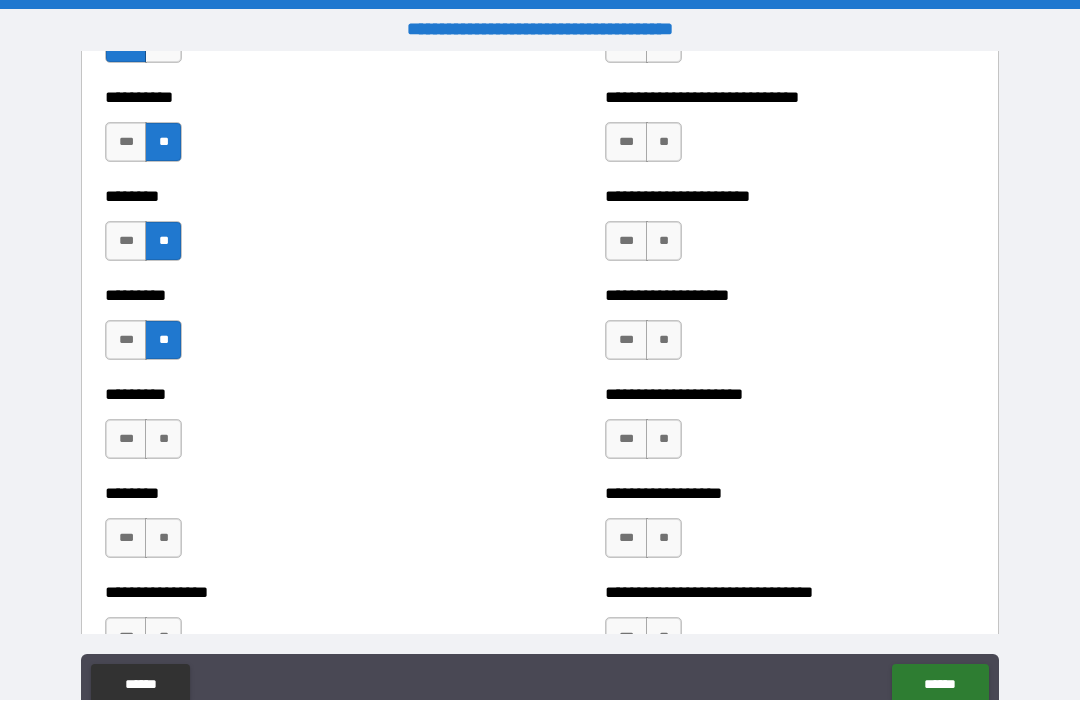click on "**" at bounding box center (163, 440) 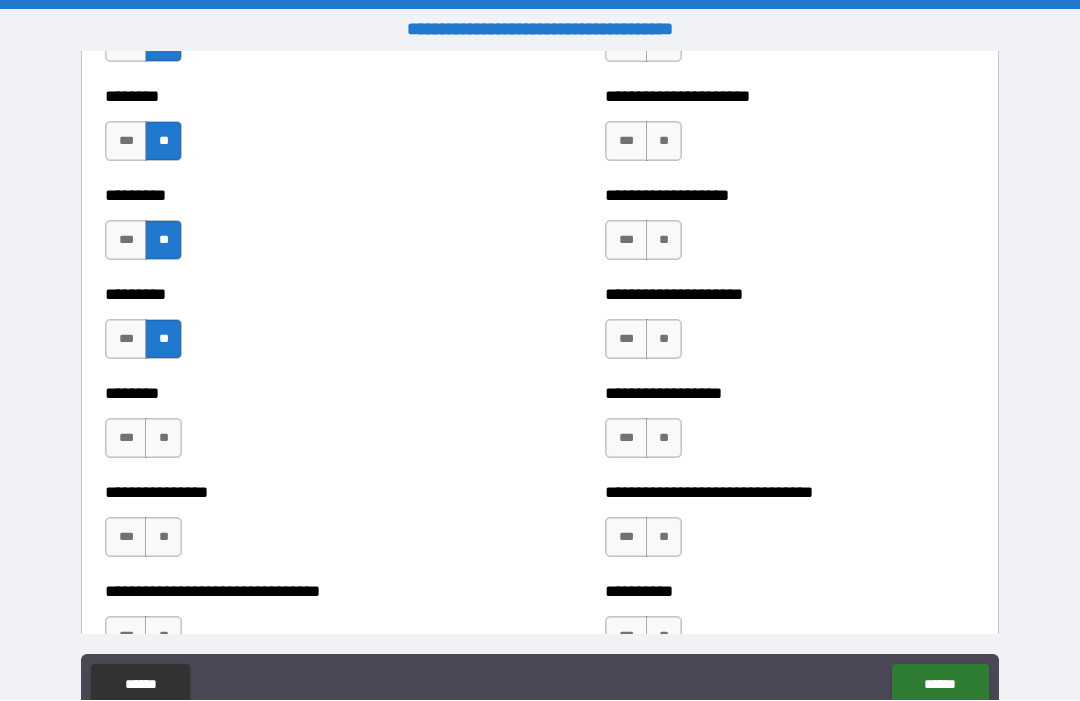 scroll, scrollTop: 7156, scrollLeft: 0, axis: vertical 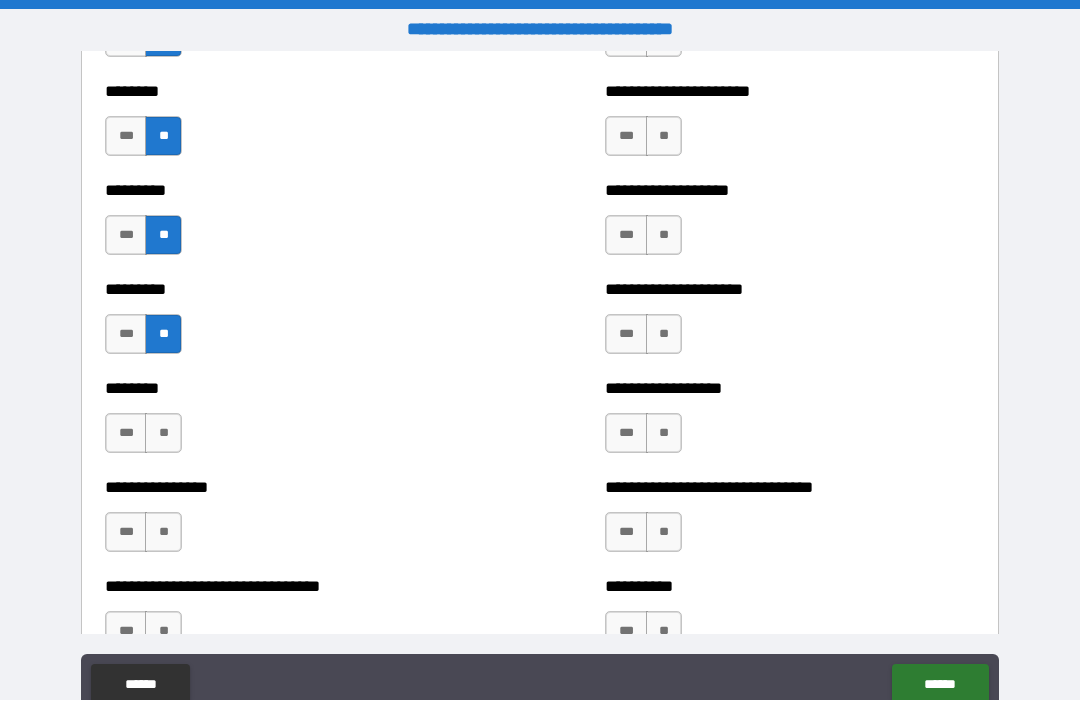 click on "**" at bounding box center (163, 434) 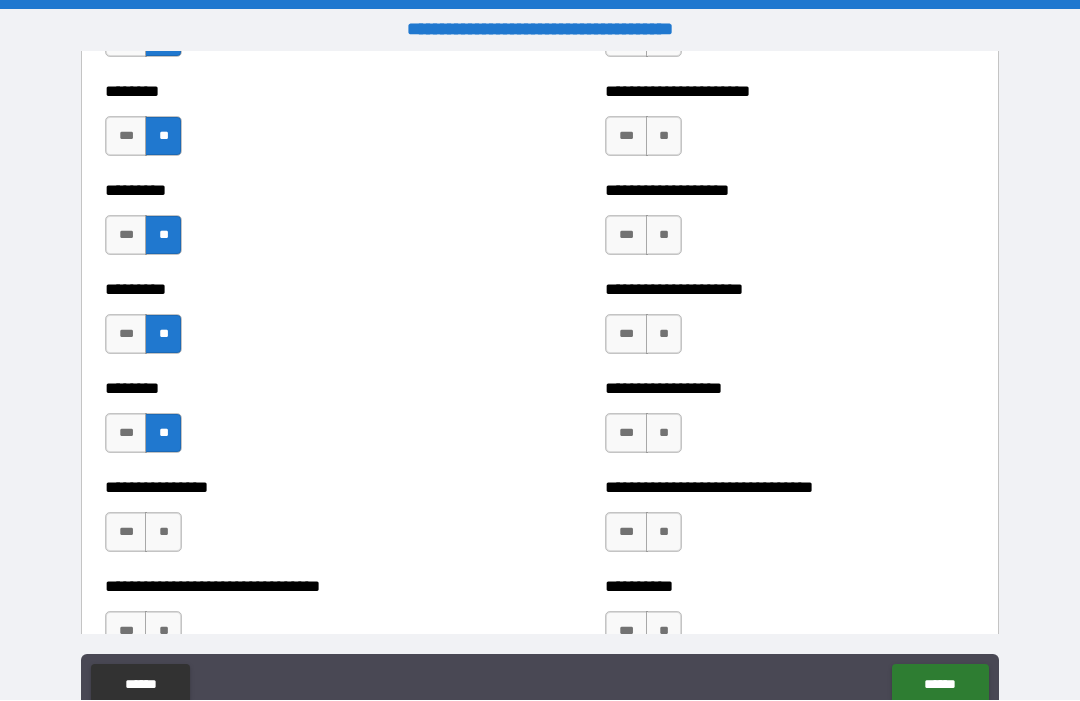 click on "**" at bounding box center (163, 533) 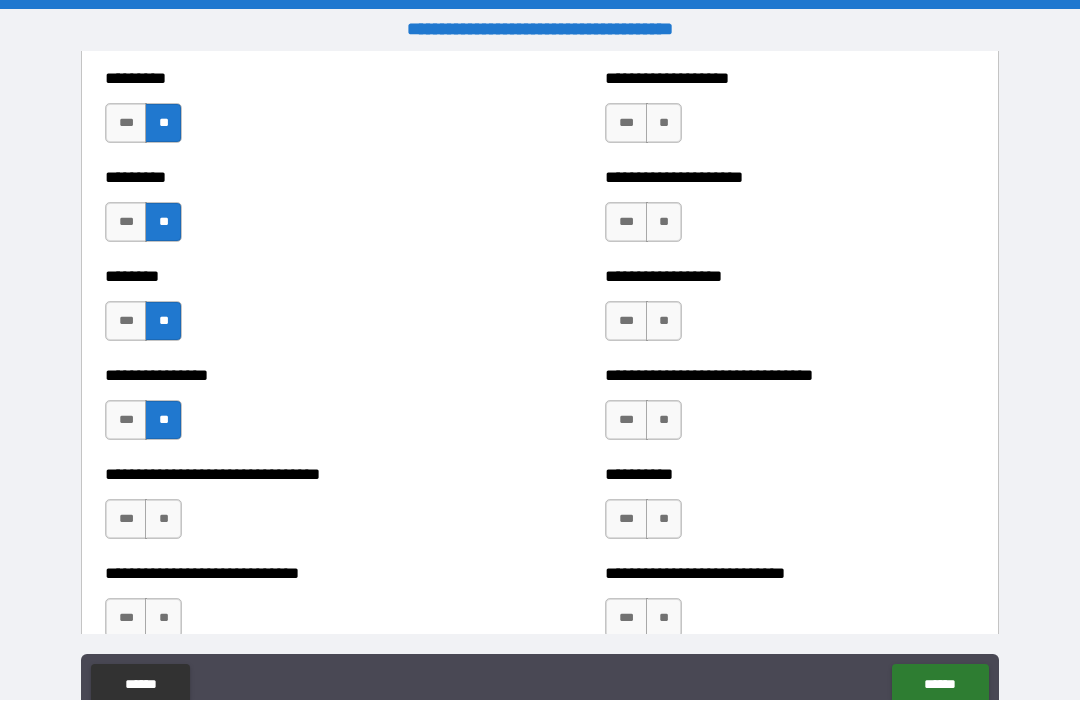 scroll, scrollTop: 7277, scrollLeft: 0, axis: vertical 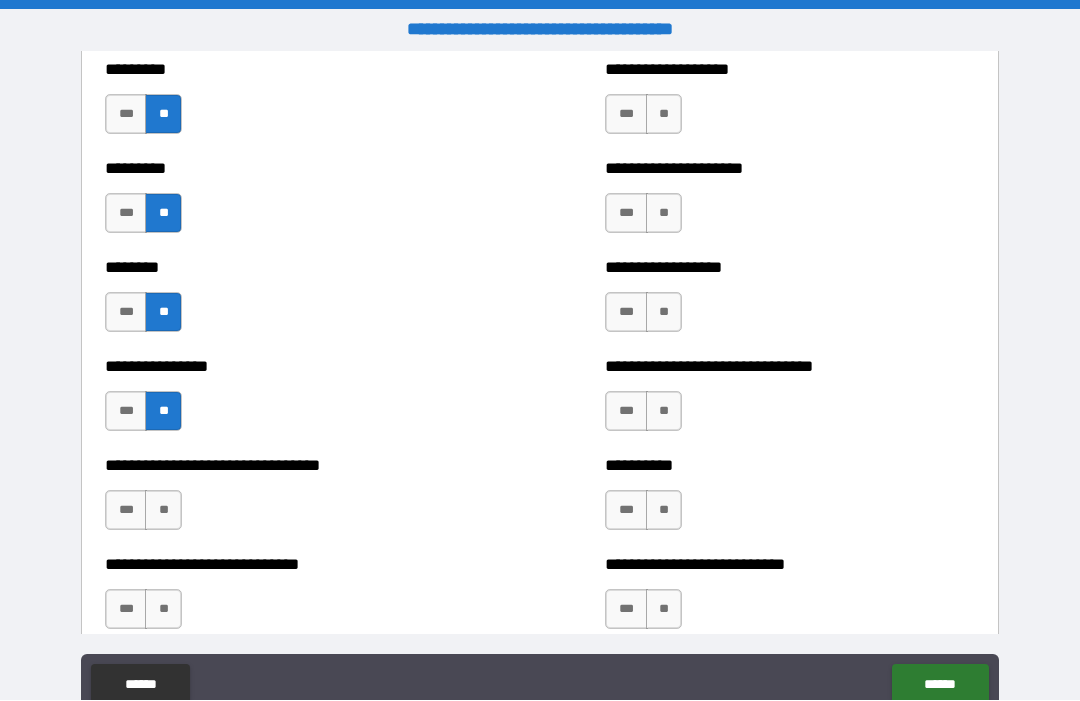 click on "**" at bounding box center (163, 511) 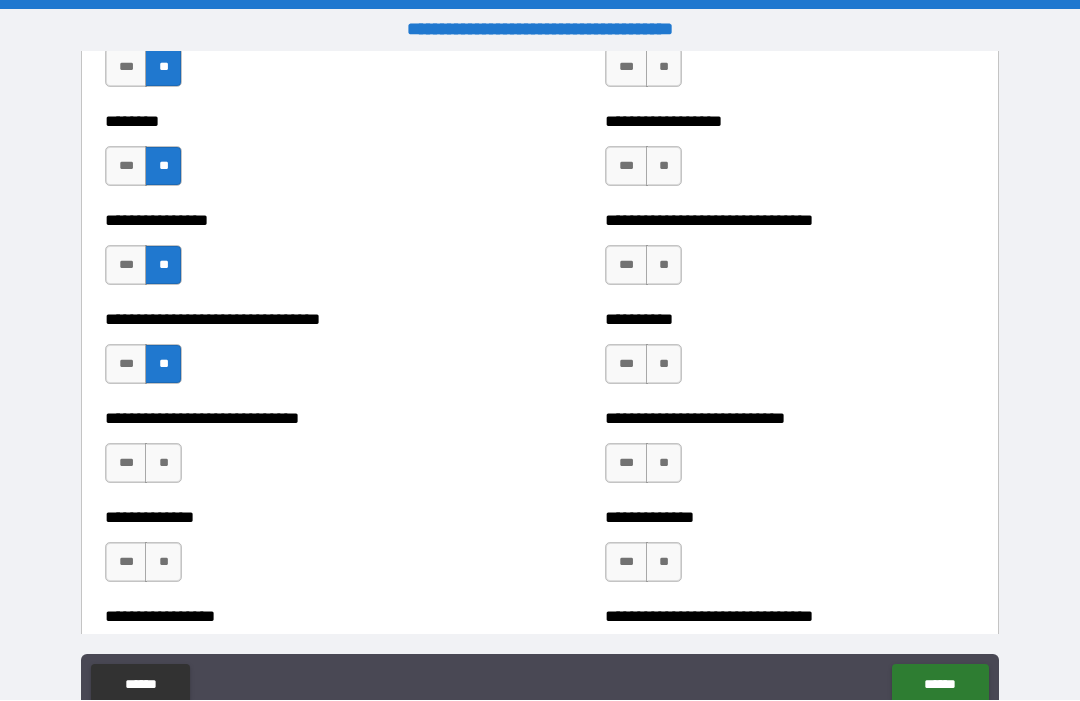 scroll, scrollTop: 7425, scrollLeft: 0, axis: vertical 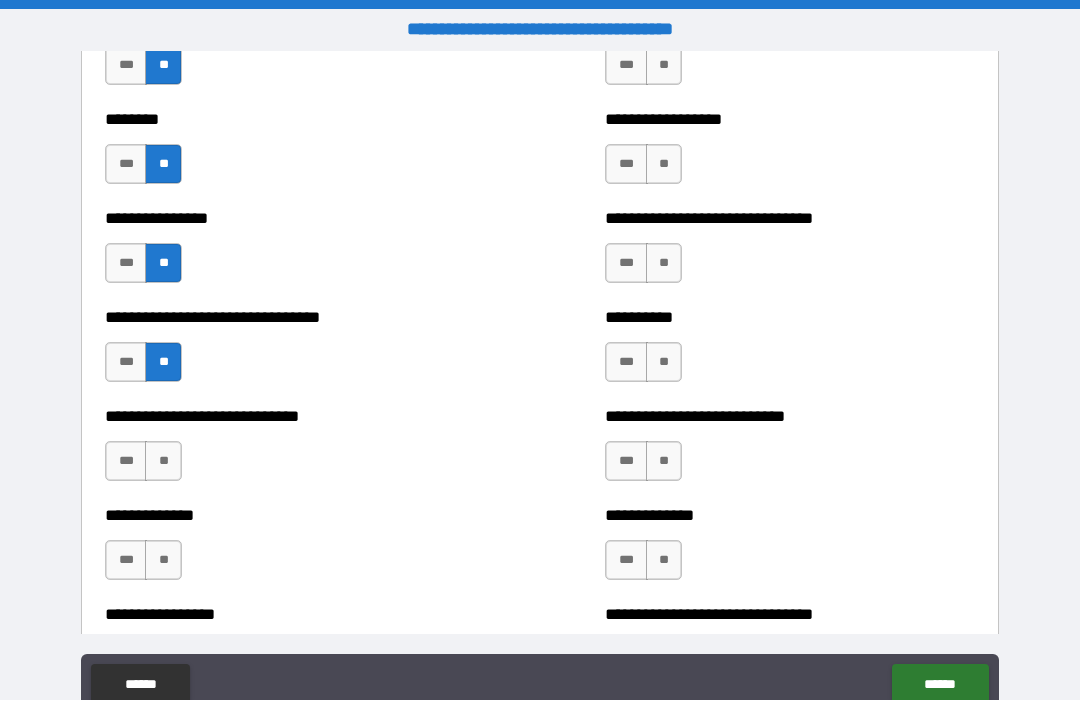 click on "**" at bounding box center [163, 462] 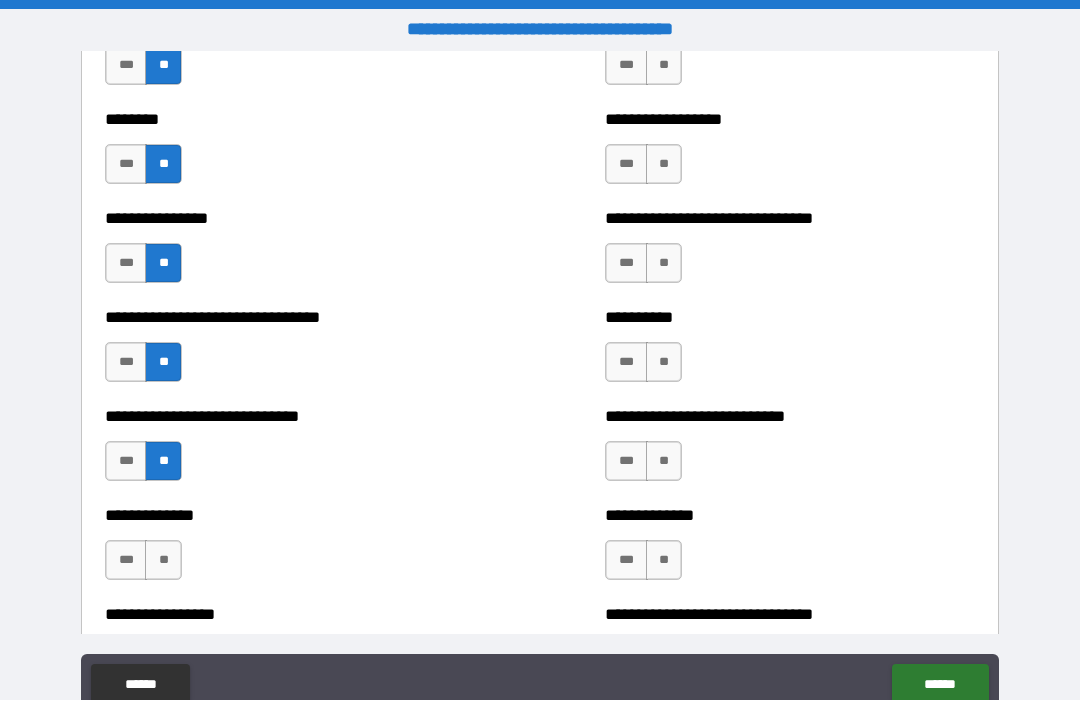 click on "**" at bounding box center [163, 561] 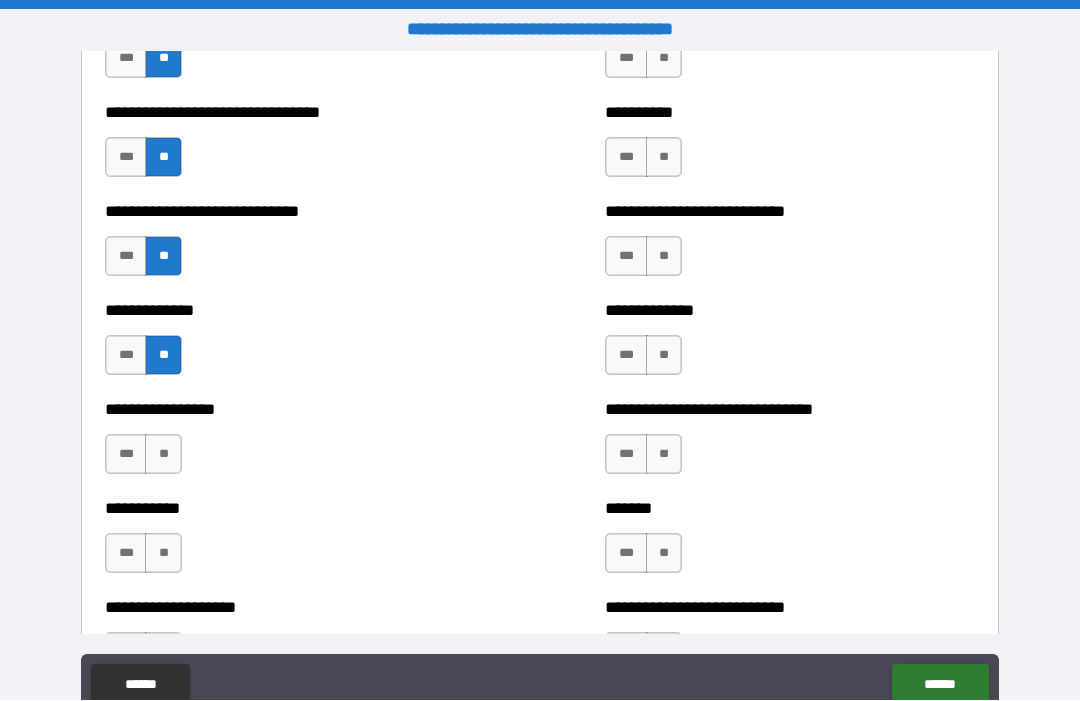 scroll, scrollTop: 7633, scrollLeft: 0, axis: vertical 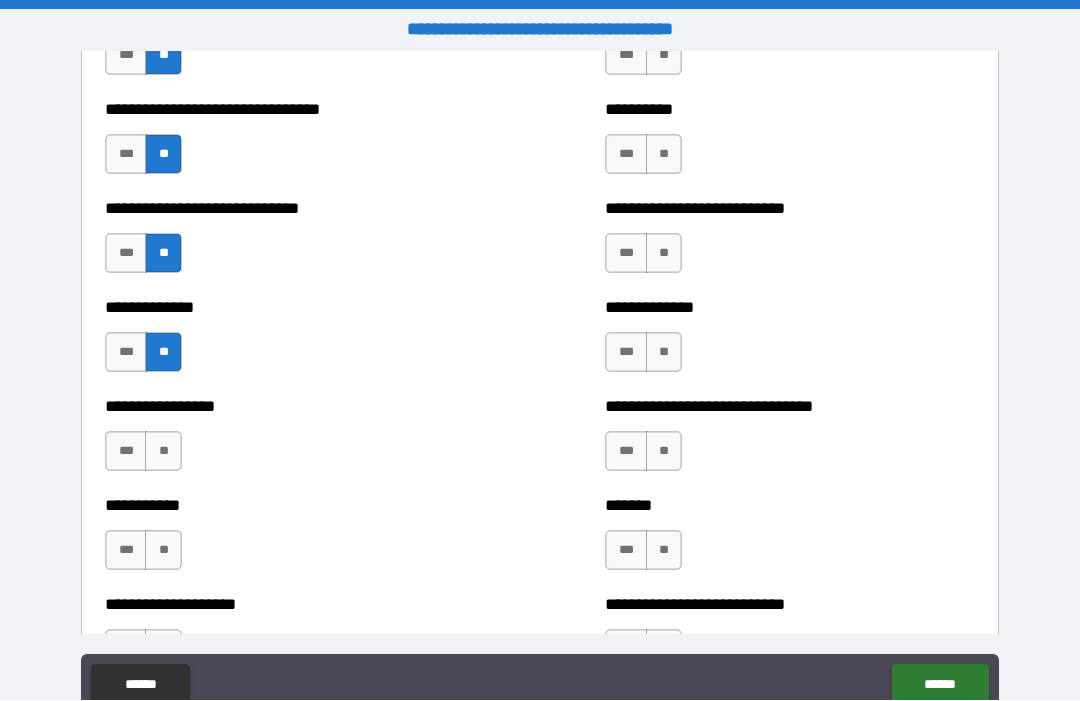 click on "**" at bounding box center [163, 452] 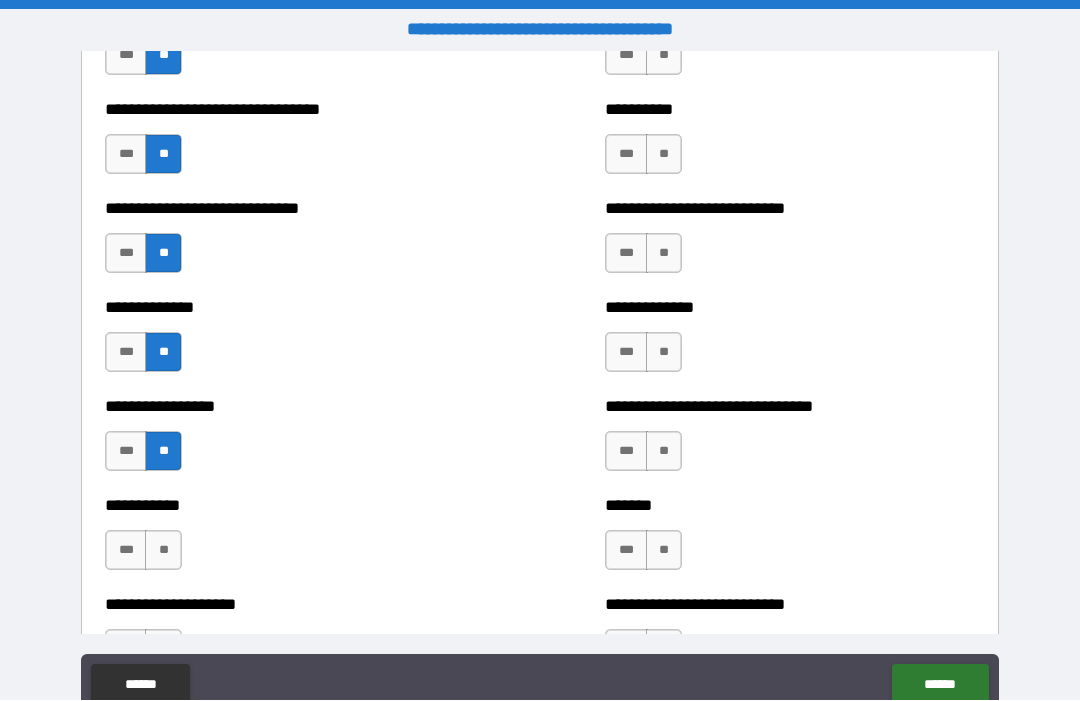 click on "**" at bounding box center (163, 551) 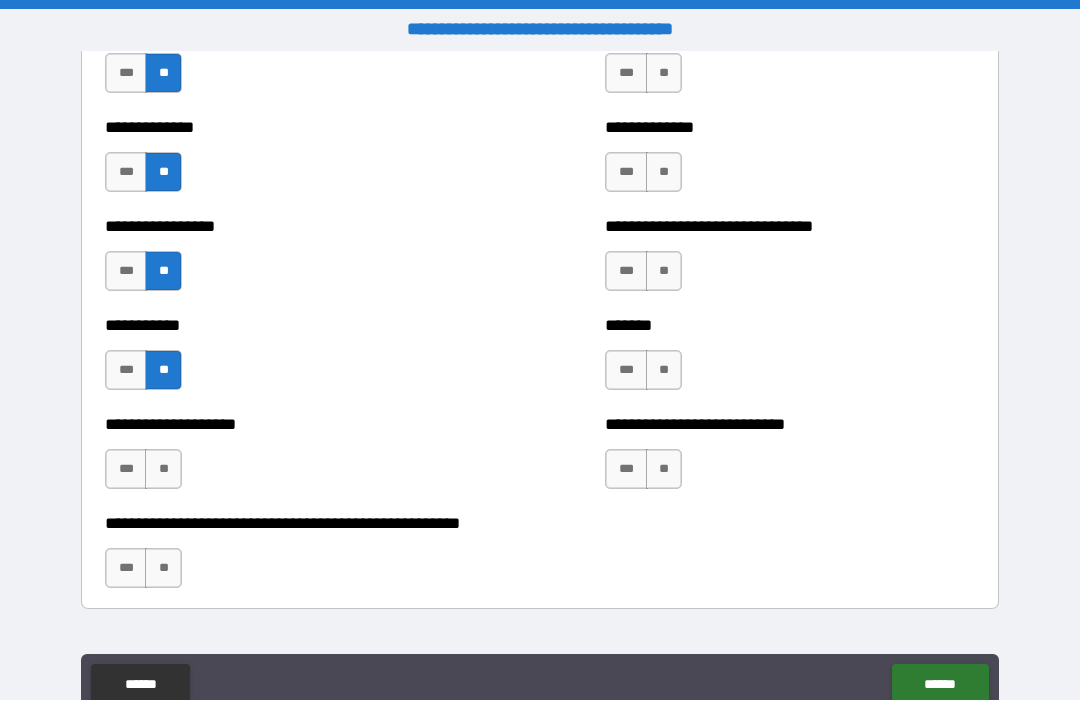 scroll, scrollTop: 7819, scrollLeft: 0, axis: vertical 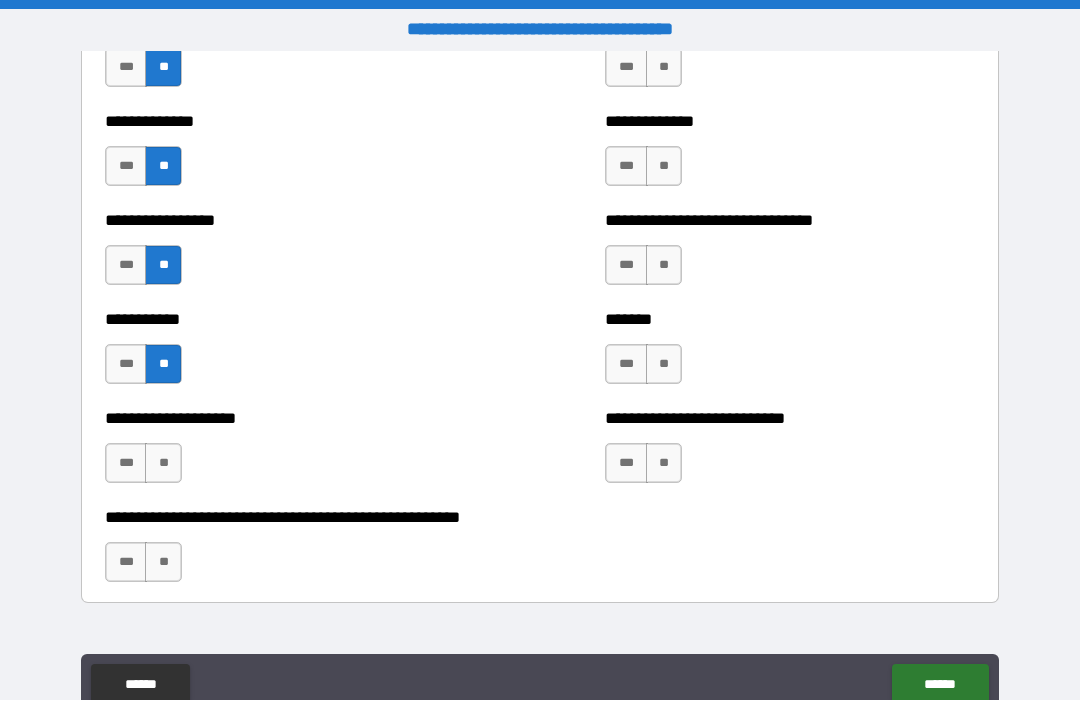 click on "**" at bounding box center (163, 464) 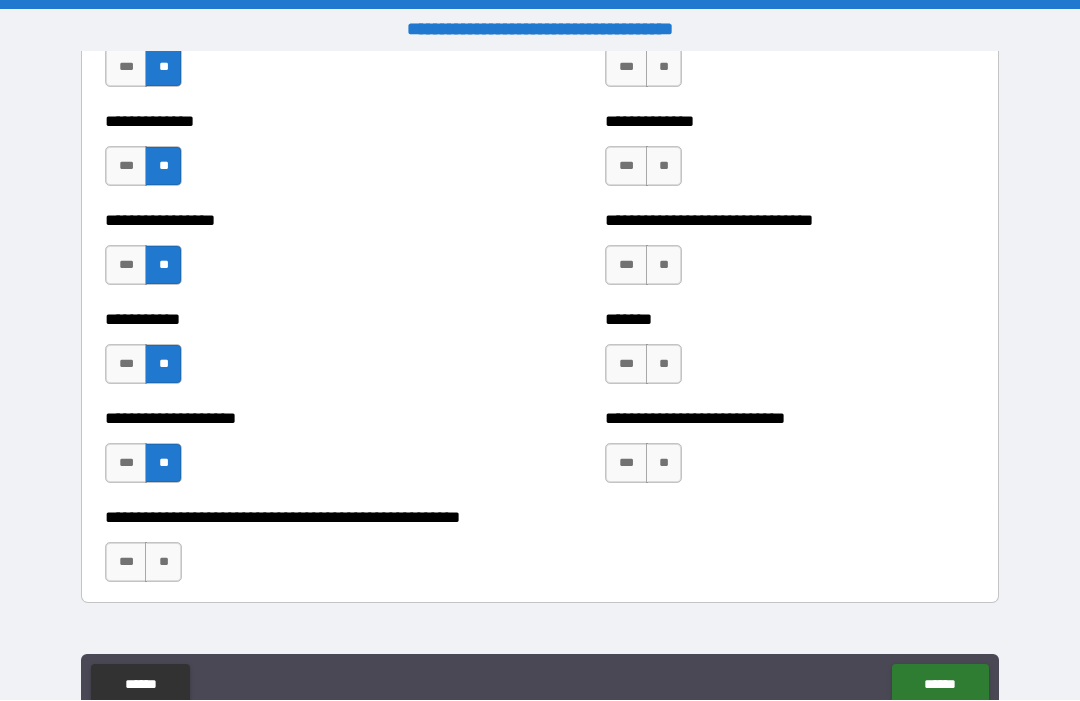 click on "**" at bounding box center (163, 563) 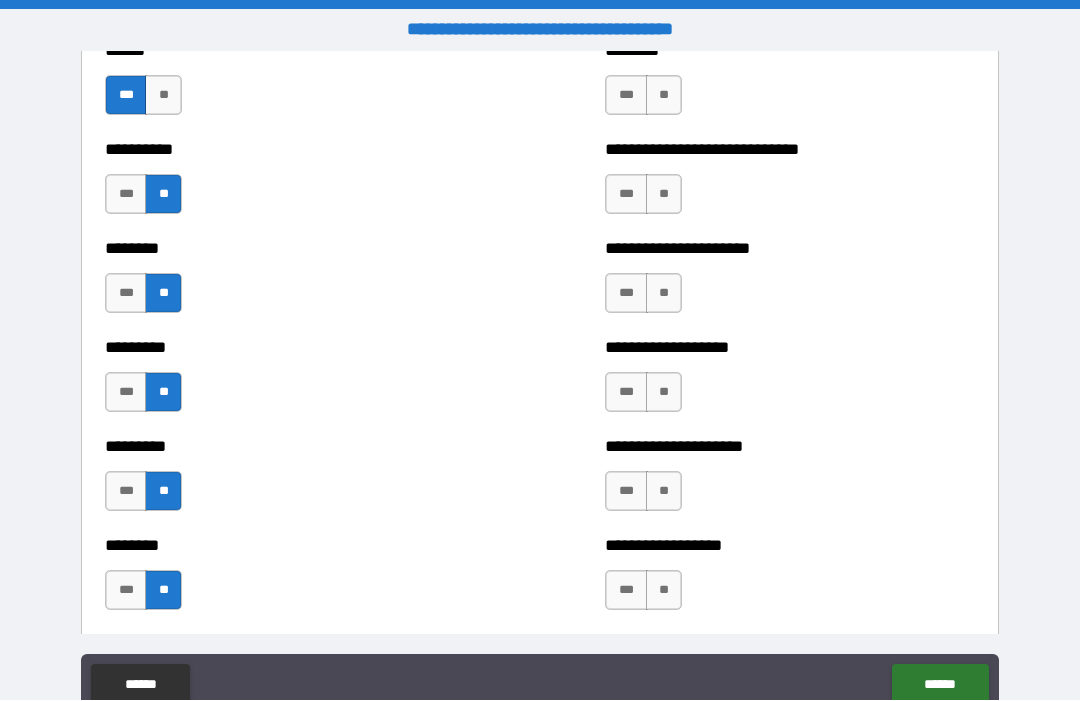scroll, scrollTop: 6998, scrollLeft: 0, axis: vertical 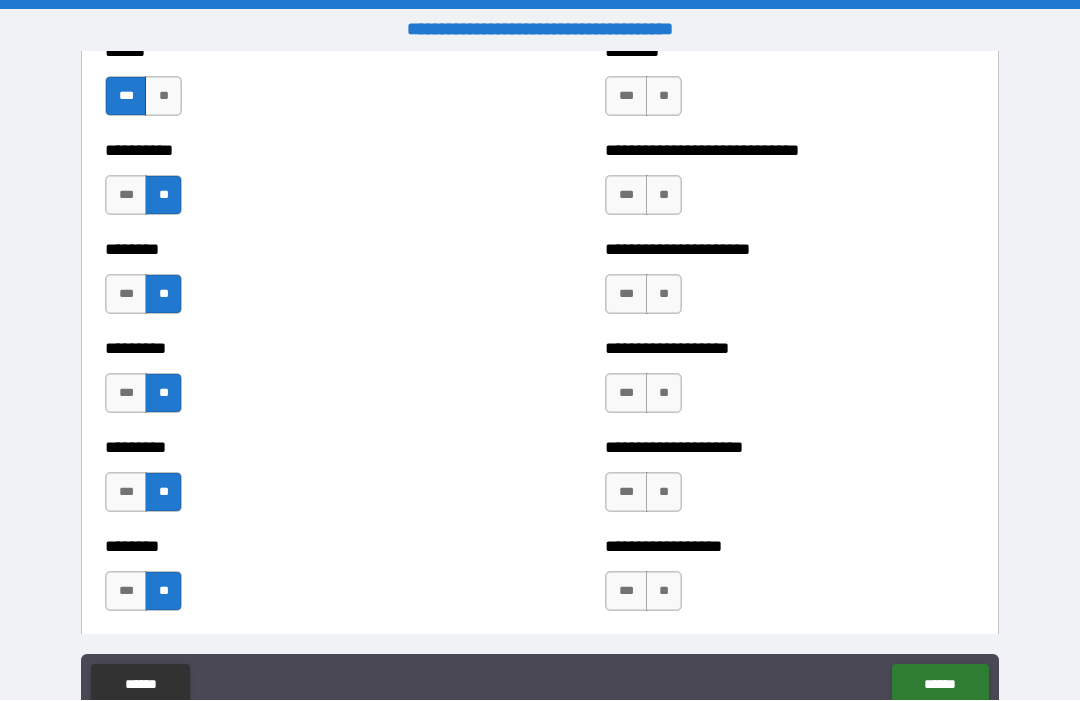click on "***" at bounding box center (626, 394) 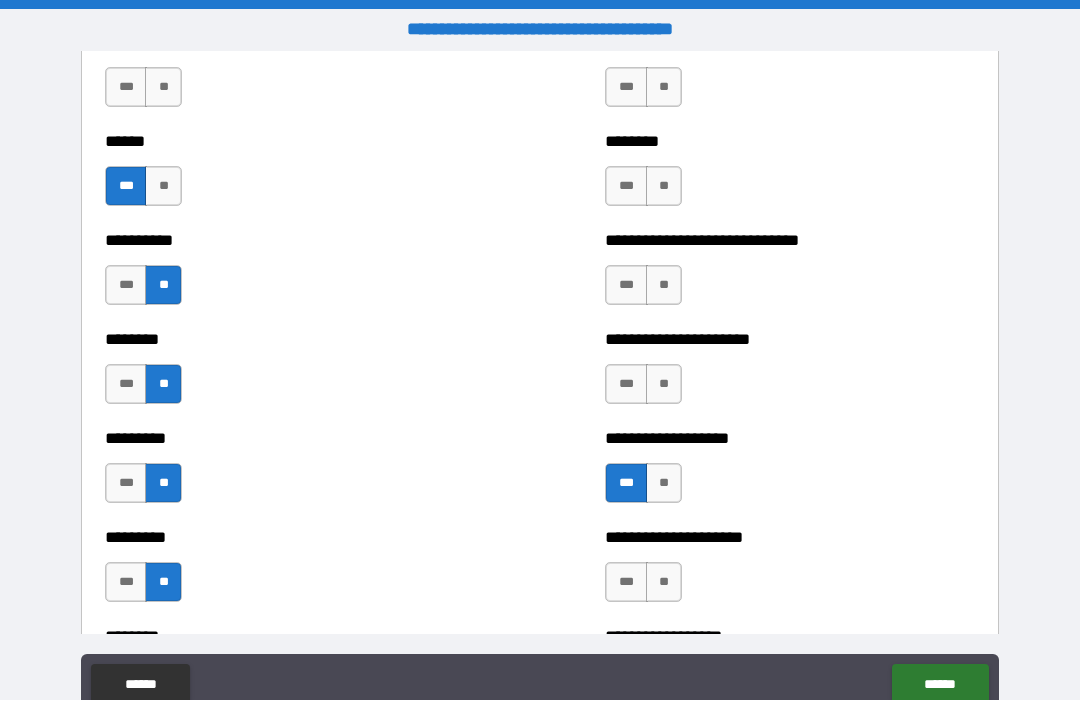 scroll, scrollTop: 6904, scrollLeft: 0, axis: vertical 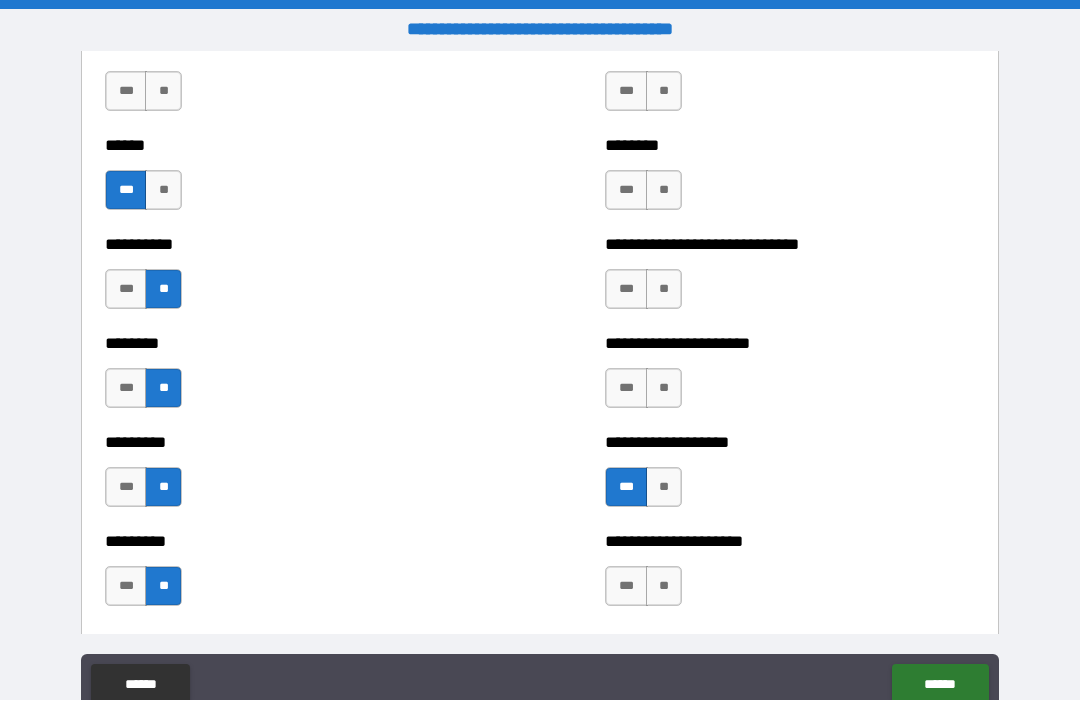 click on "**" at bounding box center [664, 389] 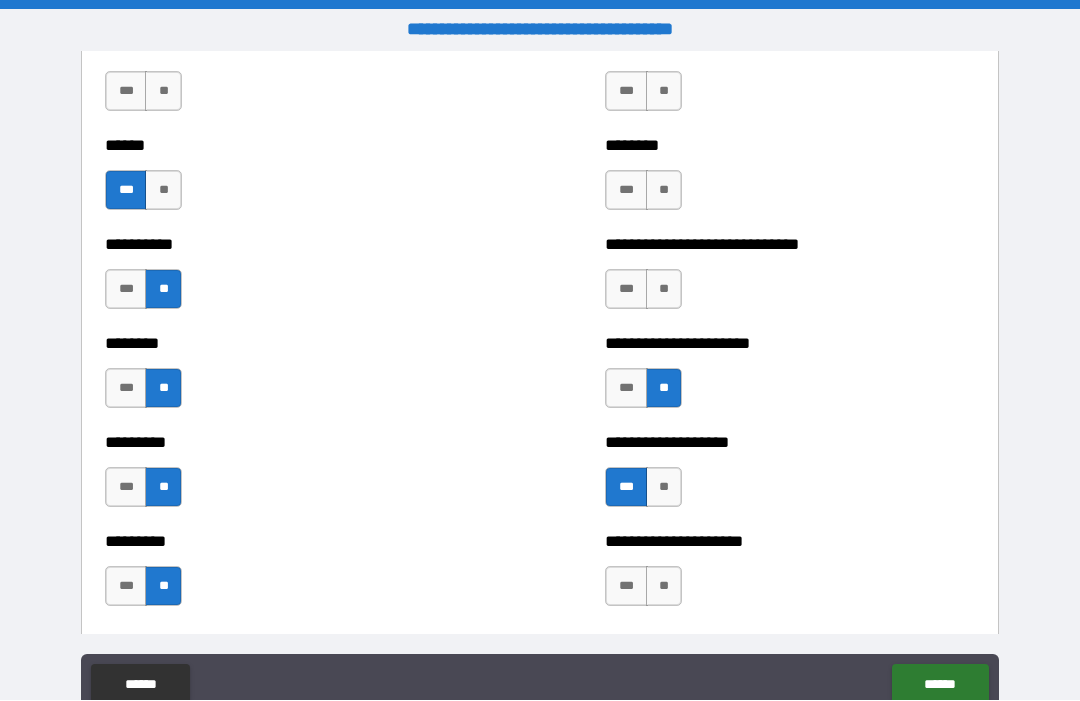 click on "***" at bounding box center (626, 290) 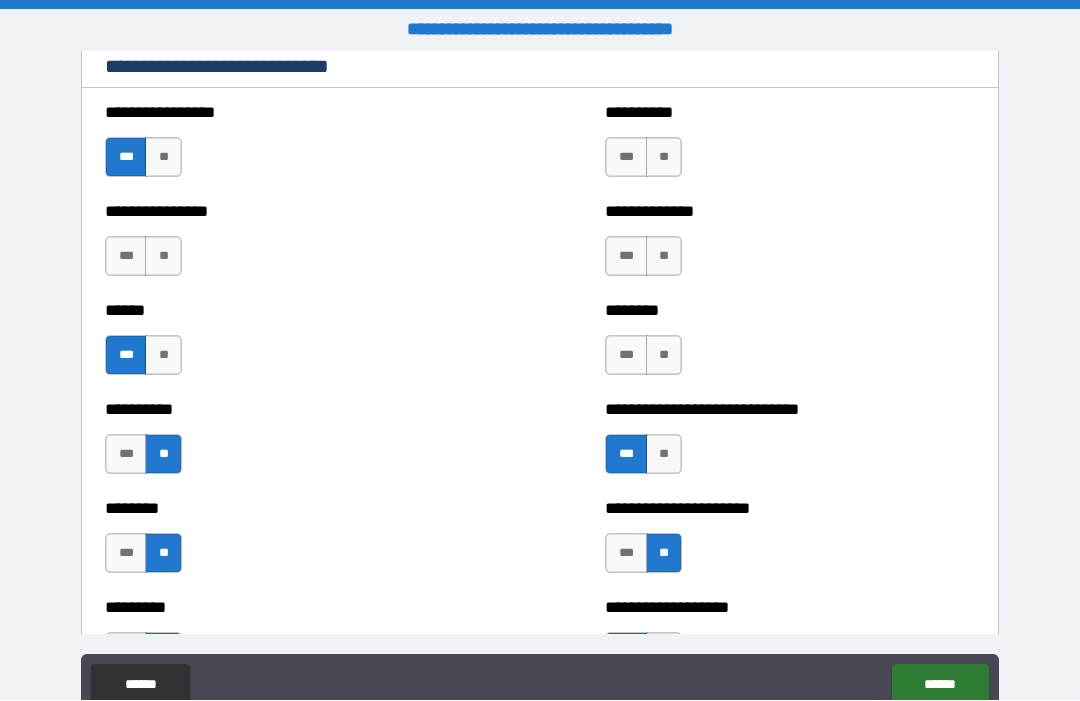 scroll, scrollTop: 6736, scrollLeft: 0, axis: vertical 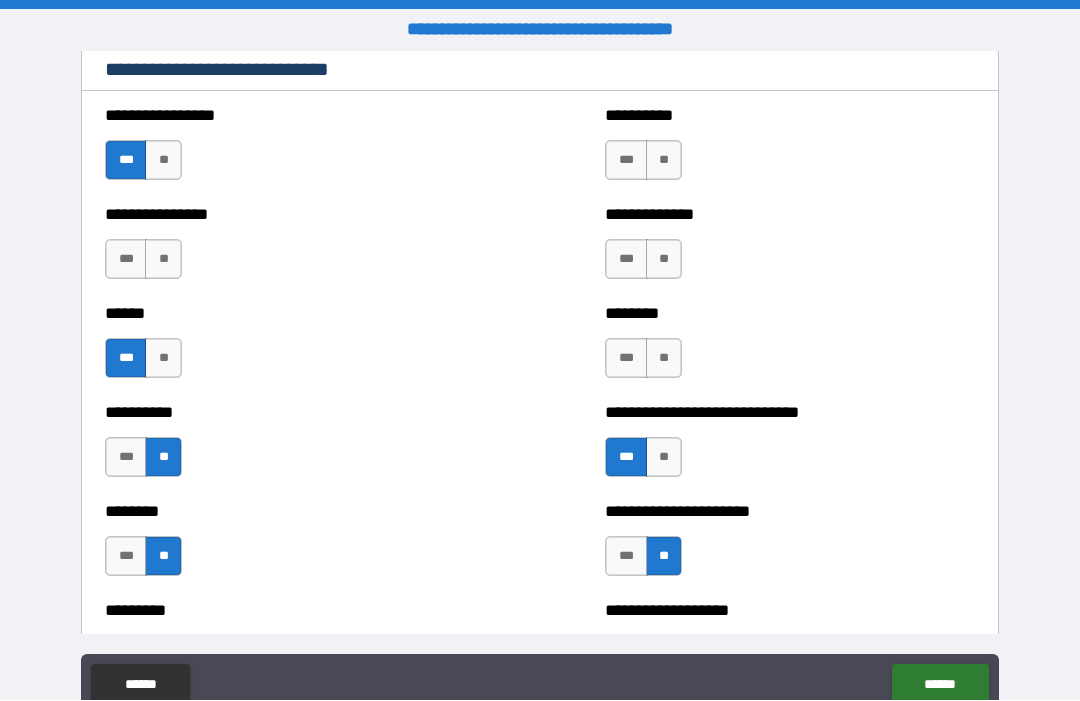 click on "**" at bounding box center (664, 359) 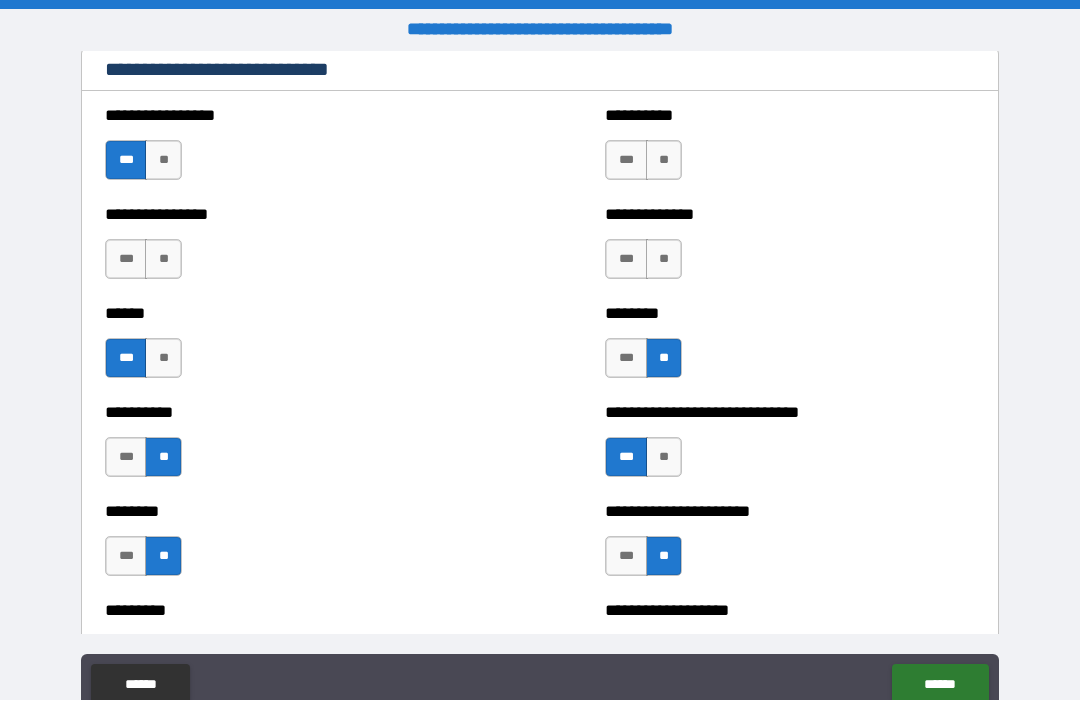 click on "**" at bounding box center [664, 260] 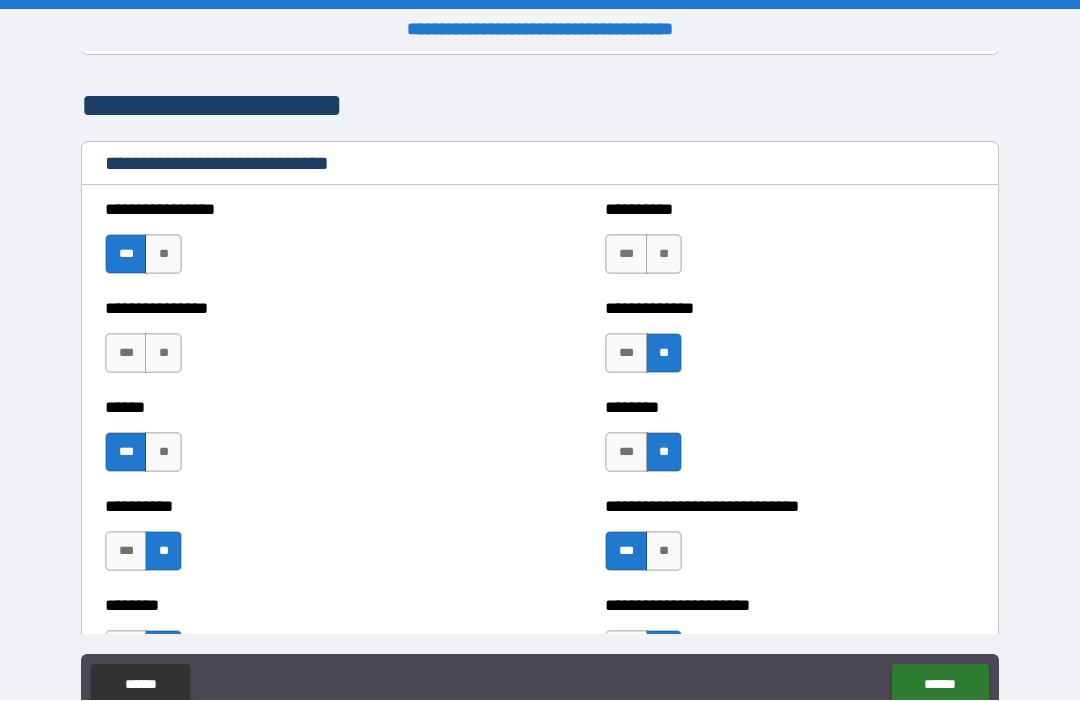 scroll, scrollTop: 6623, scrollLeft: 0, axis: vertical 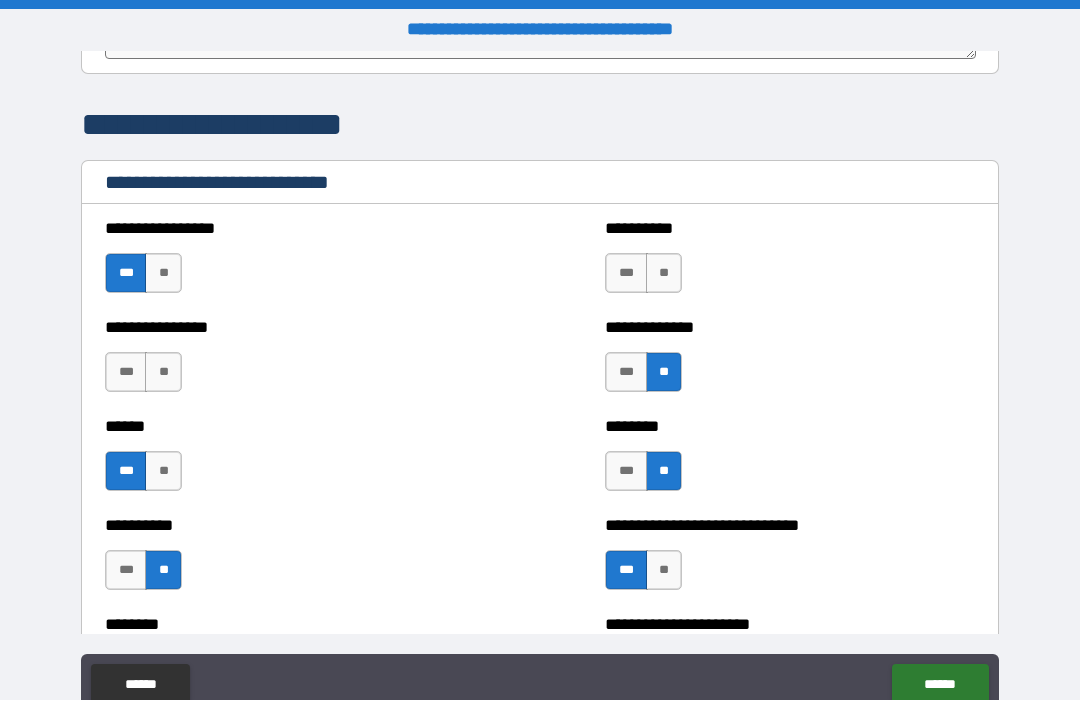 click on "**" at bounding box center [664, 274] 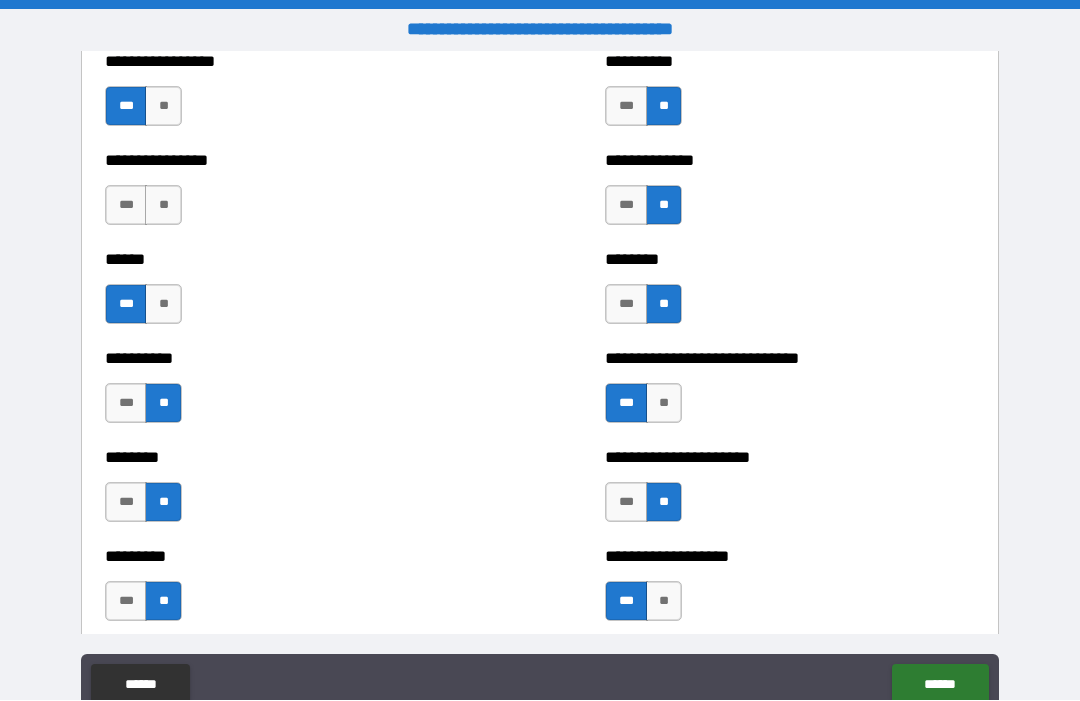 scroll, scrollTop: 6781, scrollLeft: 0, axis: vertical 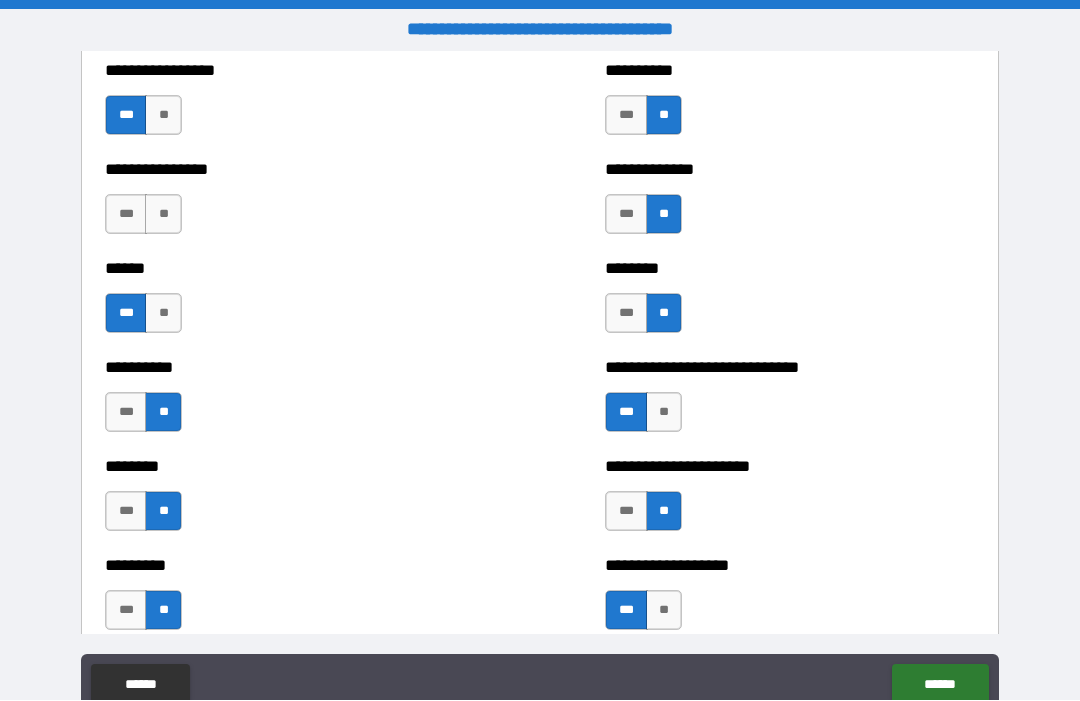 click on "***" at bounding box center [626, 116] 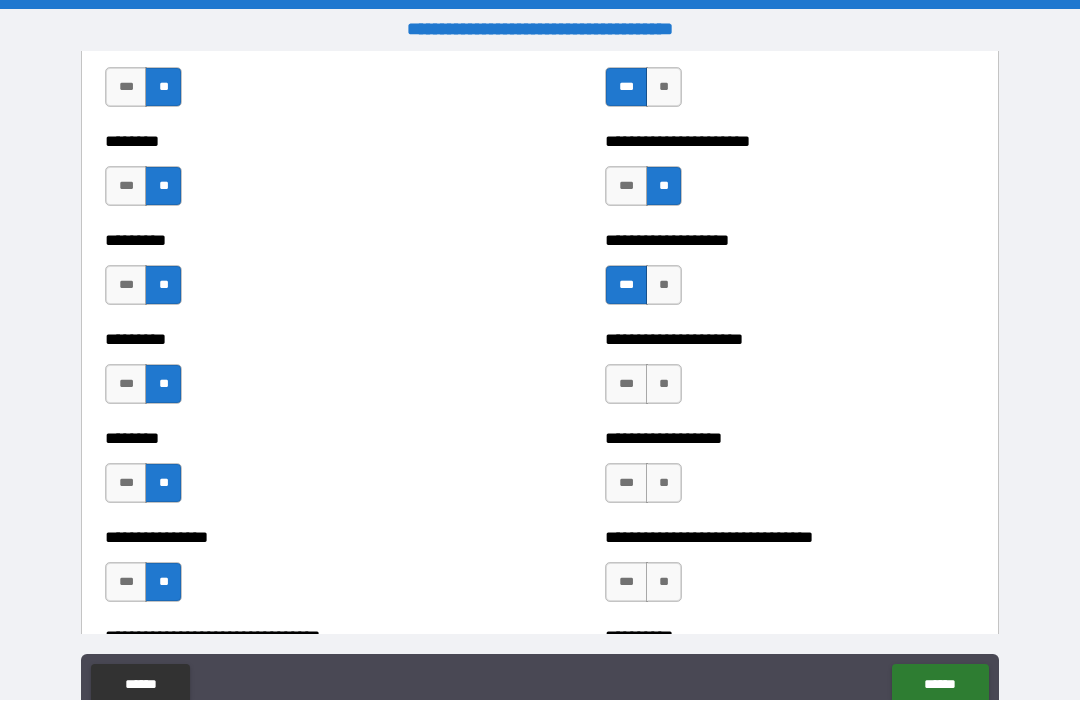 scroll, scrollTop: 7133, scrollLeft: 0, axis: vertical 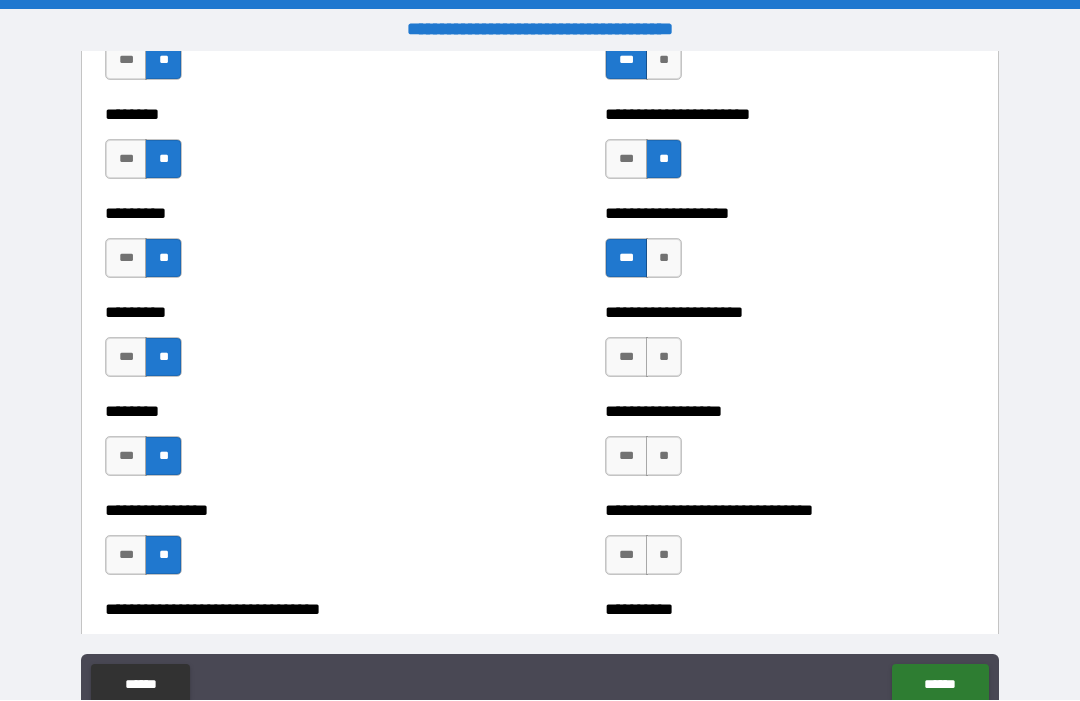 click on "**" at bounding box center (664, 358) 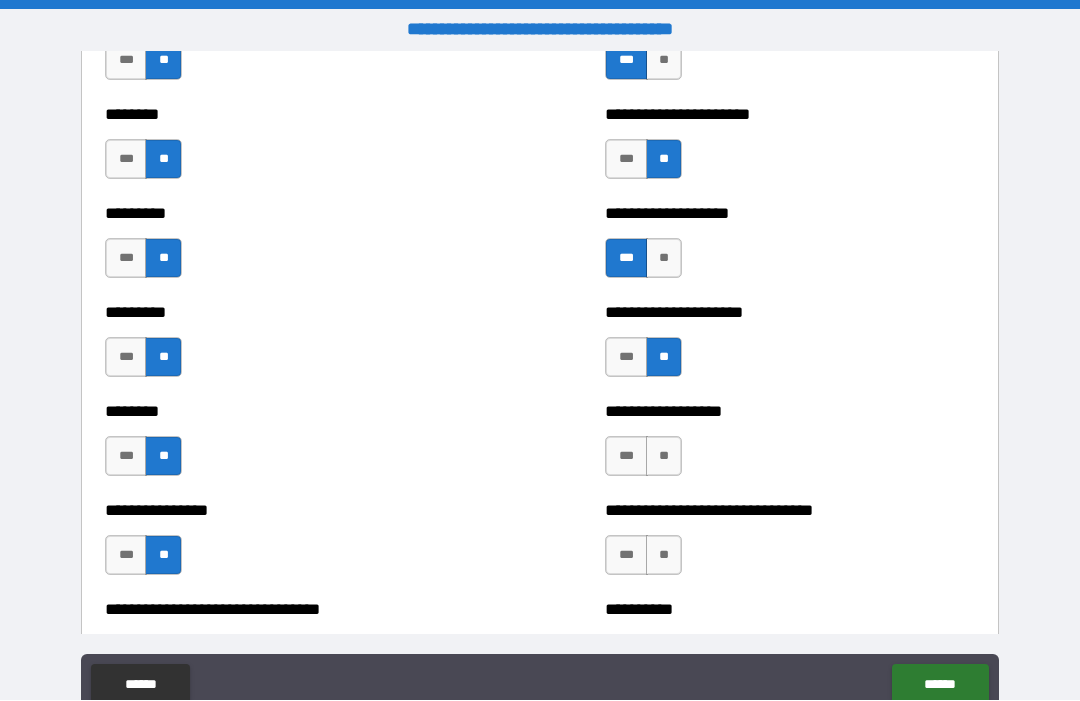 click on "**" at bounding box center (664, 457) 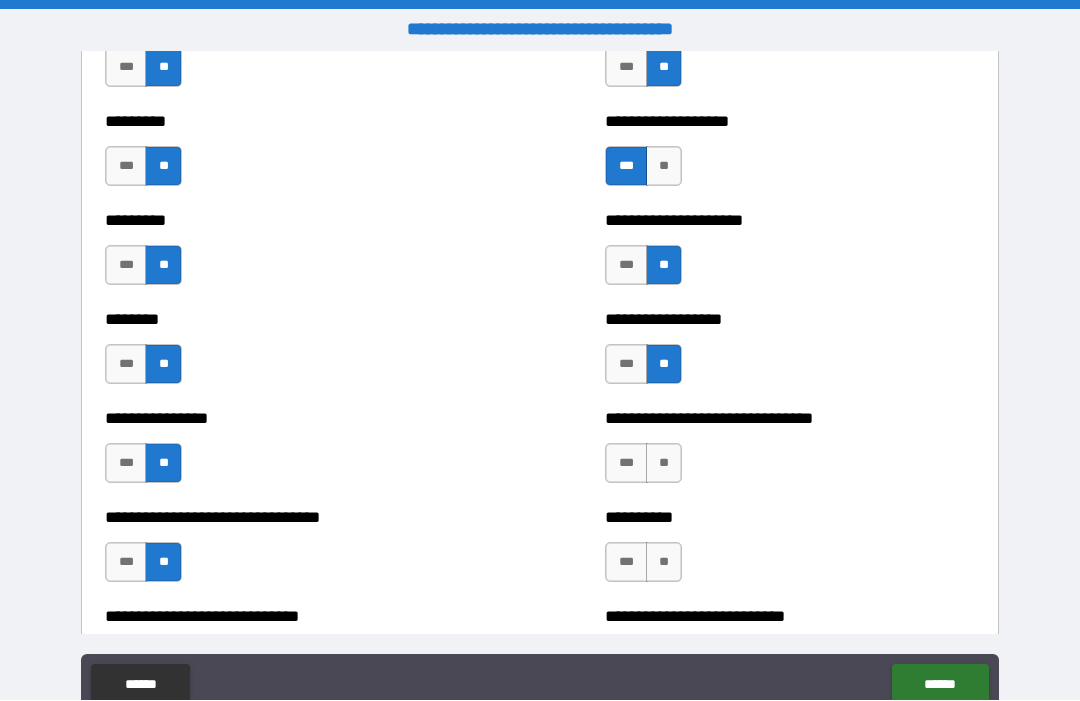 scroll, scrollTop: 7237, scrollLeft: 0, axis: vertical 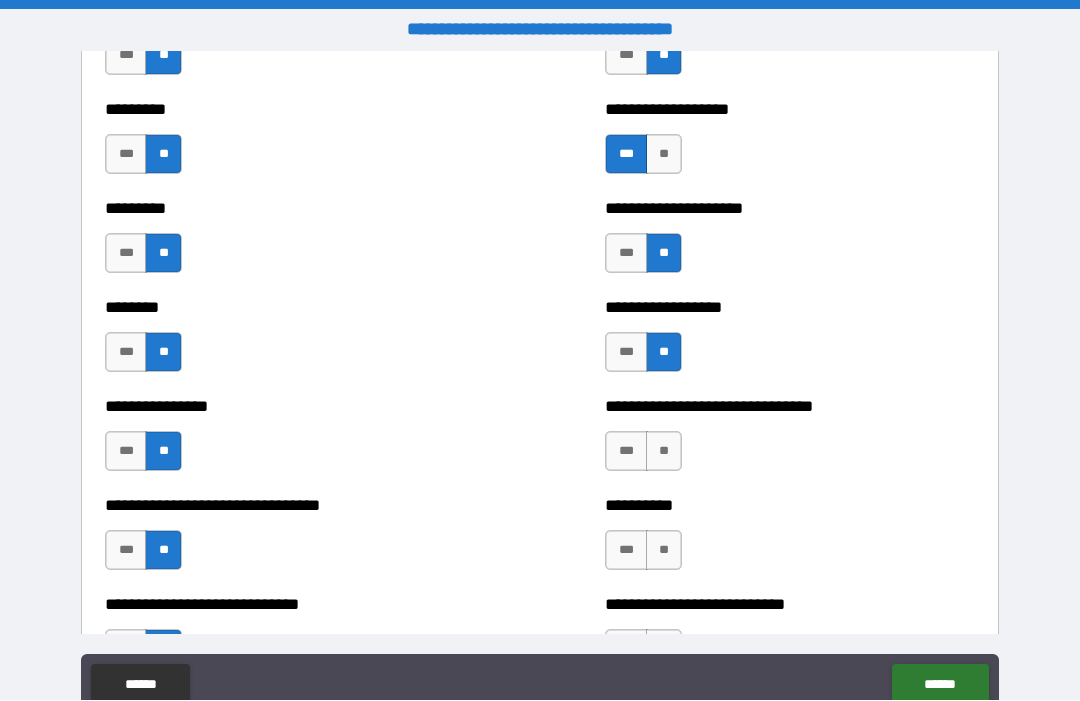 click on "**" at bounding box center (664, 452) 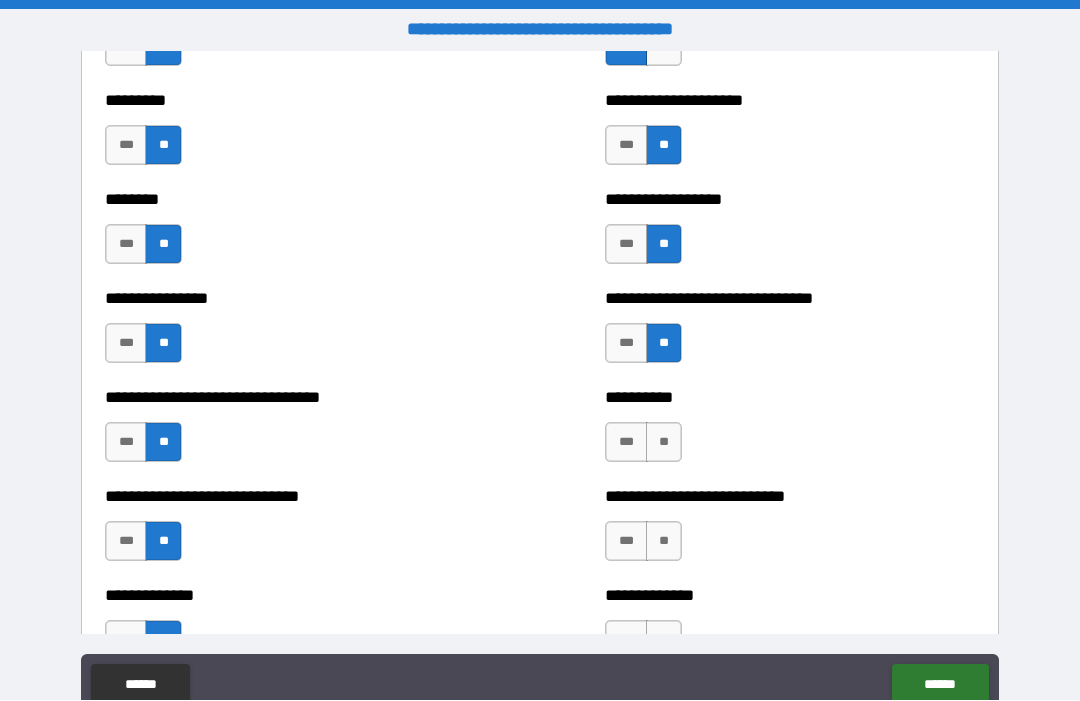 scroll, scrollTop: 7352, scrollLeft: 0, axis: vertical 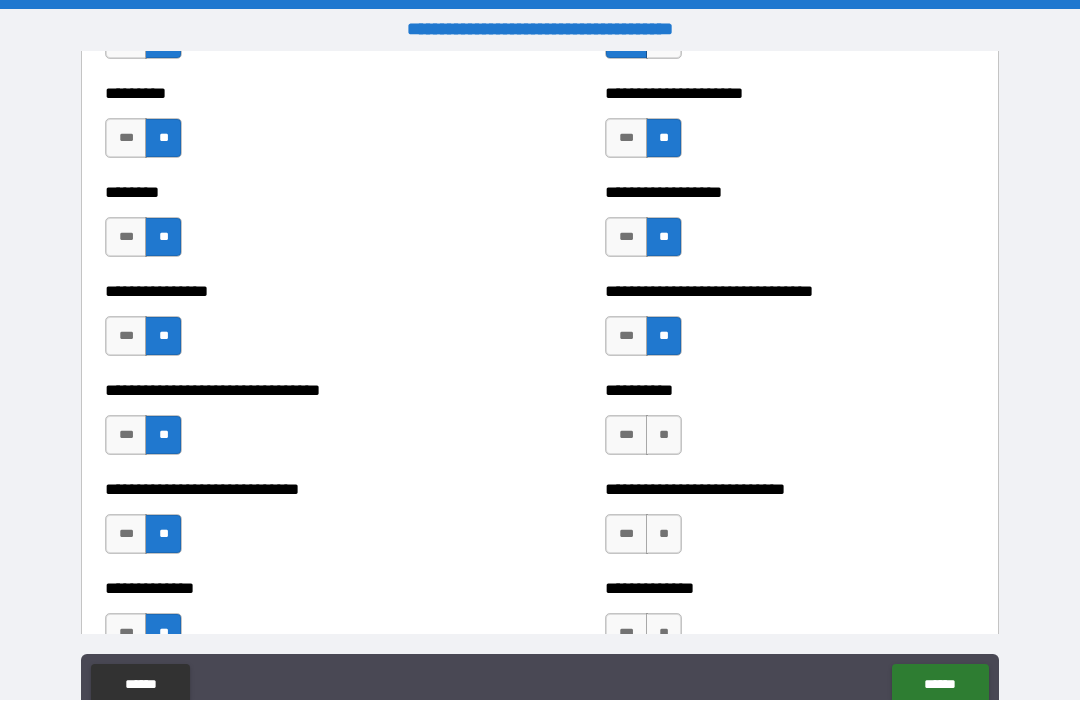 click on "**" at bounding box center (664, 436) 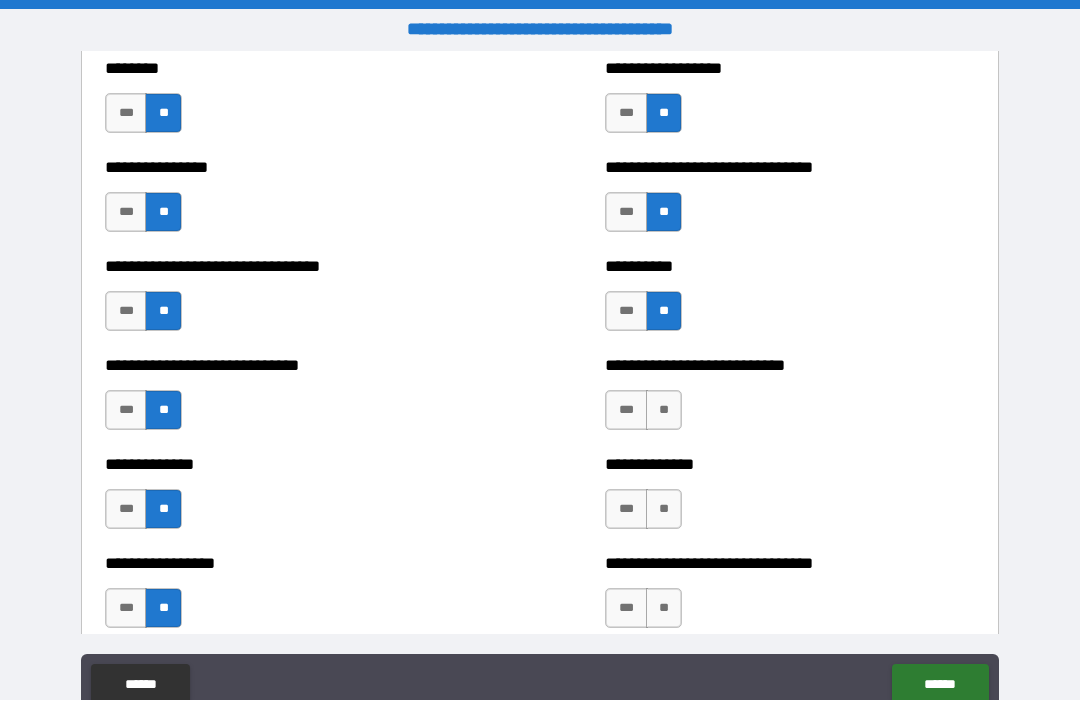 scroll, scrollTop: 7479, scrollLeft: 0, axis: vertical 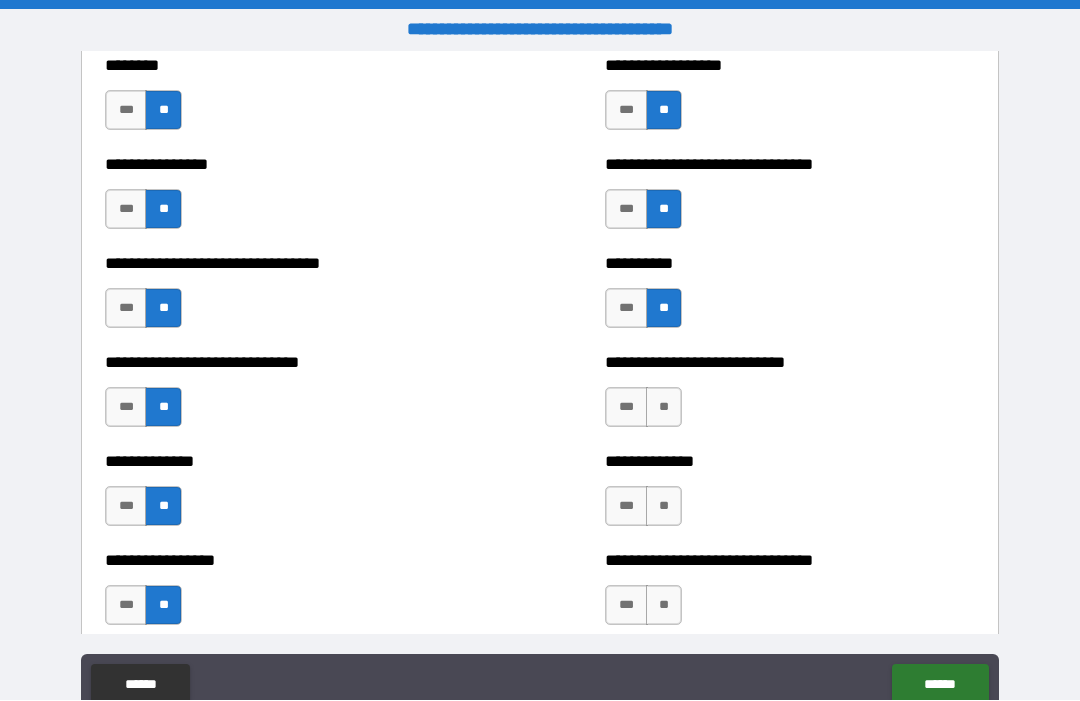 click on "***" at bounding box center [626, 408] 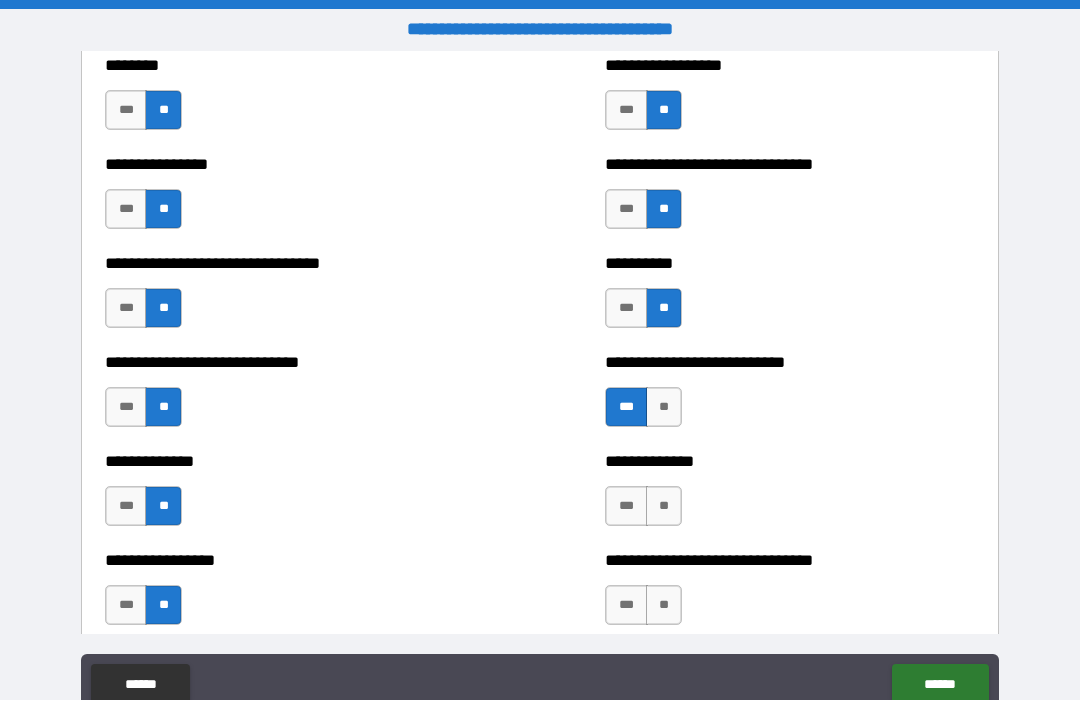 click on "***" at bounding box center [626, 507] 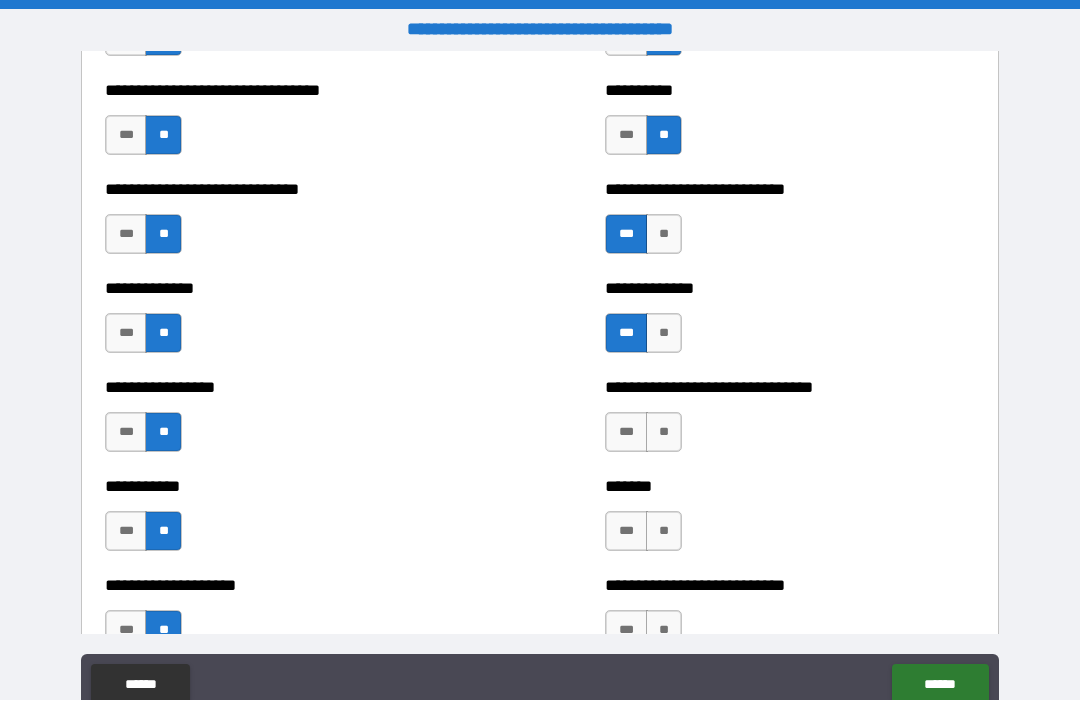 scroll, scrollTop: 7653, scrollLeft: 0, axis: vertical 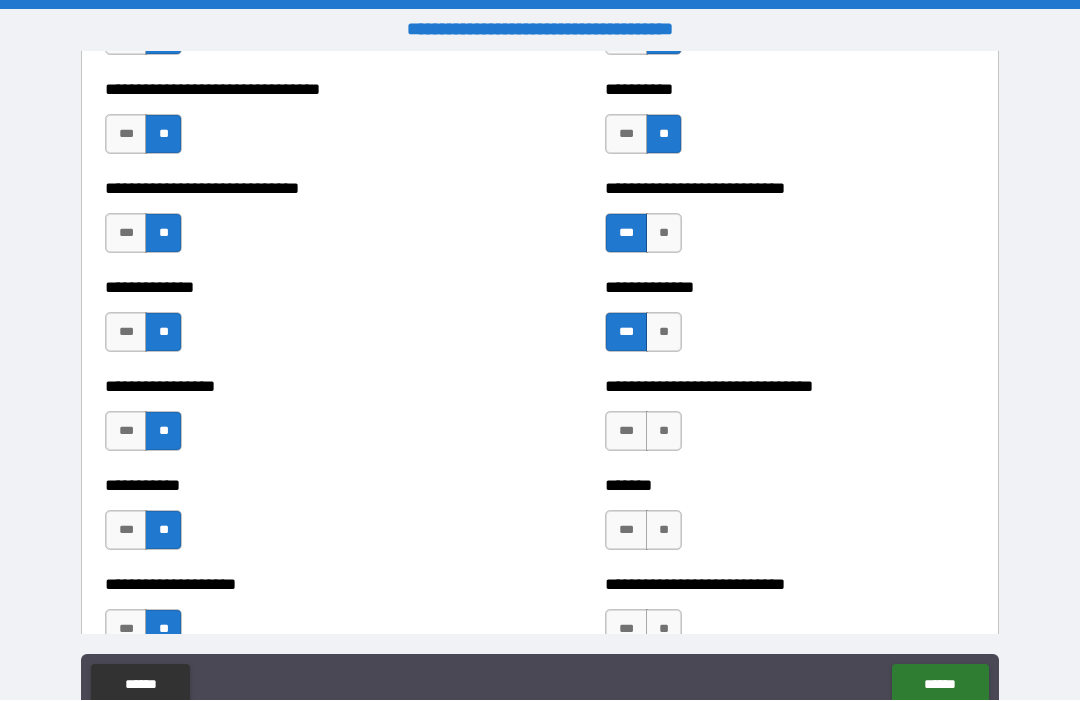 click on "***" at bounding box center [626, 432] 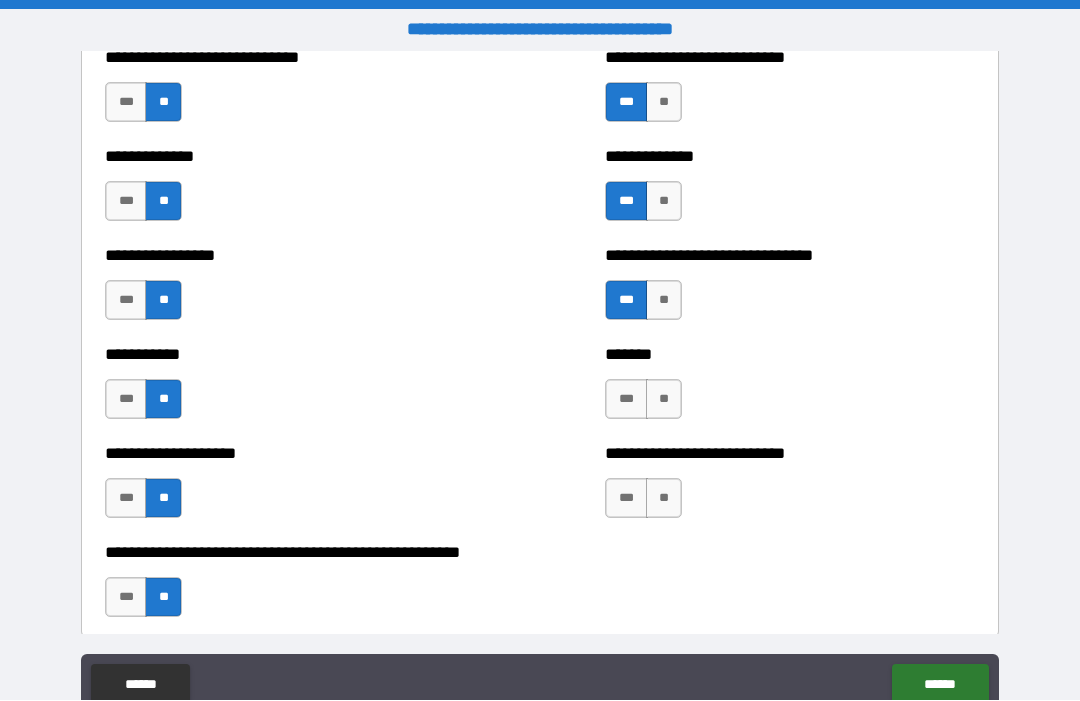 scroll, scrollTop: 7788, scrollLeft: 0, axis: vertical 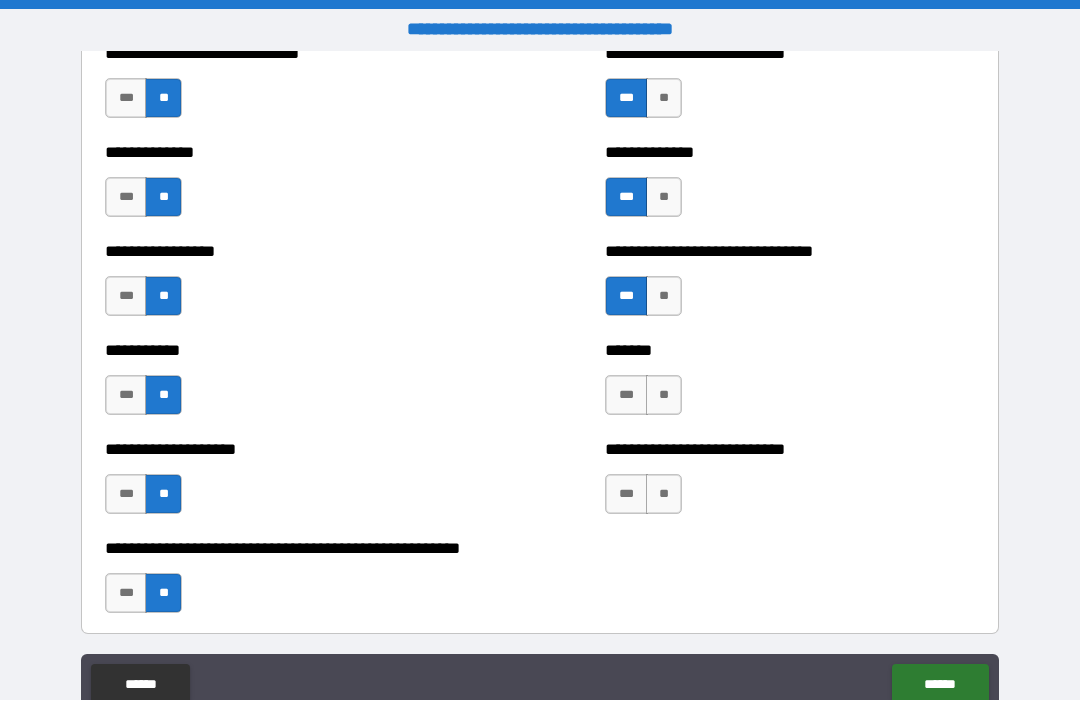 click on "**" at bounding box center (664, 396) 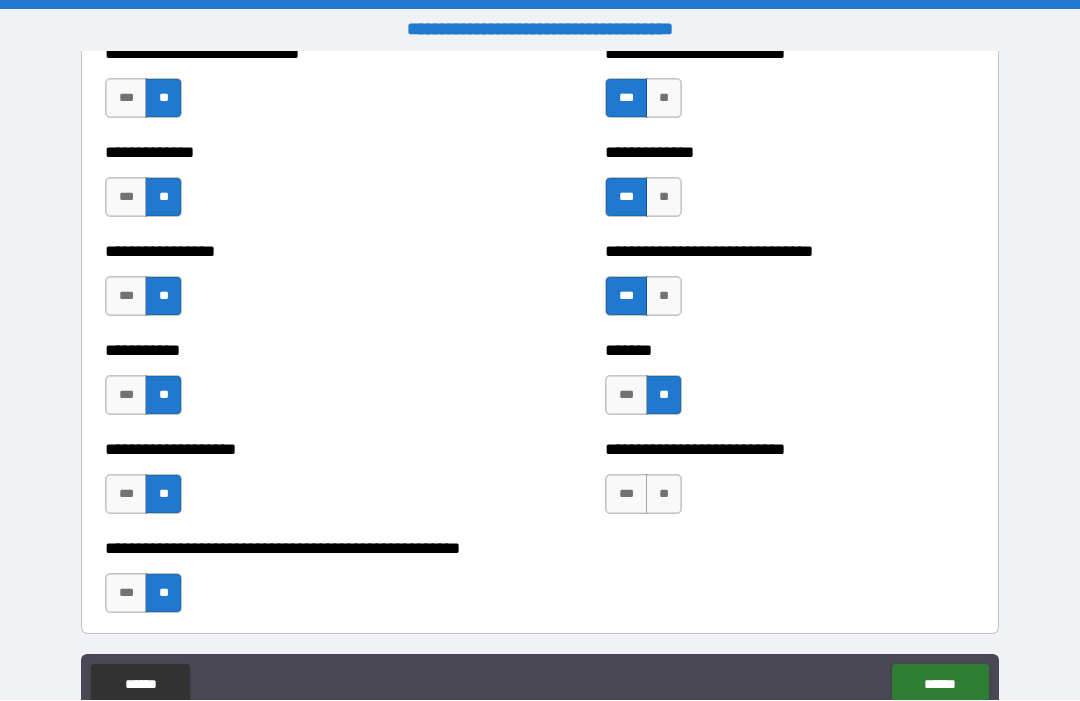 click on "**********" at bounding box center (790, 485) 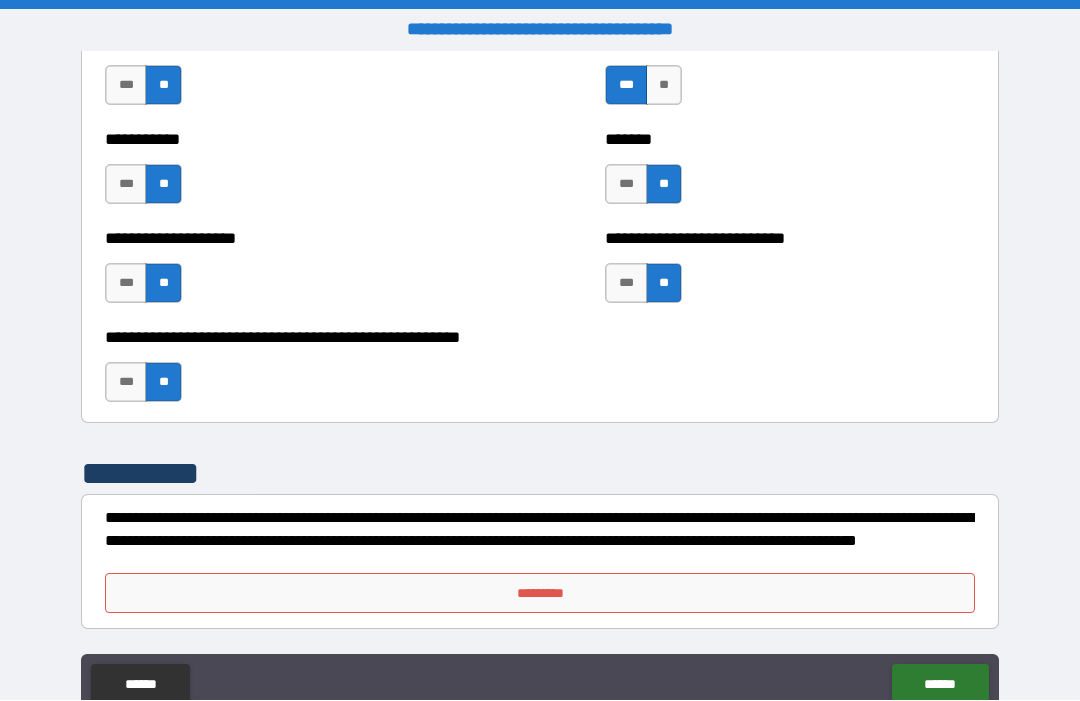 scroll, scrollTop: 7999, scrollLeft: 0, axis: vertical 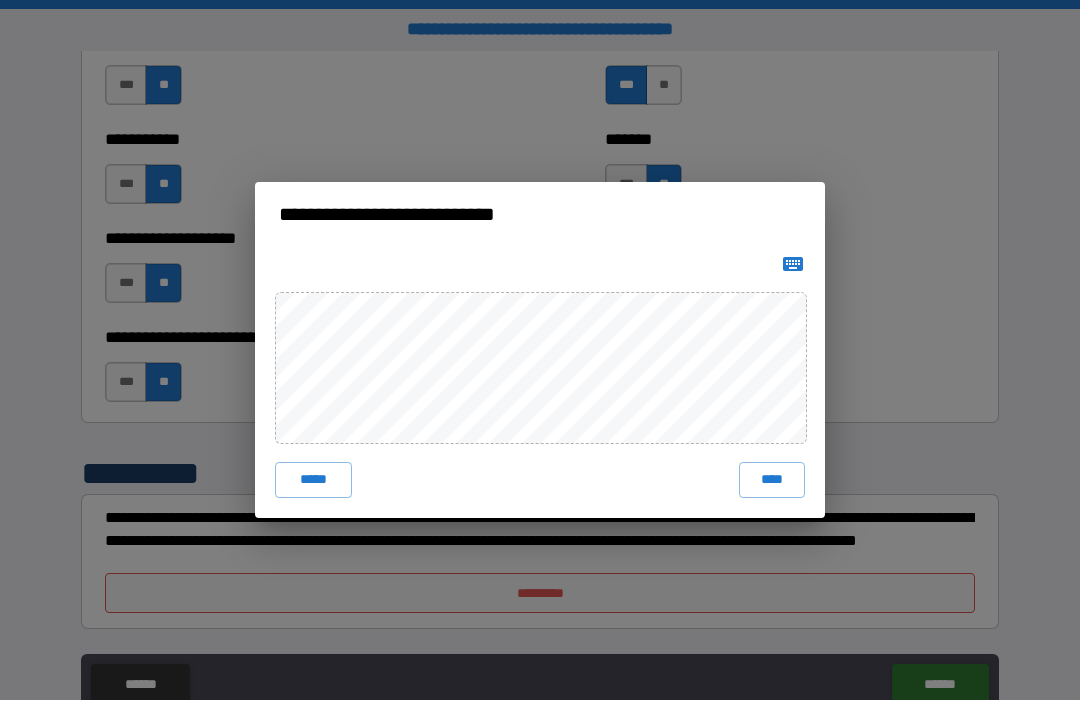 click on "****" at bounding box center (772, 481) 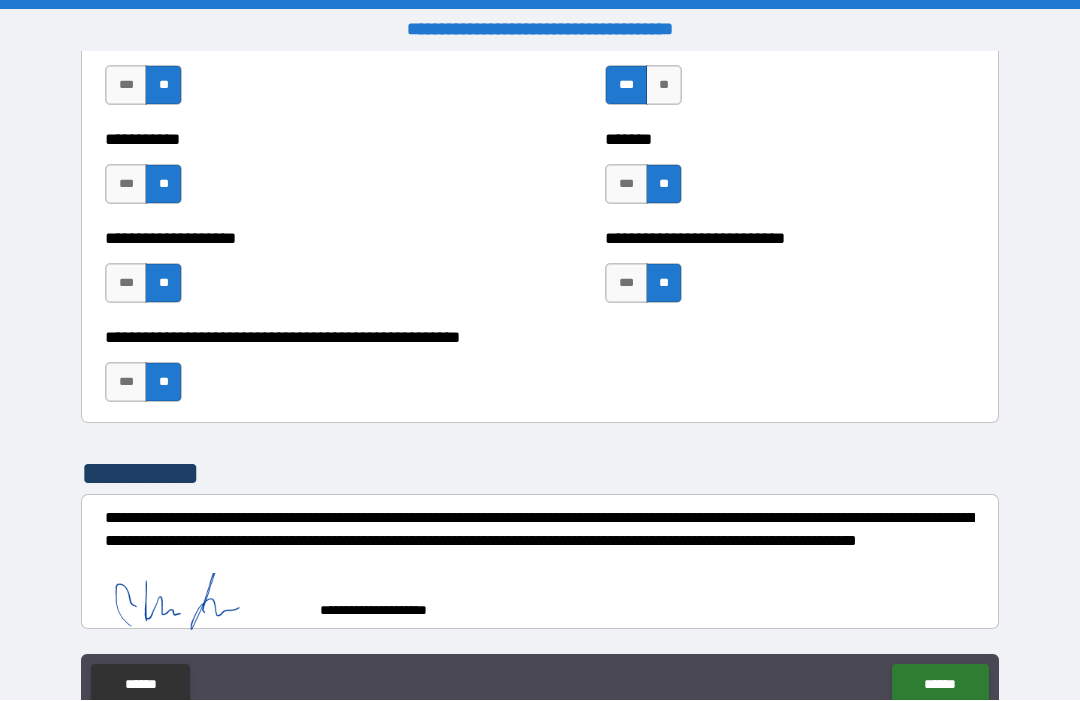 scroll, scrollTop: 7989, scrollLeft: 0, axis: vertical 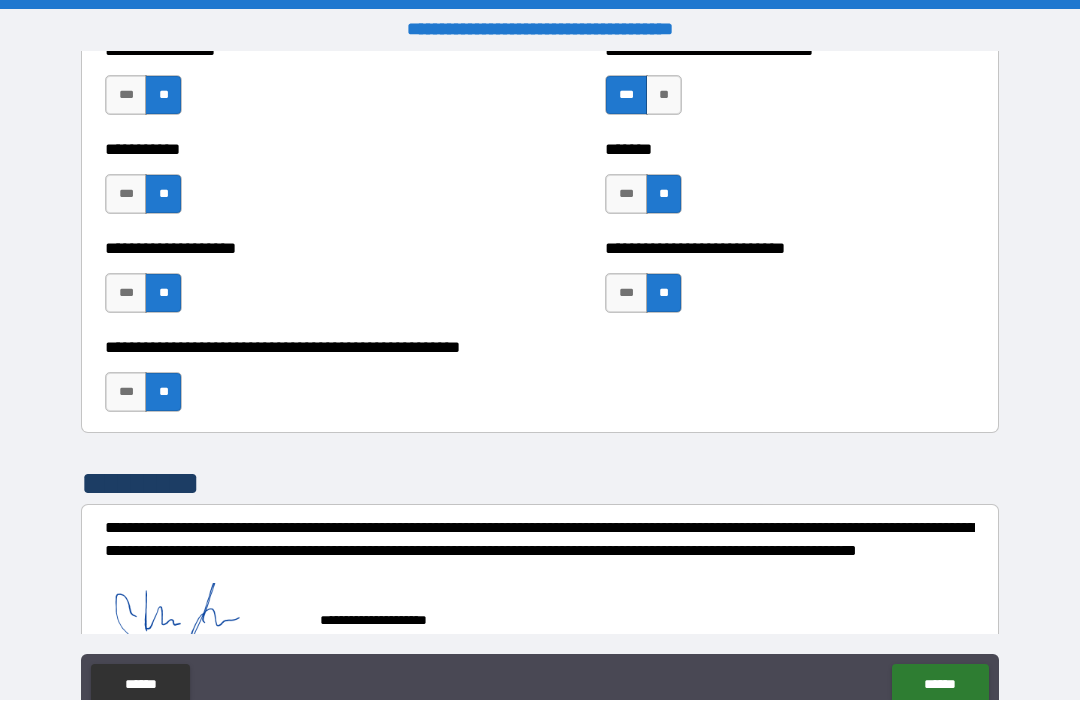 click on "******" at bounding box center [940, 685] 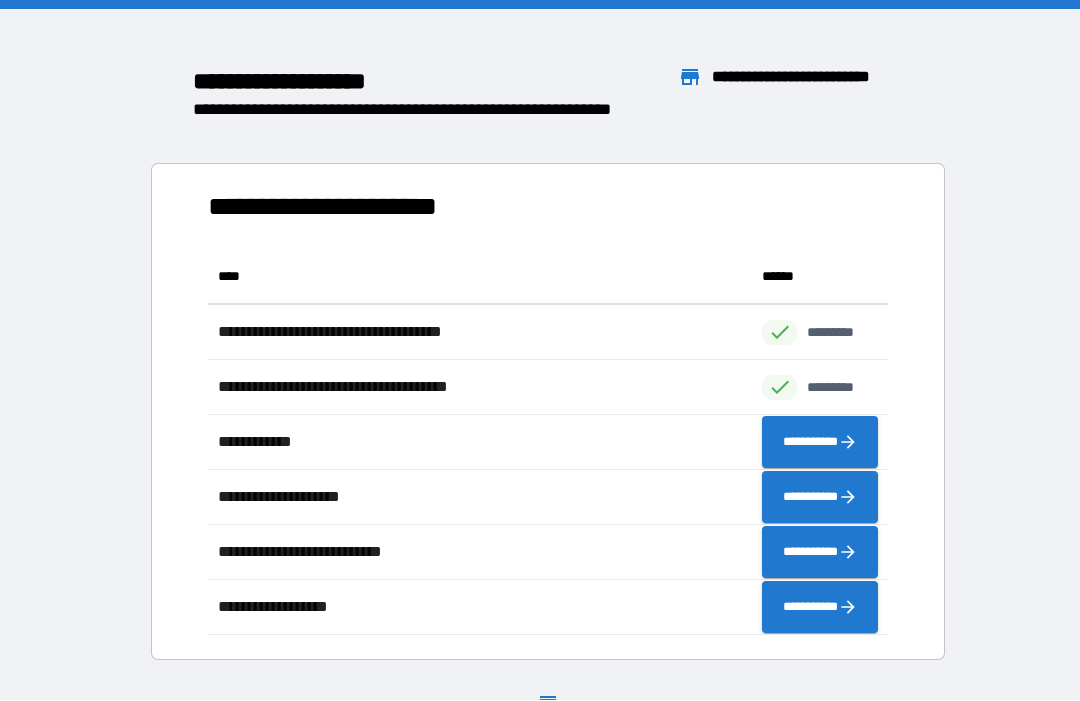 scroll, scrollTop: 1, scrollLeft: 1, axis: both 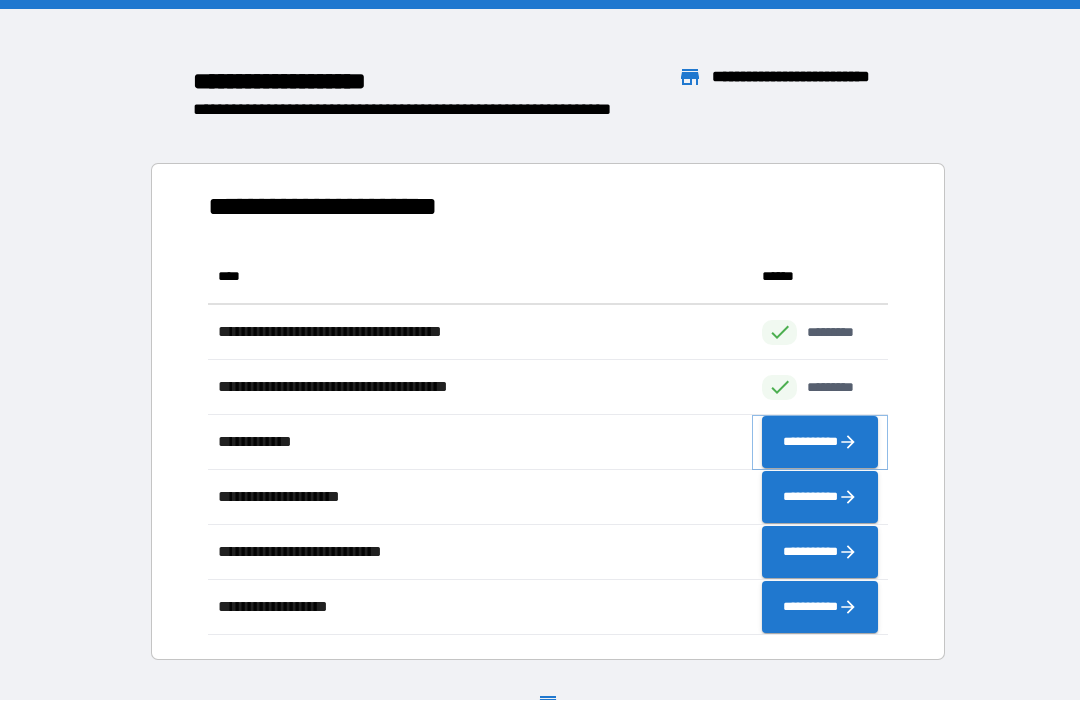 click on "**********" at bounding box center (820, 443) 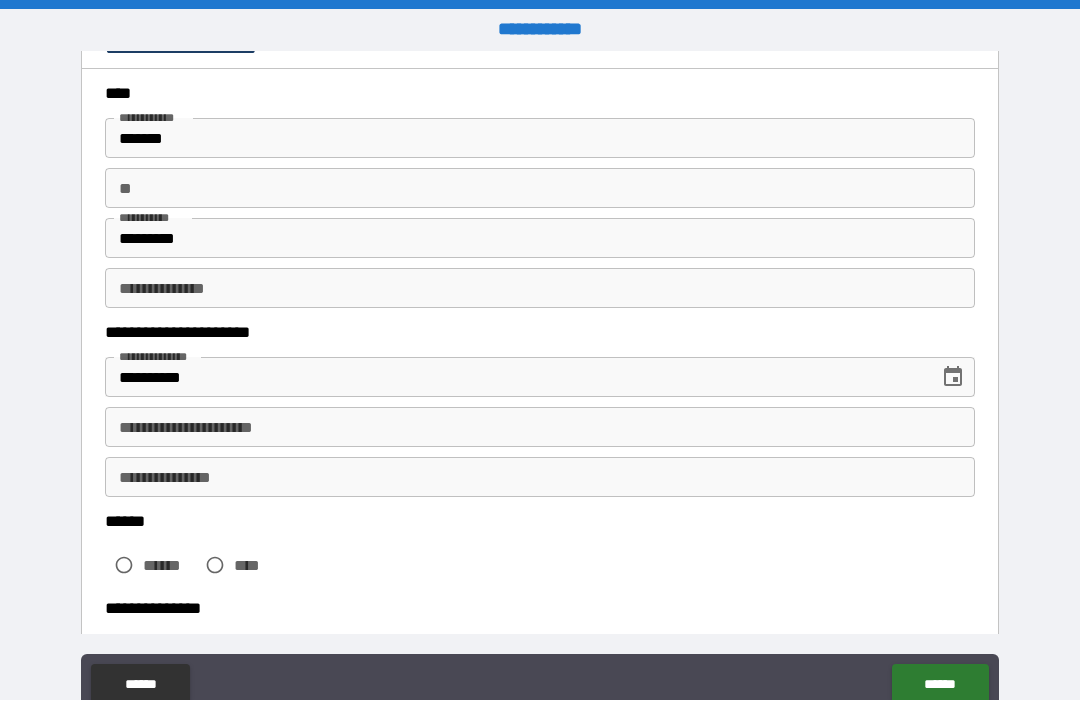 scroll, scrollTop: 116, scrollLeft: 0, axis: vertical 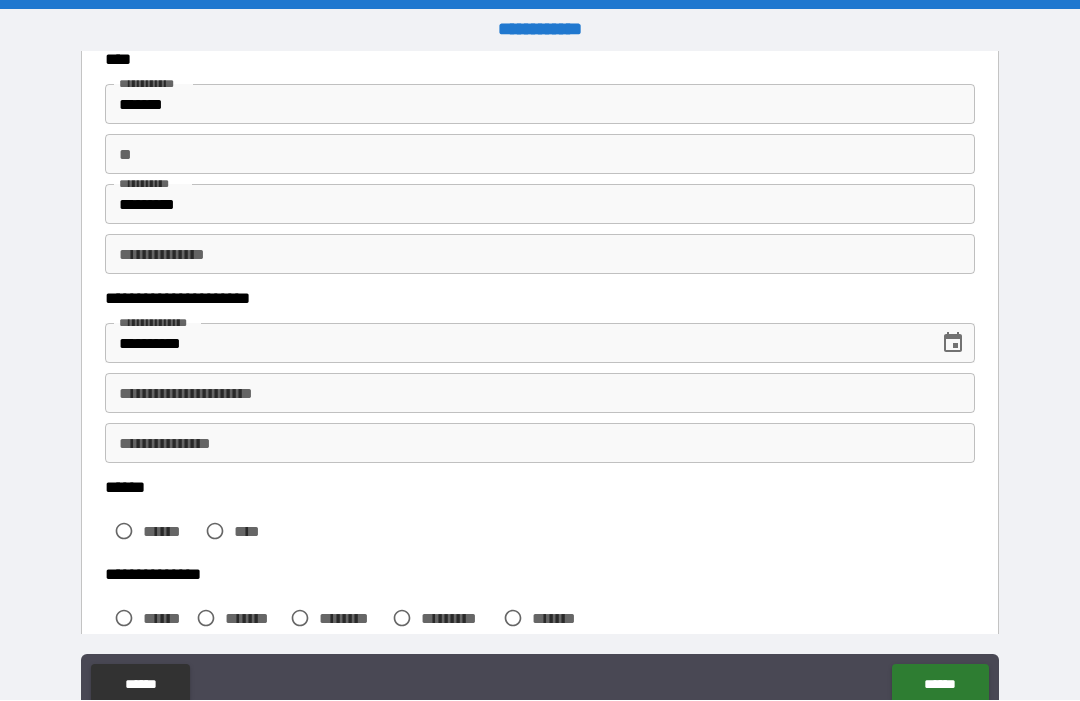 click on "**********" at bounding box center (540, 394) 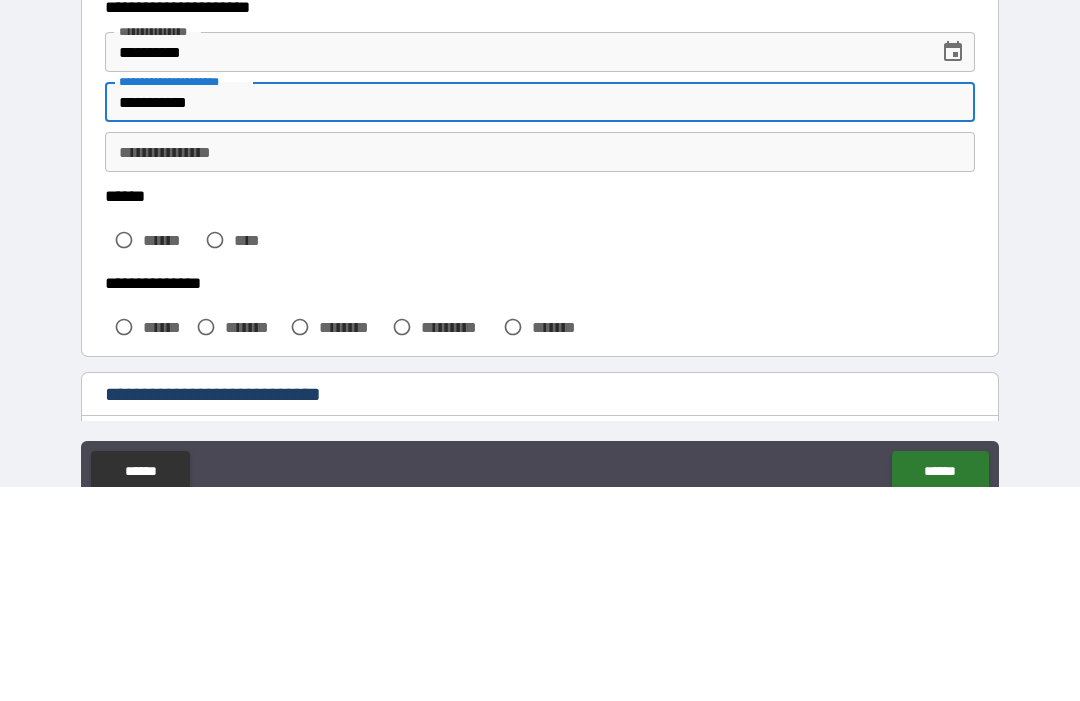 scroll, scrollTop: 197, scrollLeft: 0, axis: vertical 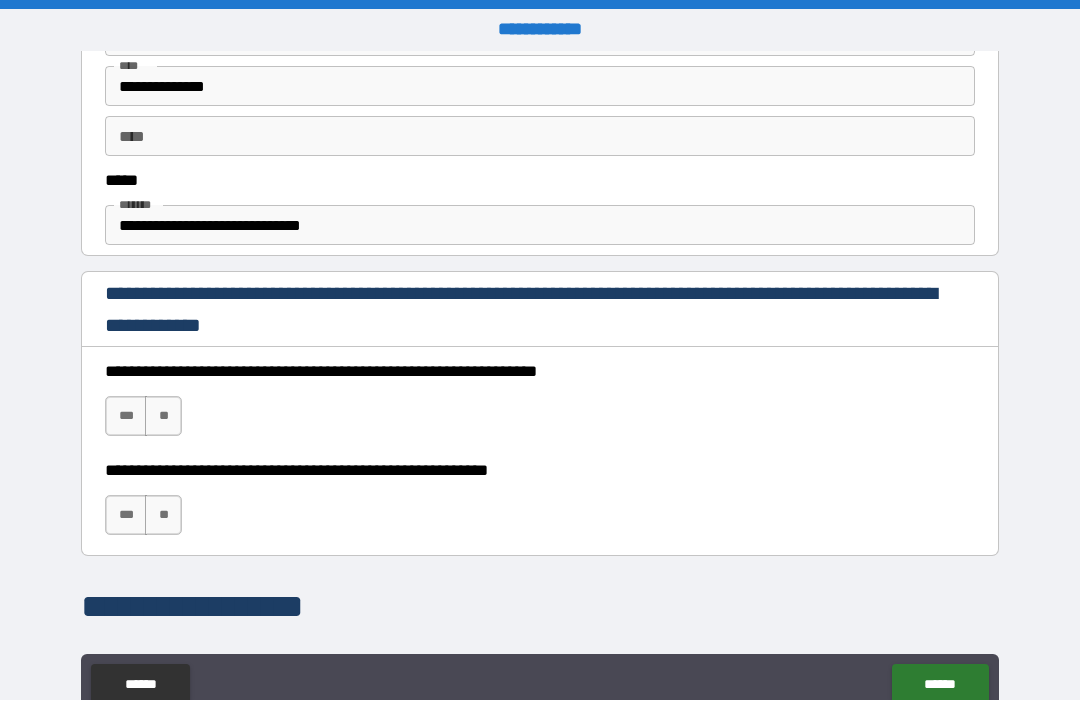 click on "***" at bounding box center [126, 417] 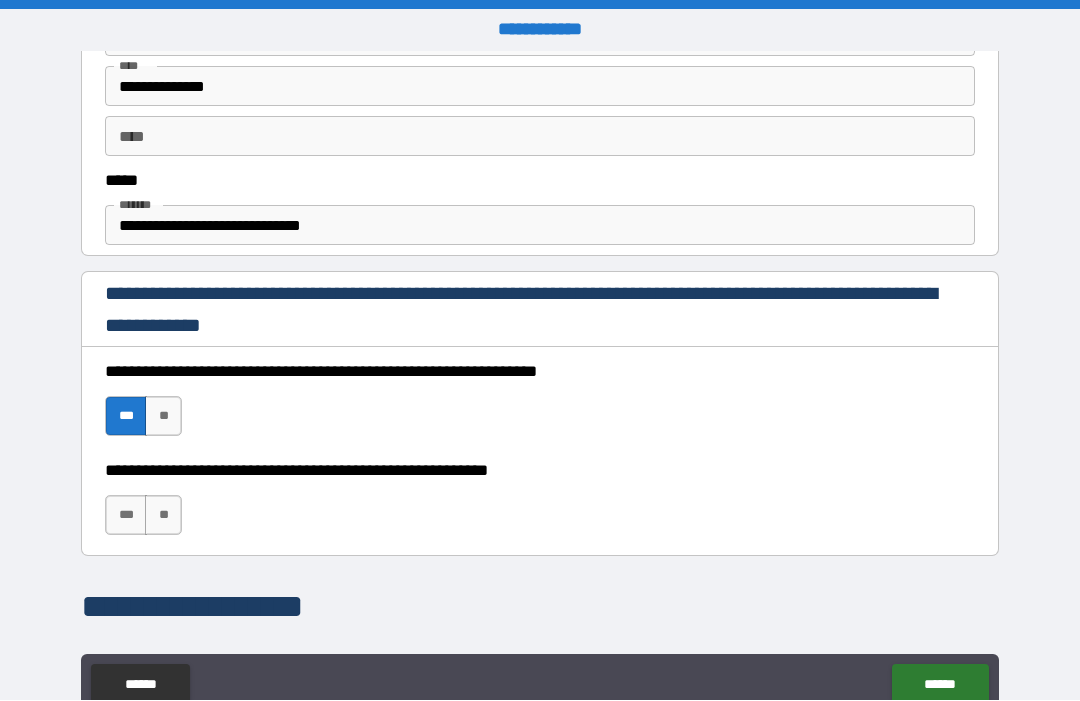 click on "***" at bounding box center (126, 516) 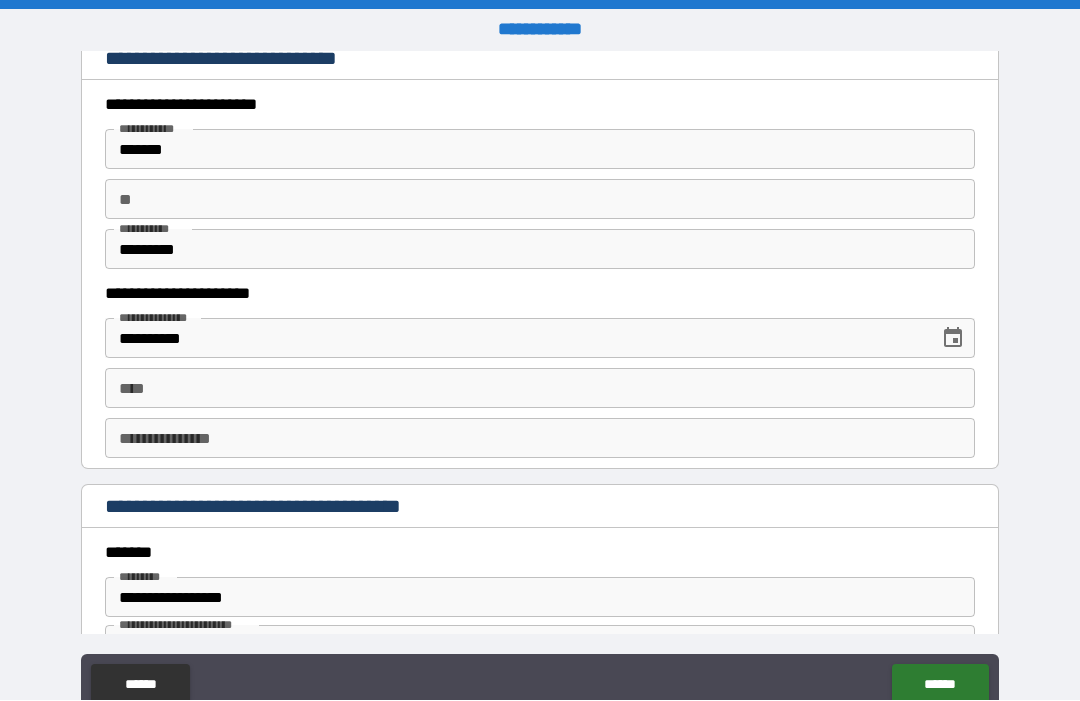 scroll, scrollTop: 1958, scrollLeft: 0, axis: vertical 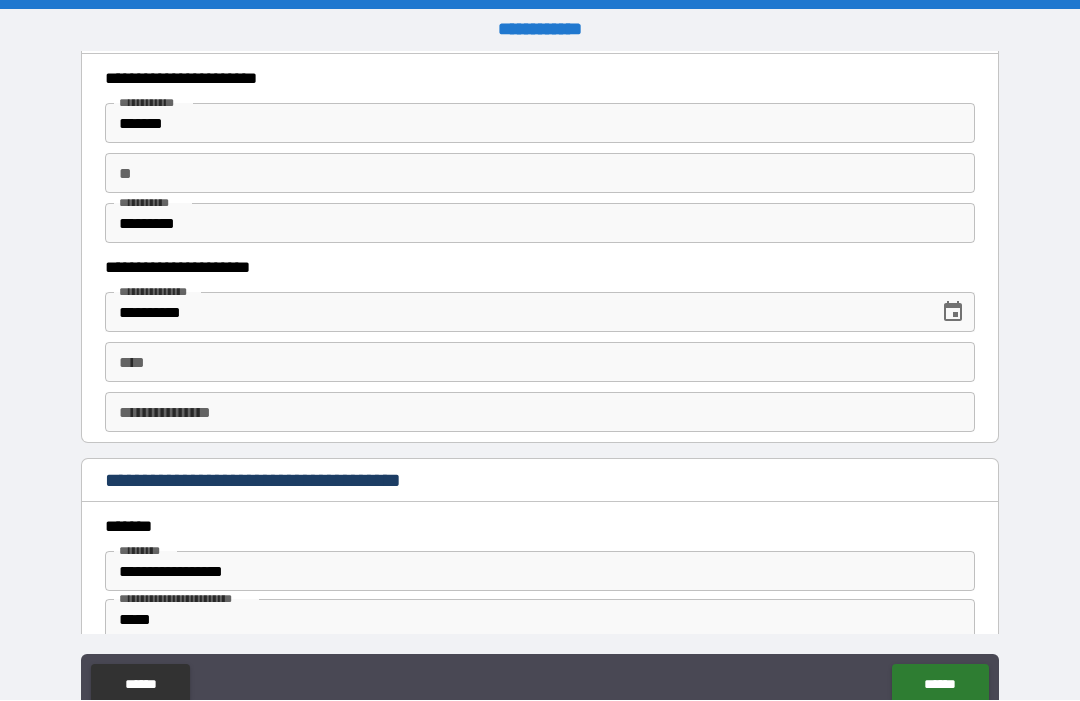 click on "****" at bounding box center [540, 363] 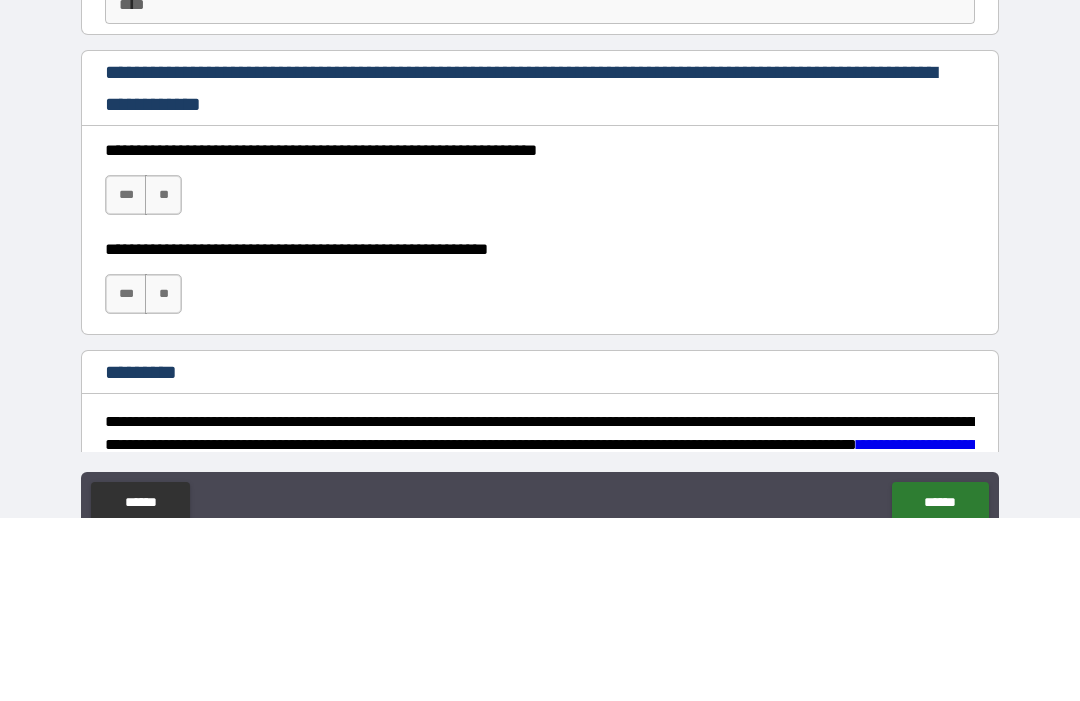 scroll, scrollTop: 2825, scrollLeft: 0, axis: vertical 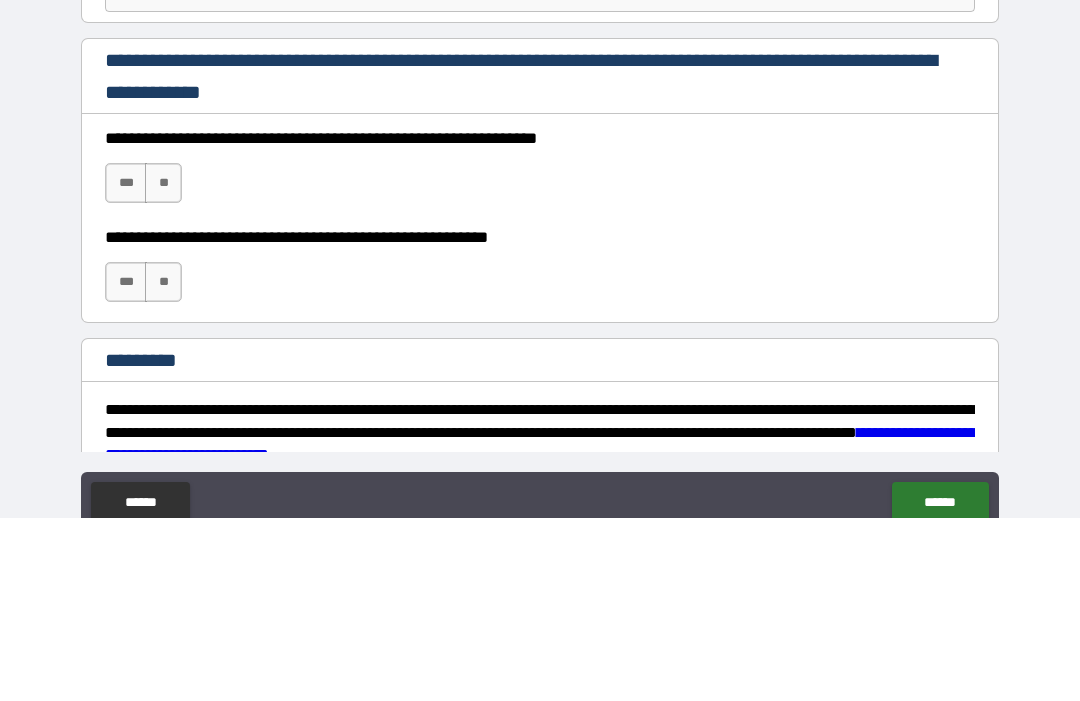 click on "***" at bounding box center (126, 366) 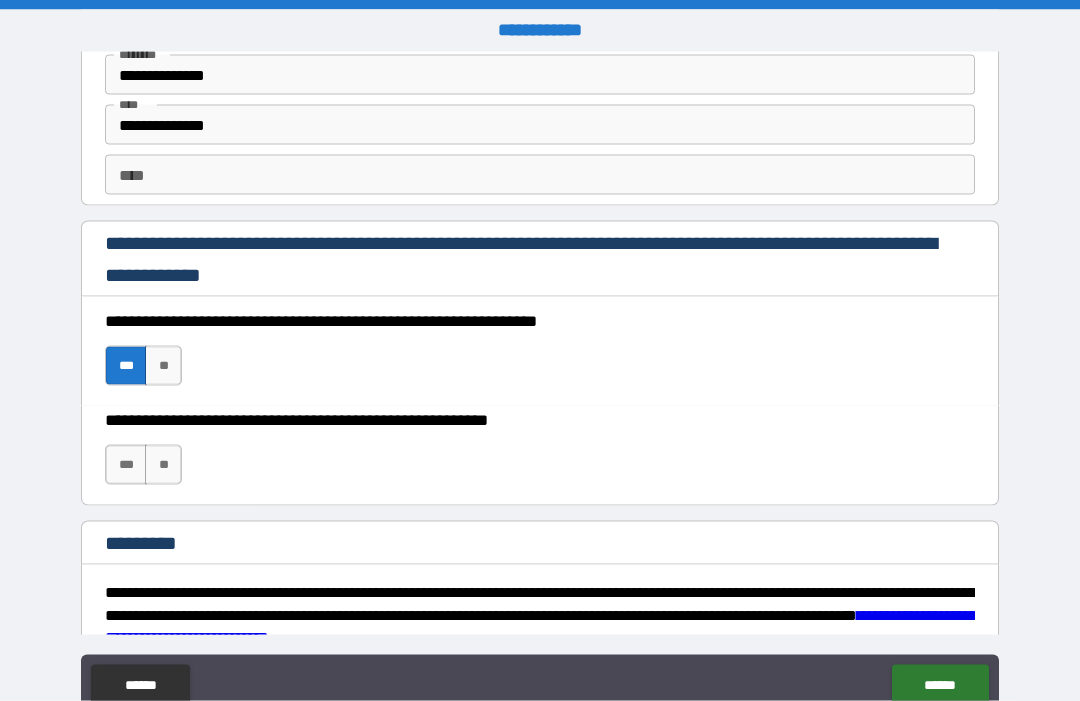 scroll, scrollTop: 0, scrollLeft: 0, axis: both 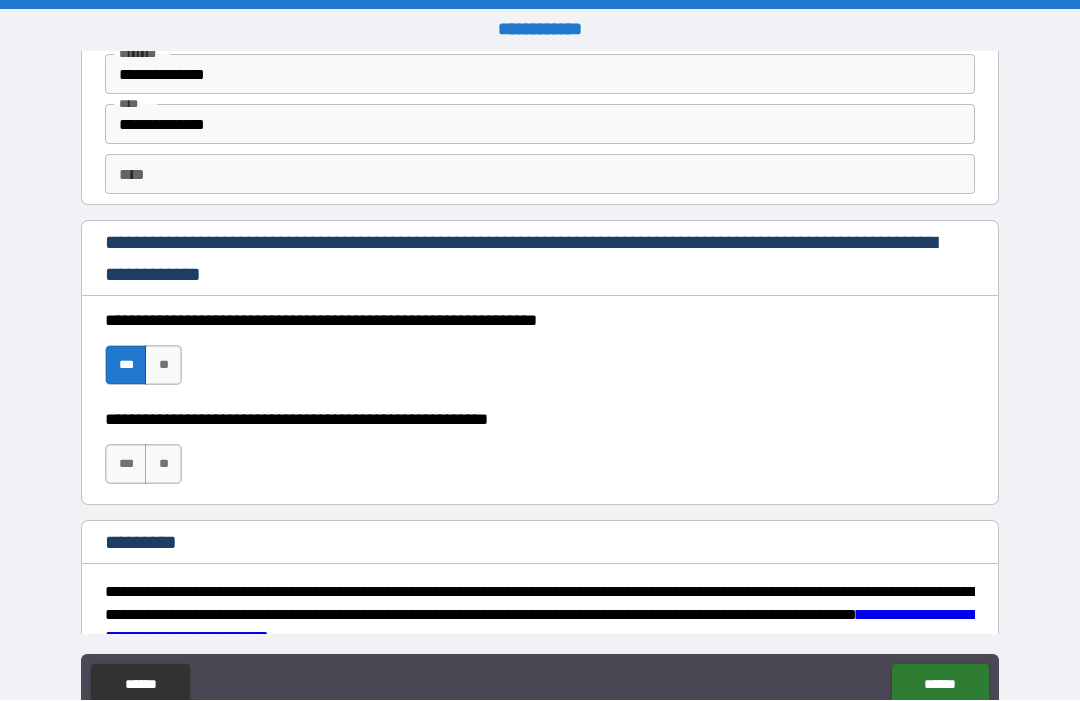 click on "***" at bounding box center (126, 465) 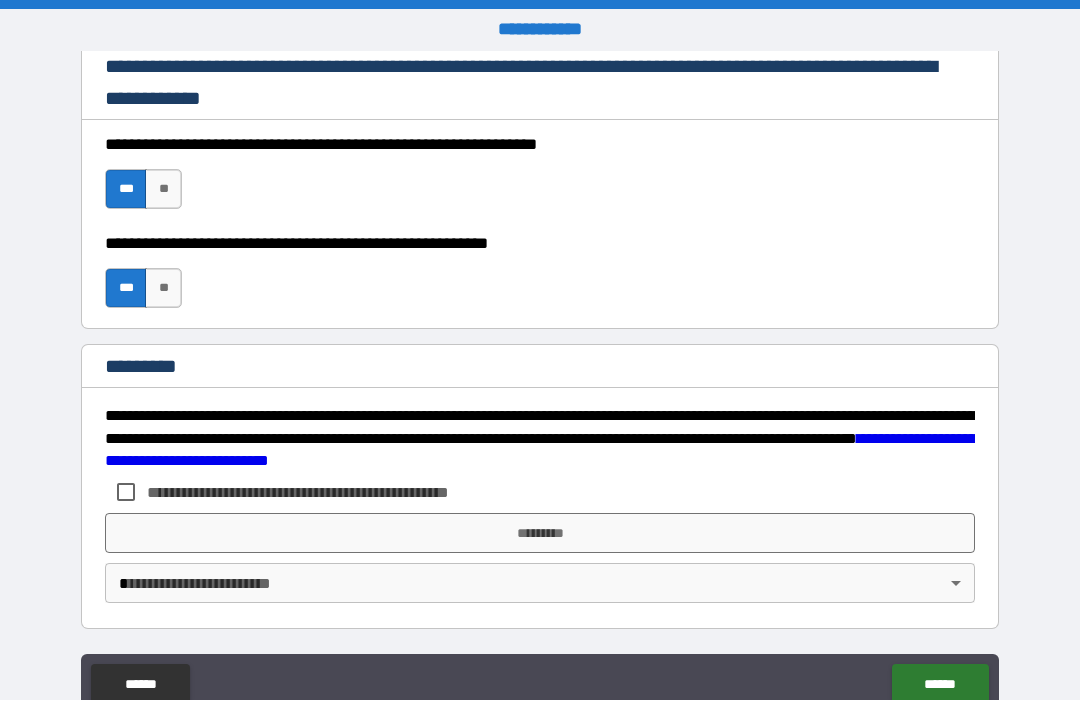 scroll, scrollTop: 3001, scrollLeft: 0, axis: vertical 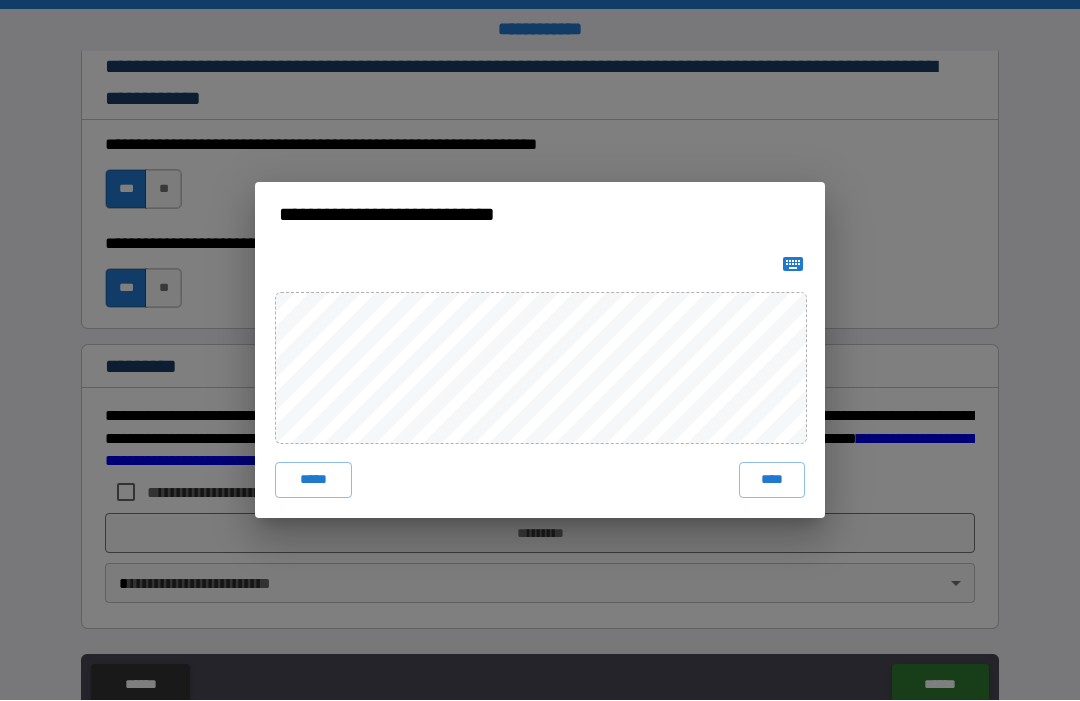 click on "****" at bounding box center (772, 481) 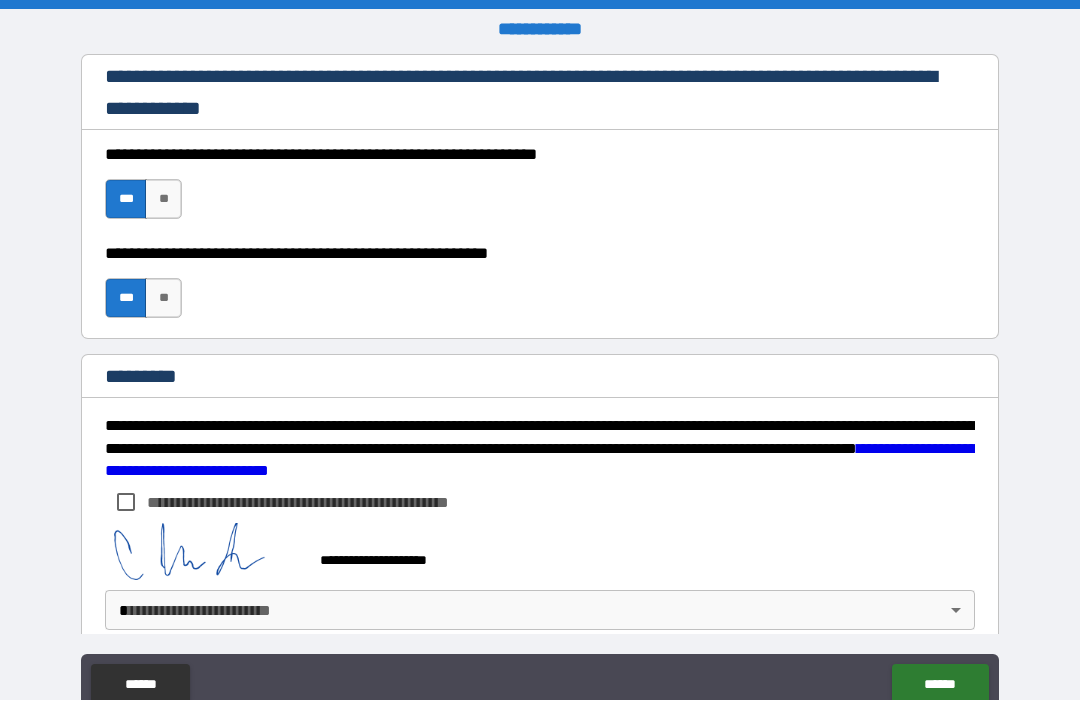 click on "**********" at bounding box center (540, 384) 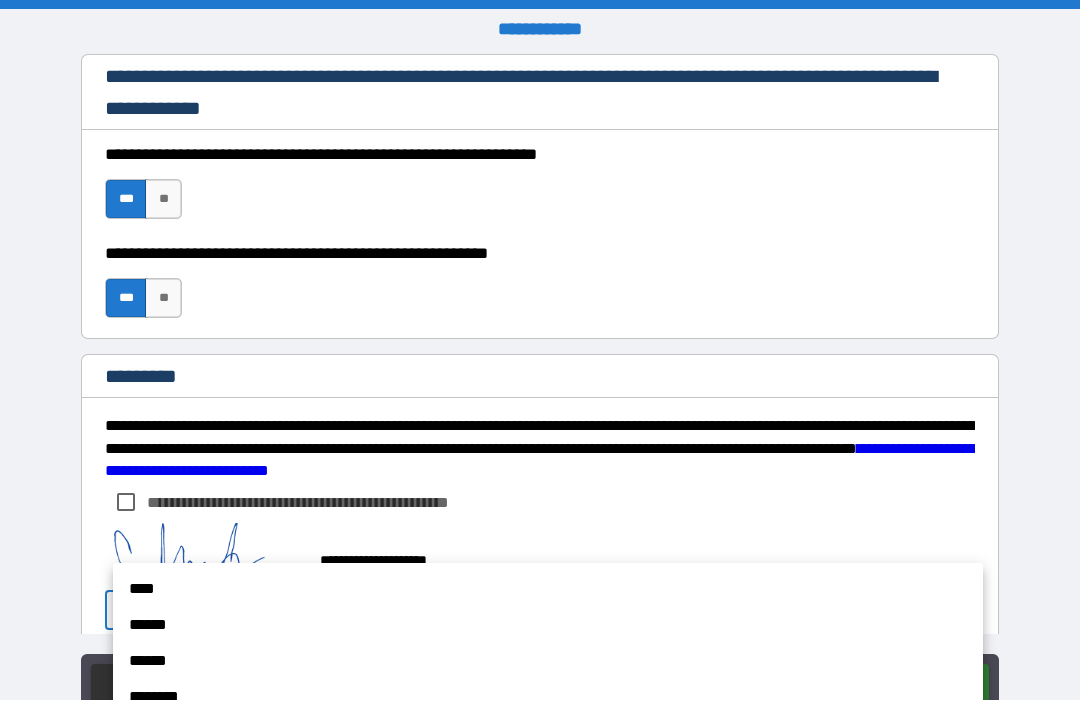 click on "****" at bounding box center (548, 590) 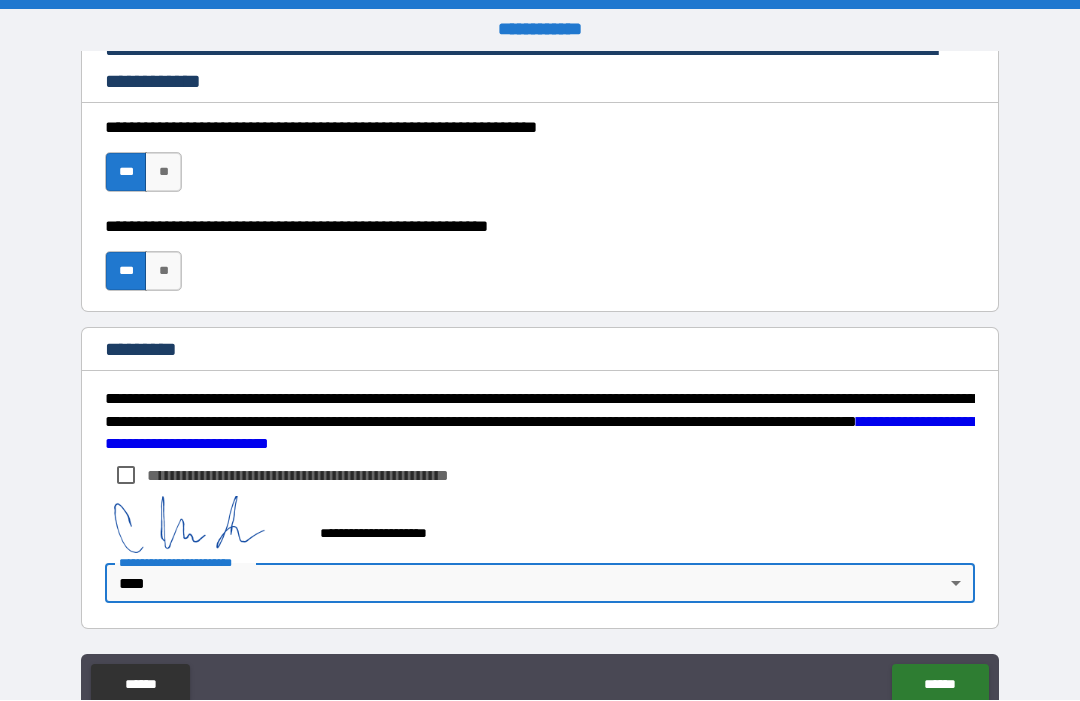scroll, scrollTop: 3018, scrollLeft: 0, axis: vertical 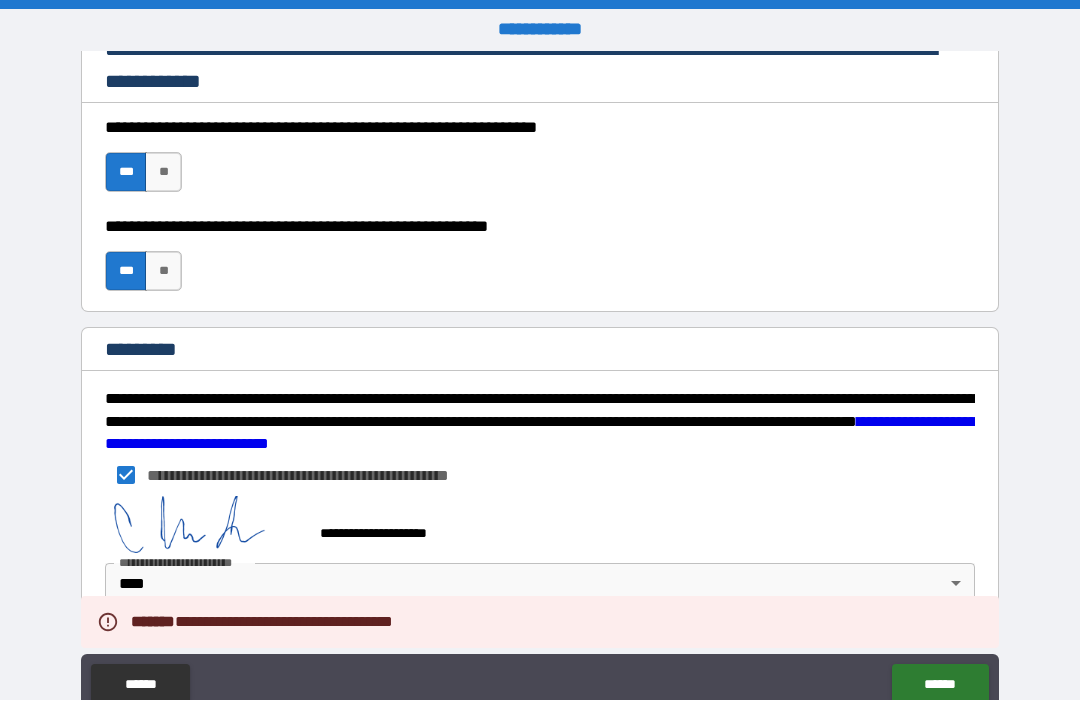 click on "******" at bounding box center [940, 685] 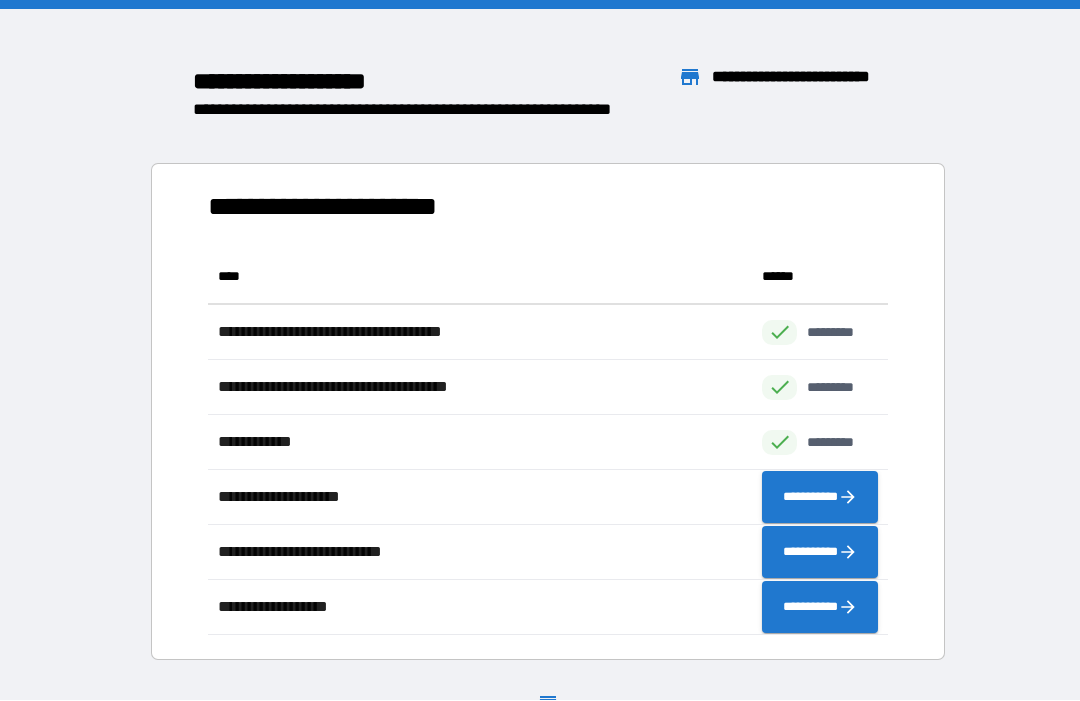 scroll, scrollTop: 1, scrollLeft: 1, axis: both 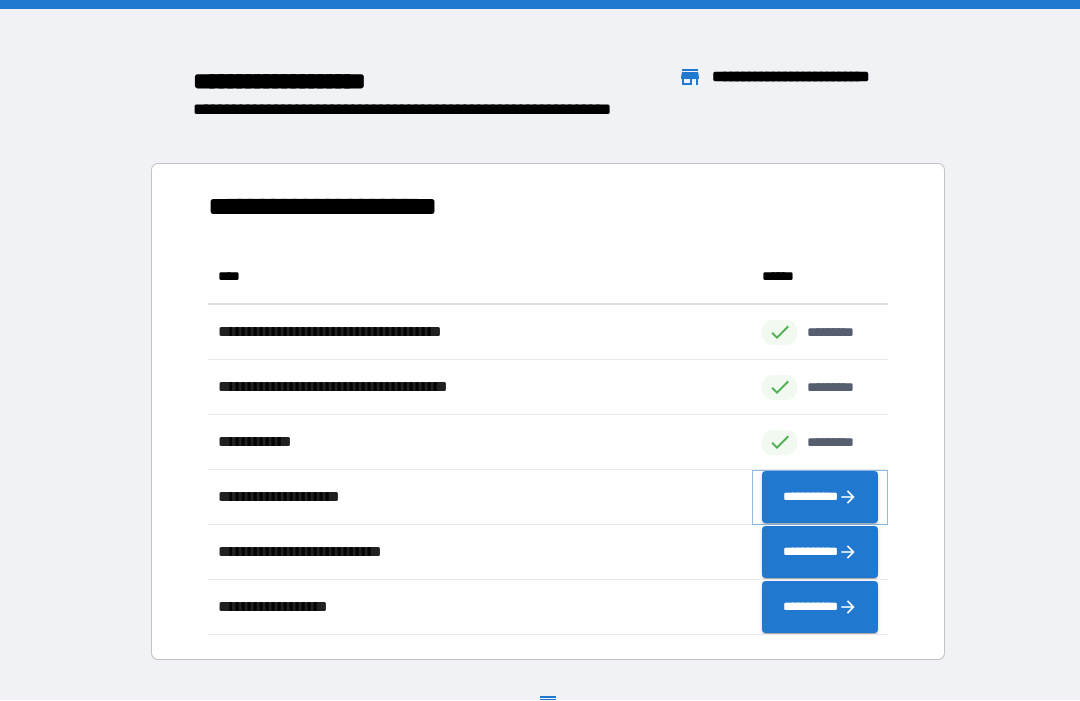 click on "**********" at bounding box center [820, 498] 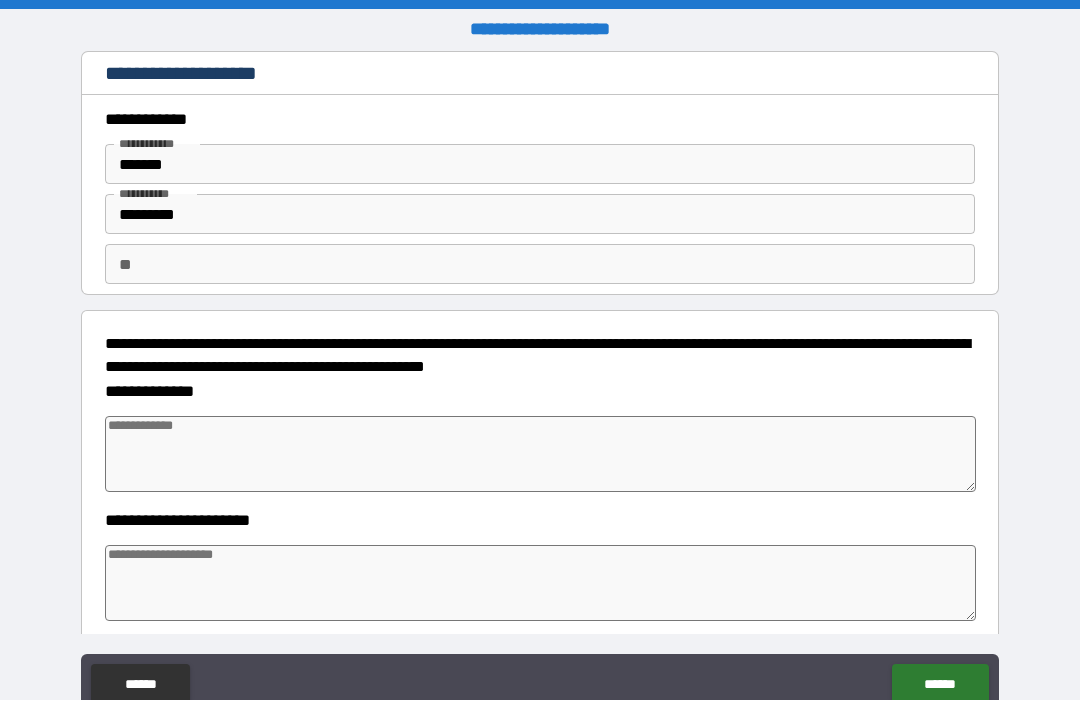 click at bounding box center (540, 455) 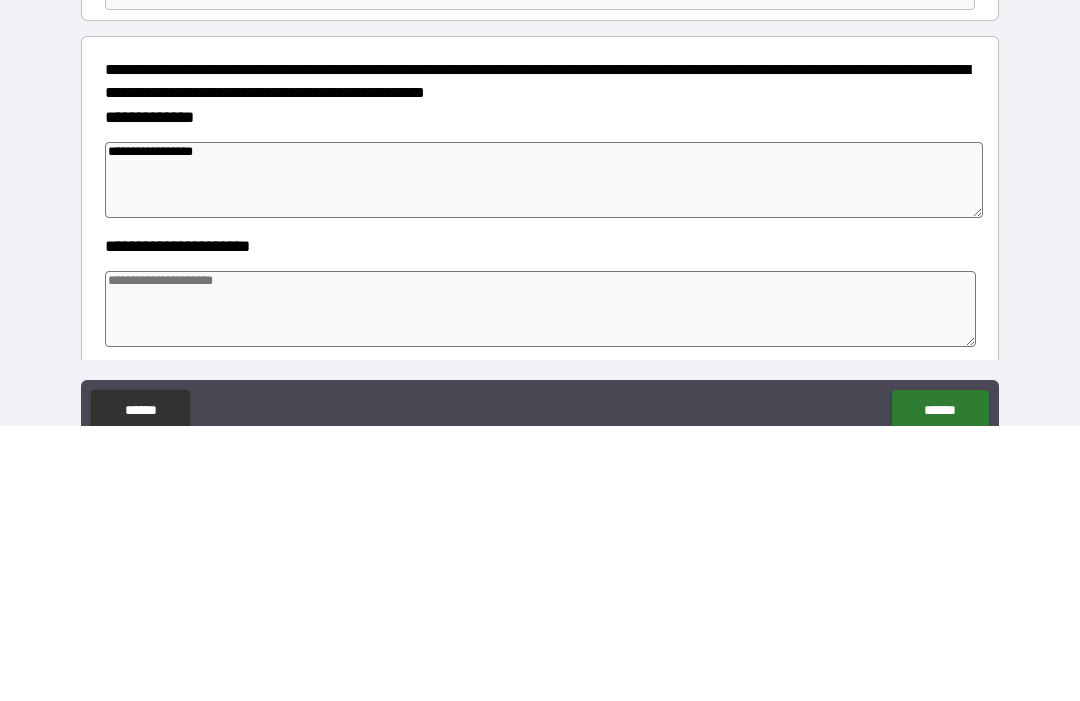 click at bounding box center [540, 584] 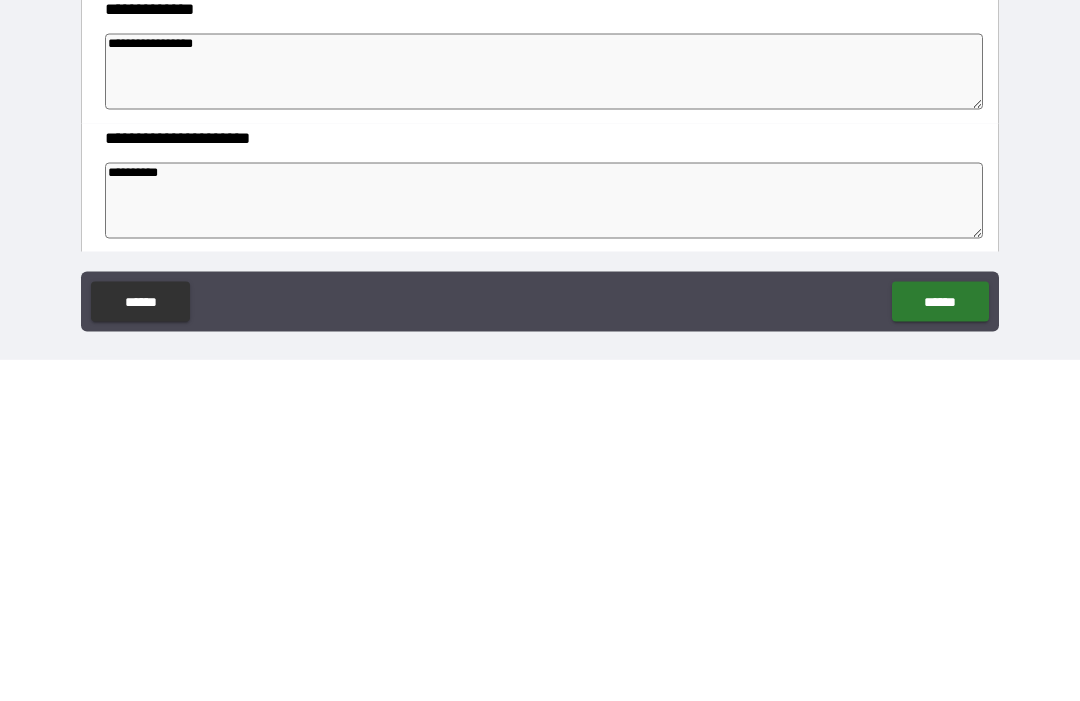 scroll, scrollTop: 67, scrollLeft: 0, axis: vertical 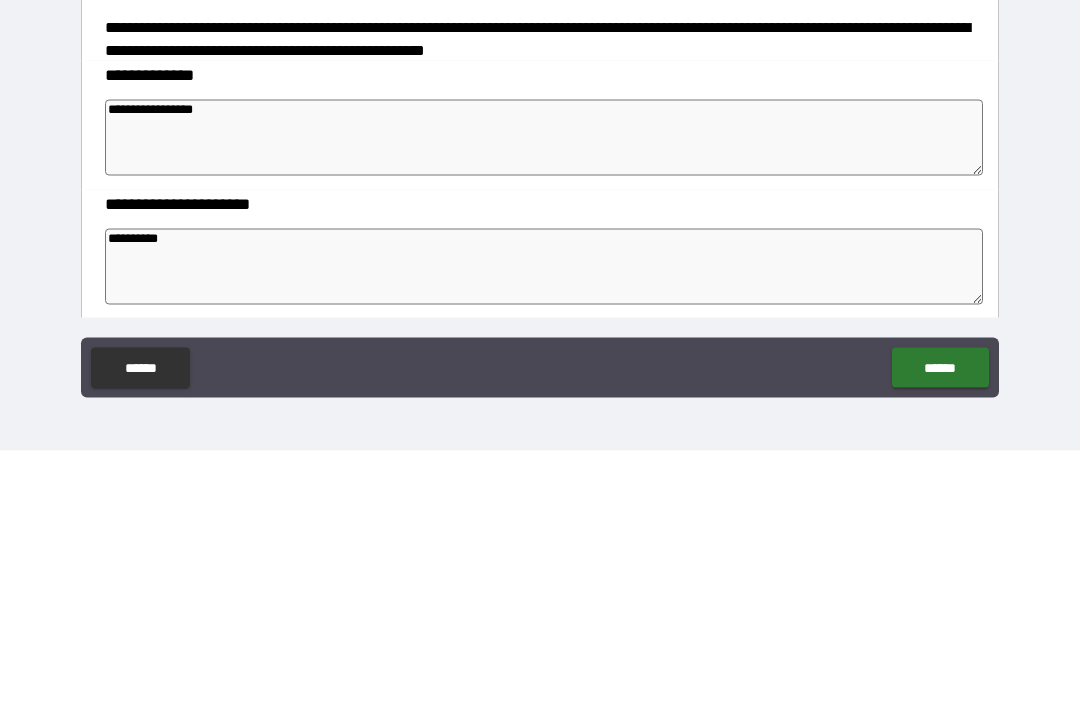 click on "**********" at bounding box center (544, 388) 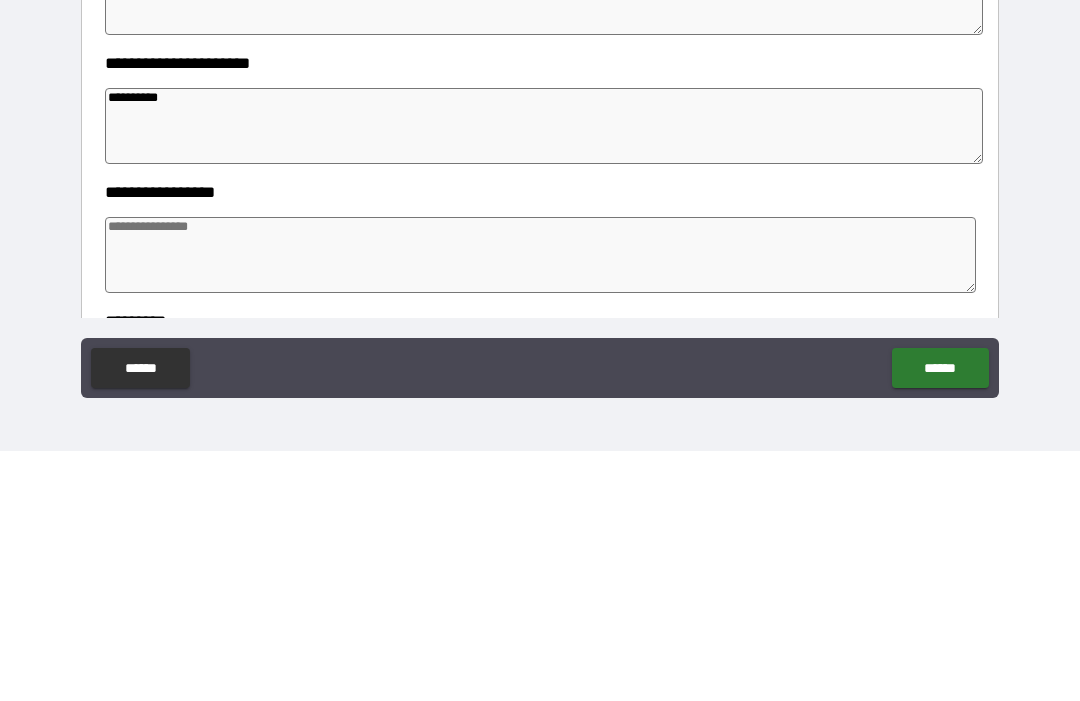 scroll, scrollTop: 163, scrollLeft: 0, axis: vertical 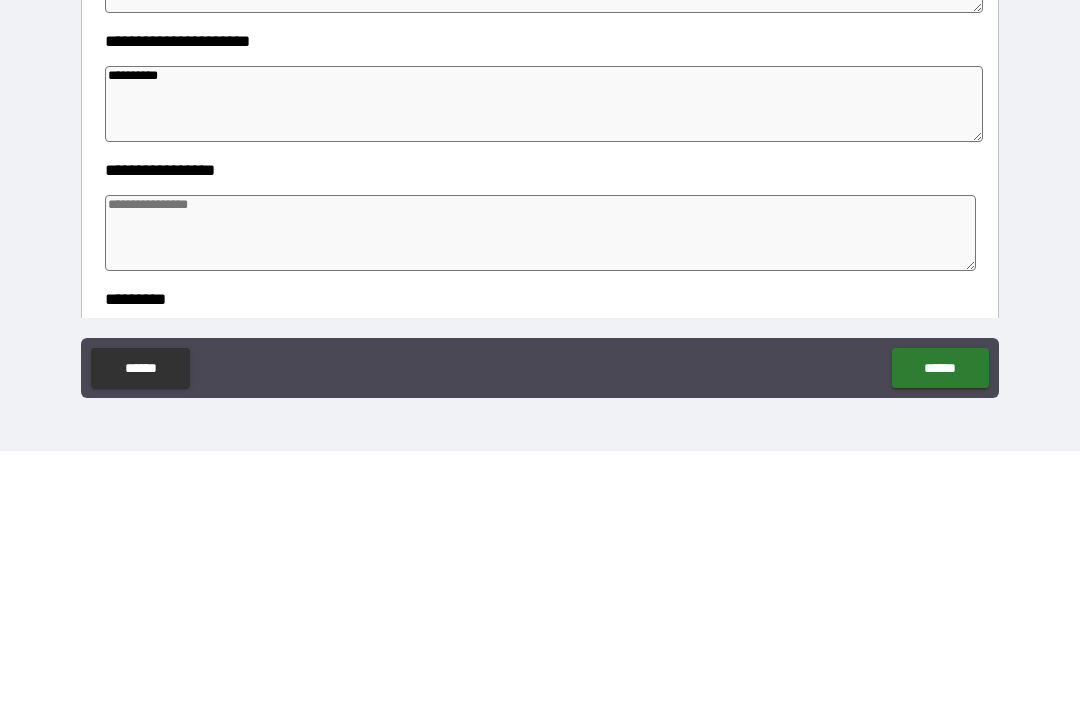 click at bounding box center [540, 483] 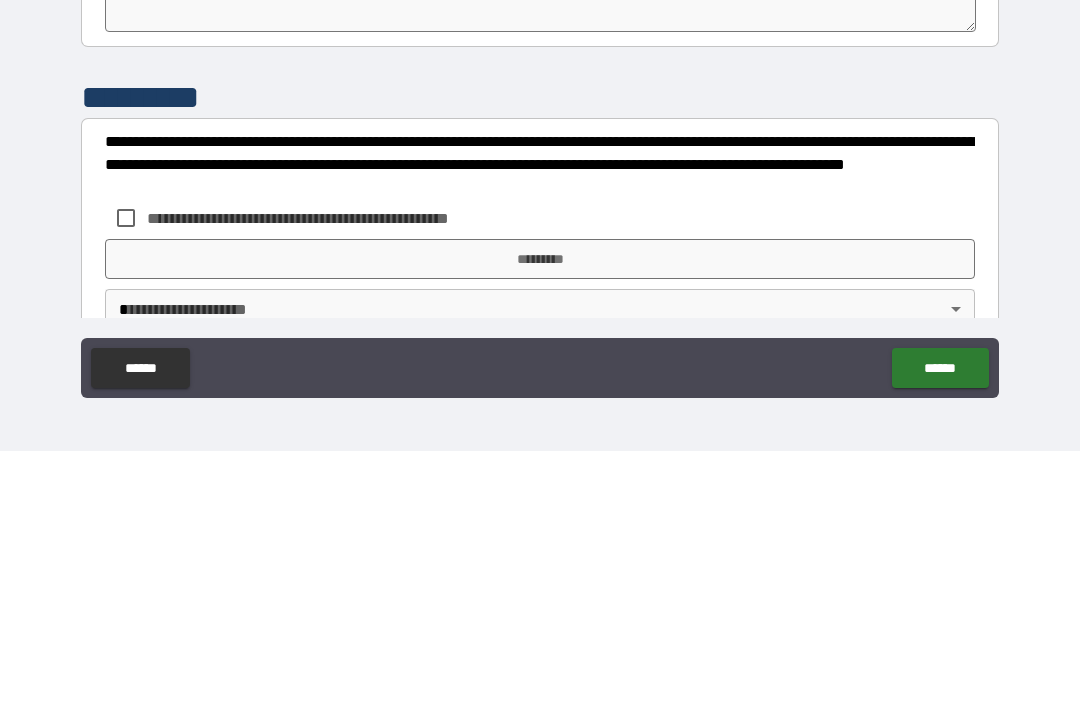 scroll, scrollTop: 543, scrollLeft: 0, axis: vertical 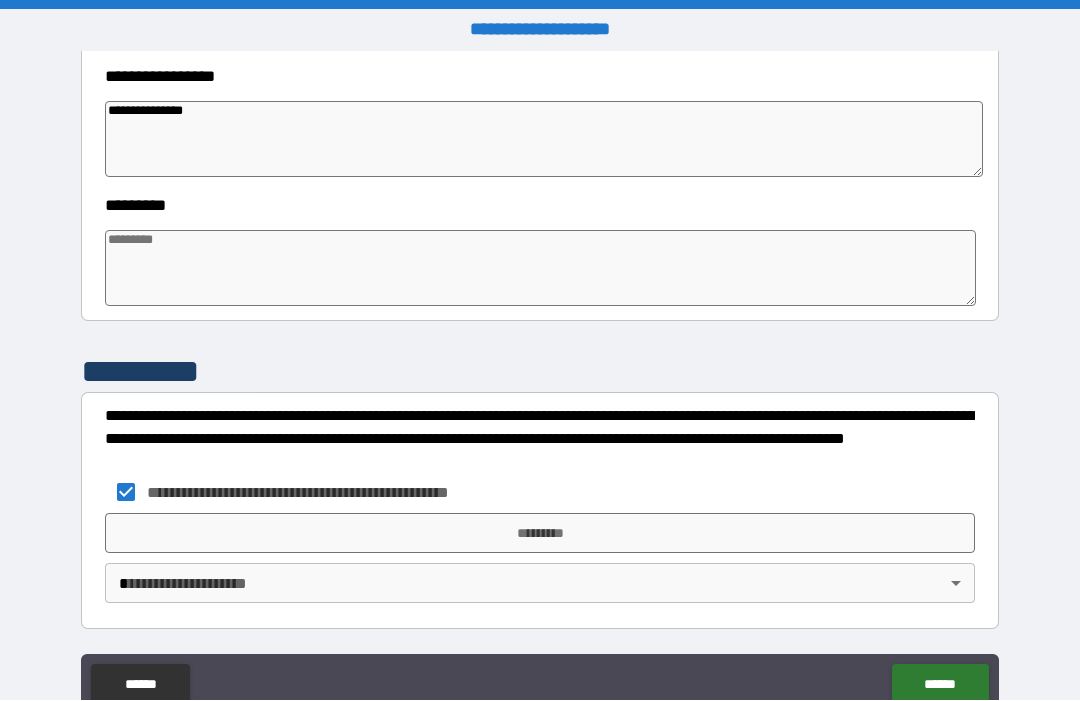 click on "*********" at bounding box center (540, 534) 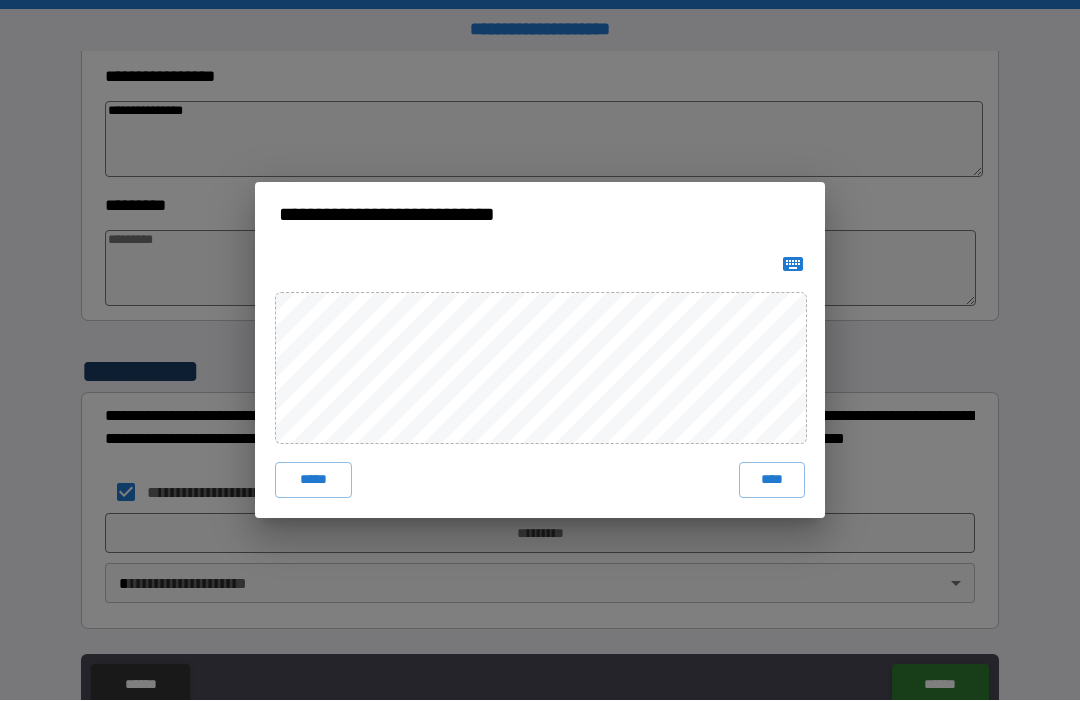 click on "****" at bounding box center [772, 481] 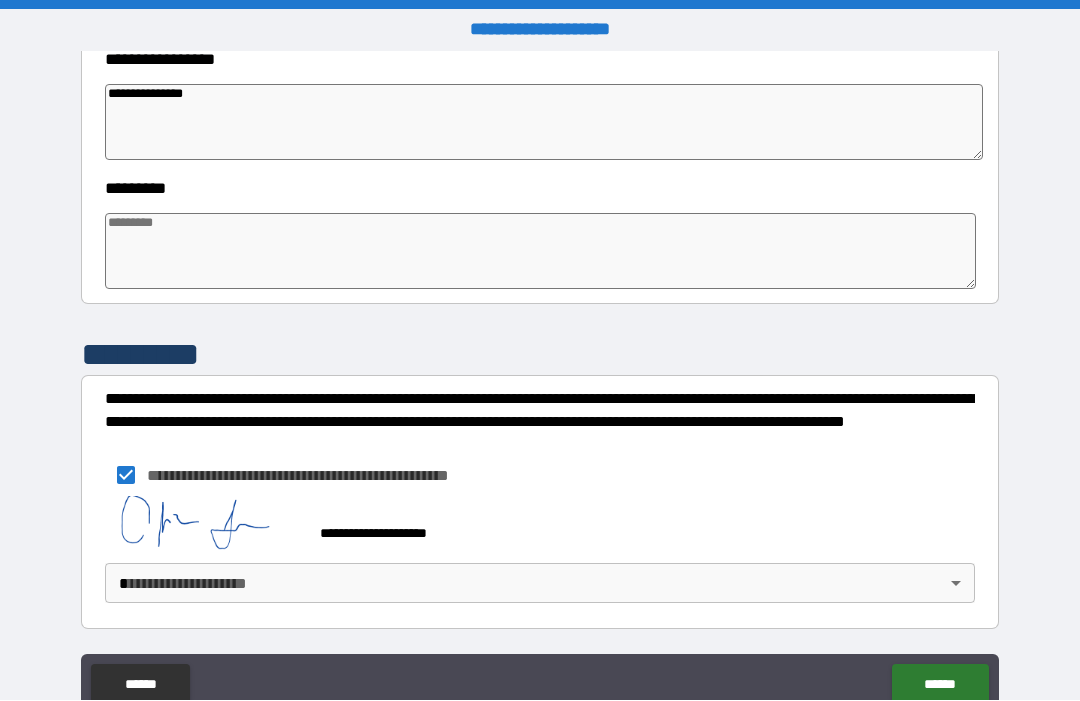 scroll, scrollTop: 590, scrollLeft: 0, axis: vertical 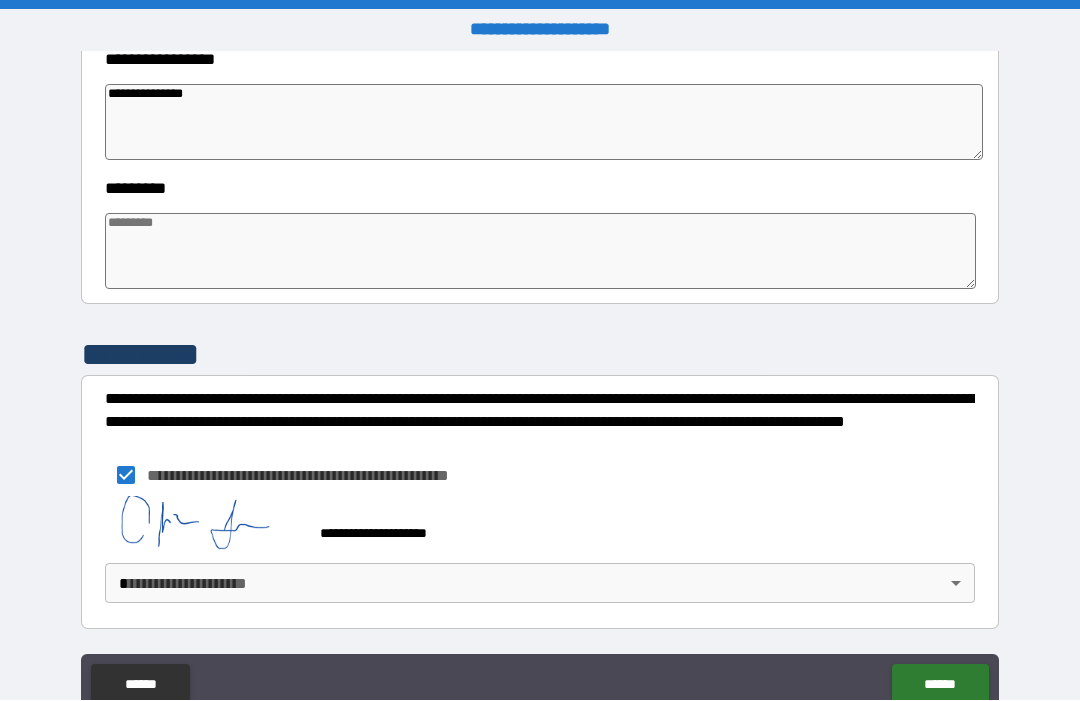 click on "**********" at bounding box center (540, 384) 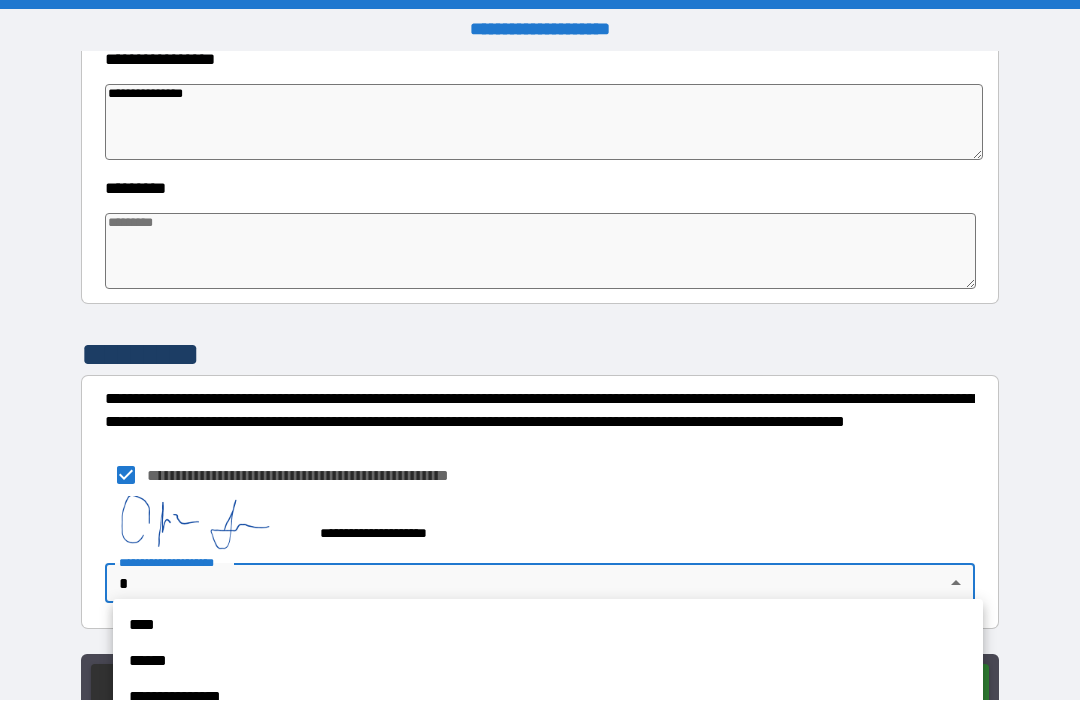 click on "****" at bounding box center [548, 626] 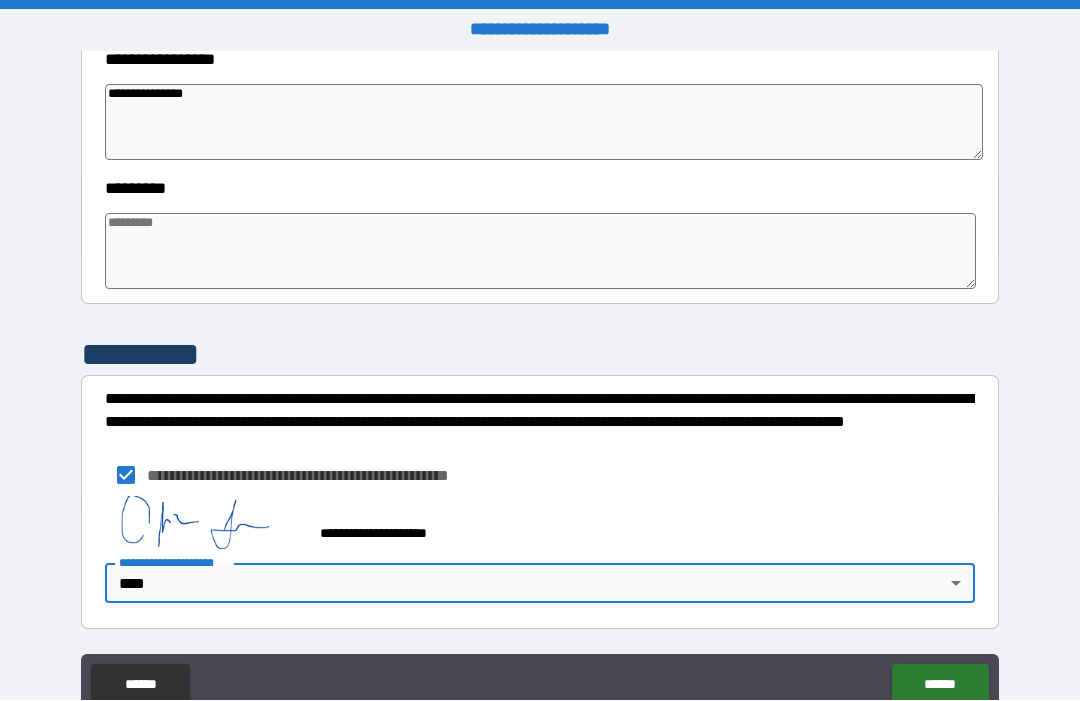 click on "******" at bounding box center [940, 685] 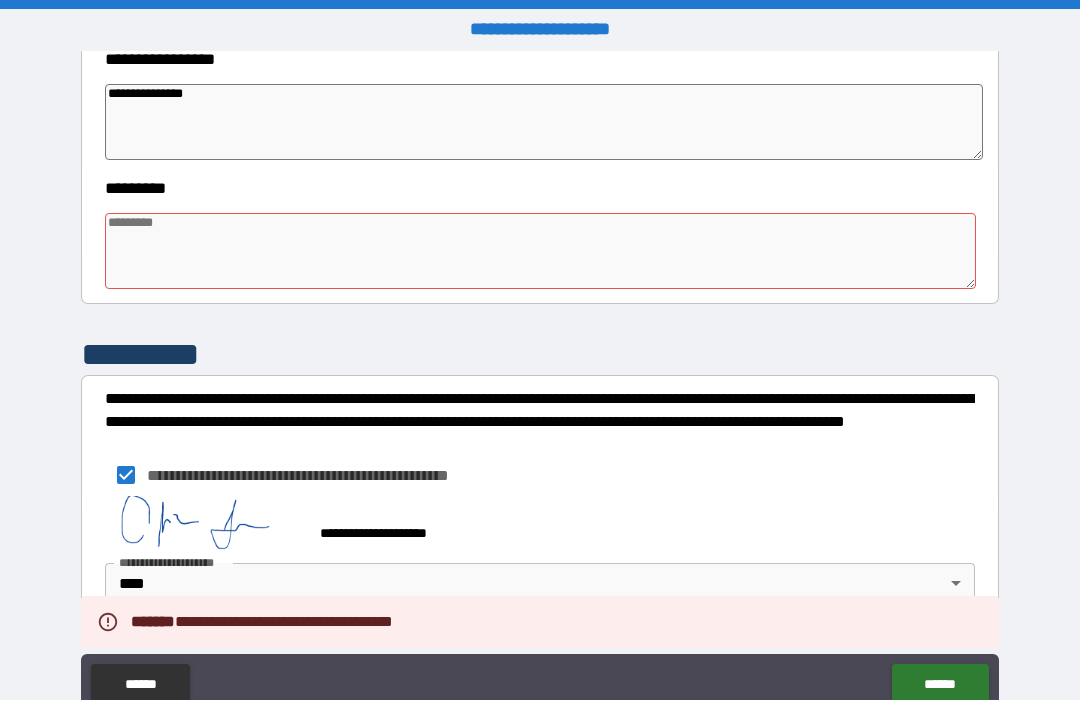 scroll, scrollTop: 0, scrollLeft: 0, axis: both 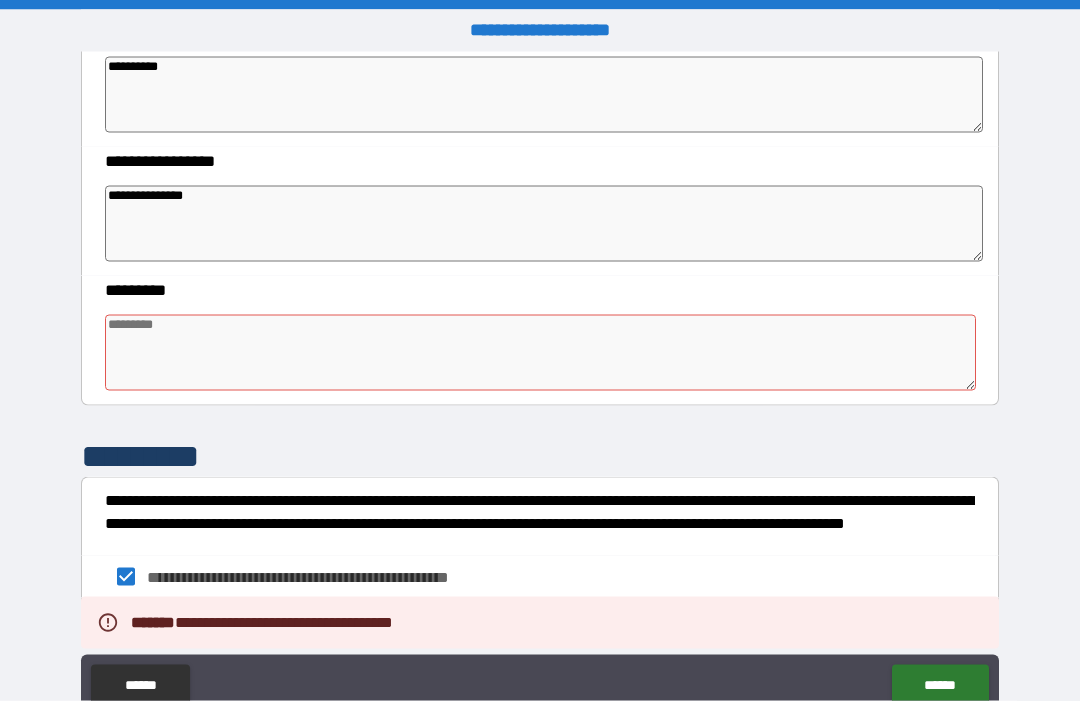 click at bounding box center (540, 353) 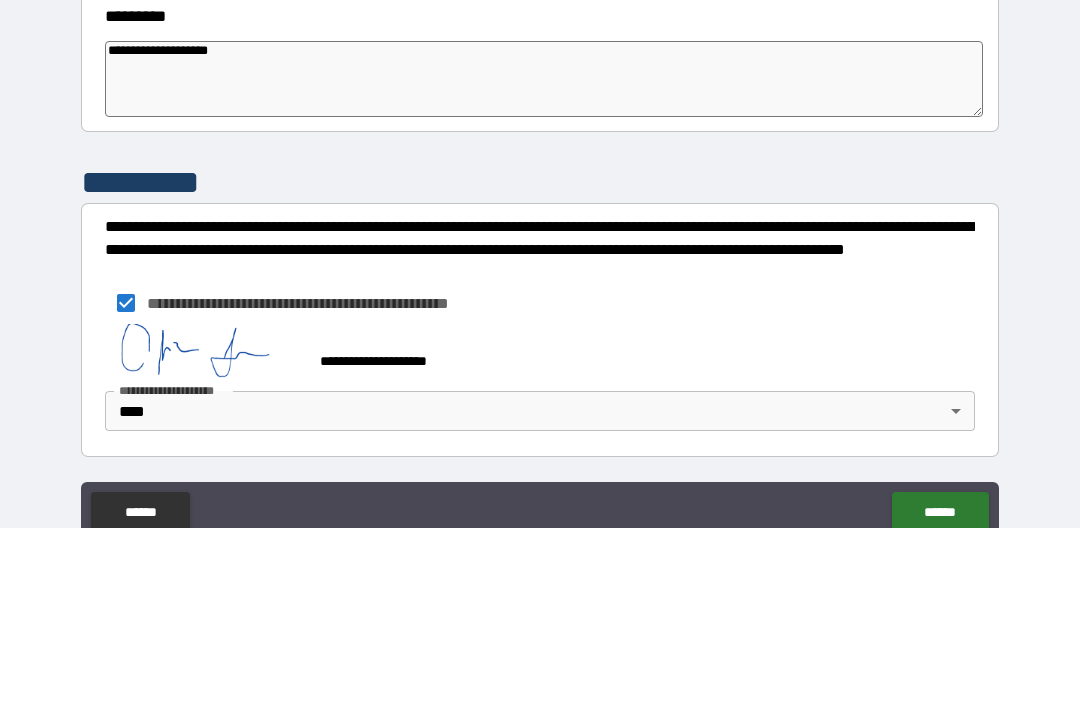 scroll, scrollTop: 590, scrollLeft: 0, axis: vertical 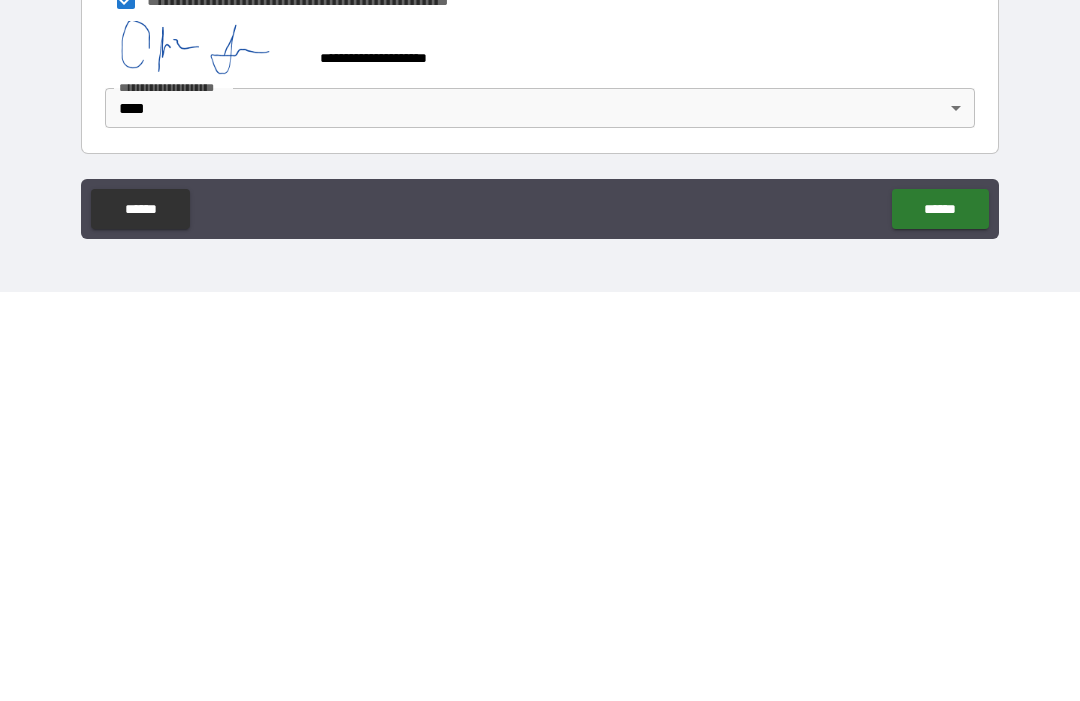 click on "******" at bounding box center [940, 618] 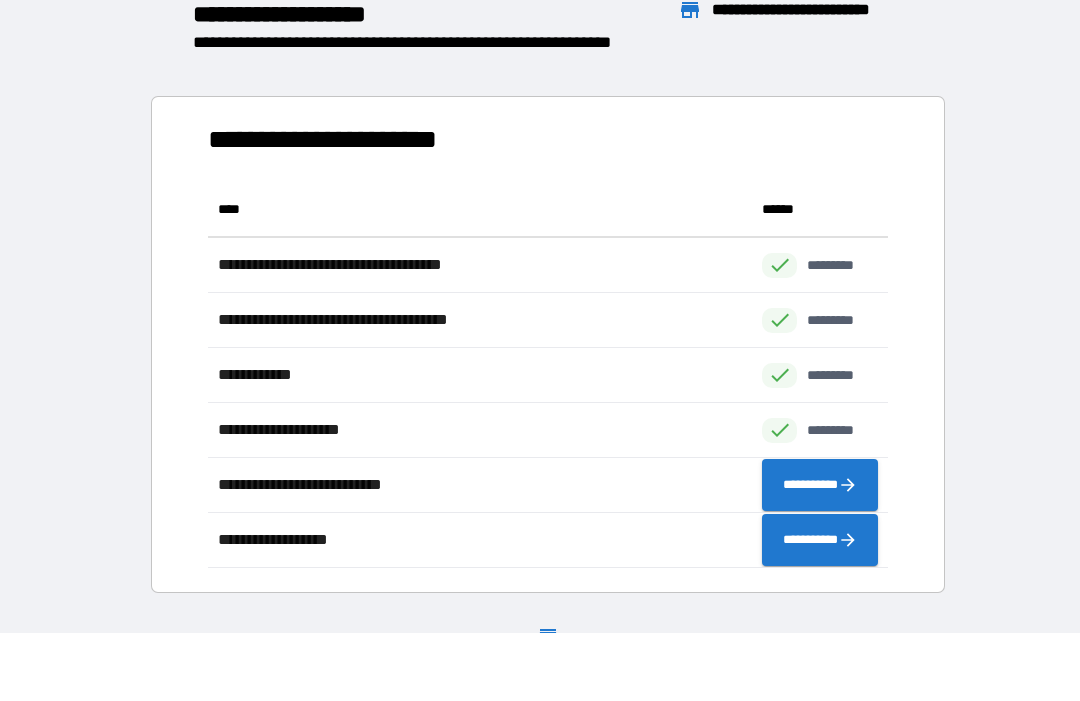 scroll, scrollTop: 1, scrollLeft: 1, axis: both 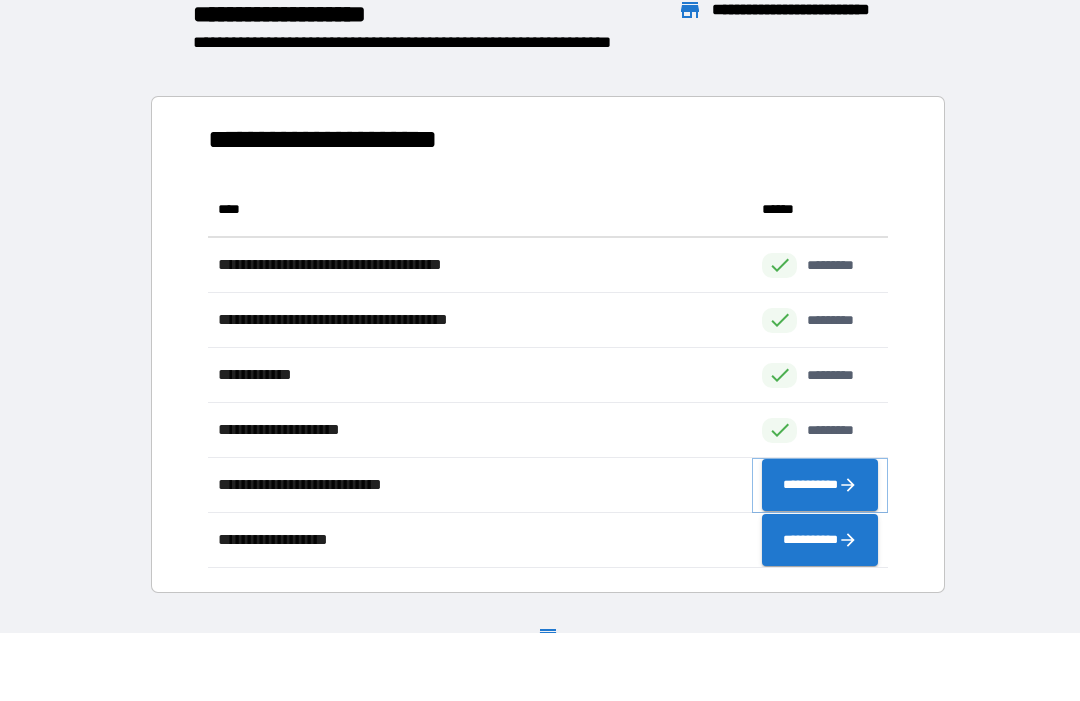 click on "**********" at bounding box center [820, 486] 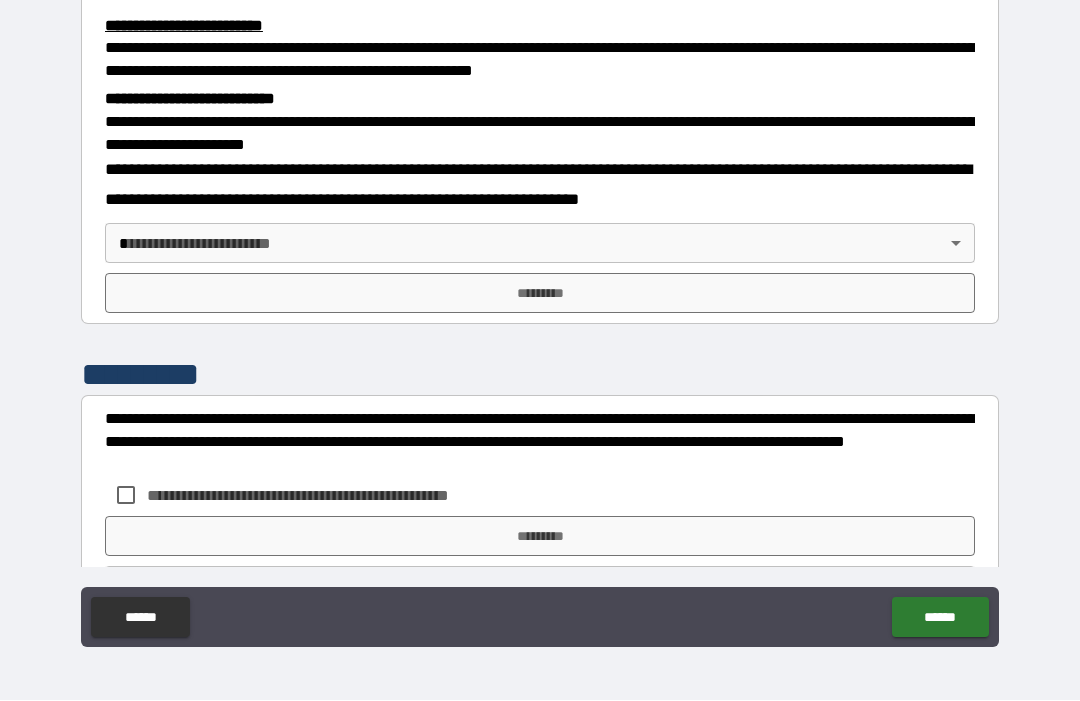 scroll, scrollTop: 581, scrollLeft: 0, axis: vertical 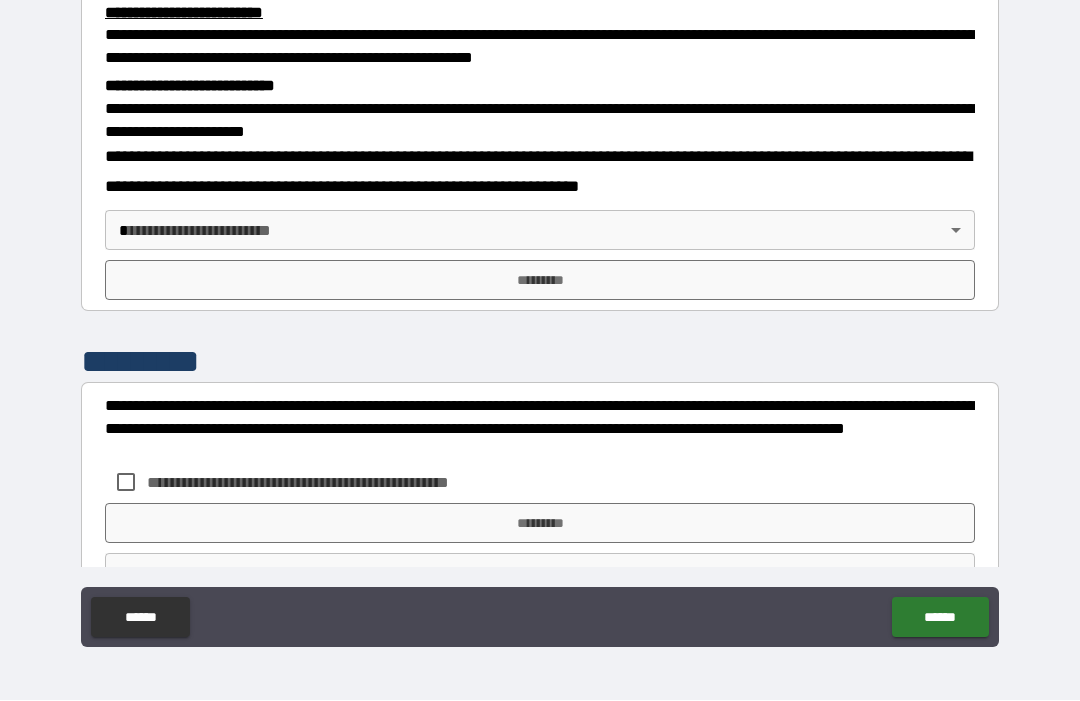 click on "**********" at bounding box center [540, 317] 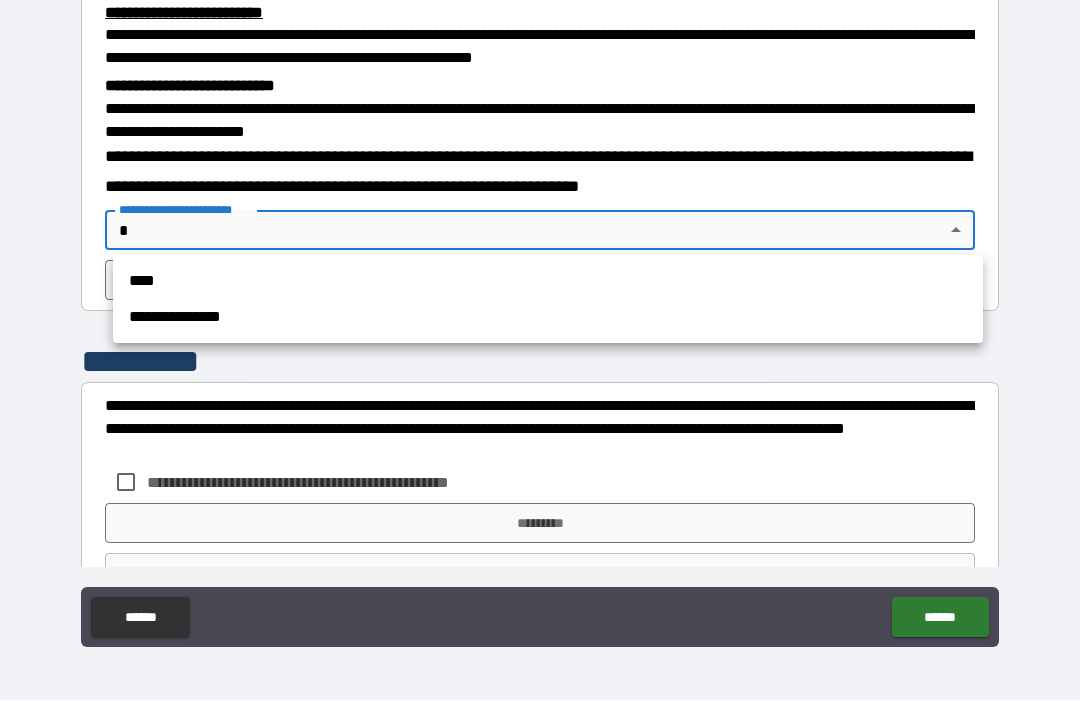 click on "****" at bounding box center (548, 282) 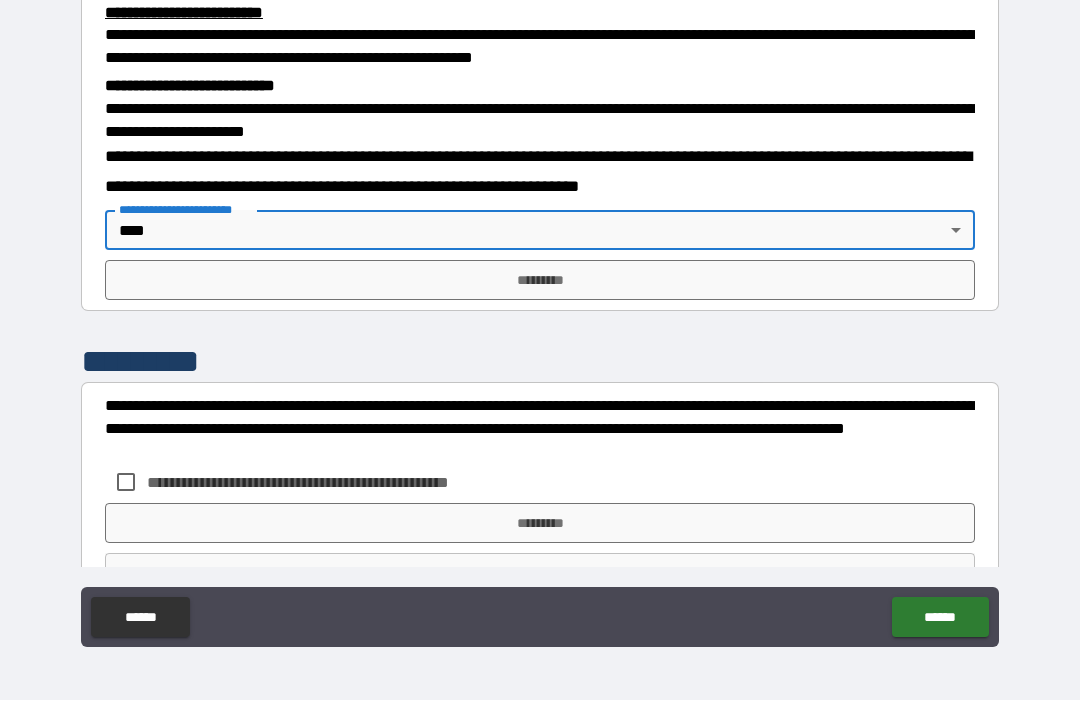 click on "*********" at bounding box center [540, 281] 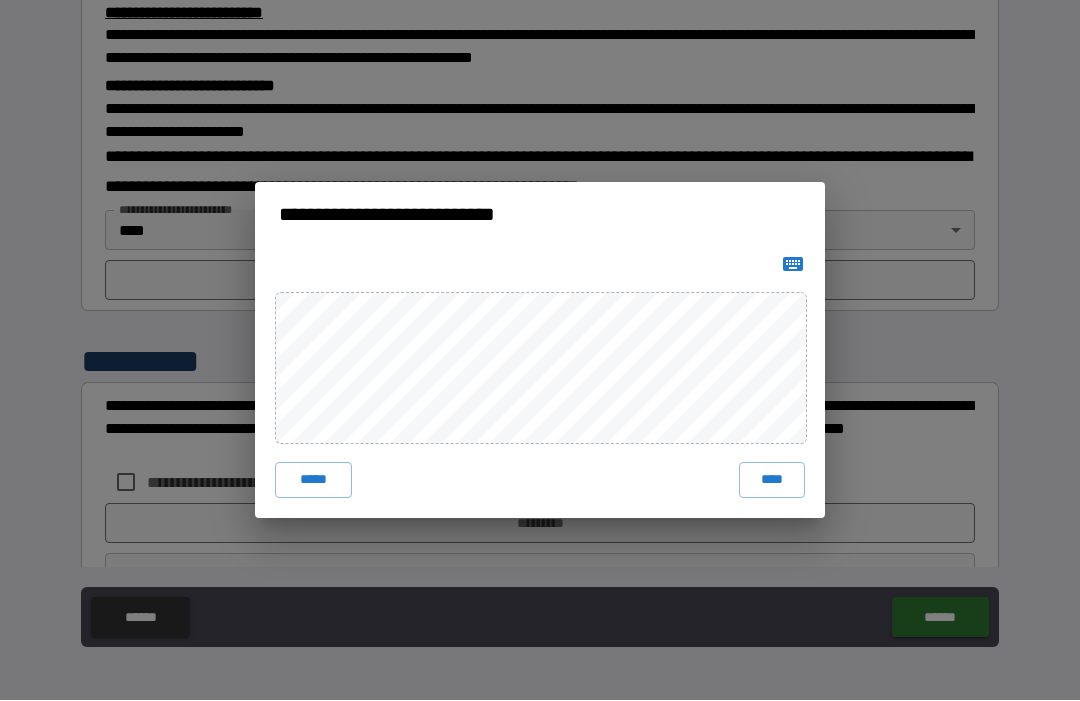 click on "****" at bounding box center (772, 481) 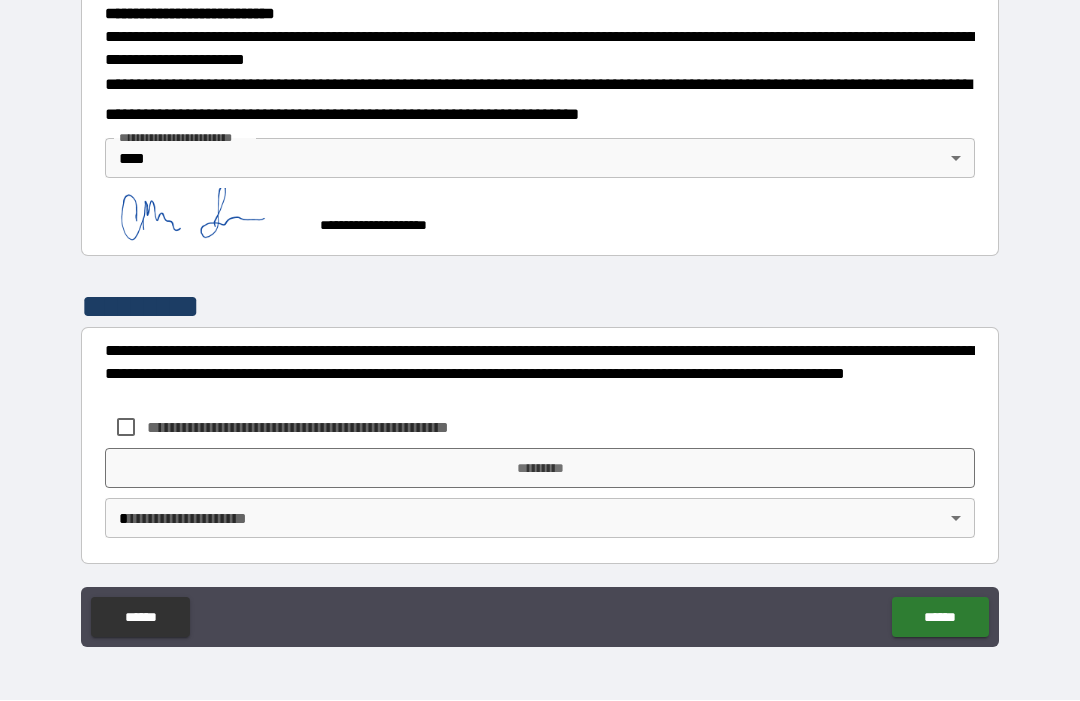 scroll, scrollTop: 653, scrollLeft: 0, axis: vertical 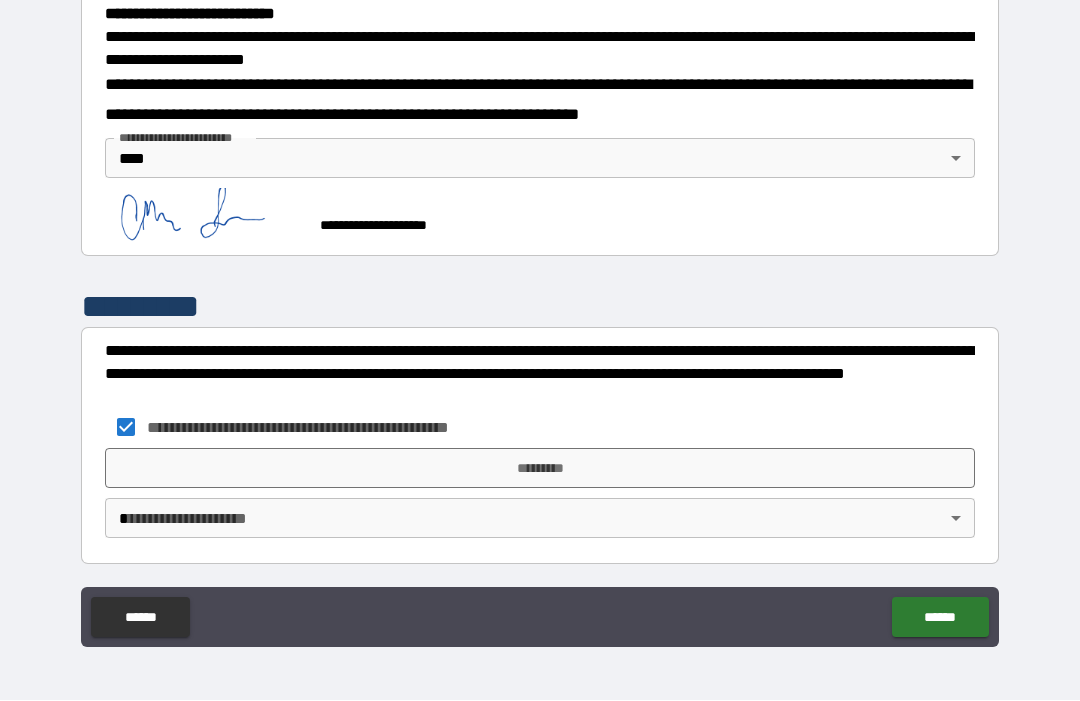 click on "*********" at bounding box center (540, 469) 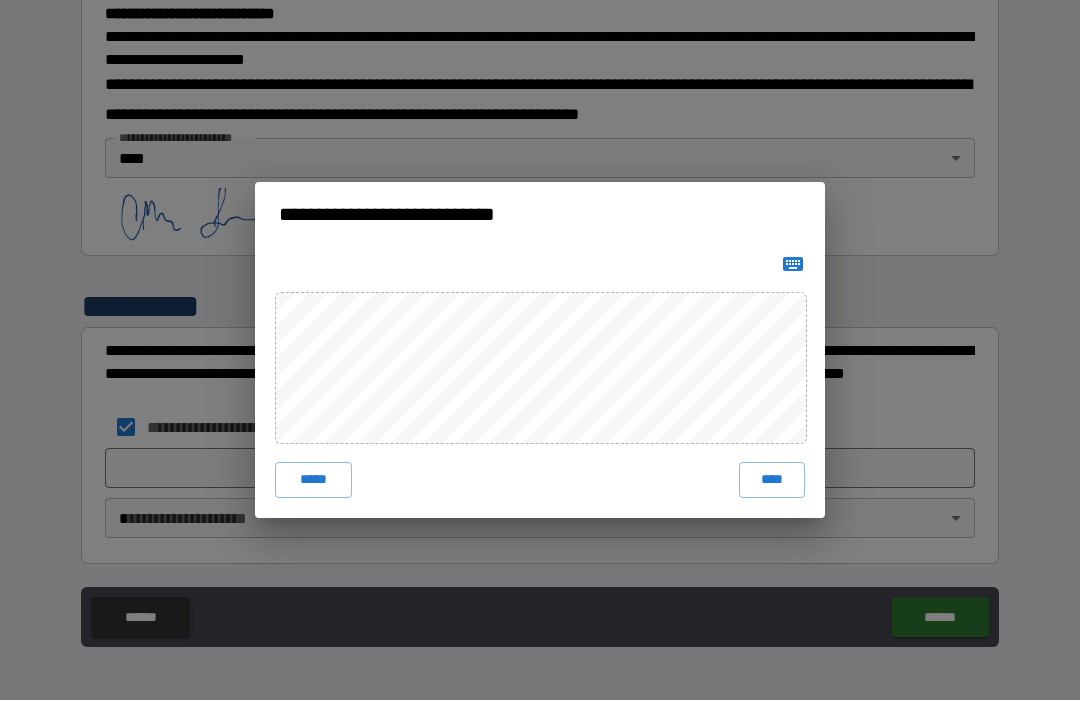 click on "****" at bounding box center (772, 481) 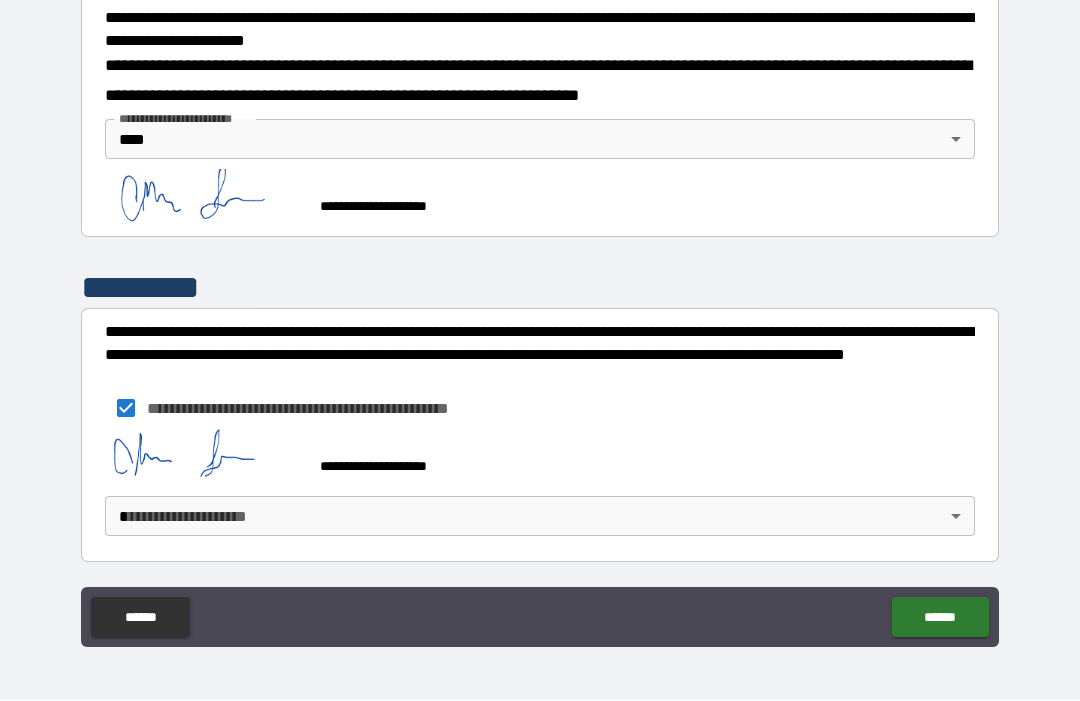 scroll, scrollTop: 670, scrollLeft: 0, axis: vertical 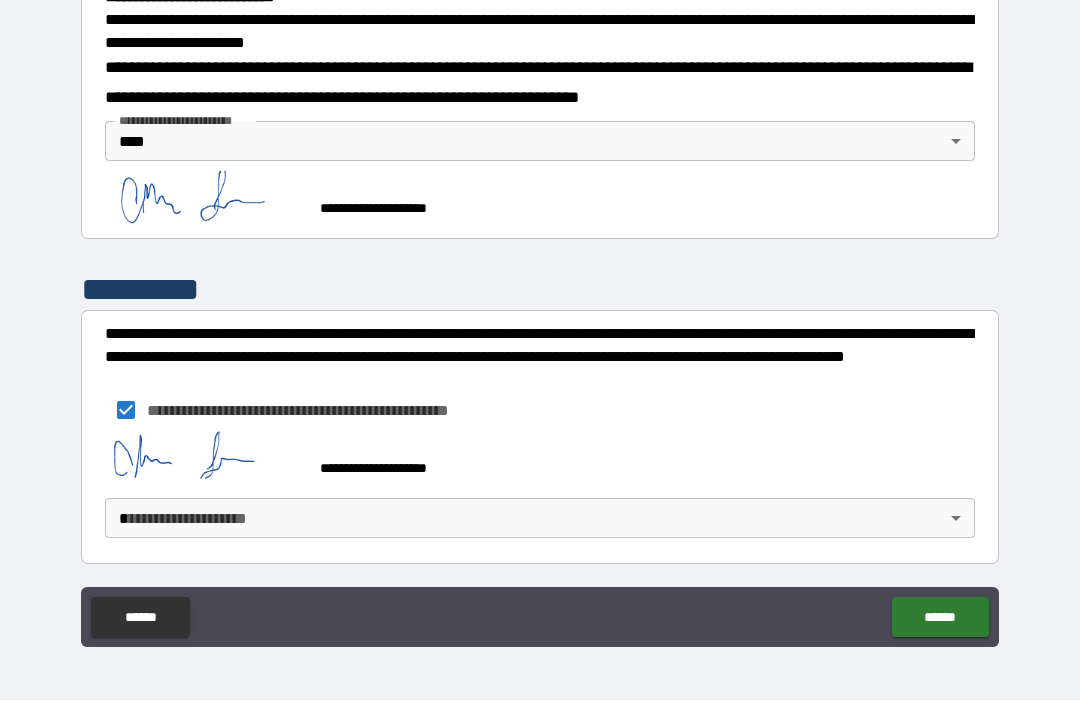 click on "******" at bounding box center [940, 618] 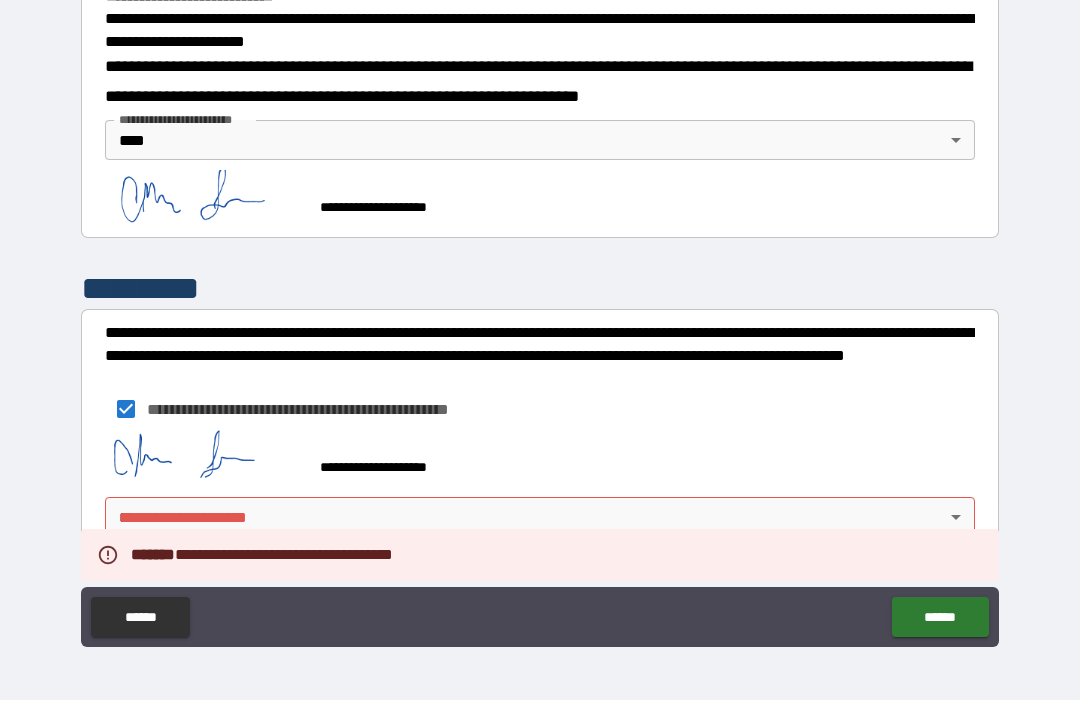 scroll, scrollTop: 670, scrollLeft: 0, axis: vertical 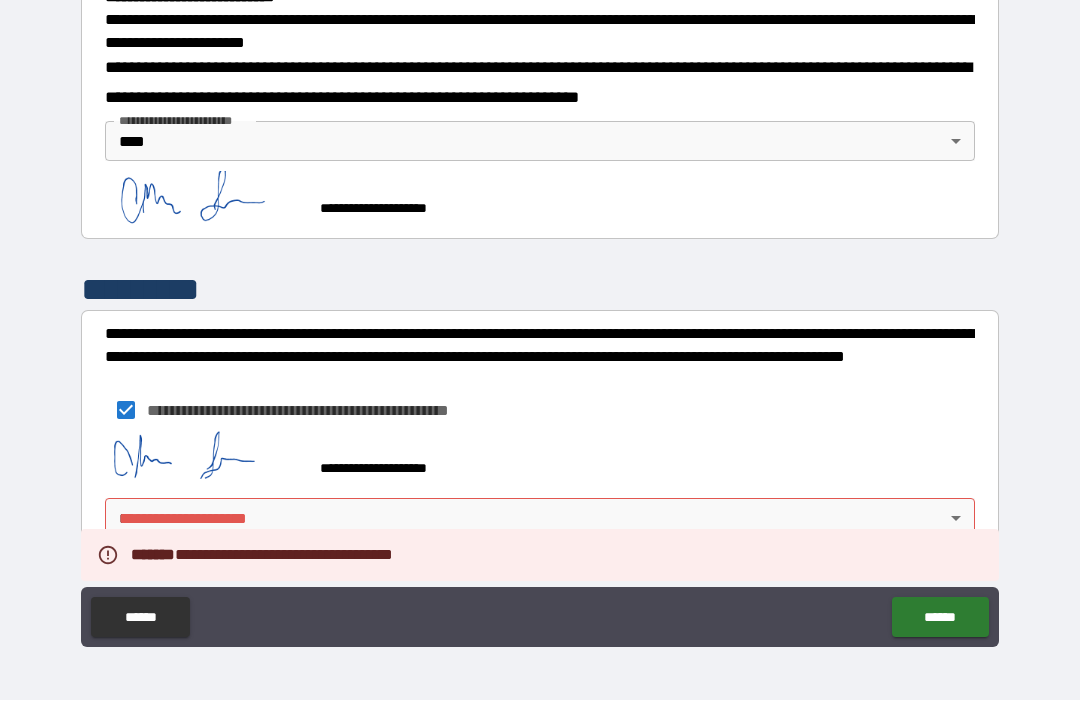 click on "**********" at bounding box center [540, 317] 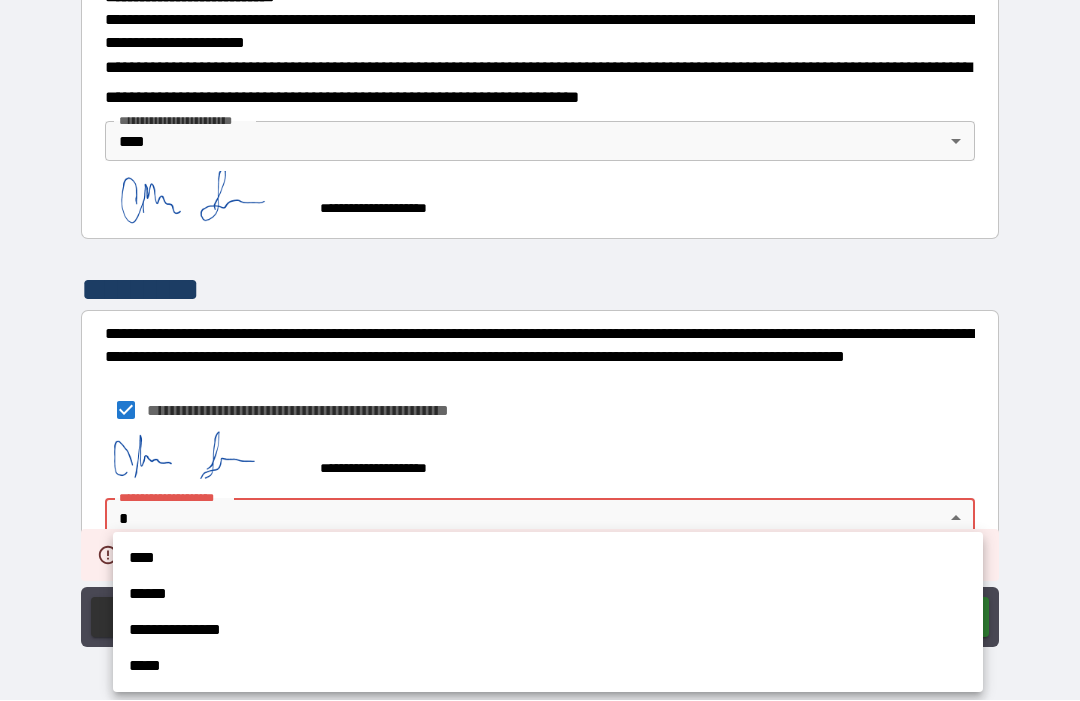 click on "****" at bounding box center [548, 559] 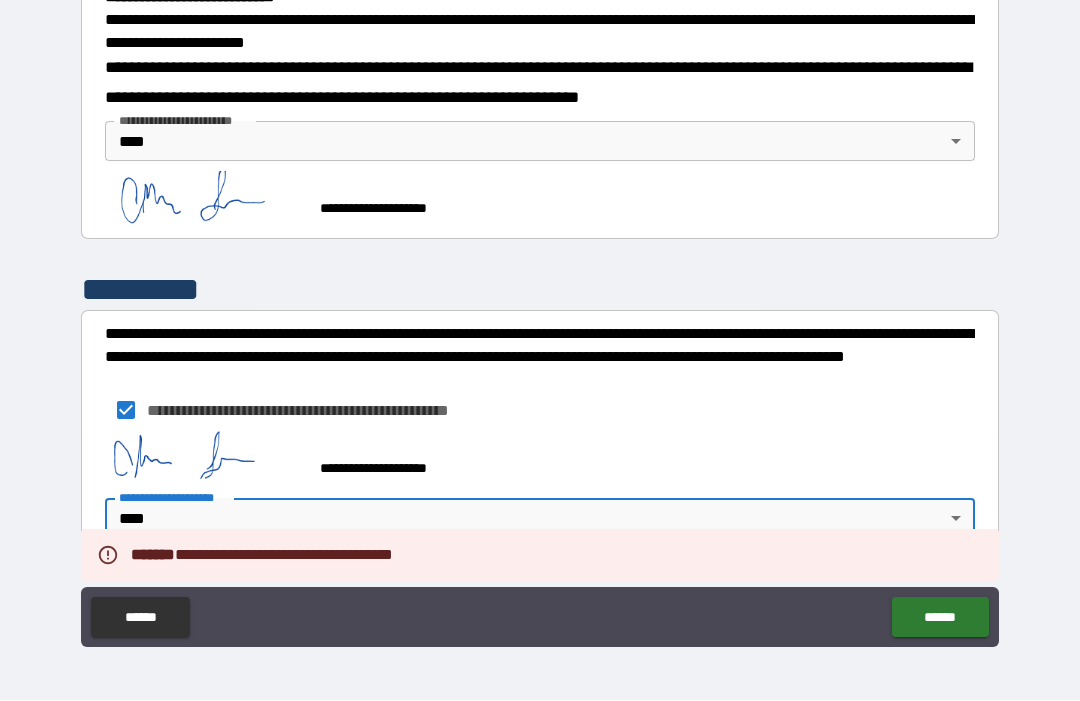 click on "******" at bounding box center [940, 618] 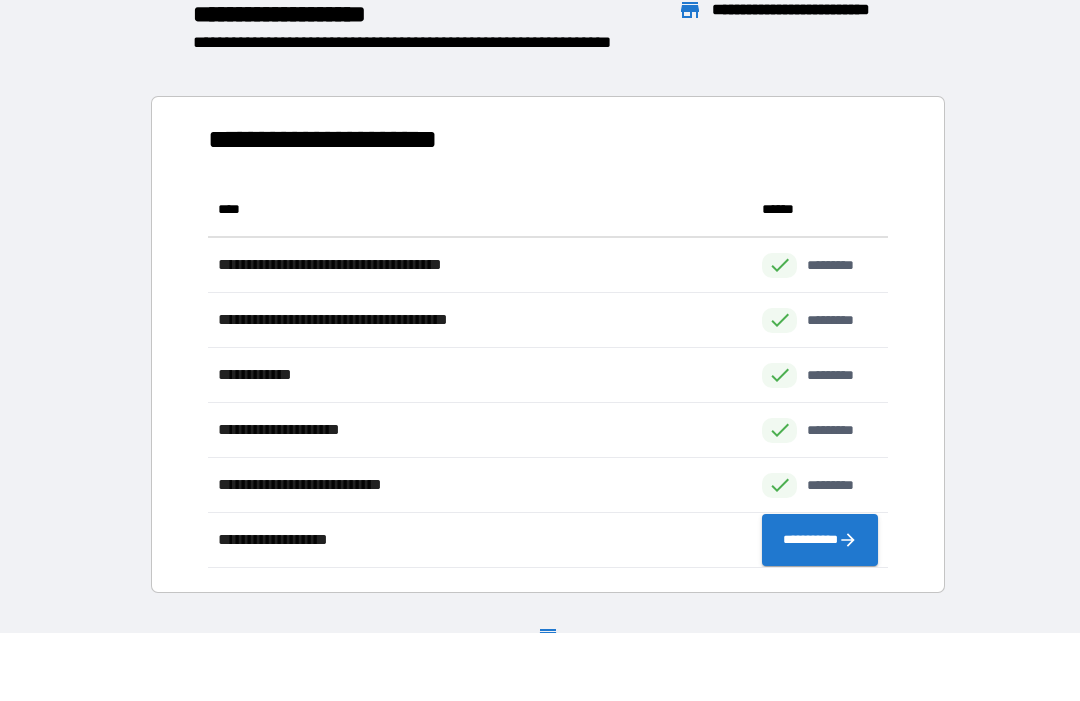 scroll, scrollTop: 386, scrollLeft: 680, axis: both 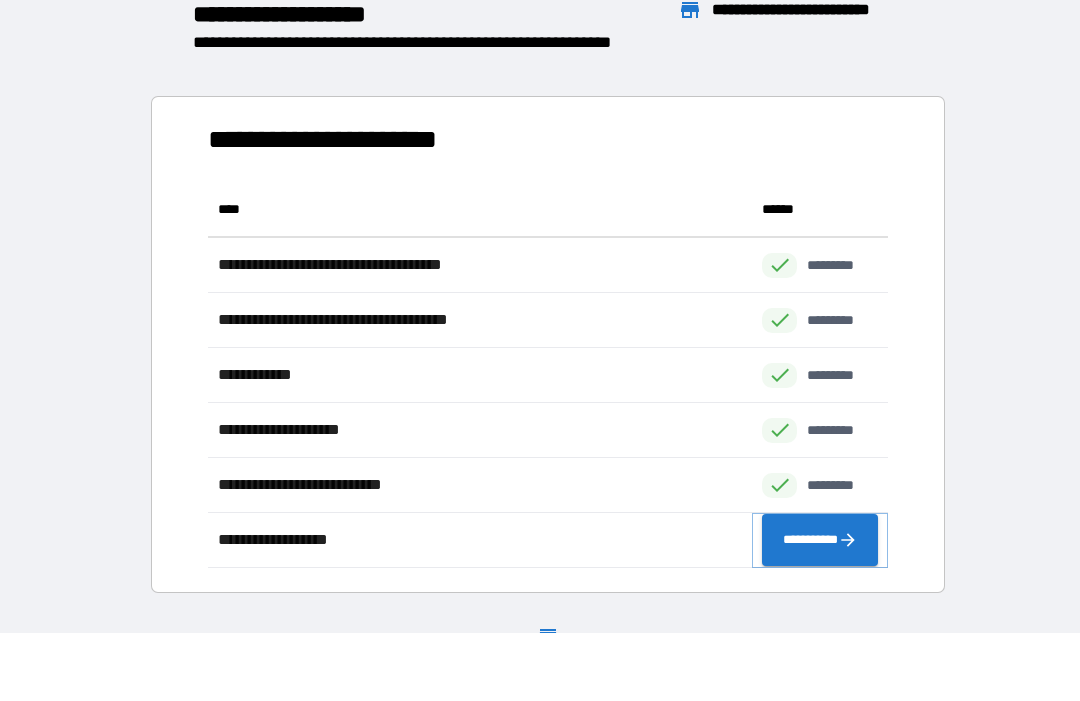 click on "**********" at bounding box center (820, 541) 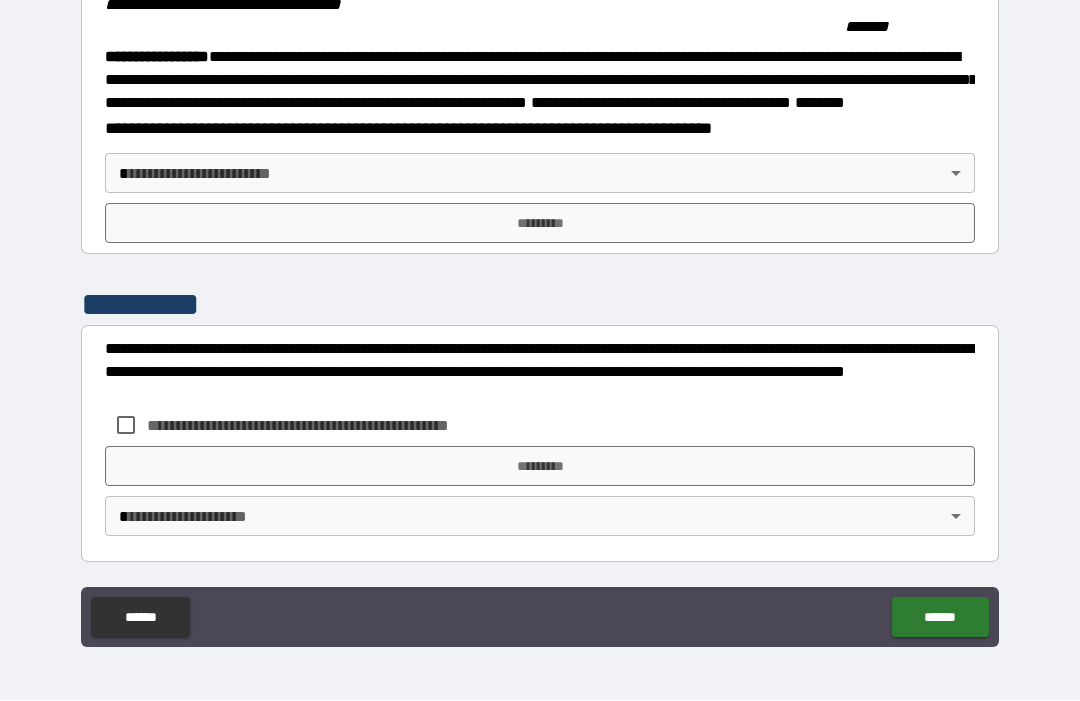 scroll, scrollTop: 2213, scrollLeft: 0, axis: vertical 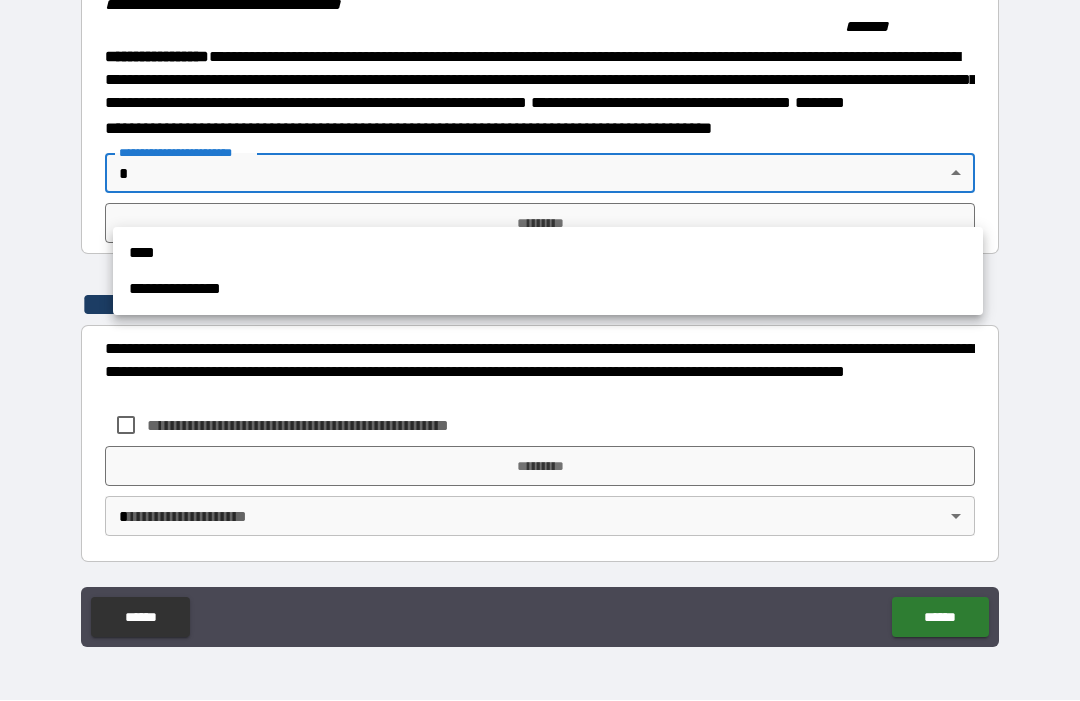 click on "****" at bounding box center [548, 254] 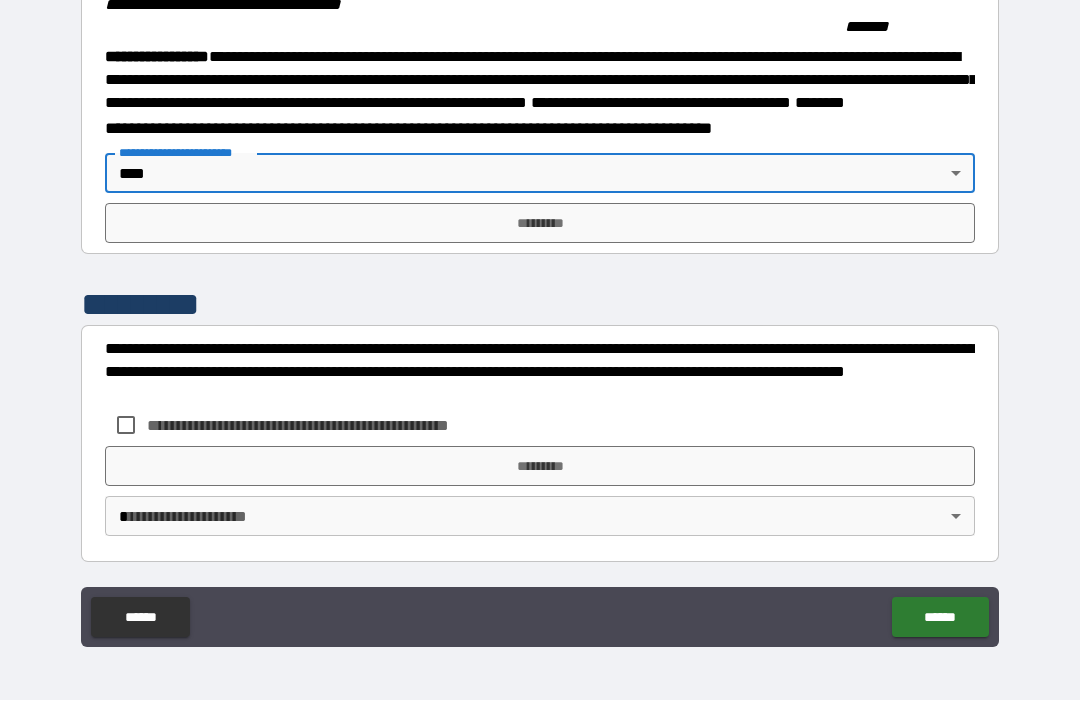 click on "*********" at bounding box center [540, 224] 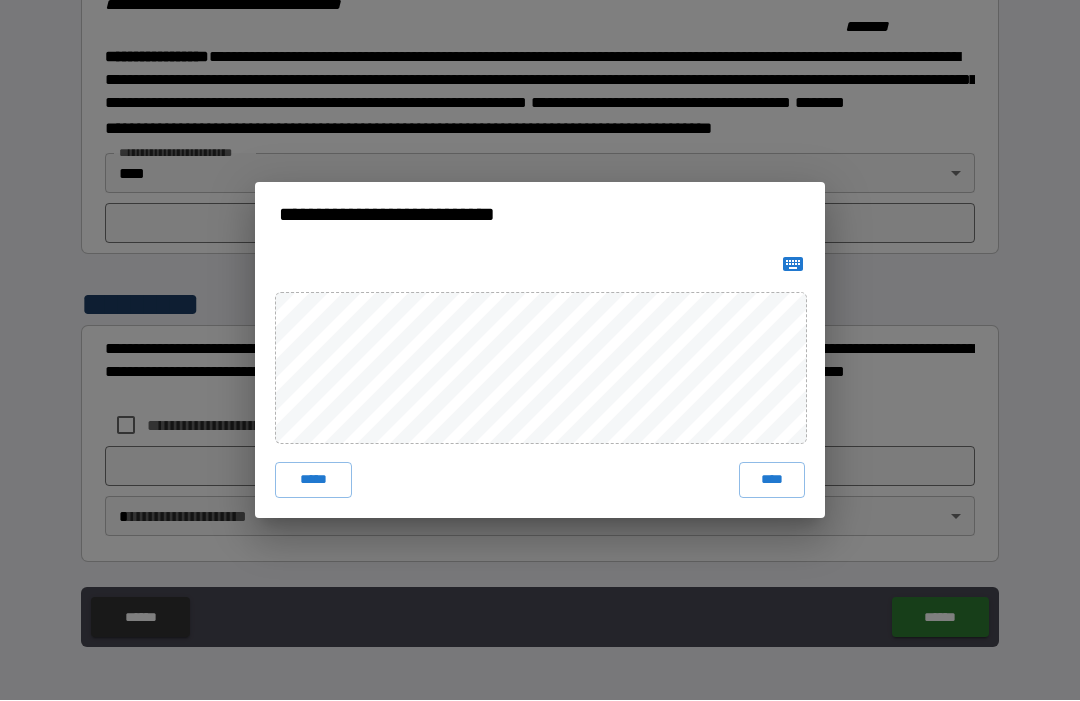 click on "****" at bounding box center (772, 481) 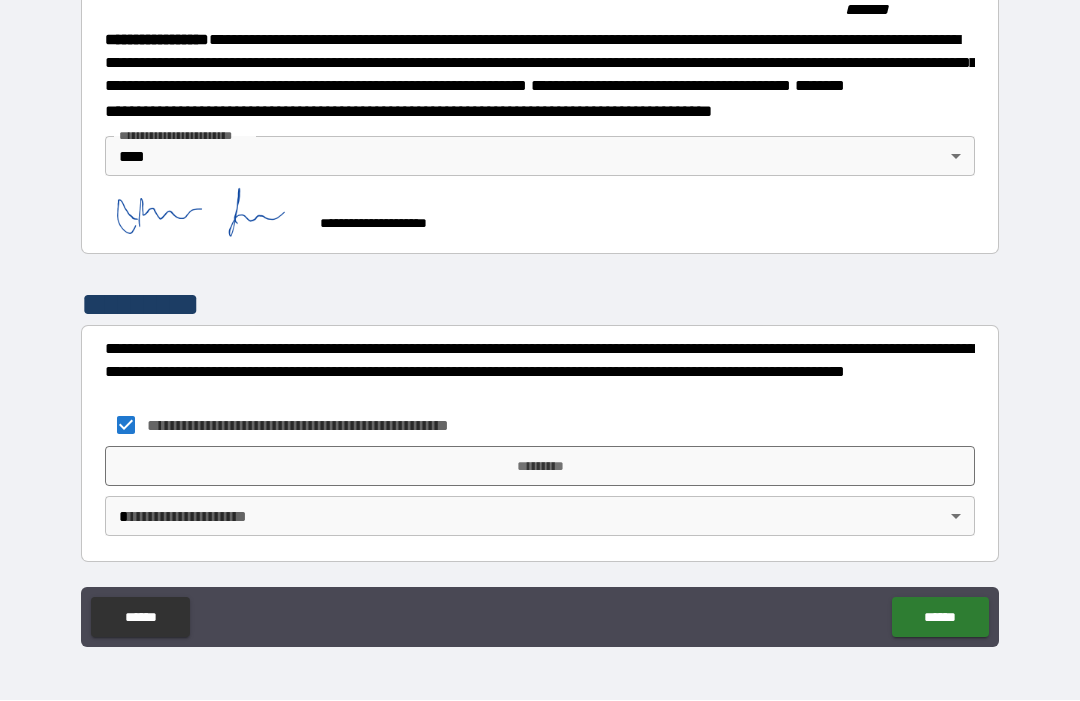 scroll, scrollTop: 2257, scrollLeft: 0, axis: vertical 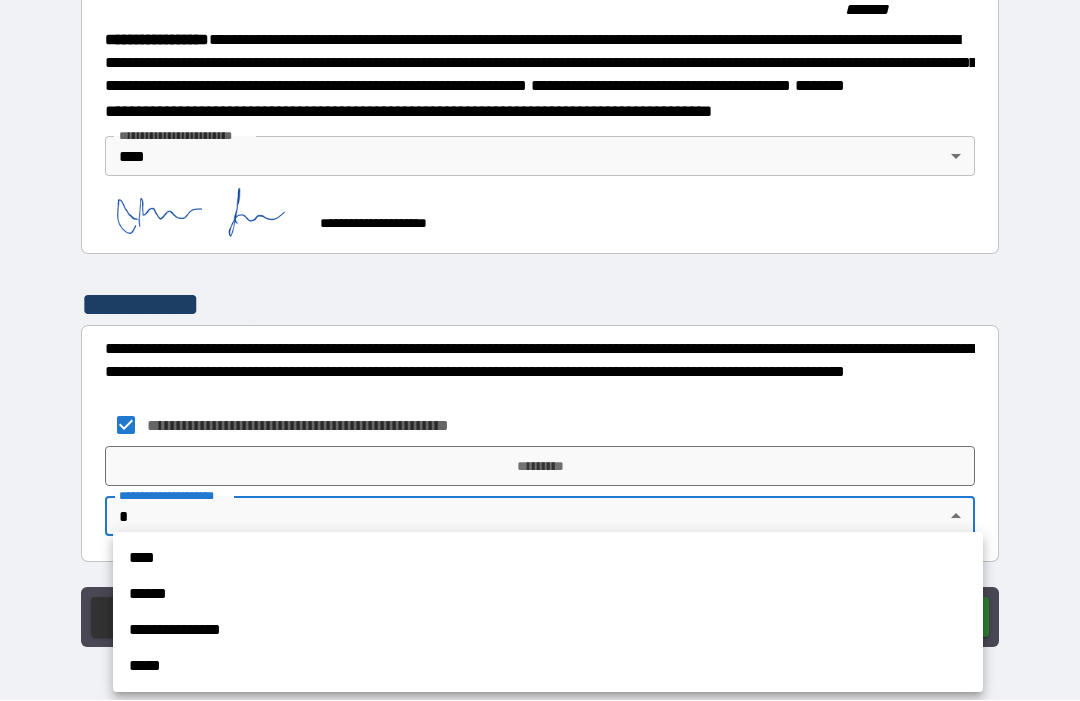 click on "****" at bounding box center (548, 559) 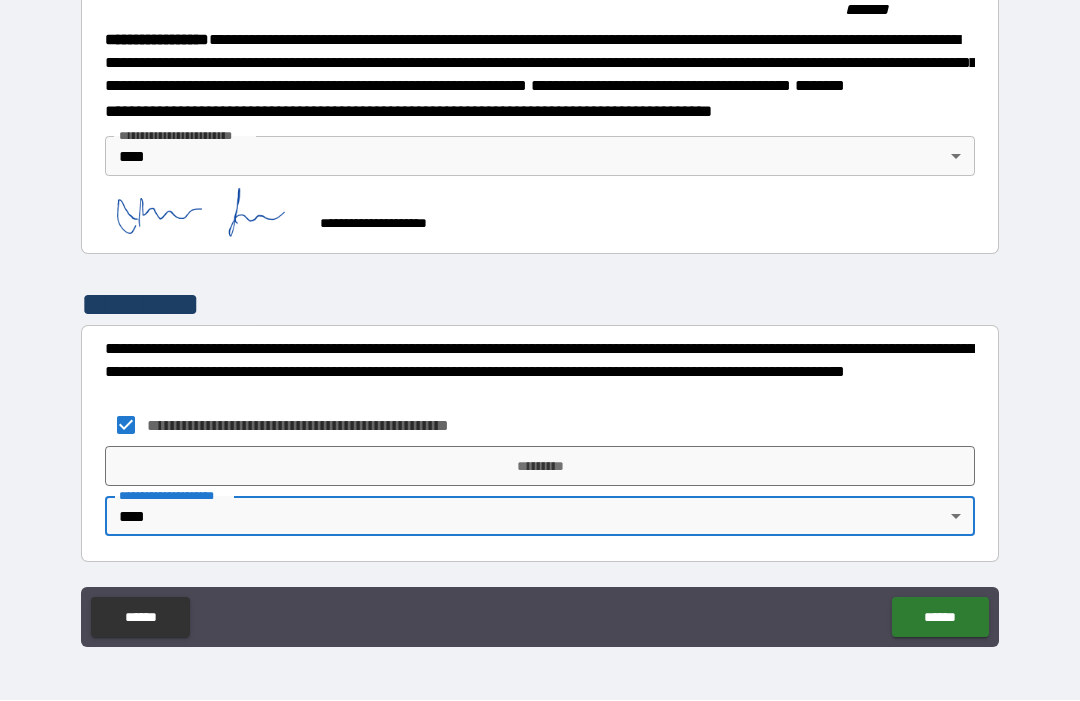 click on "*********" at bounding box center [540, 467] 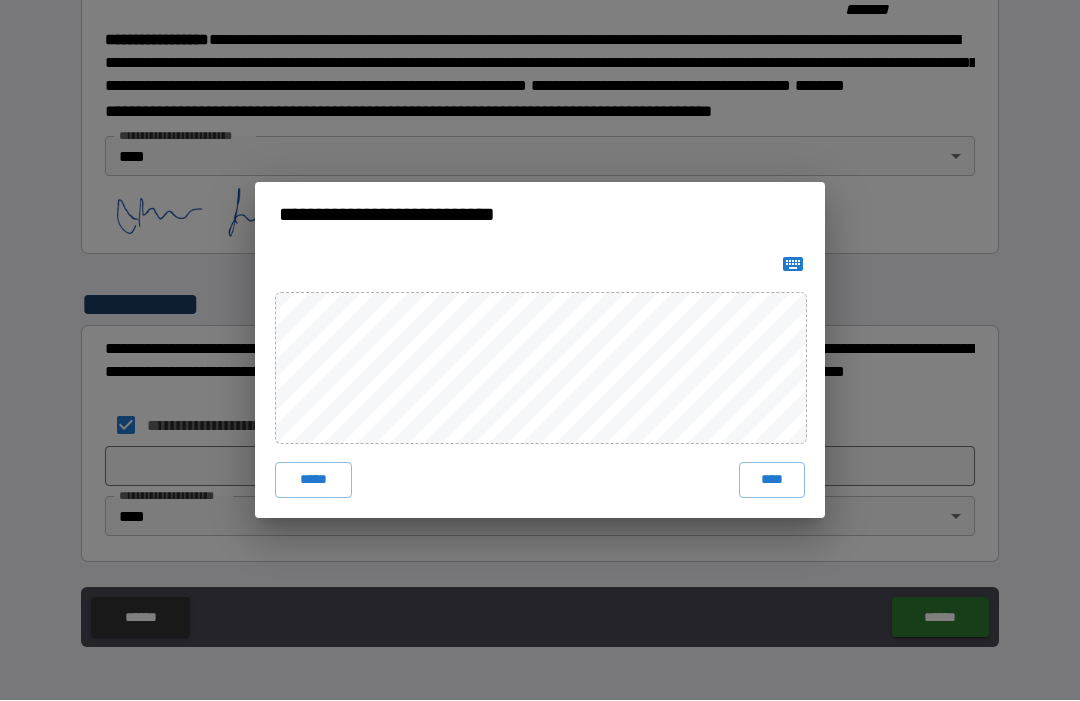 click on "****" at bounding box center [772, 481] 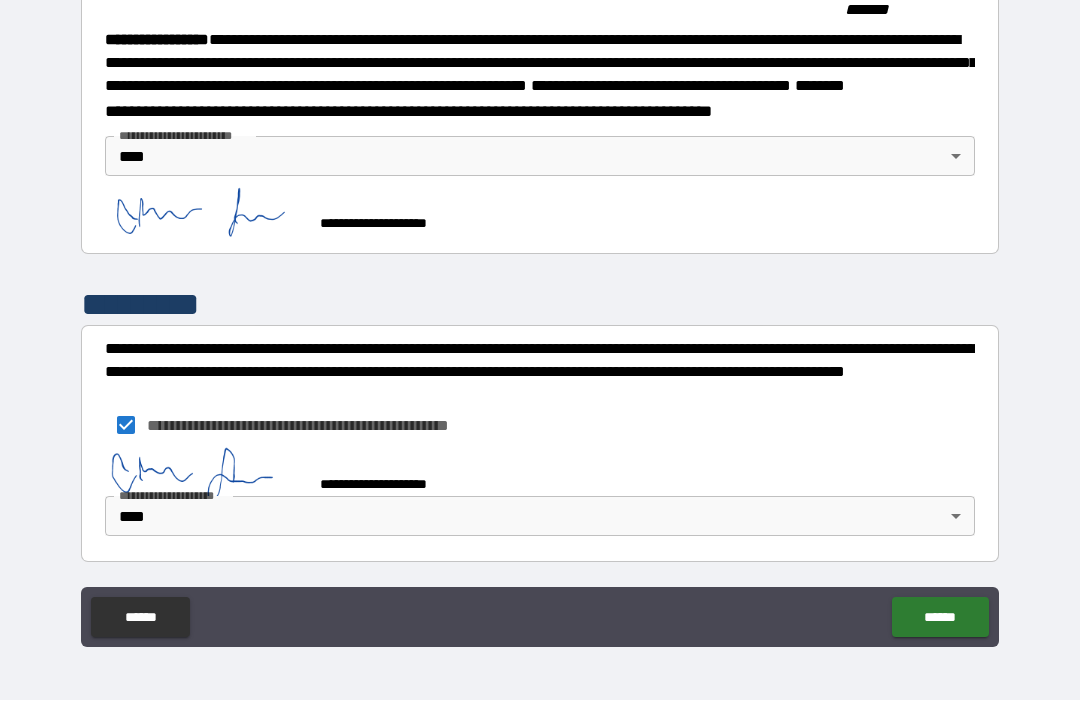 scroll, scrollTop: 2247, scrollLeft: 0, axis: vertical 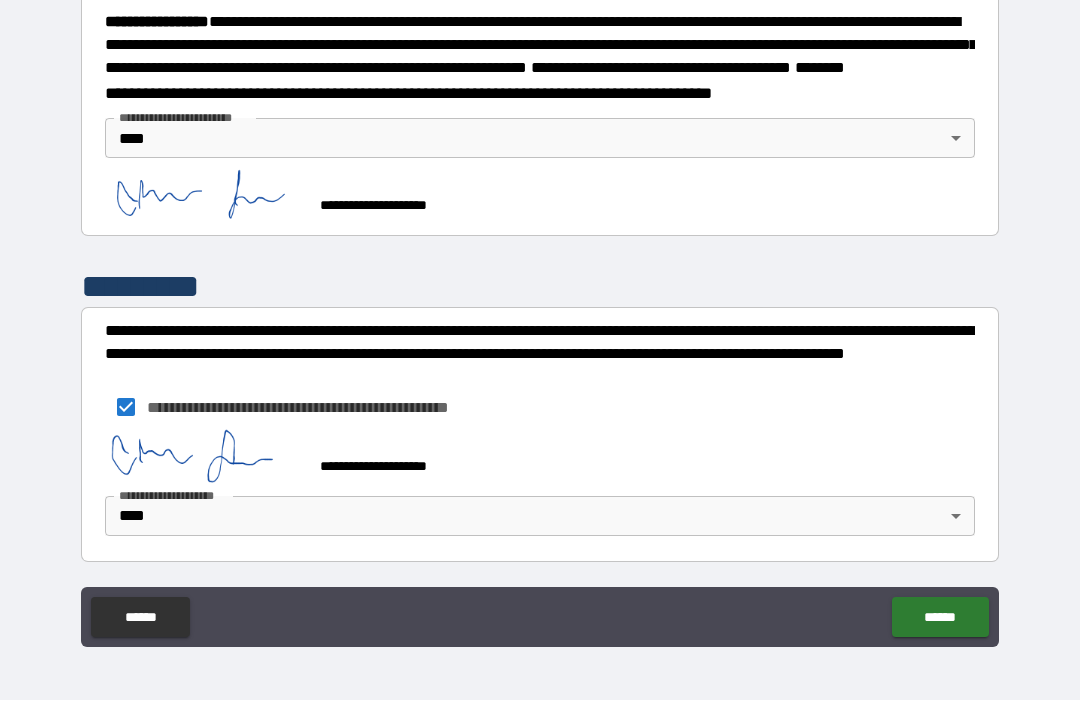 click on "******" at bounding box center [940, 618] 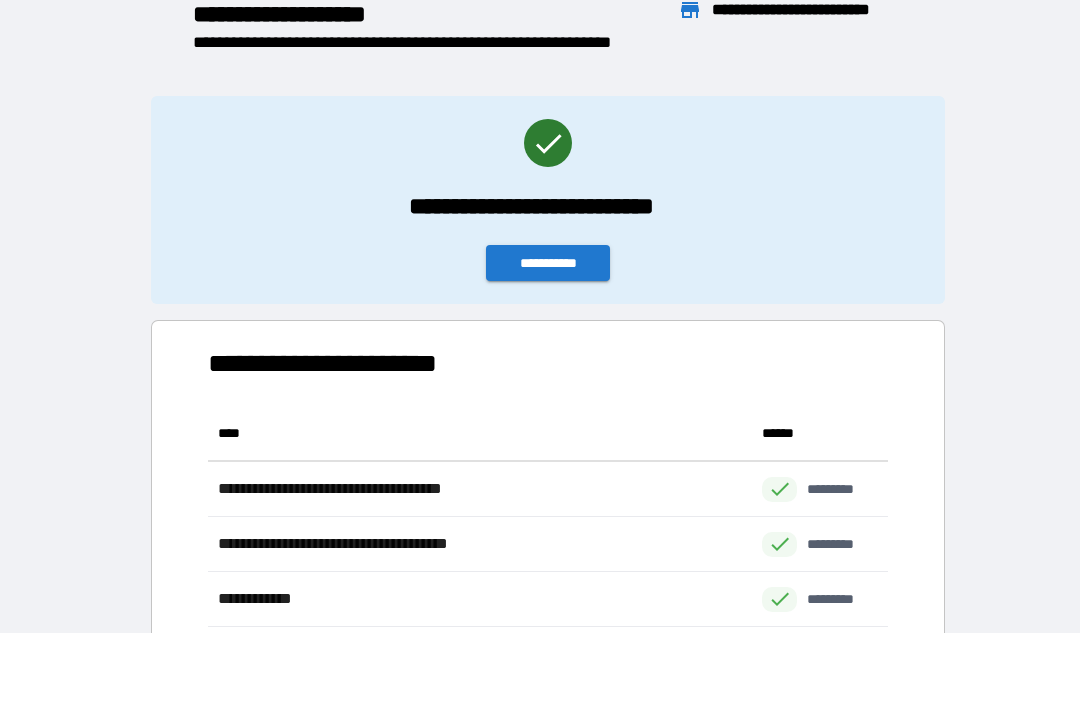 scroll, scrollTop: 1, scrollLeft: 1, axis: both 